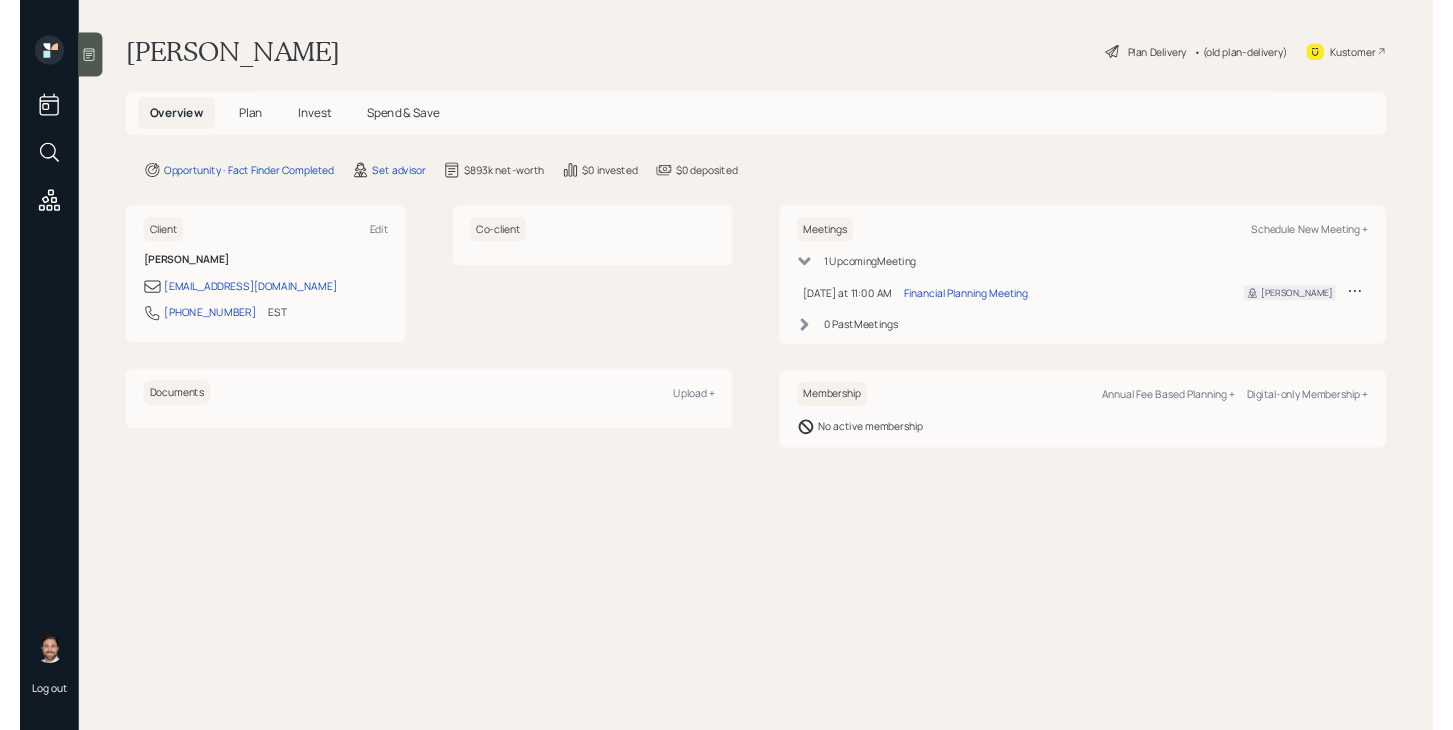 scroll, scrollTop: 0, scrollLeft: 0, axis: both 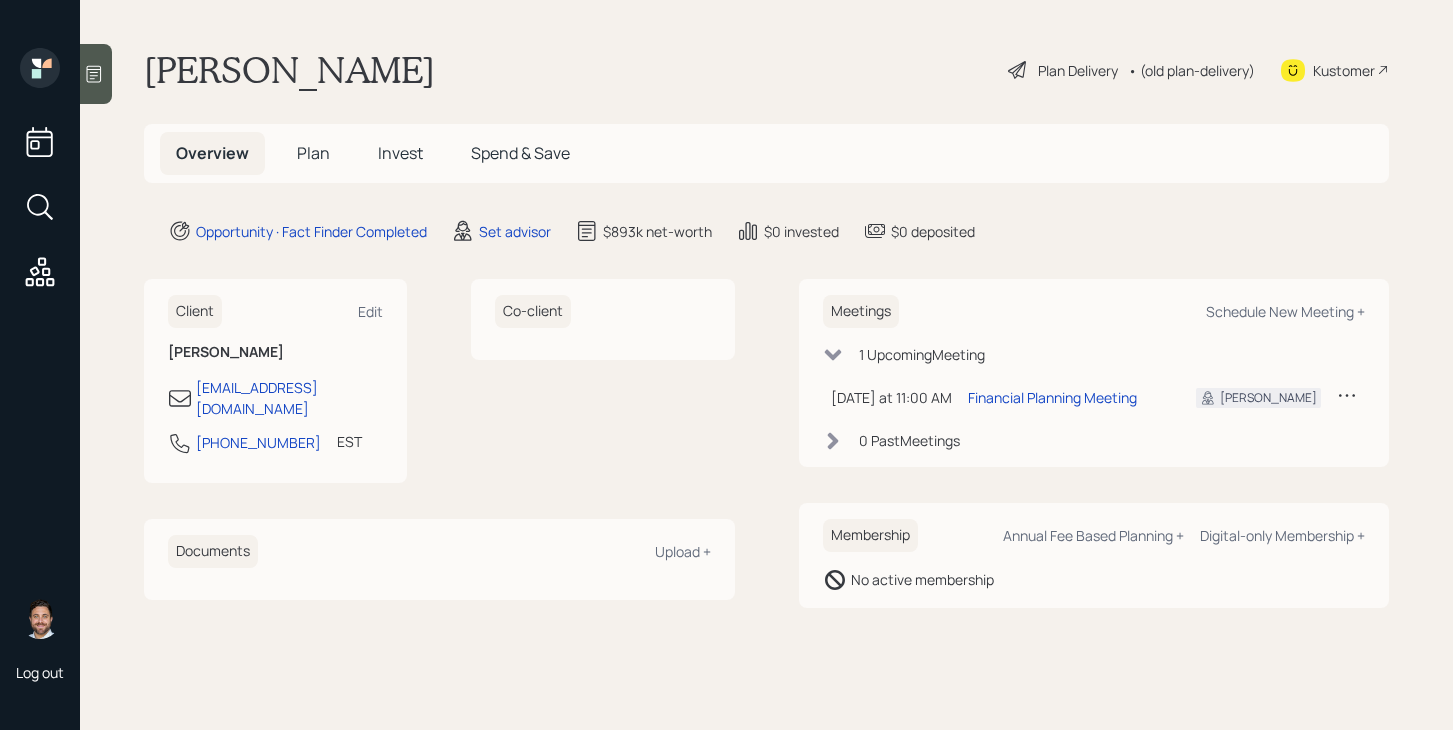 click on "Invest" at bounding box center [400, 153] 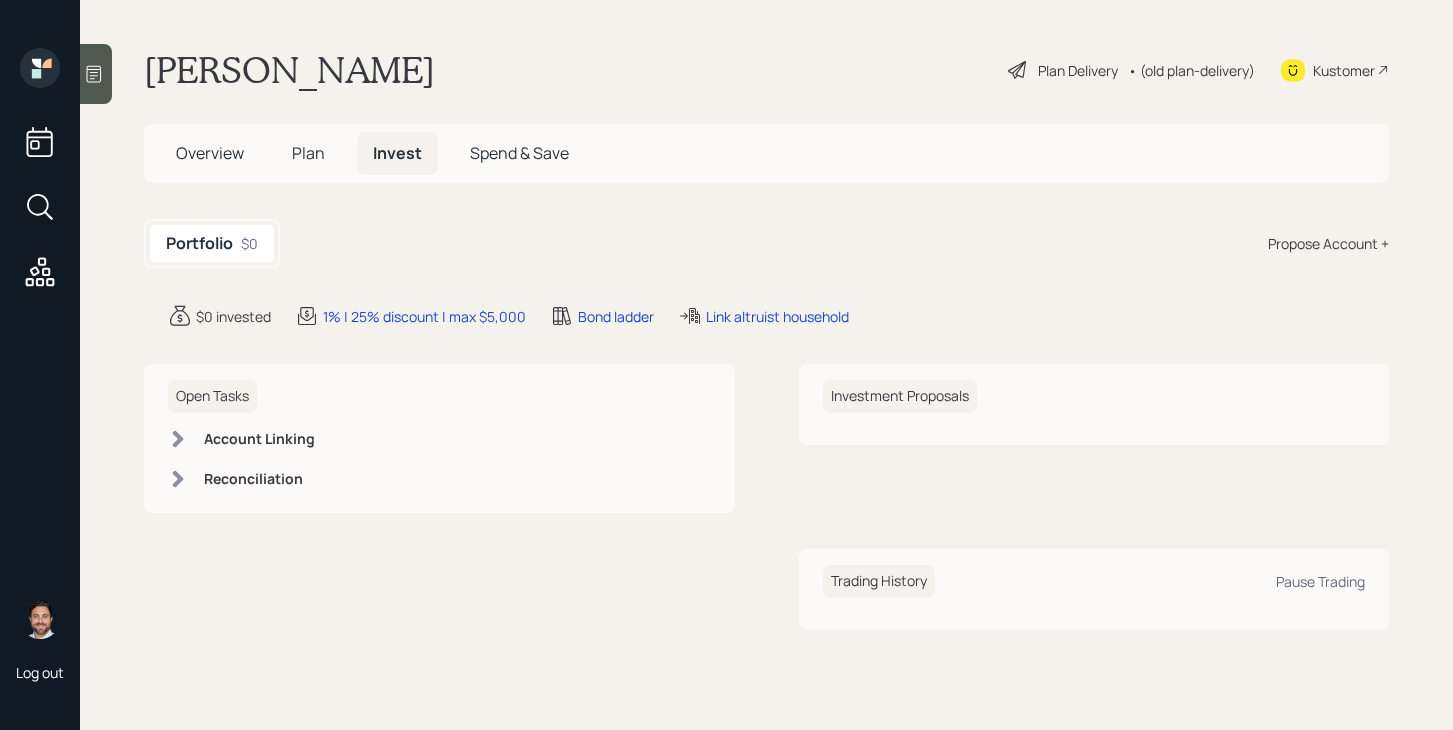 click on "Overview" at bounding box center (210, 153) 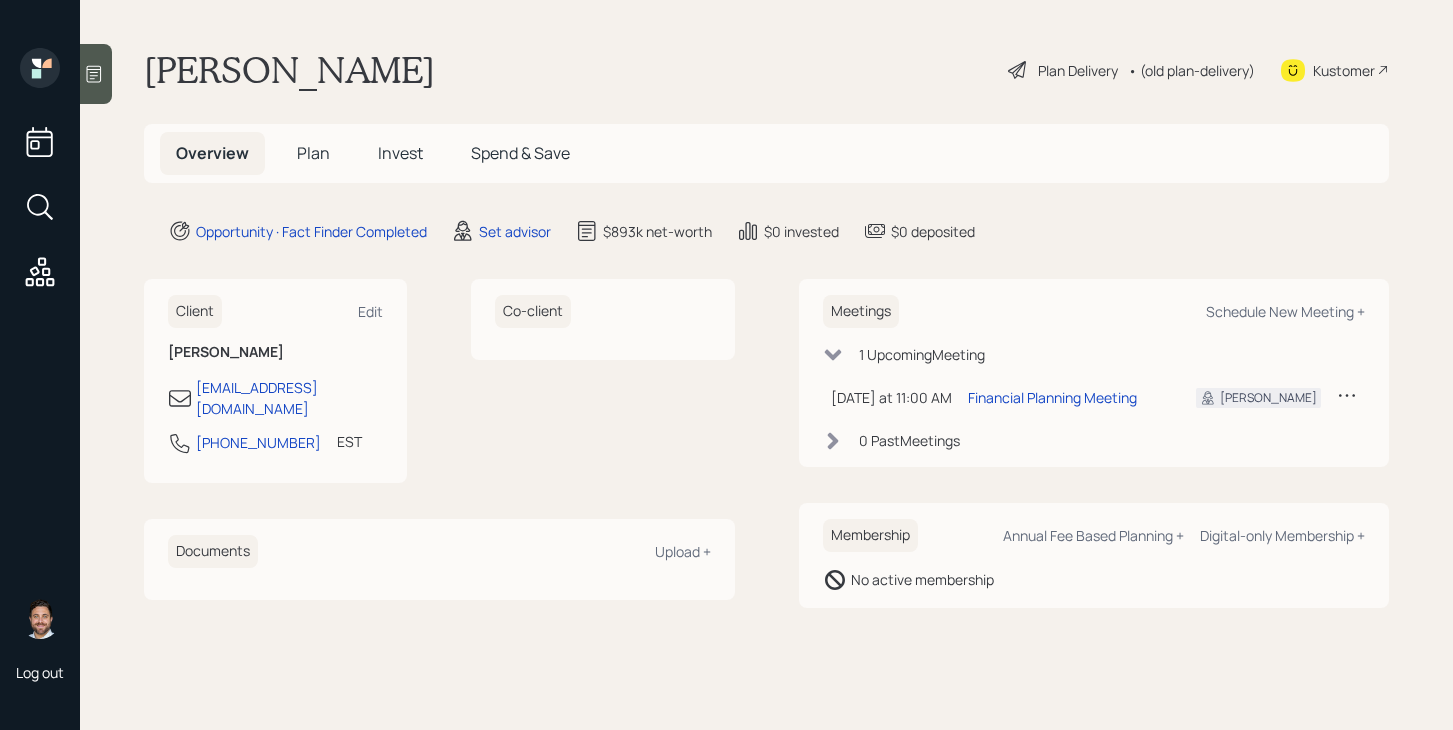 click at bounding box center (96, 74) 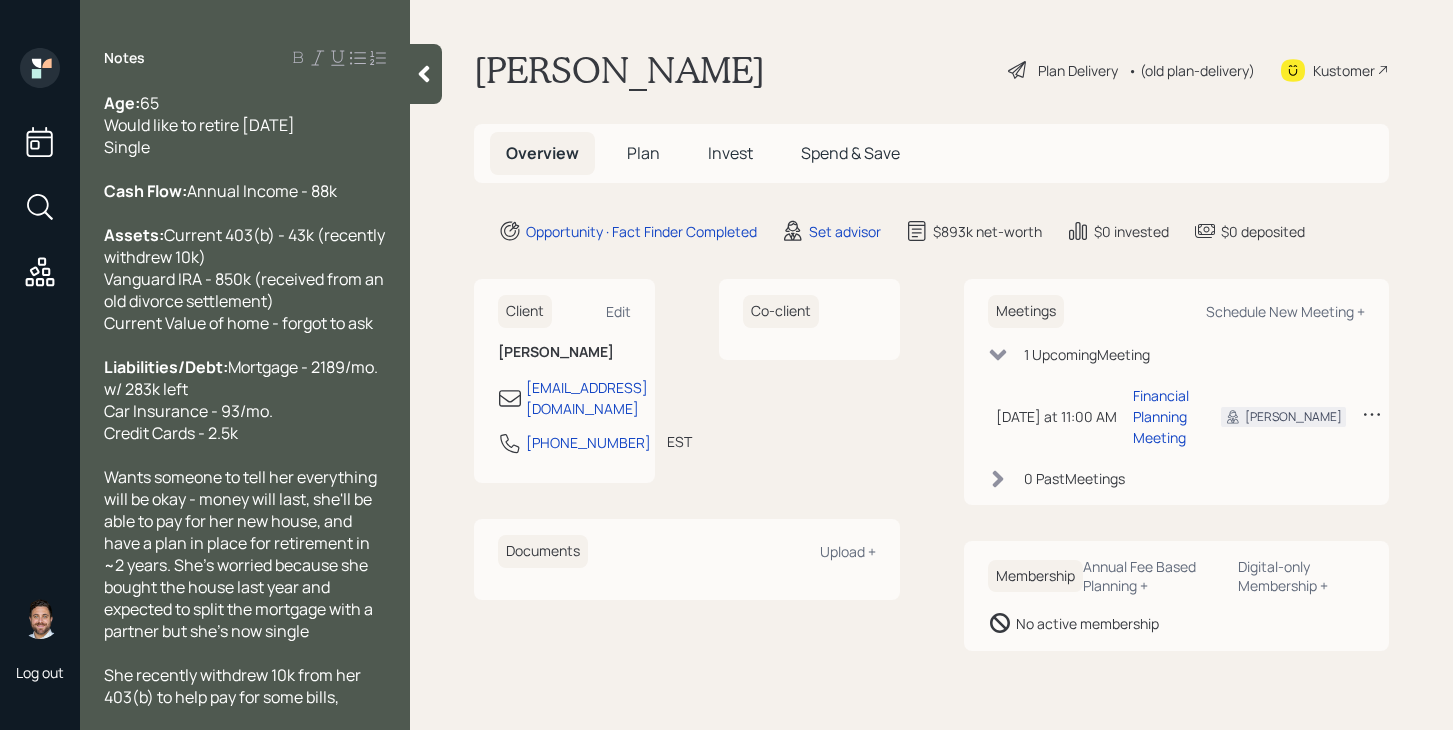 scroll, scrollTop: 397, scrollLeft: 0, axis: vertical 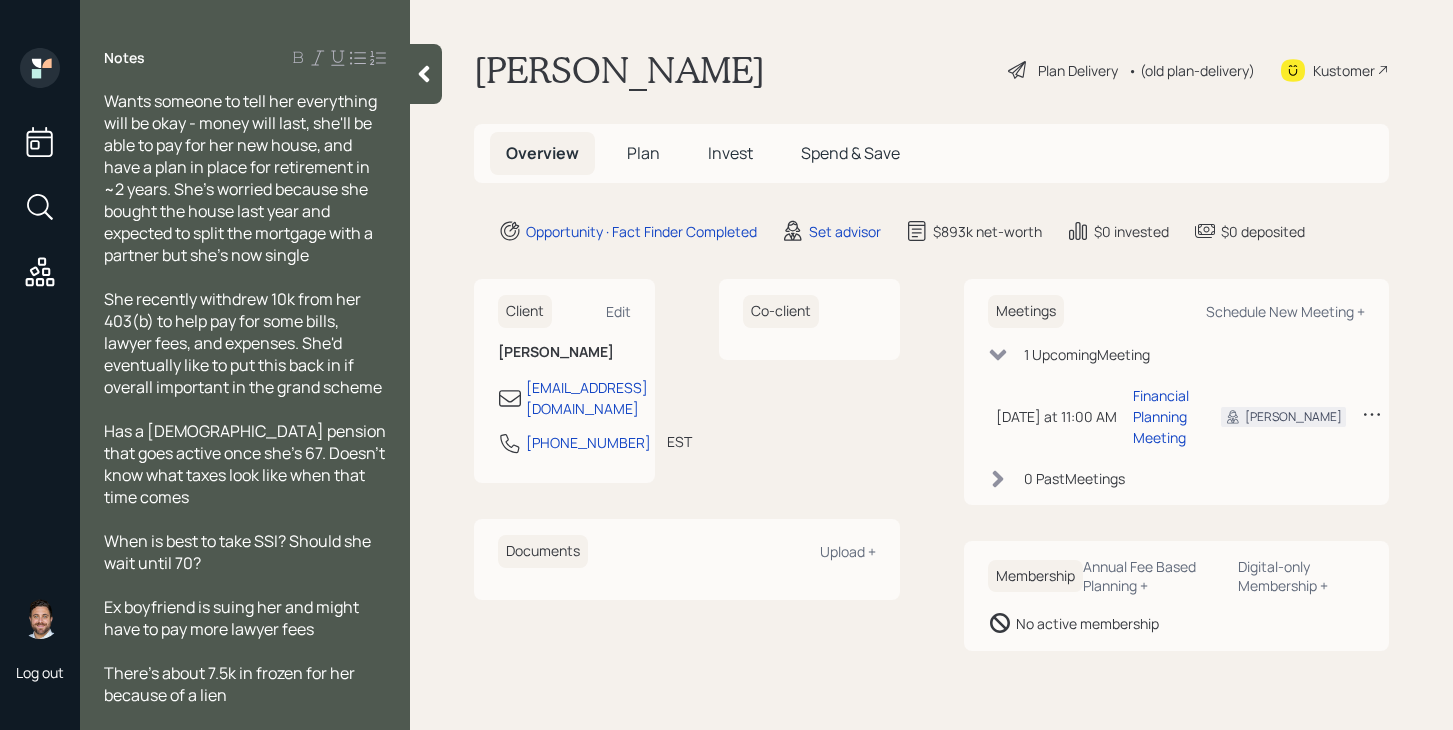 click at bounding box center (426, 74) 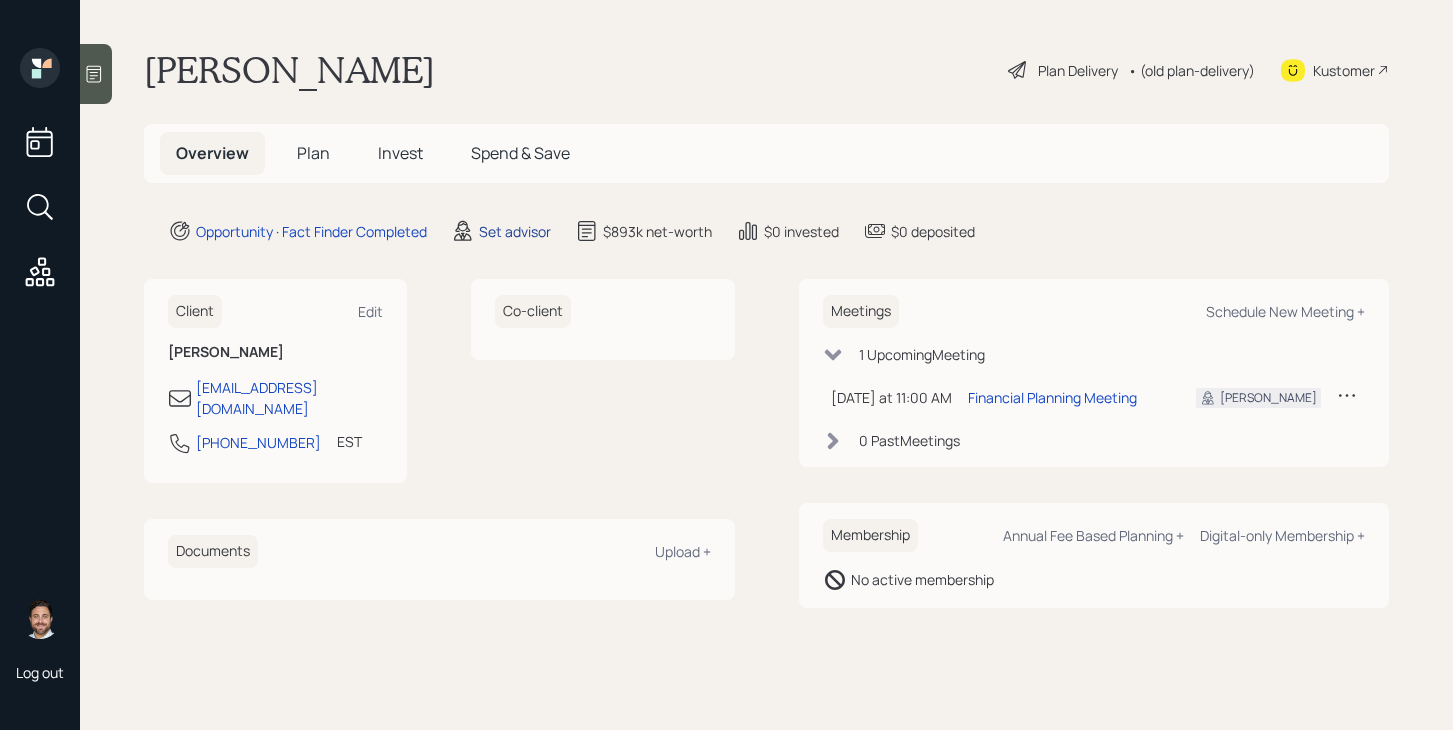 click on "Set advisor" at bounding box center (515, 231) 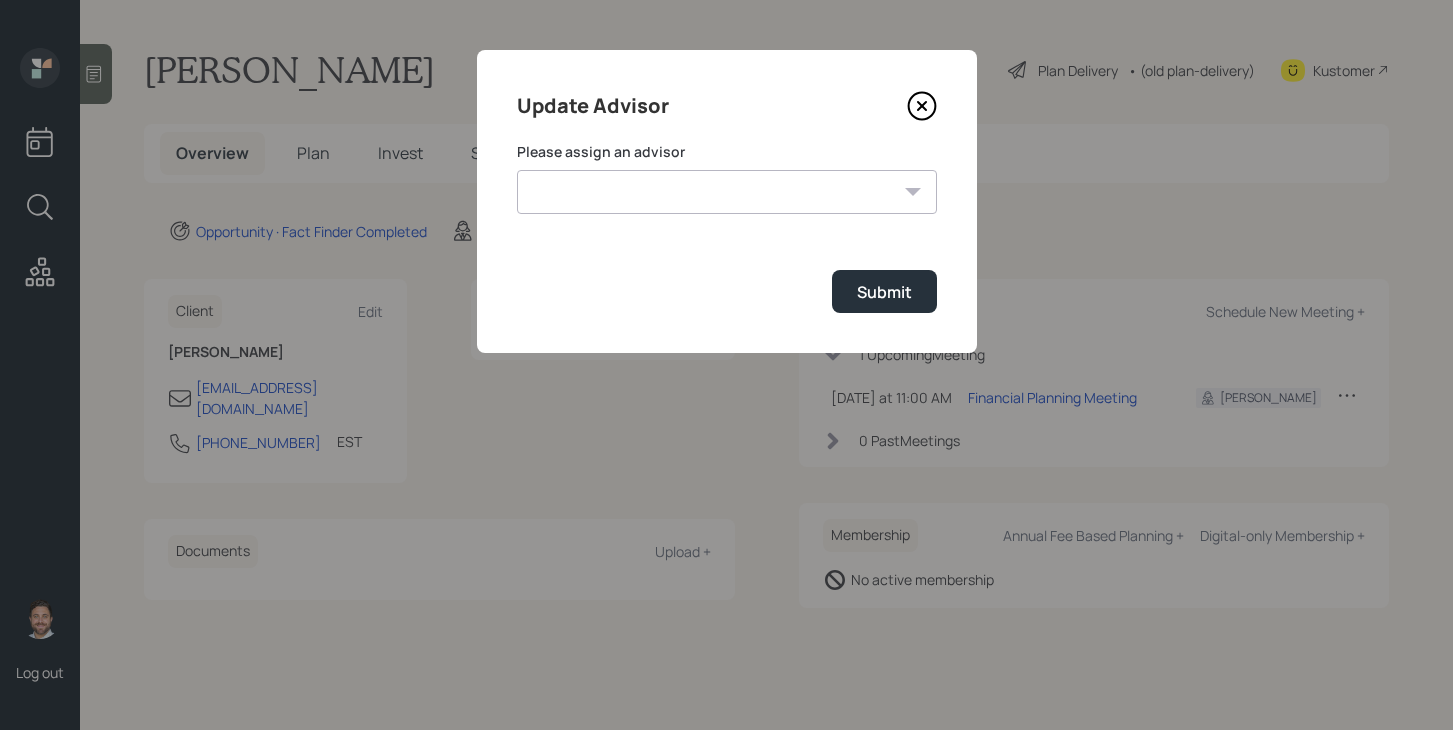click on "Jonah Coleman Tyler End Michael Russo Treva Nostdahl Eric Schwartz James DiStasi Hunter Neumayer Sami Boghos Harrison Schaefer" at bounding box center [727, 192] 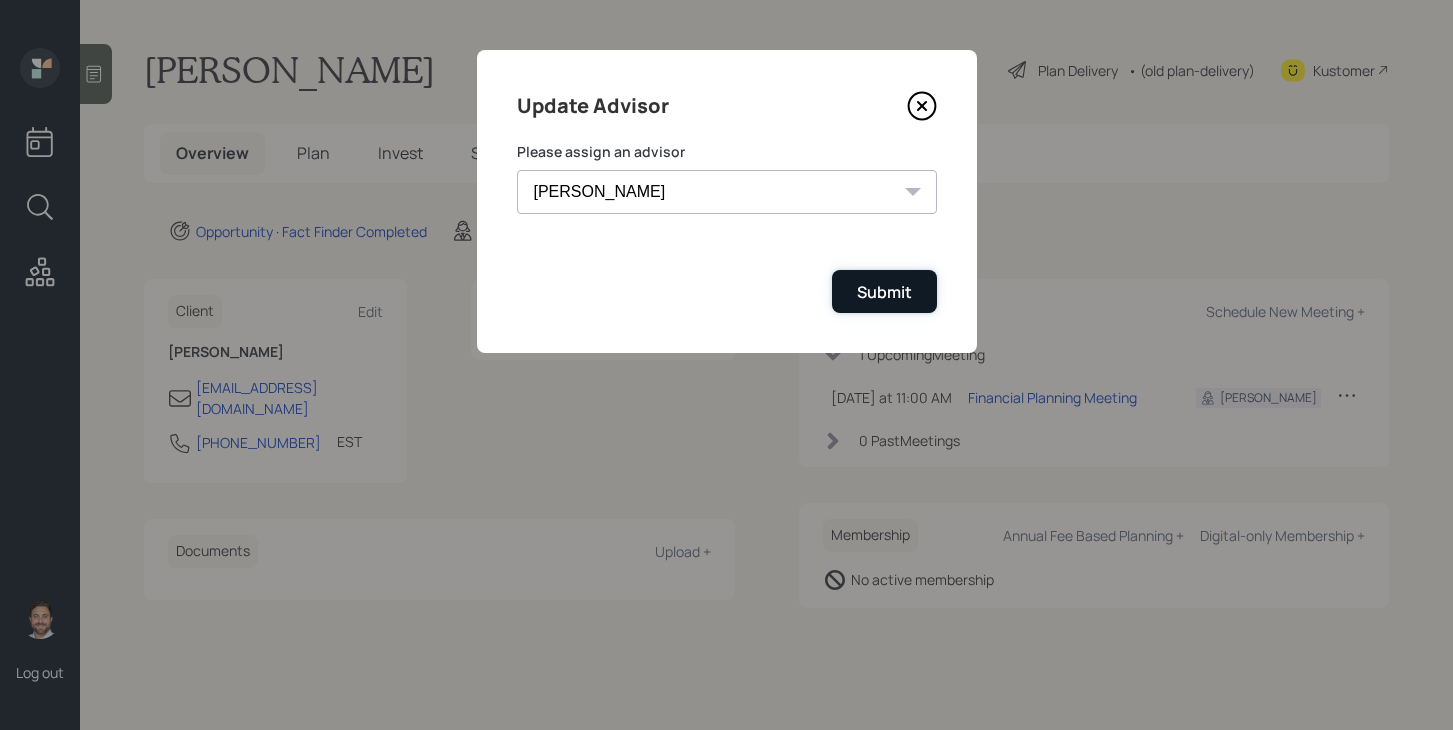 click on "Submit" at bounding box center [884, 292] 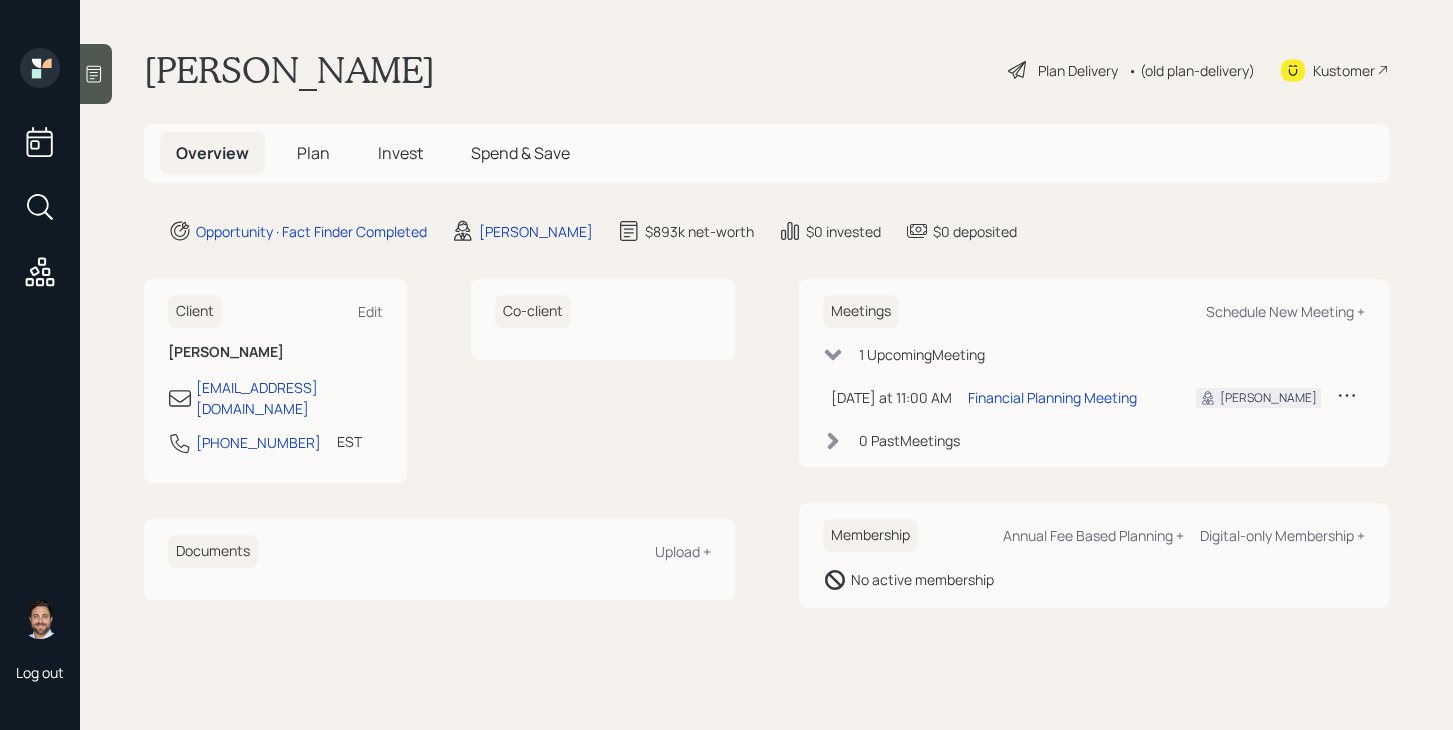 click on "Plan" at bounding box center [313, 153] 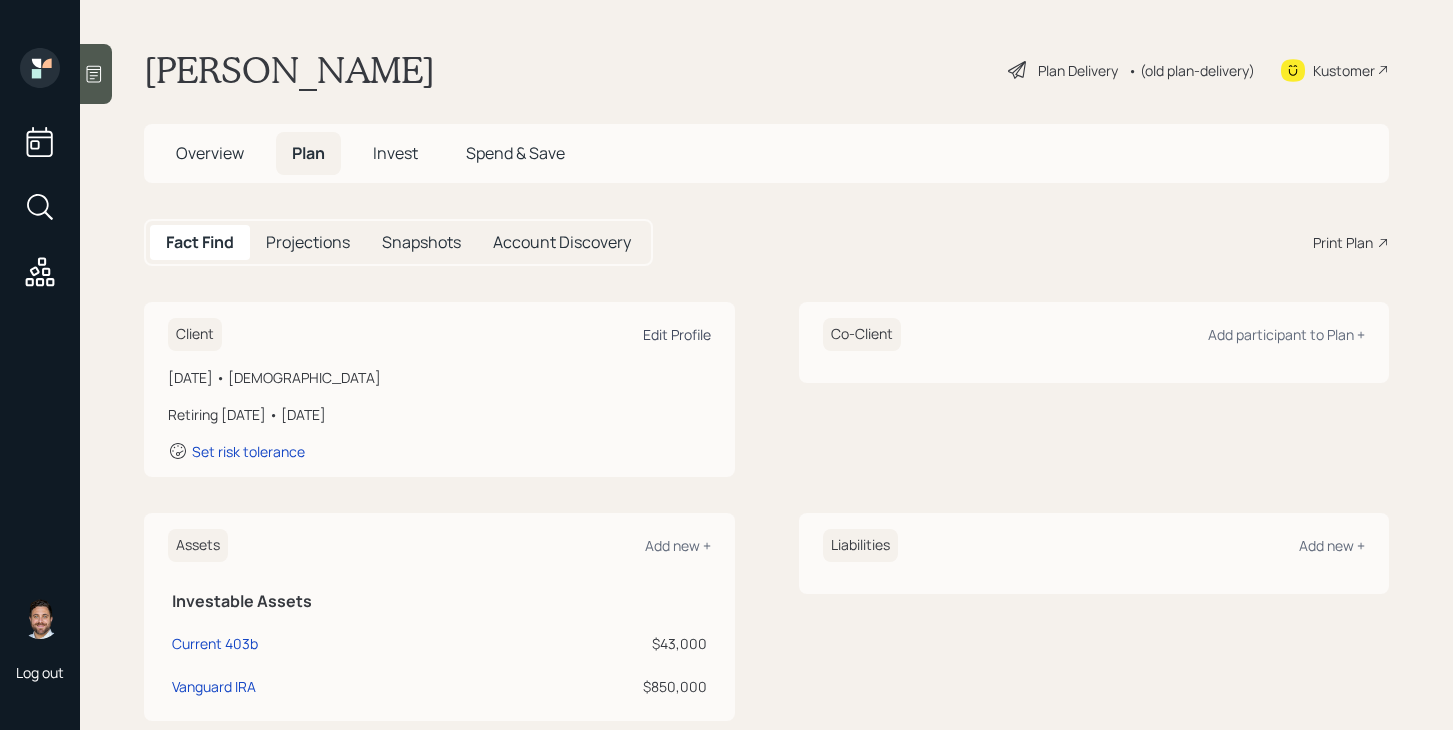 click on "Edit Profile" at bounding box center [677, 334] 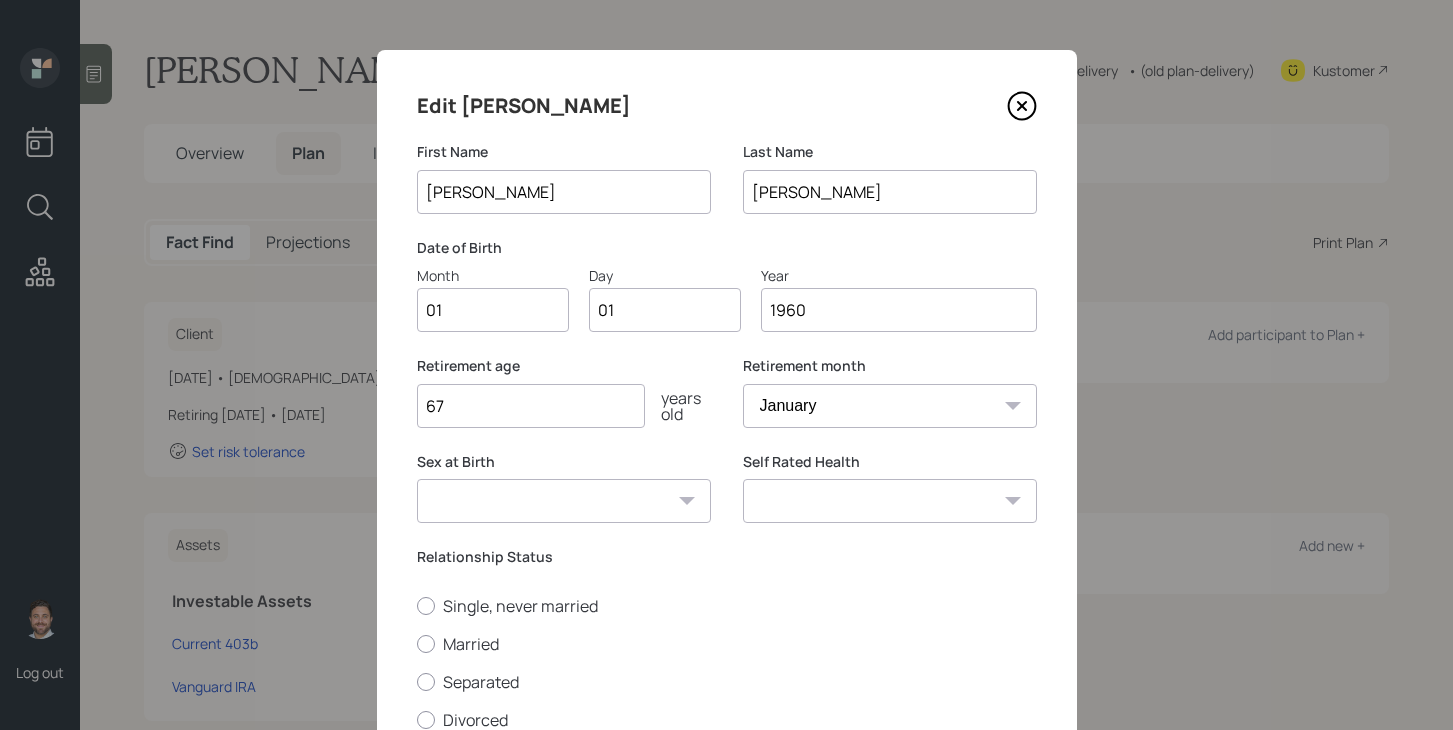 click on "01" at bounding box center (493, 310) 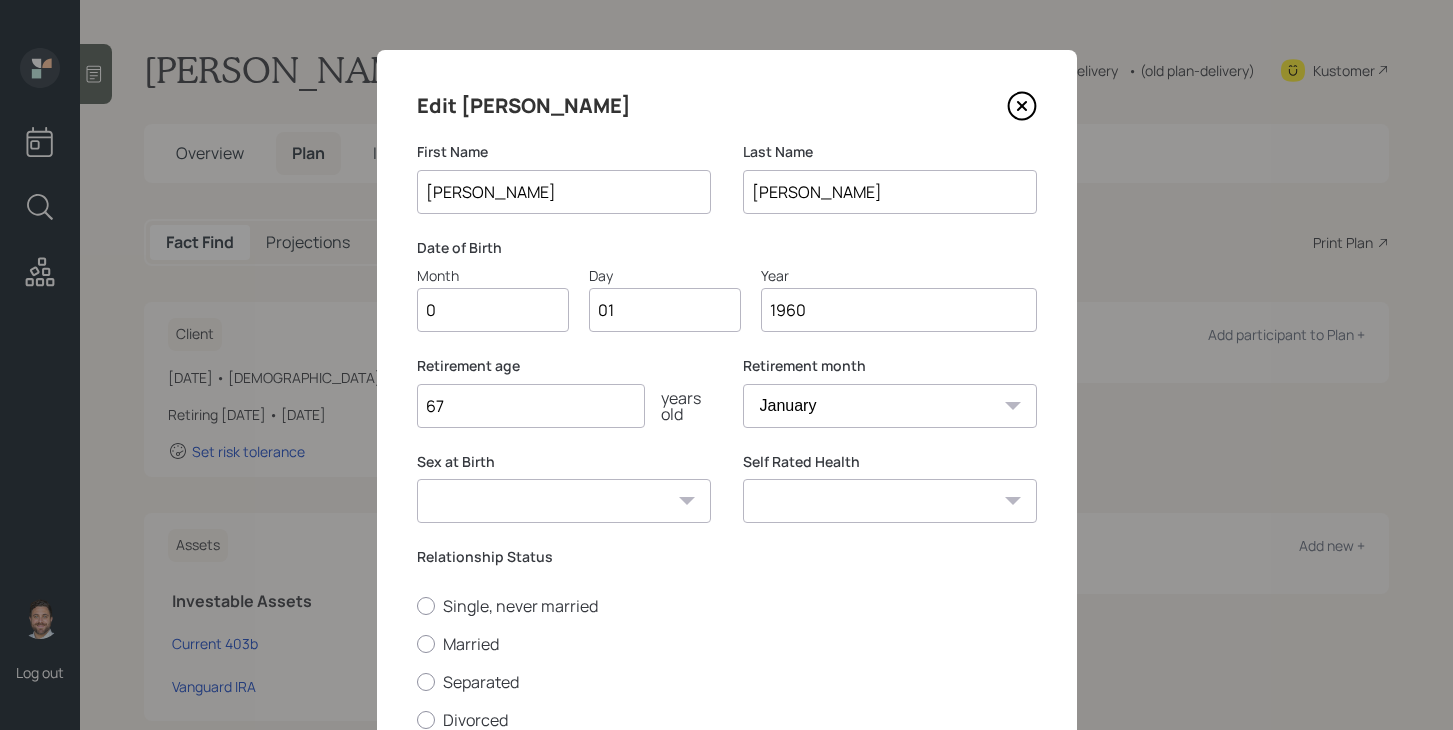 type on "05" 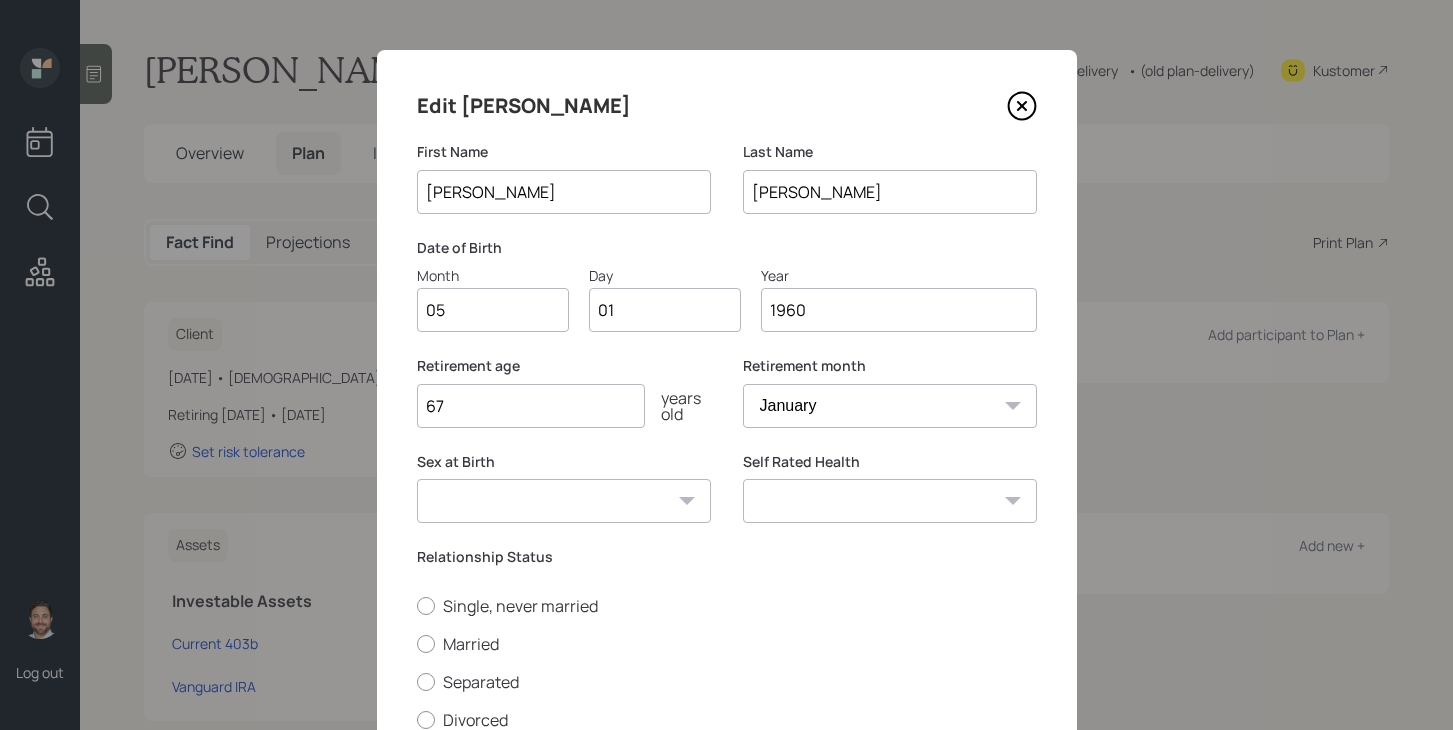 type on "0" 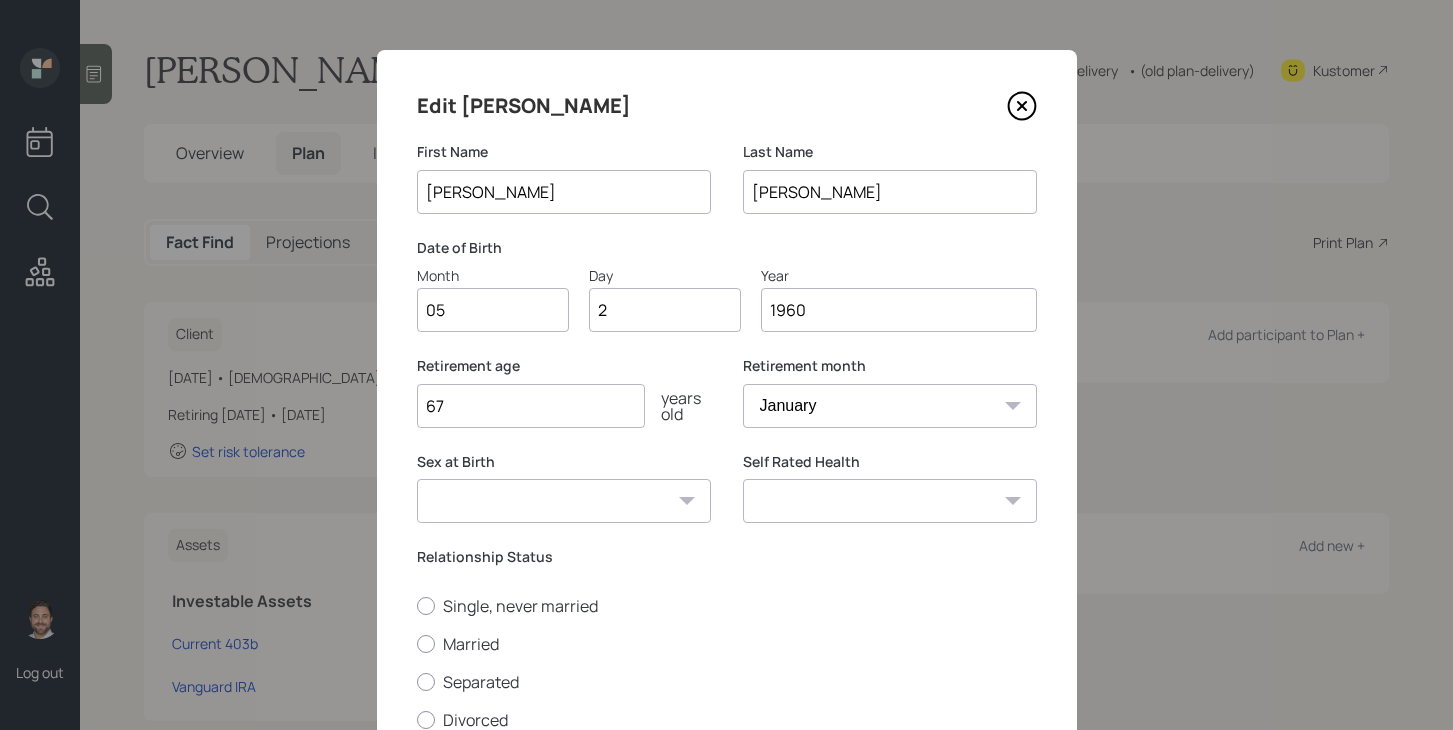 type on "21" 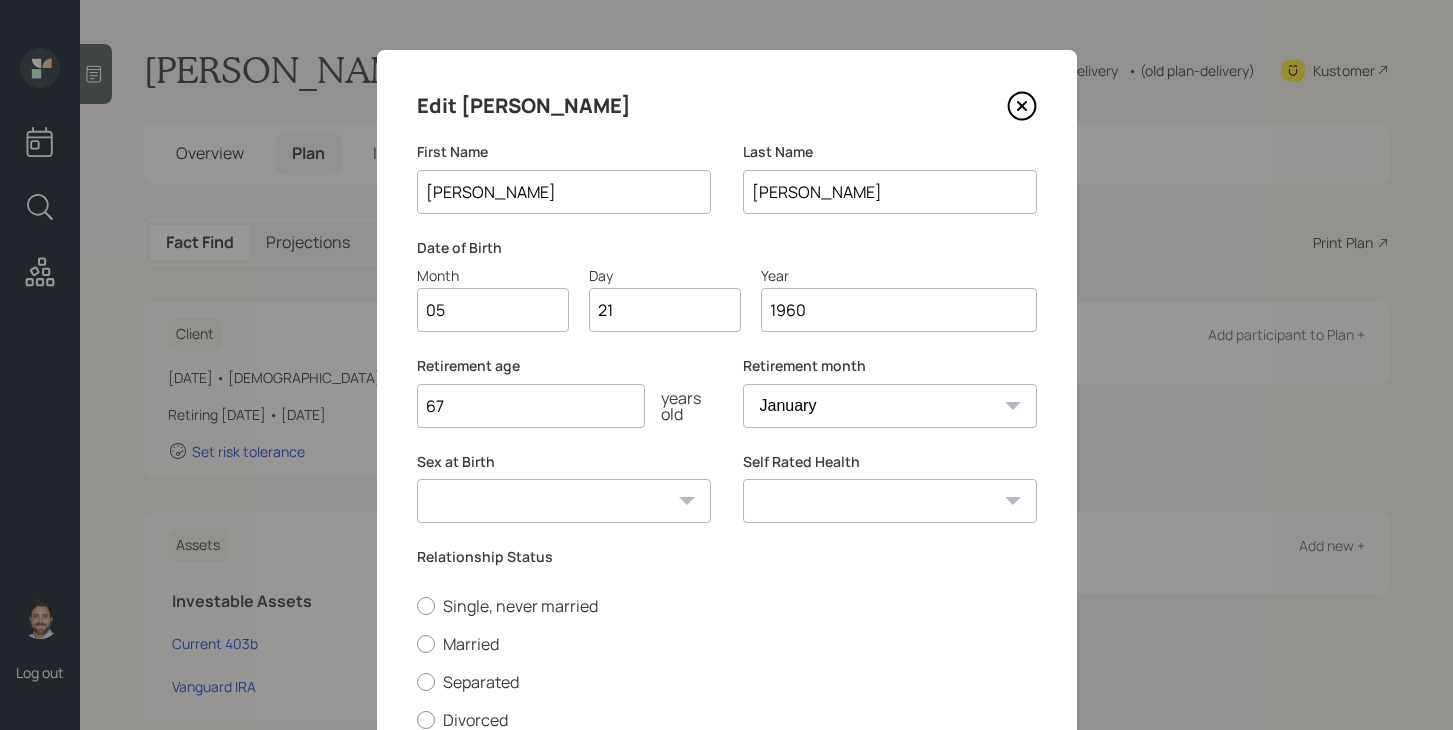 click on "Male Female Other / Prefer not to say" at bounding box center [564, 501] 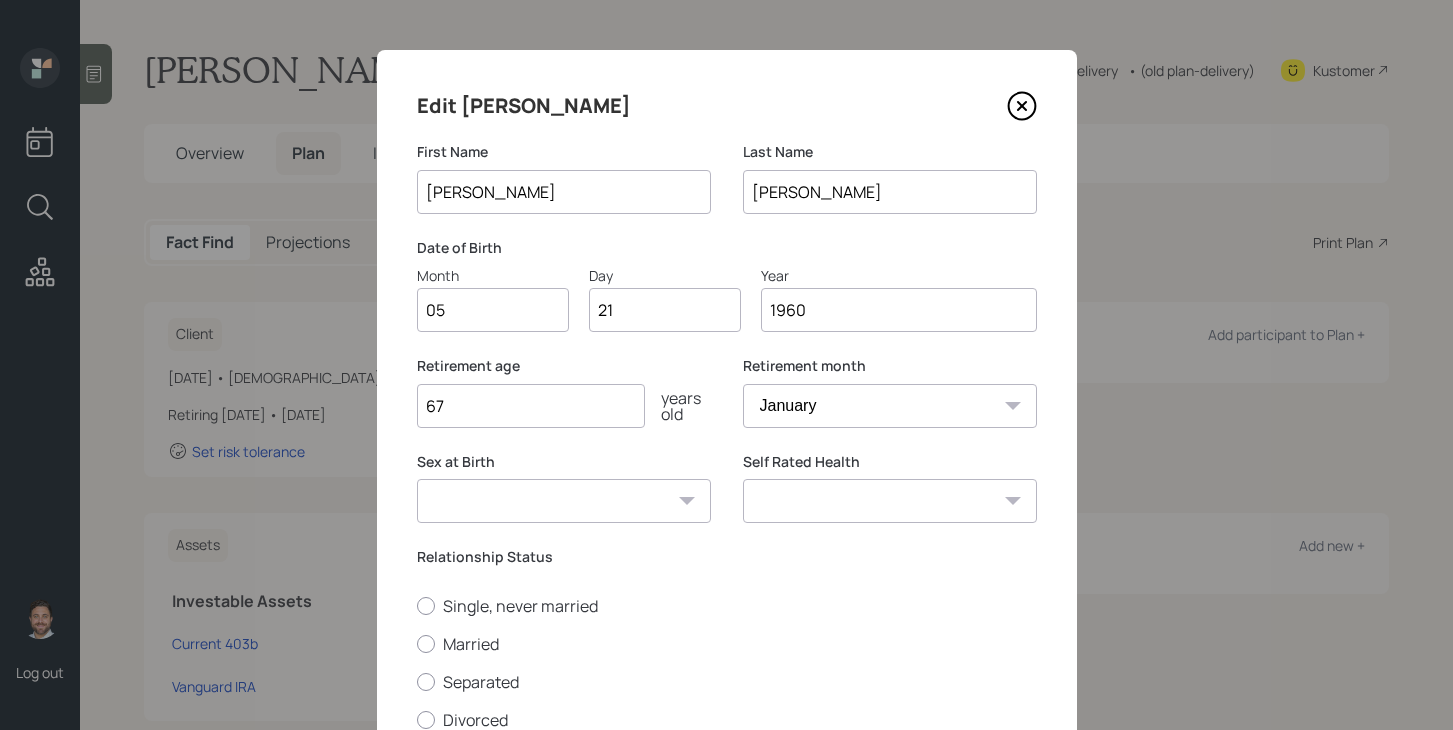 select on "female" 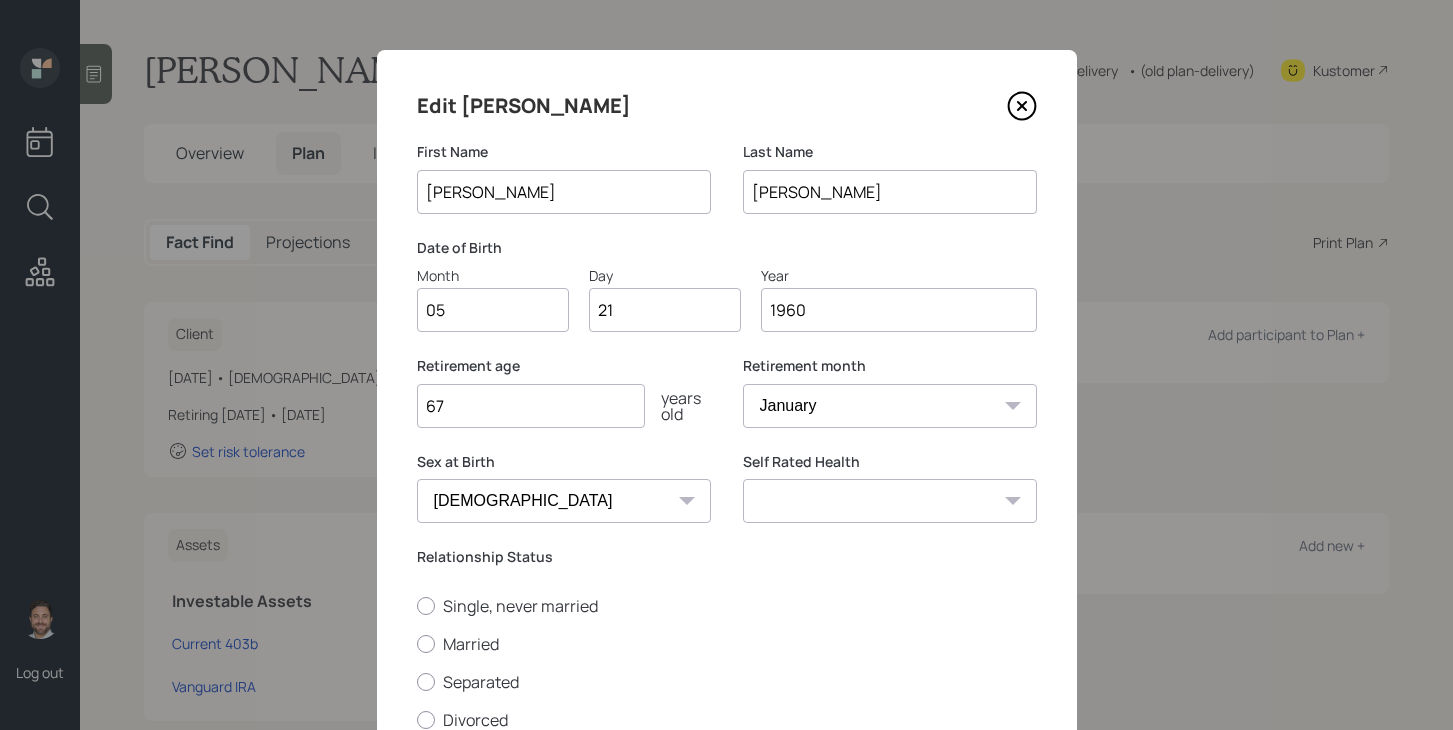 click on "67" at bounding box center (531, 406) 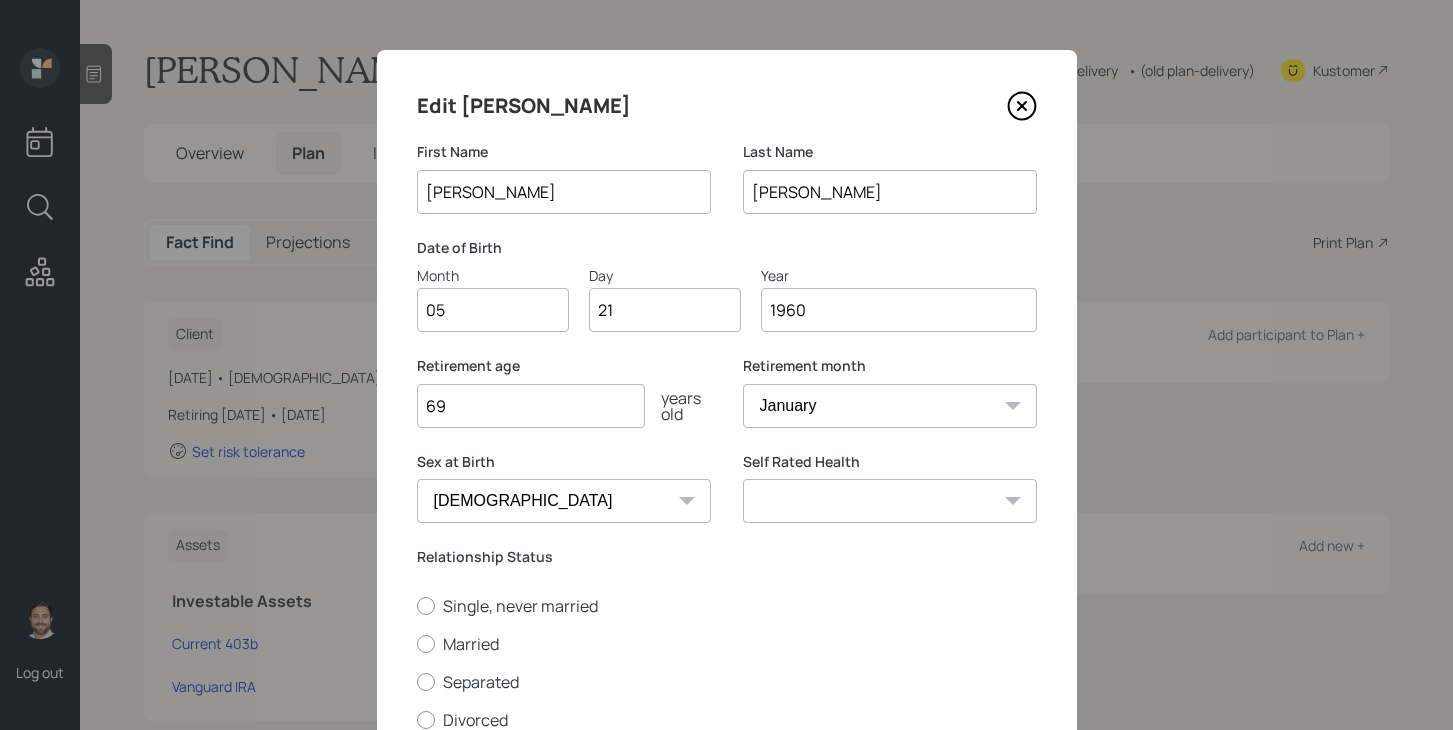 type on "69" 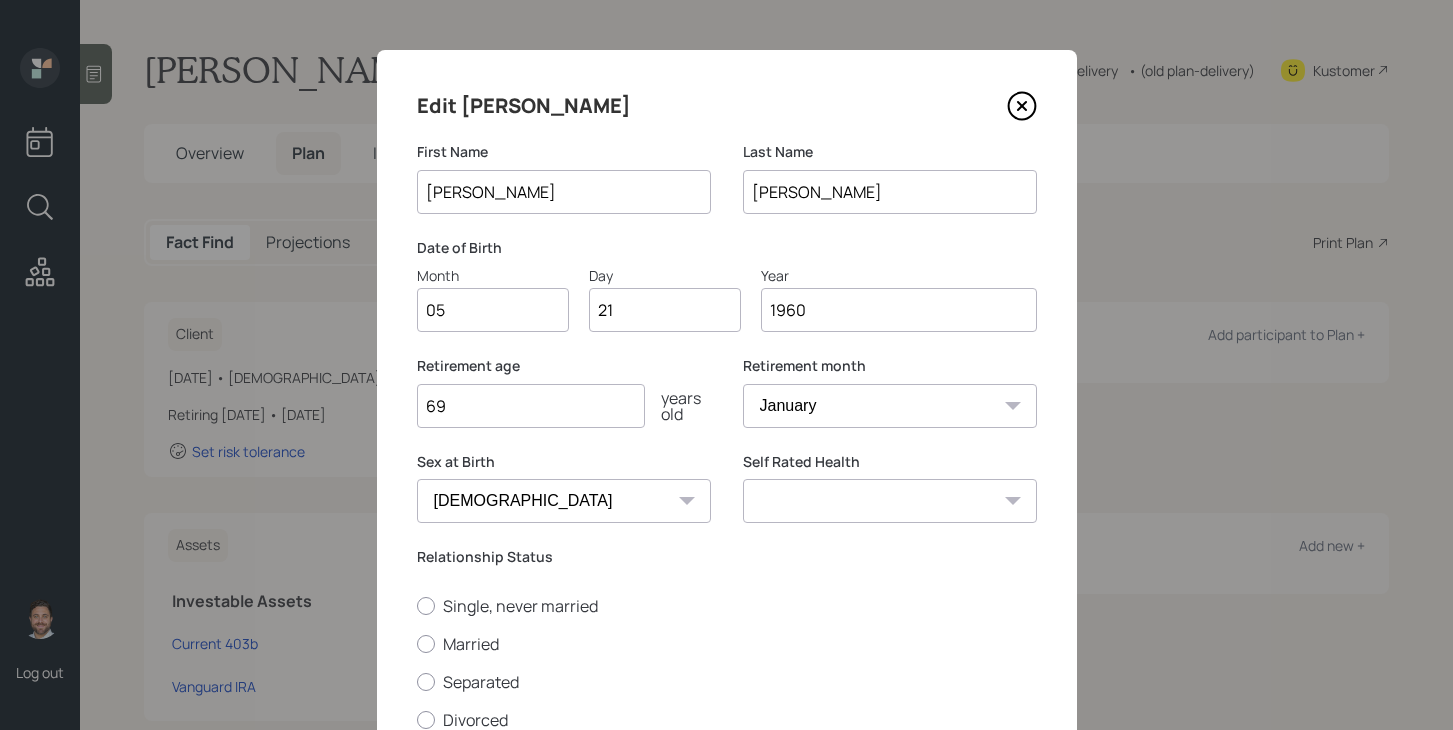click on "January February March April May June July August September October November December" at bounding box center (890, 406) 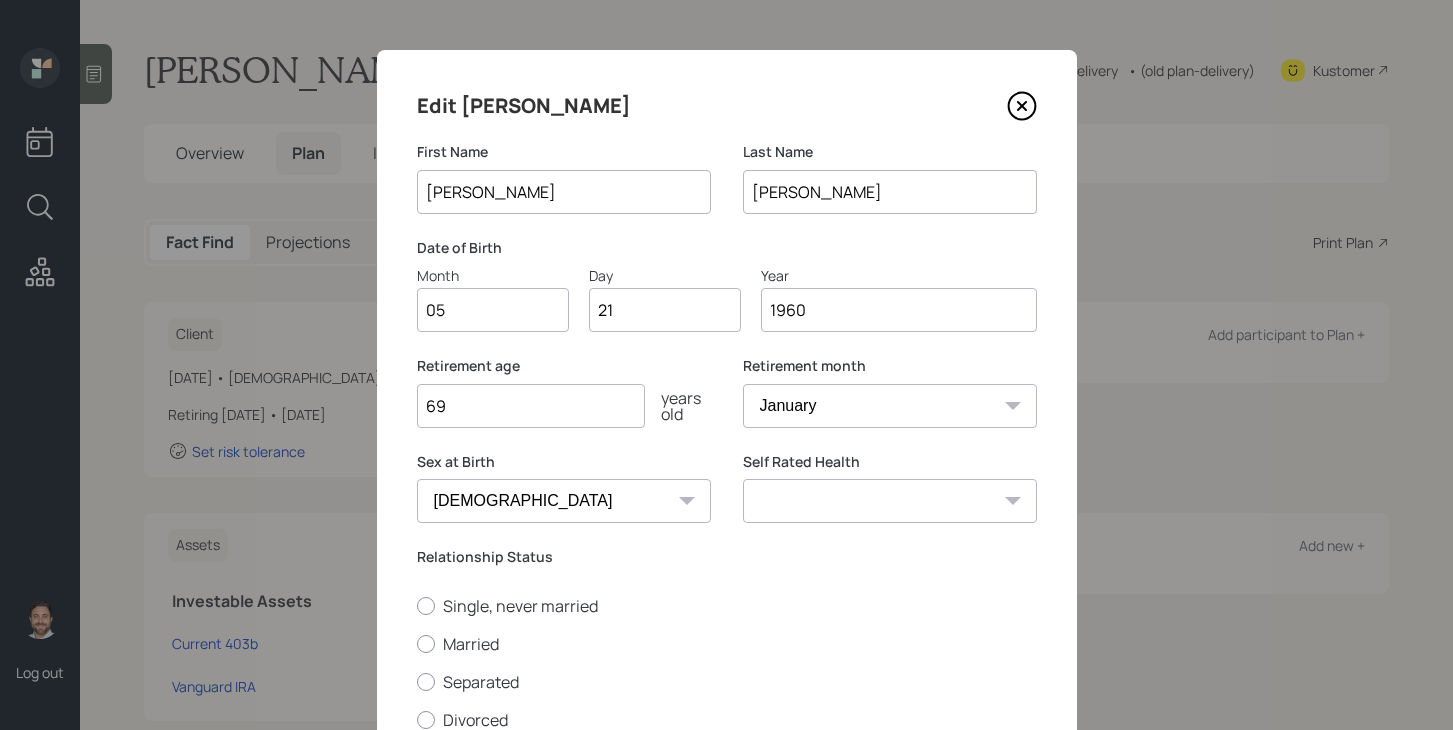 select on "5" 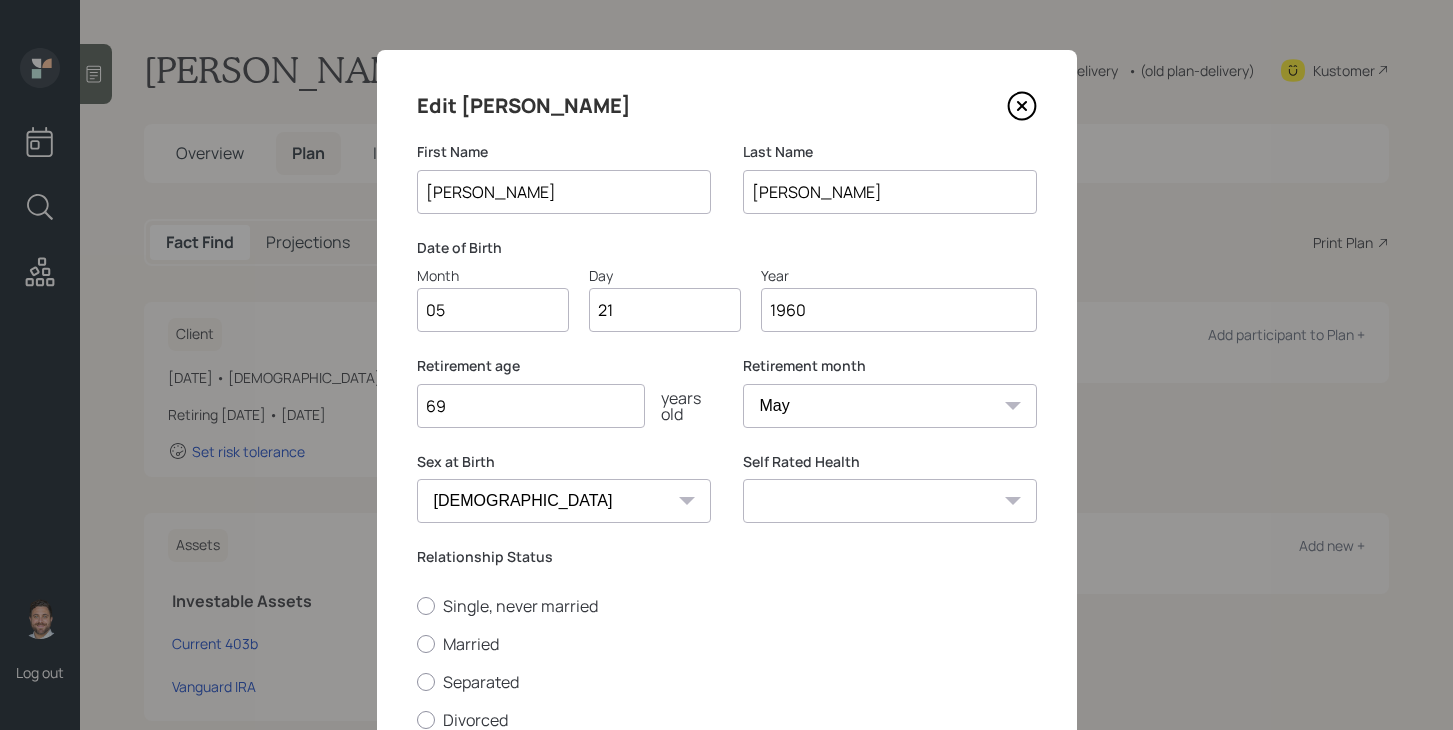 click on "Excellent Very Good Good Fair Poor" at bounding box center [890, 501] 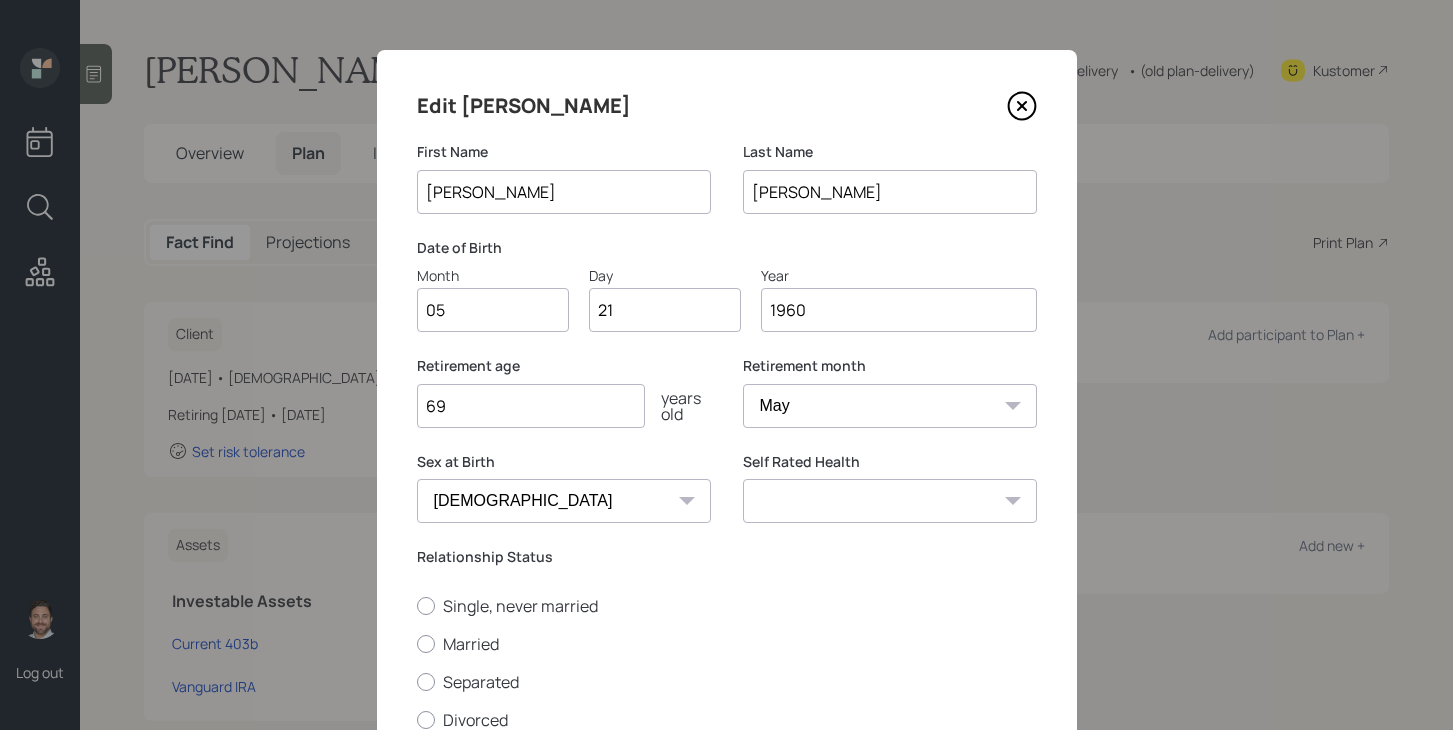 select on "excellent" 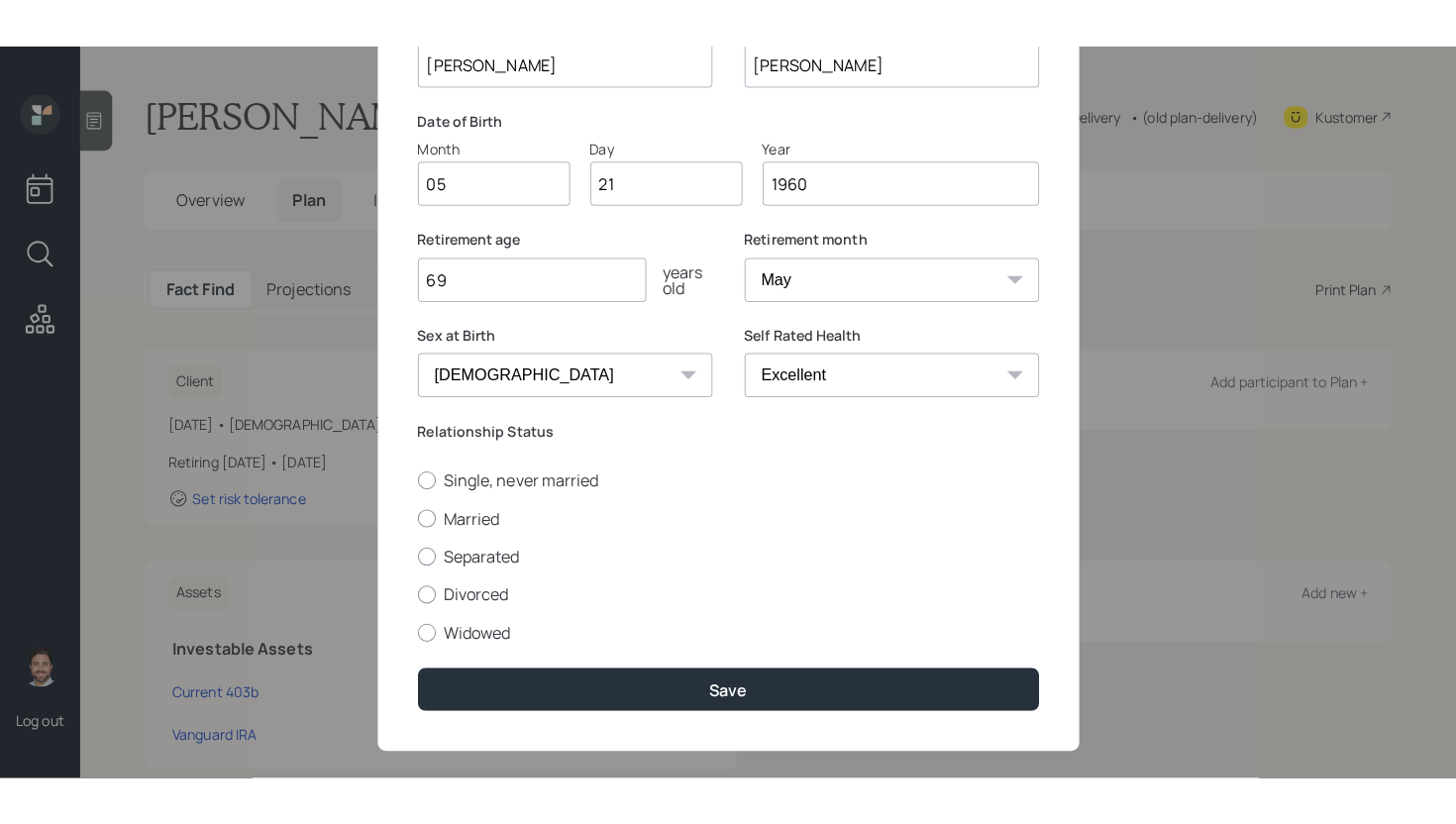 scroll, scrollTop: 195, scrollLeft: 0, axis: vertical 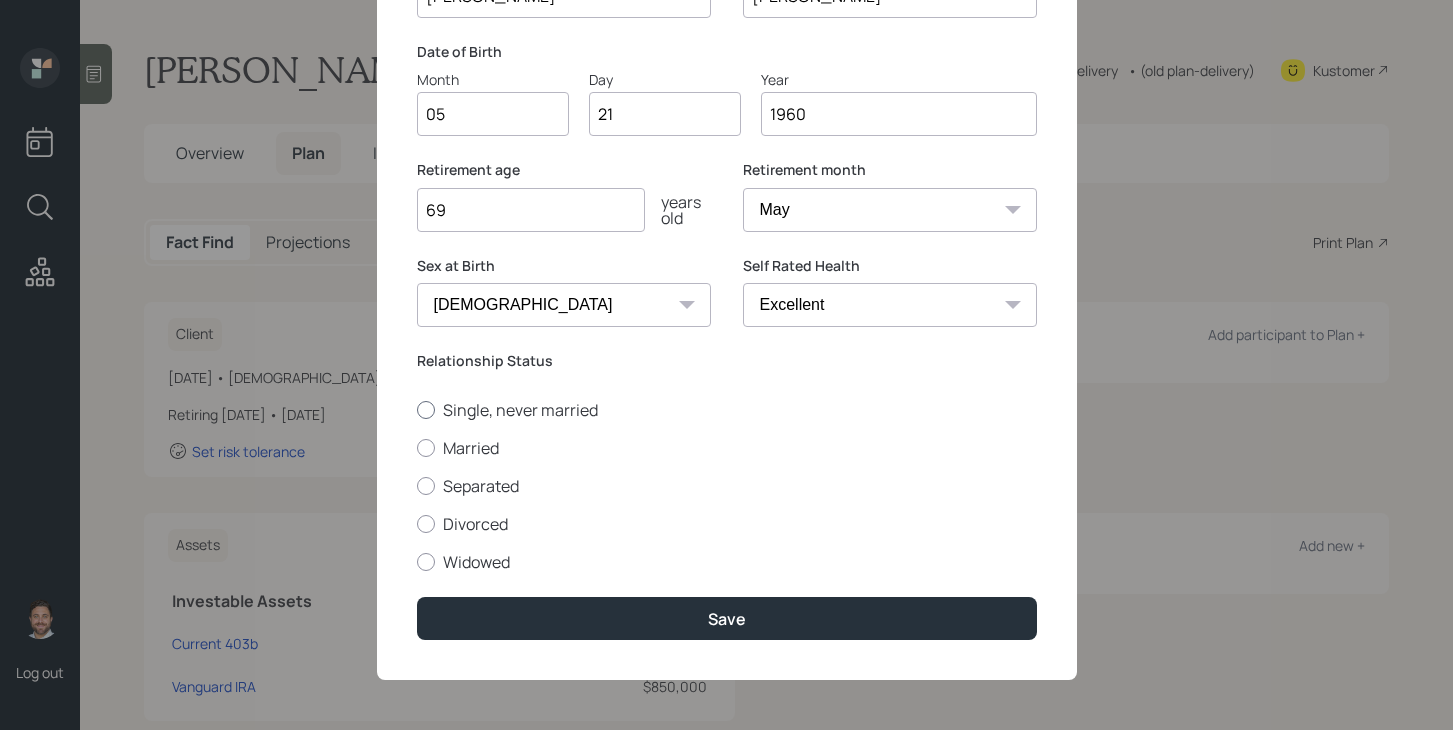 click on "Single, never married" at bounding box center [727, 410] 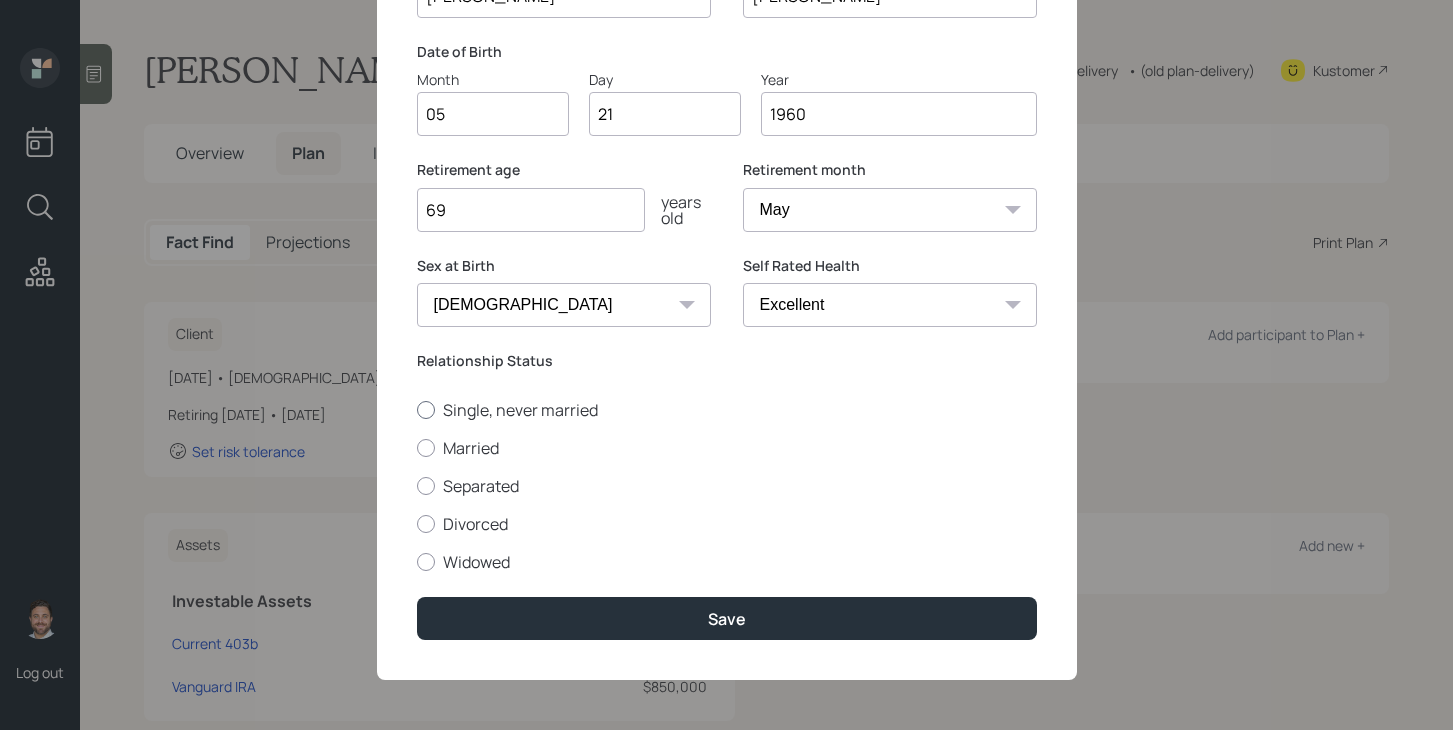 radio on "true" 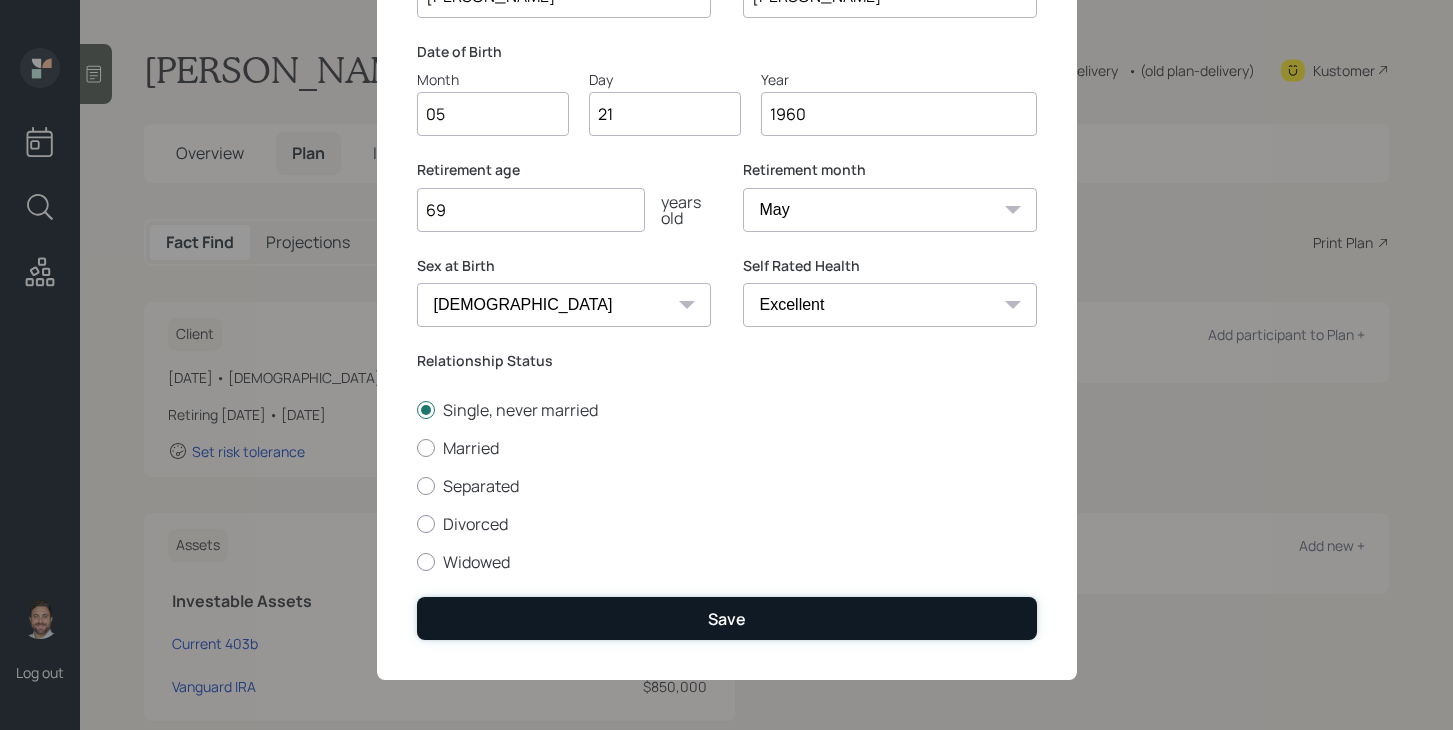 click on "Save" at bounding box center [727, 618] 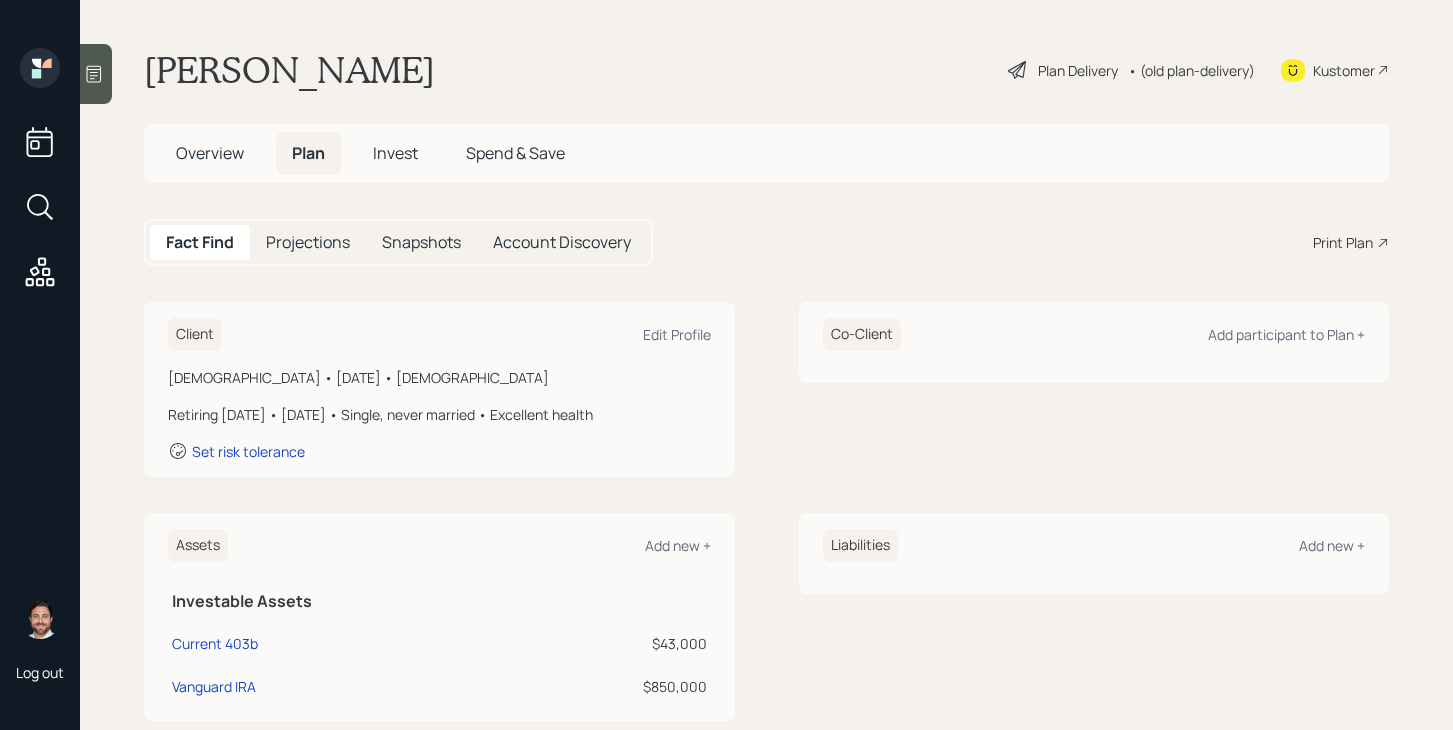 click on "Plan Delivery" at bounding box center (1078, 70) 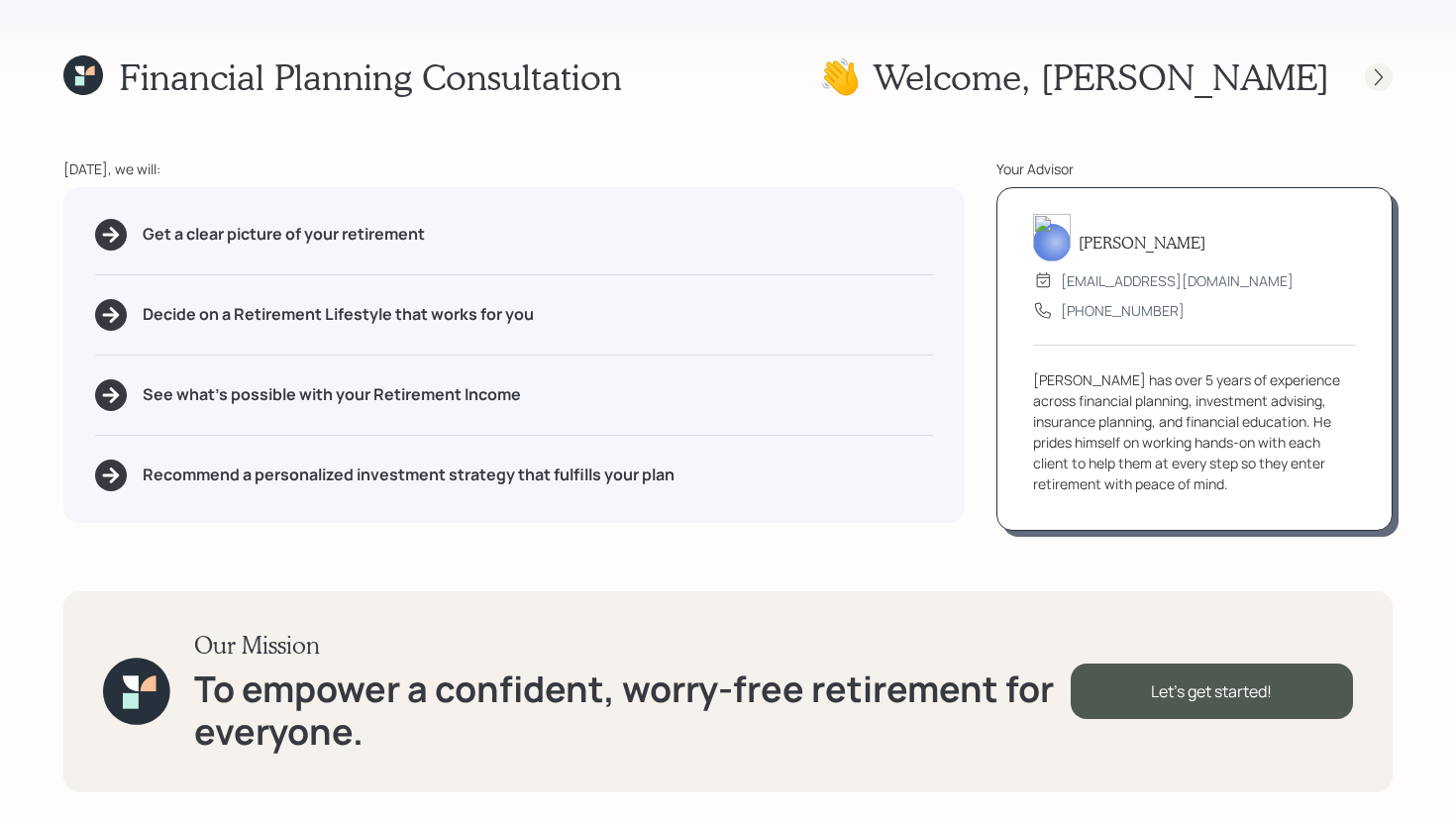 click 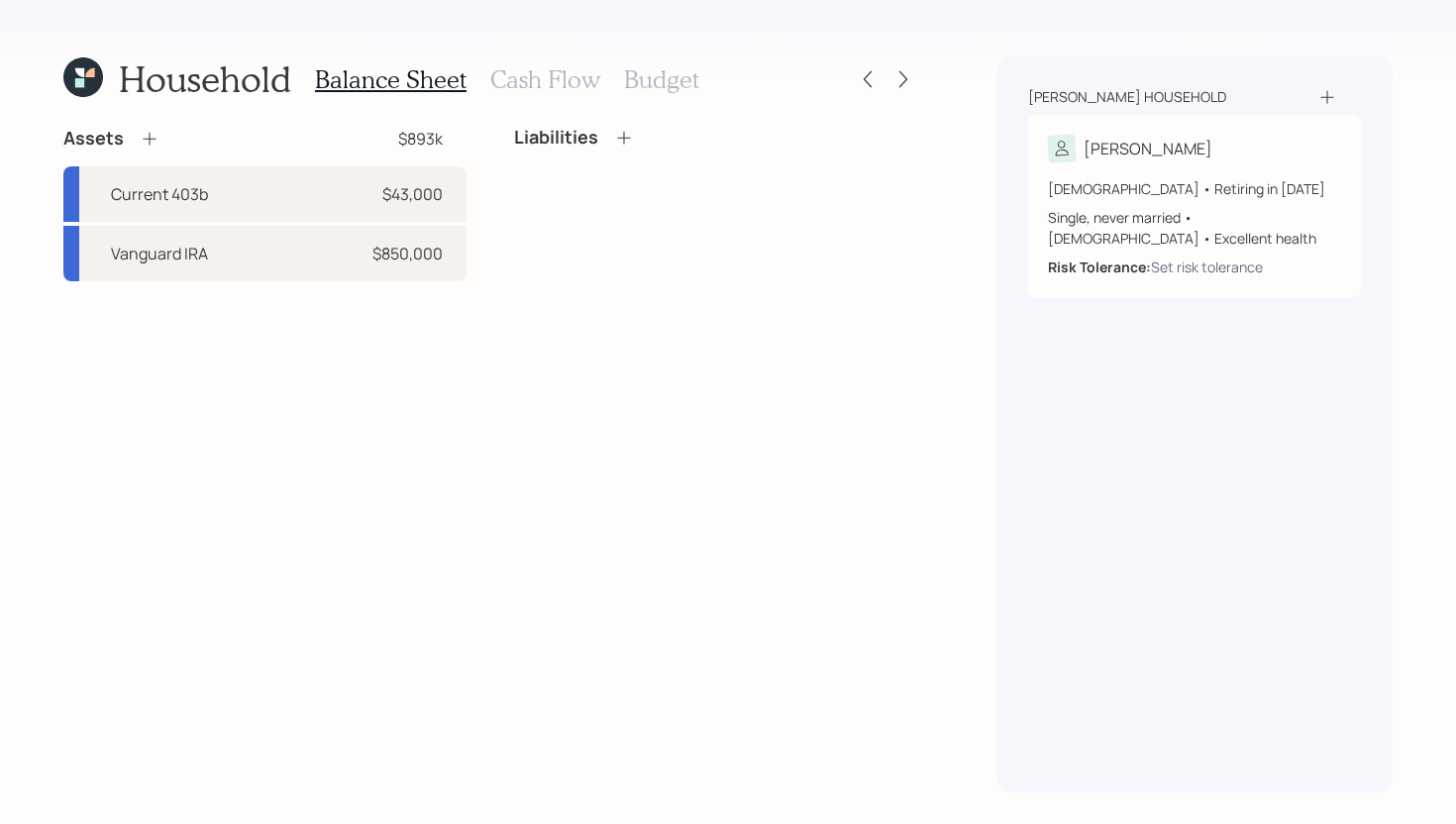 click 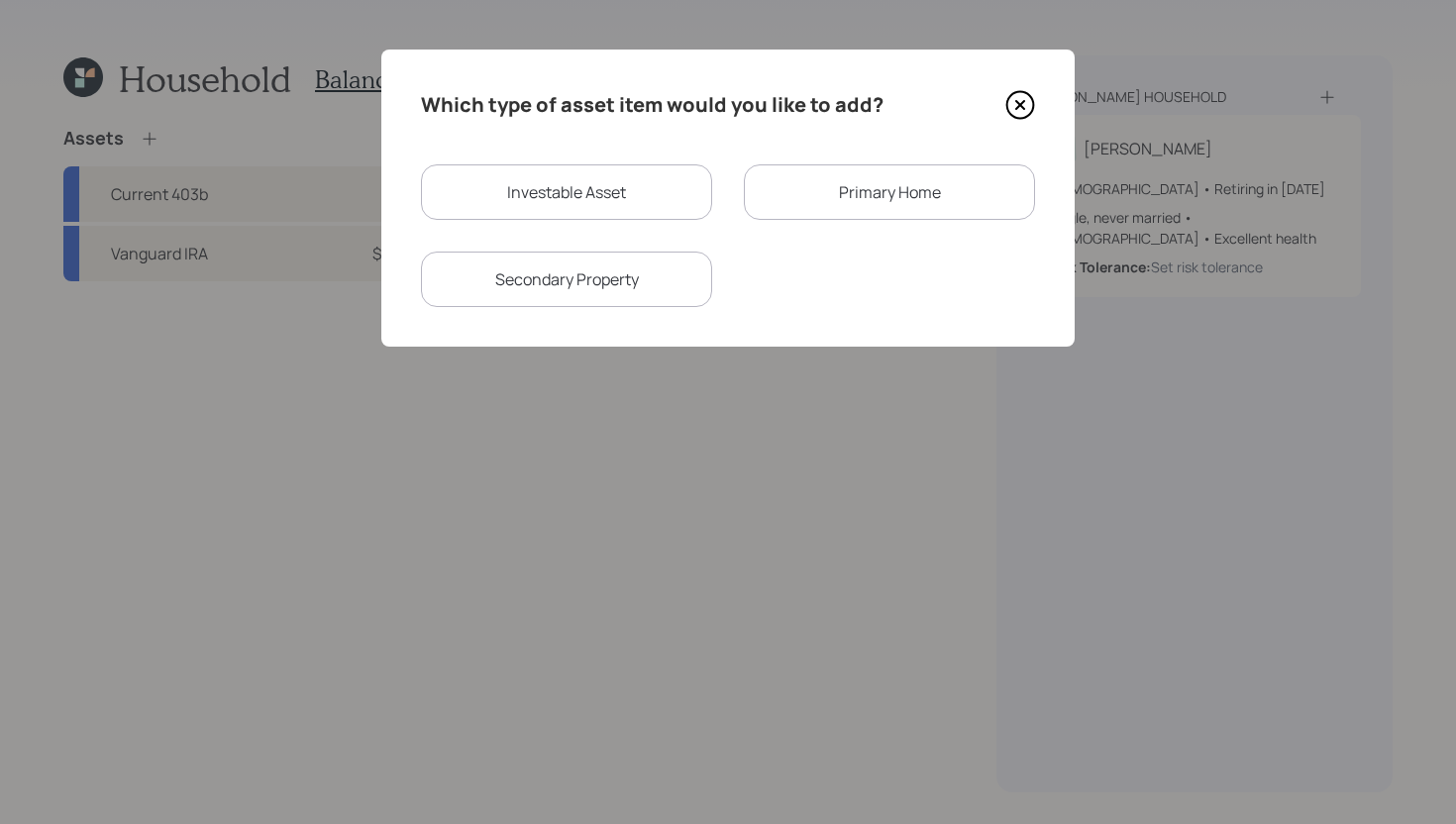 click on "Primary Home" at bounding box center (889, 192) 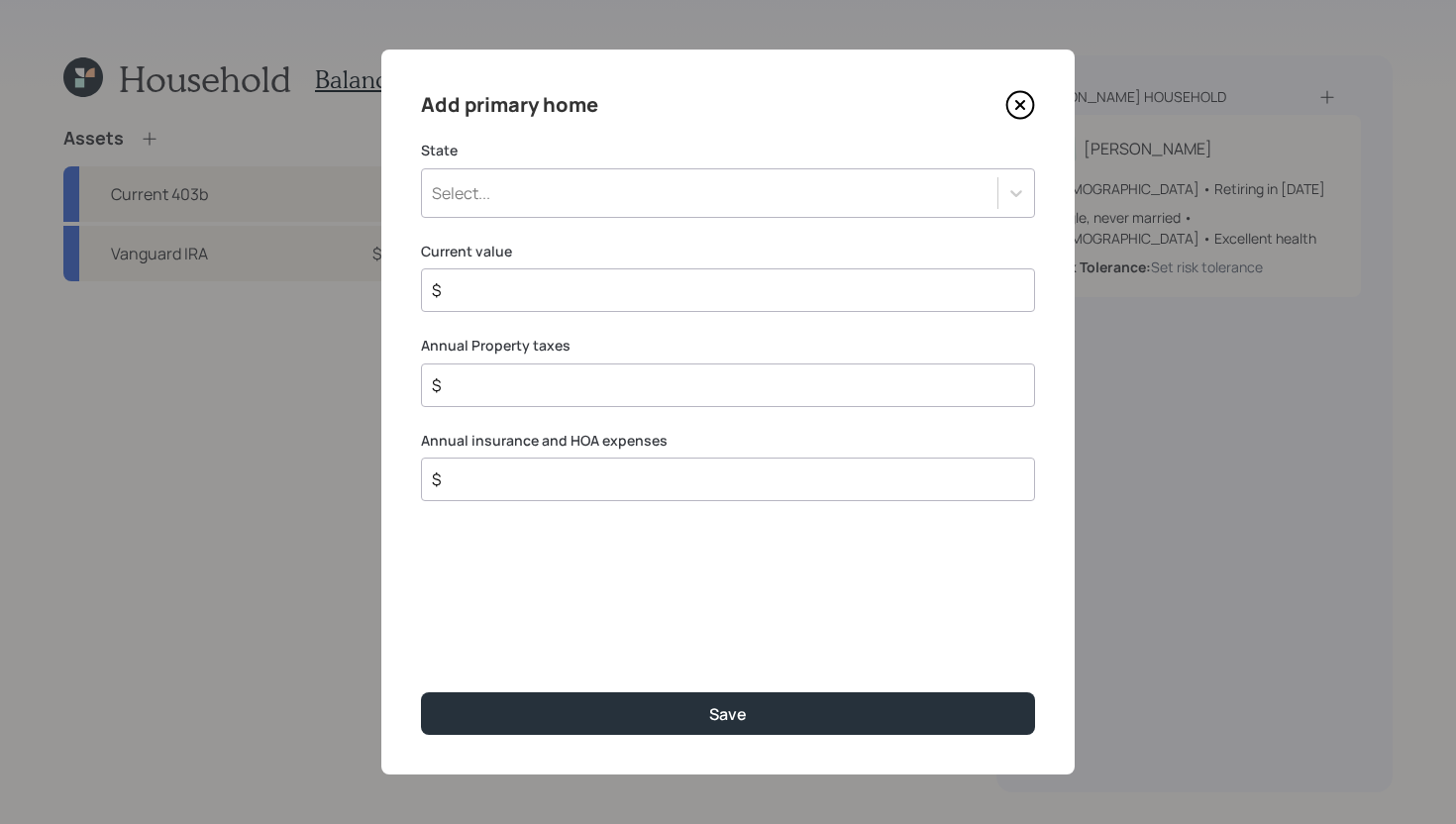 click on "Select..." at bounding box center (728, 193) 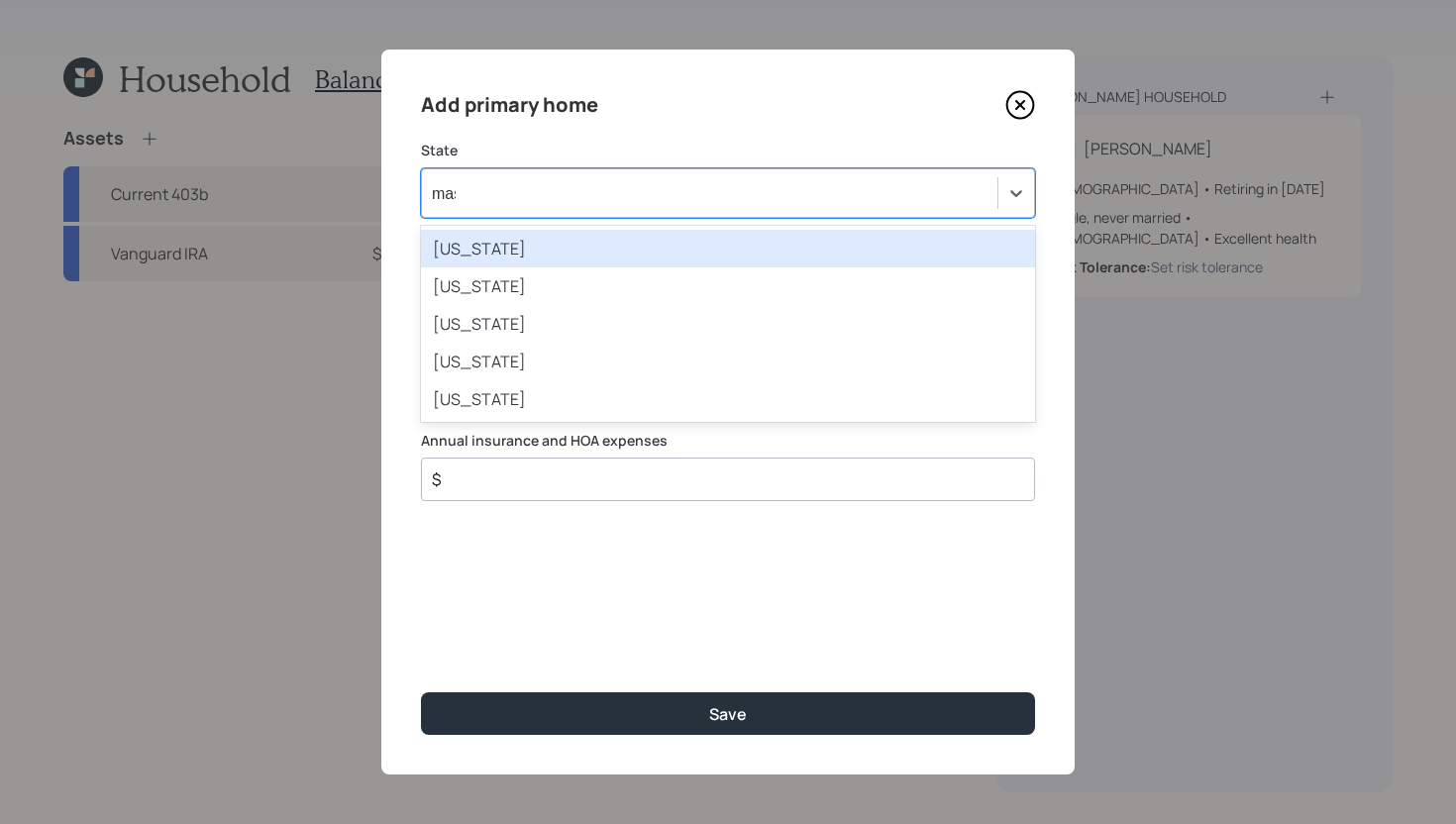 type on "mass" 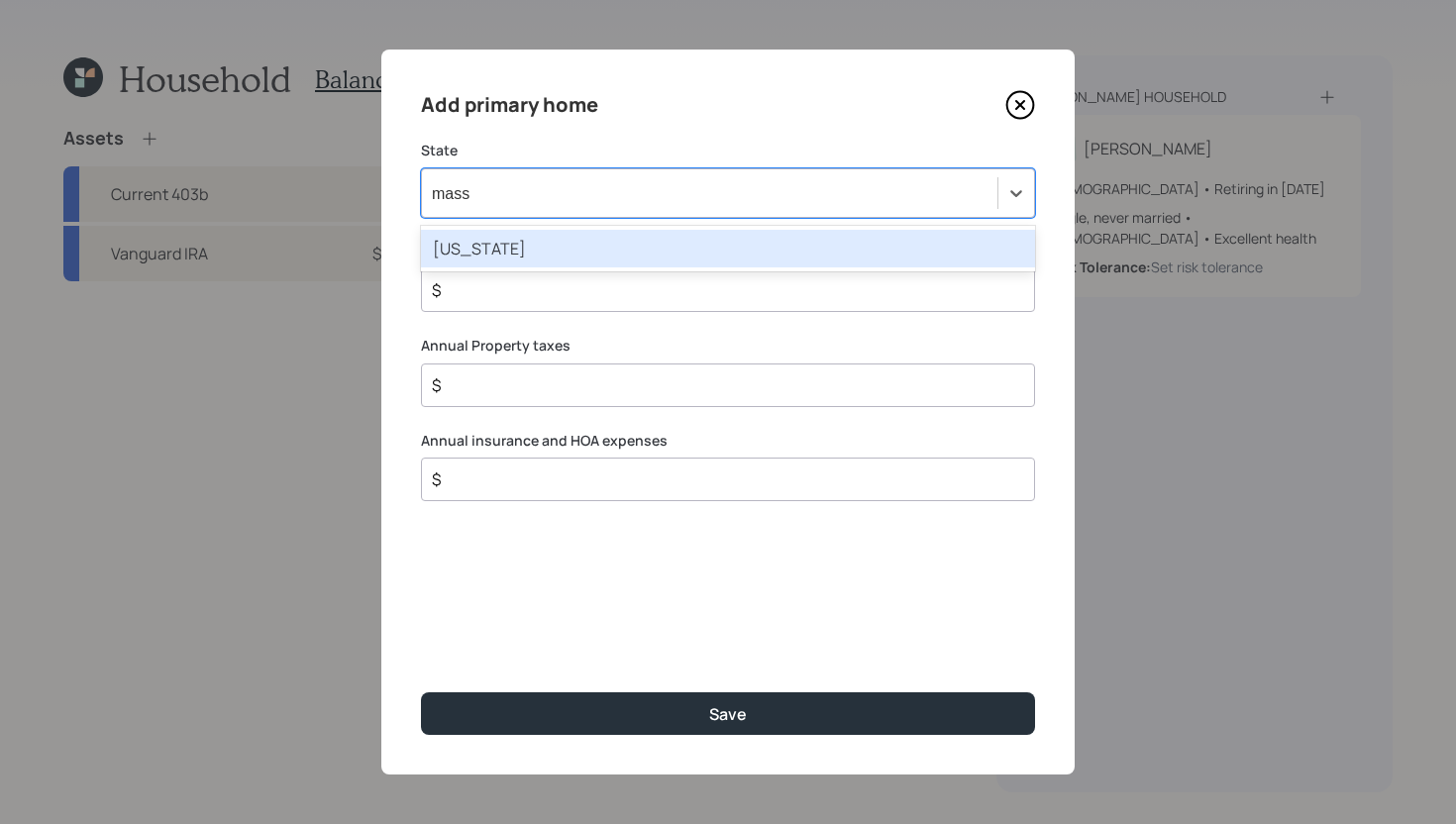 click on "Massachusetts" at bounding box center (728, 249) 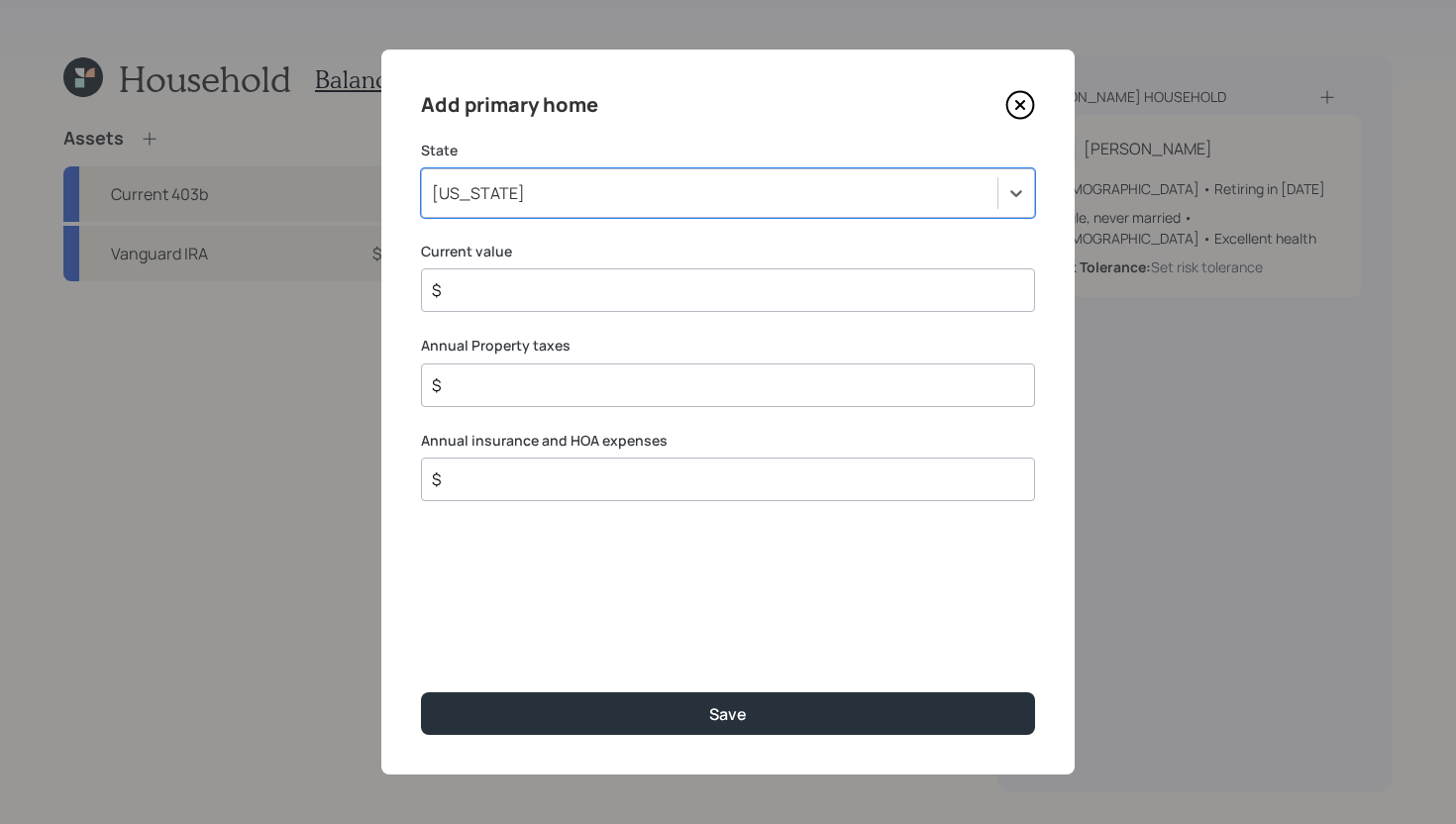 click on "$" at bounding box center (720, 290) 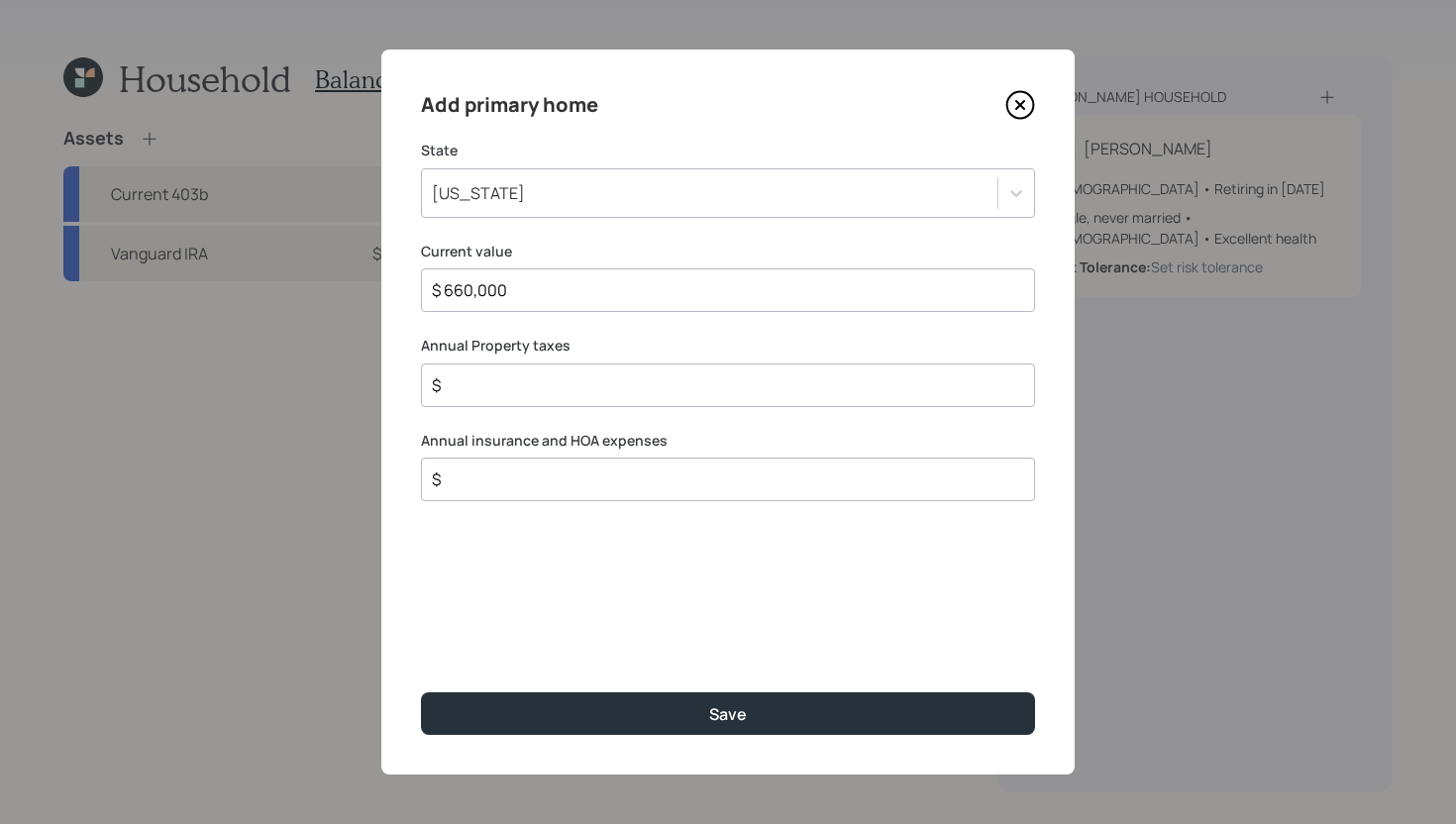 type on "$ 660,000" 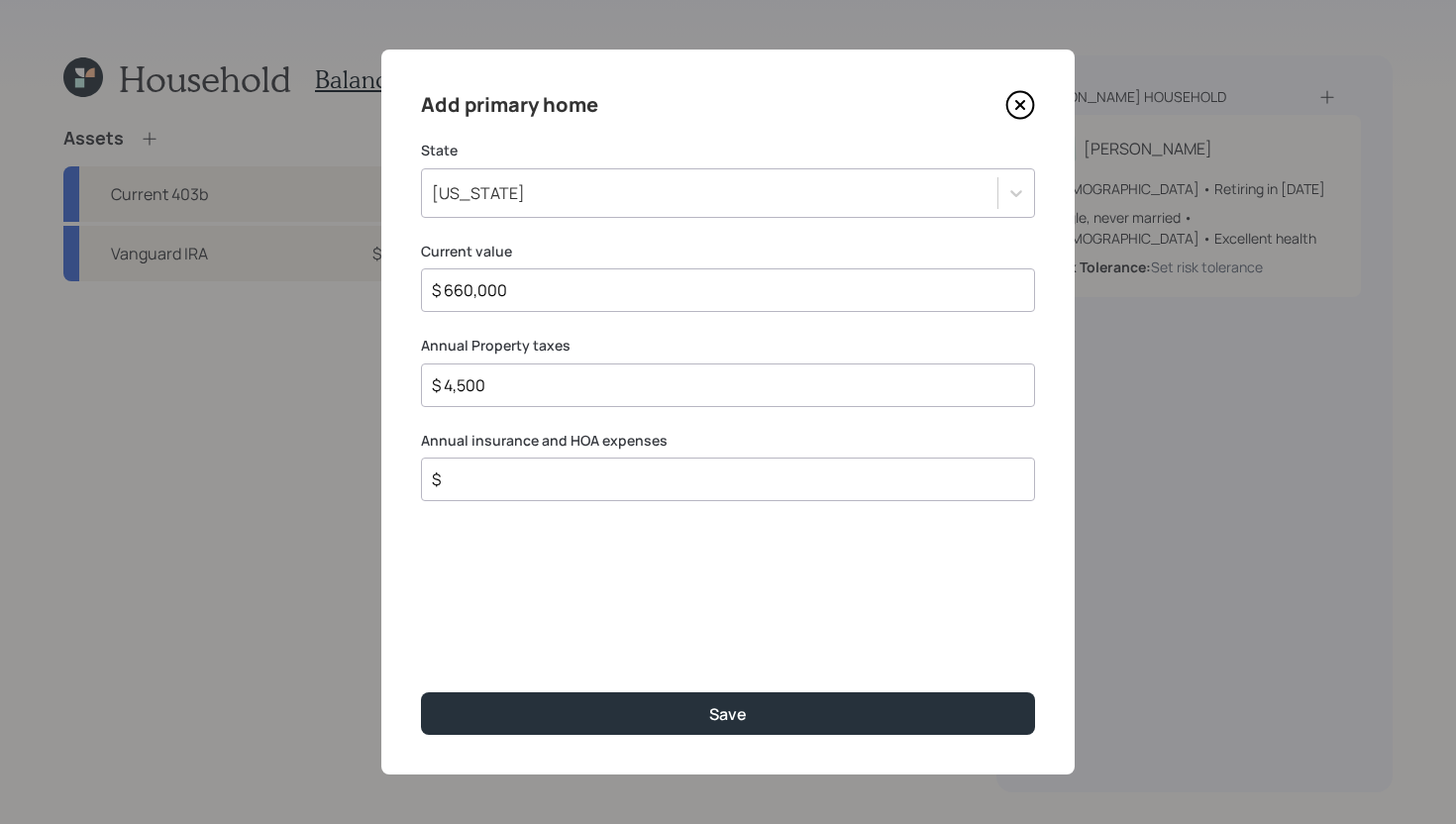 type on "$ 4,500" 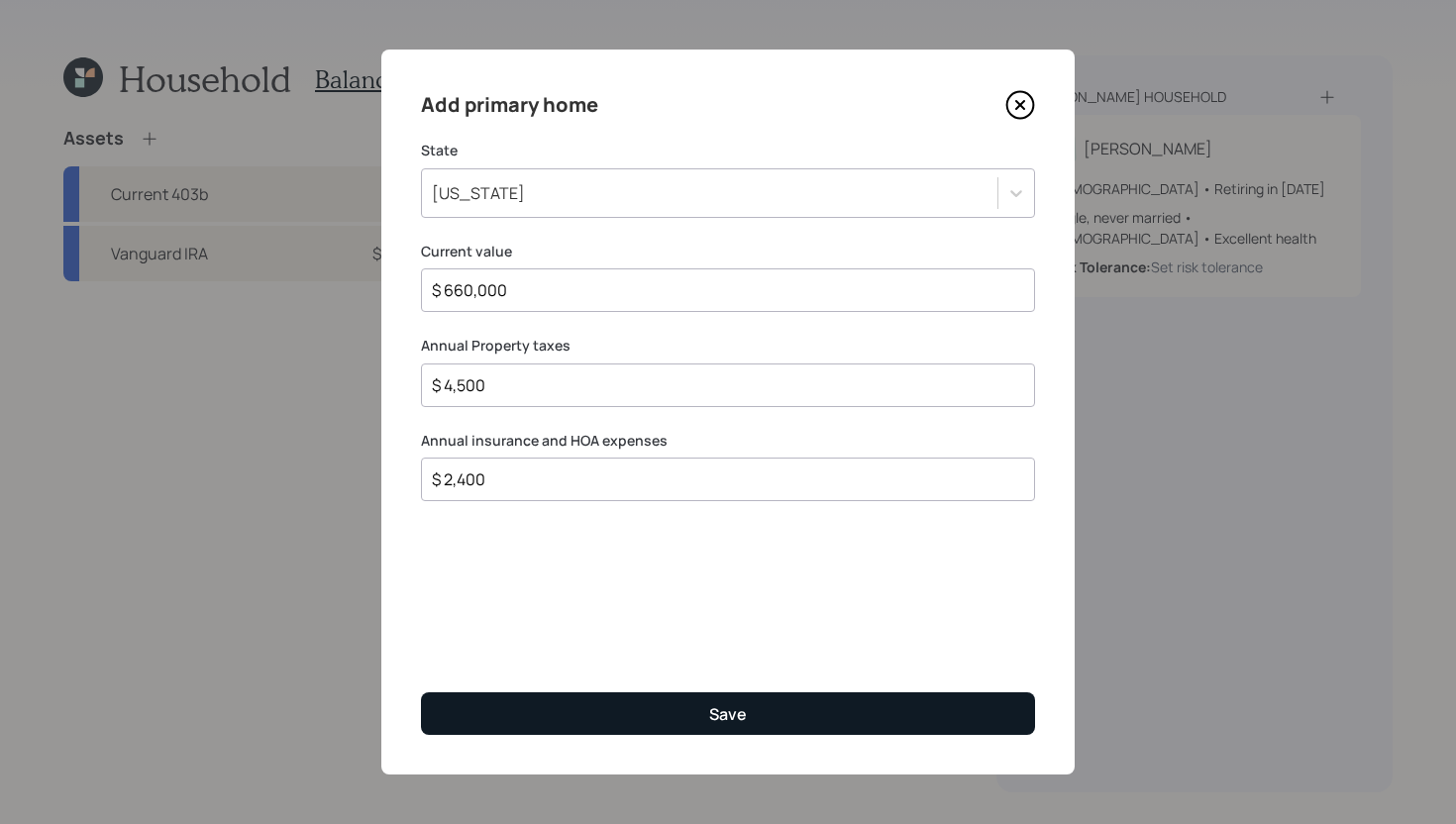 type on "$ 2,400" 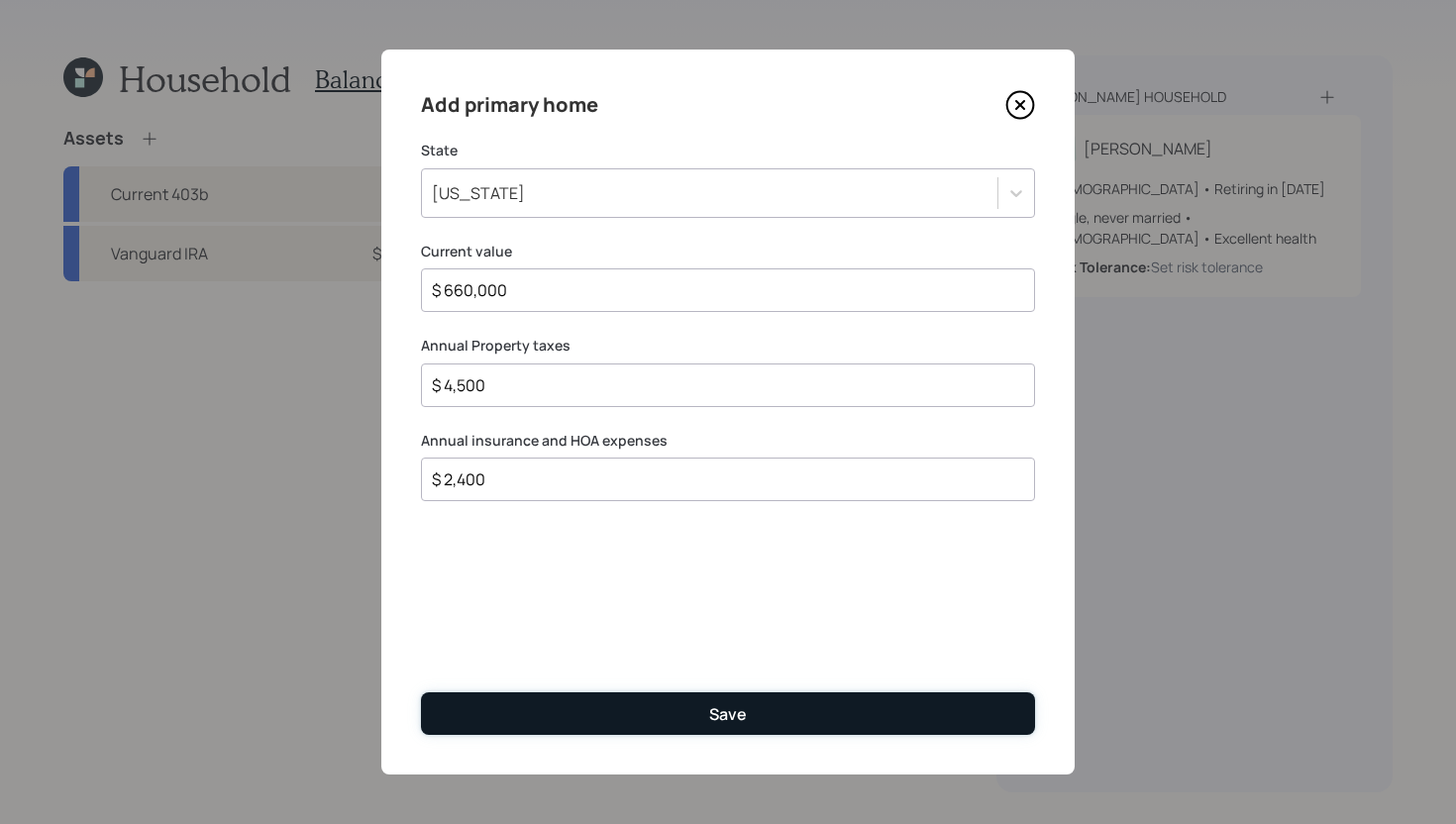 click on "Save" at bounding box center [728, 713] 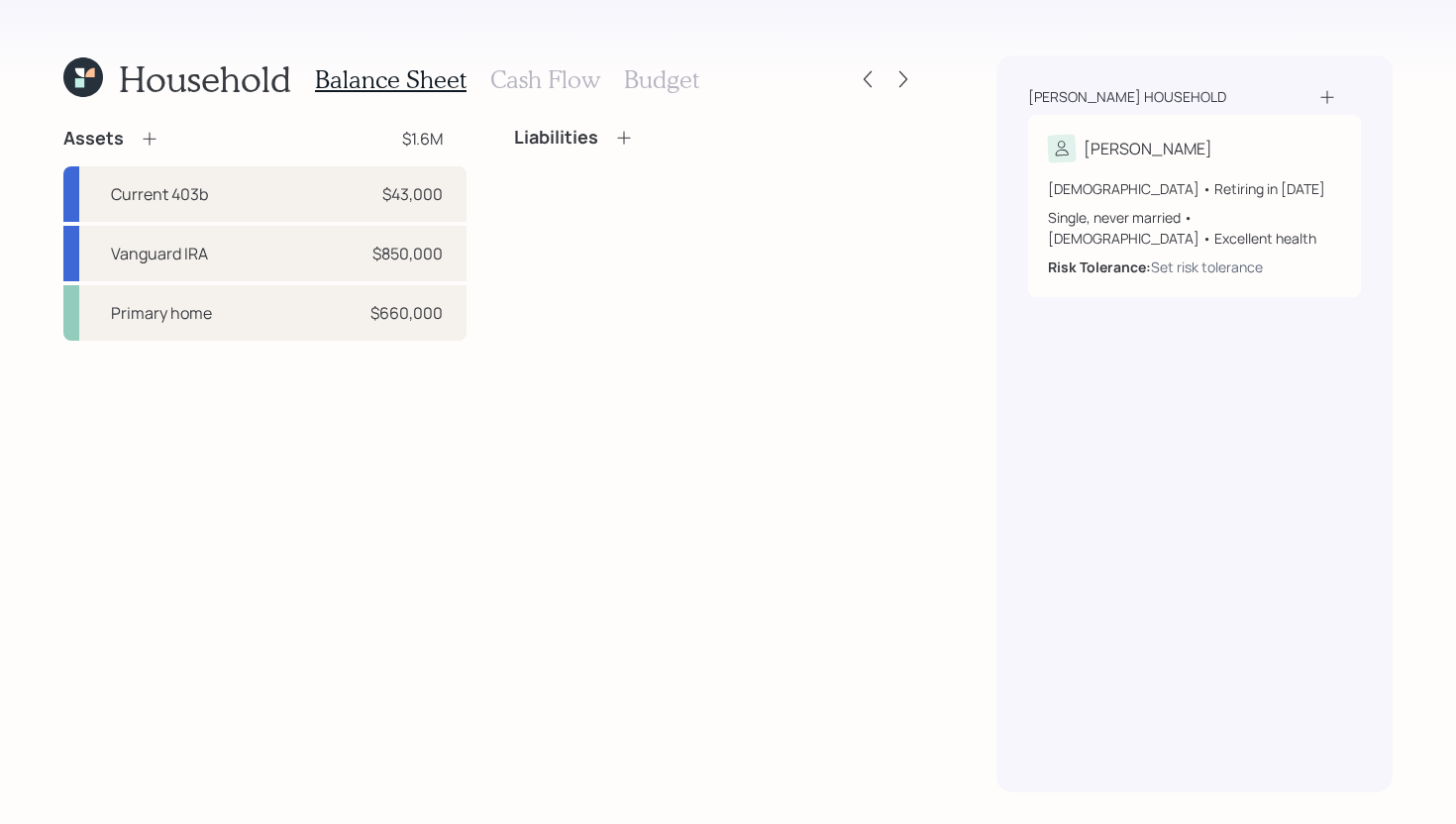 click 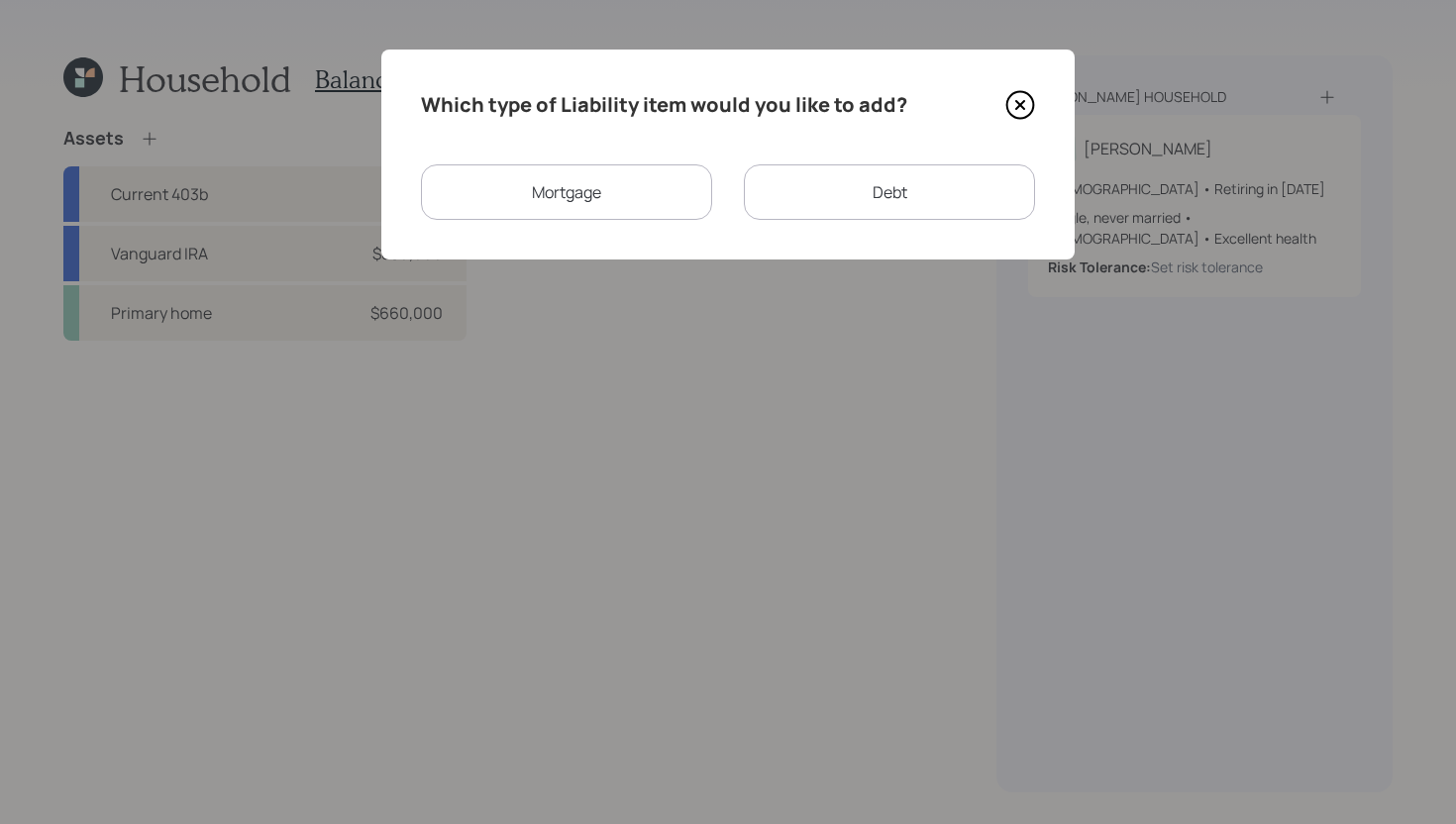 click on "Mortgage" at bounding box center (567, 192) 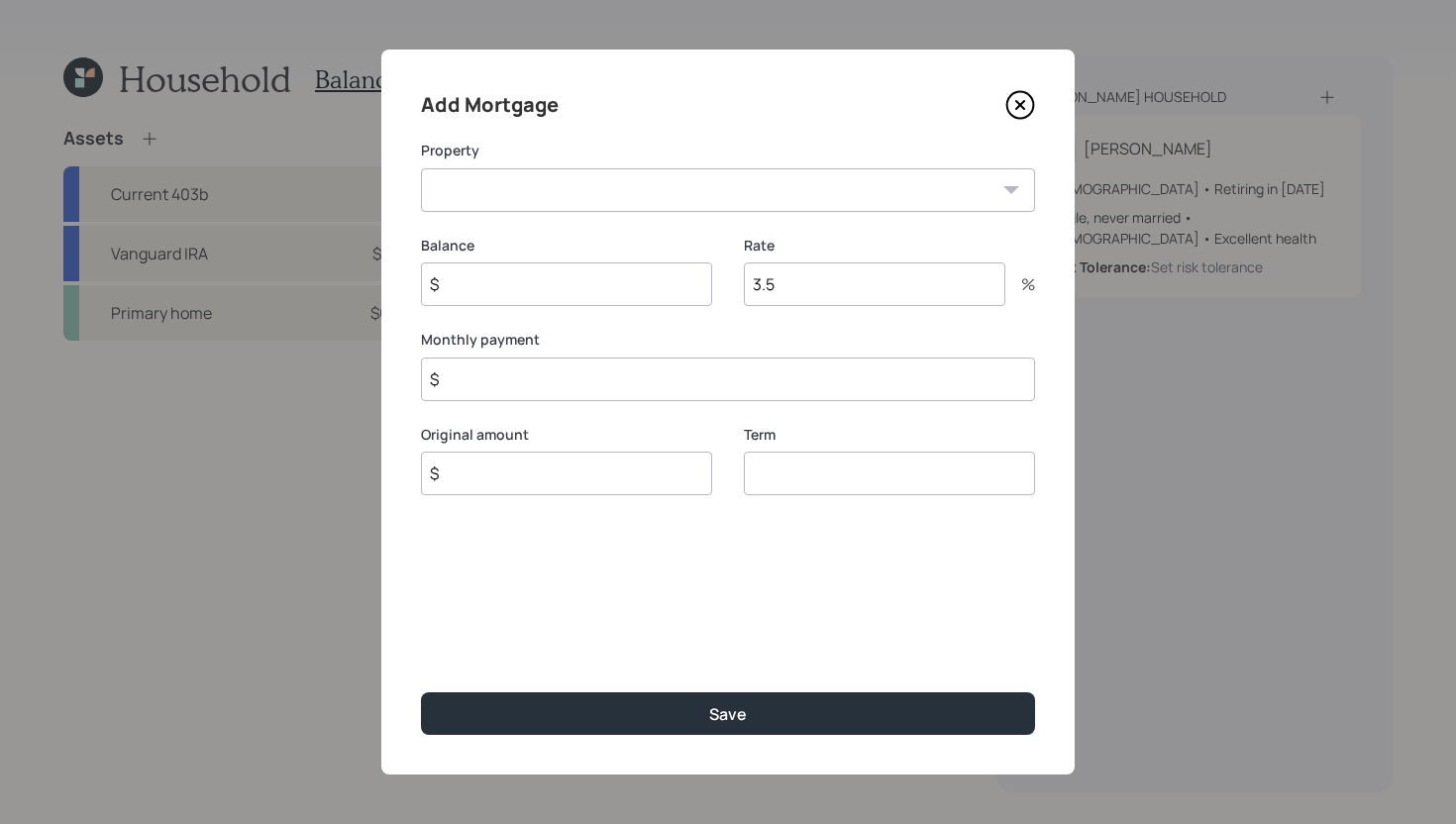 click on "MA Primary home" at bounding box center (728, 190) 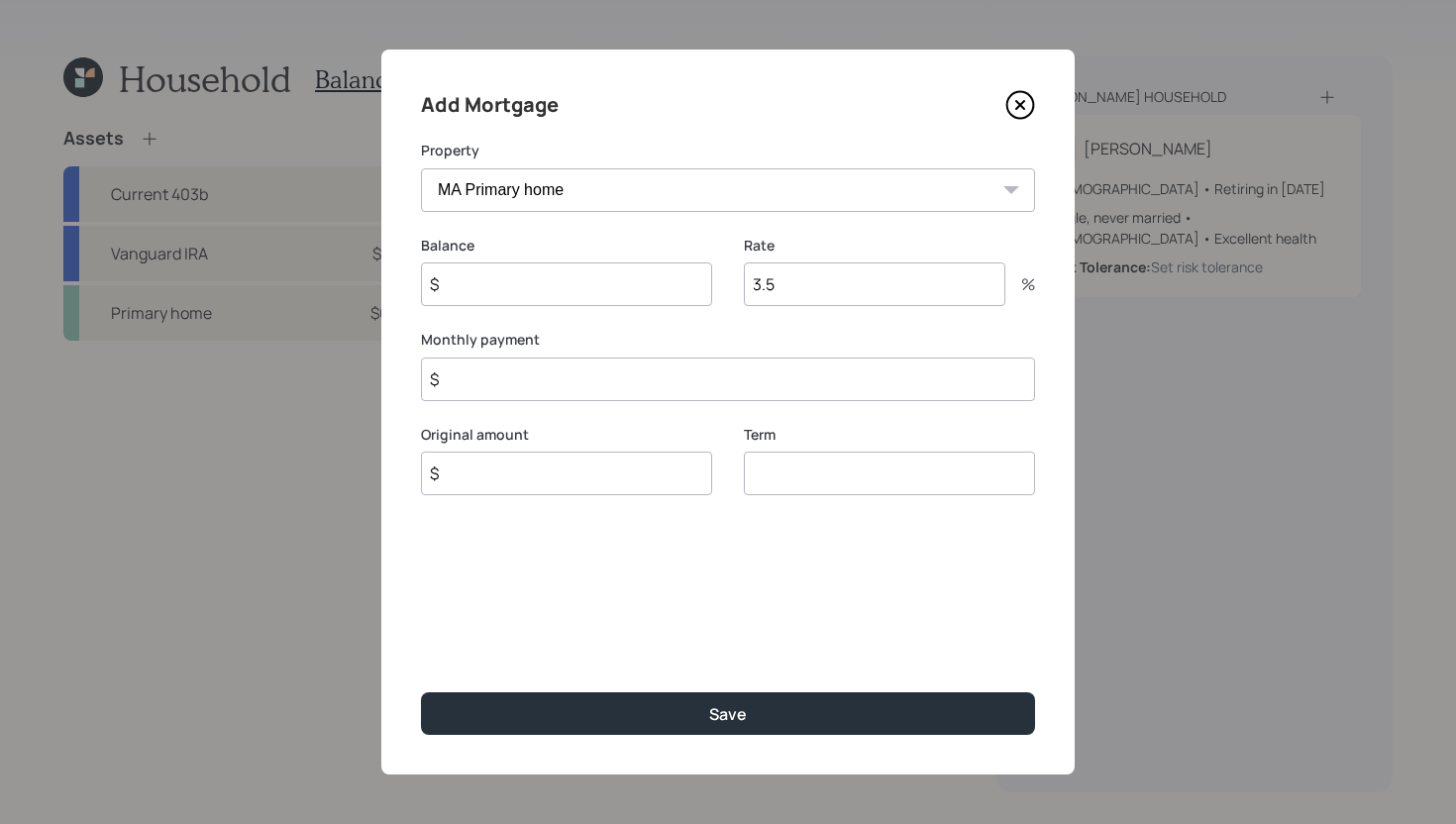 click on "$" at bounding box center (567, 284) 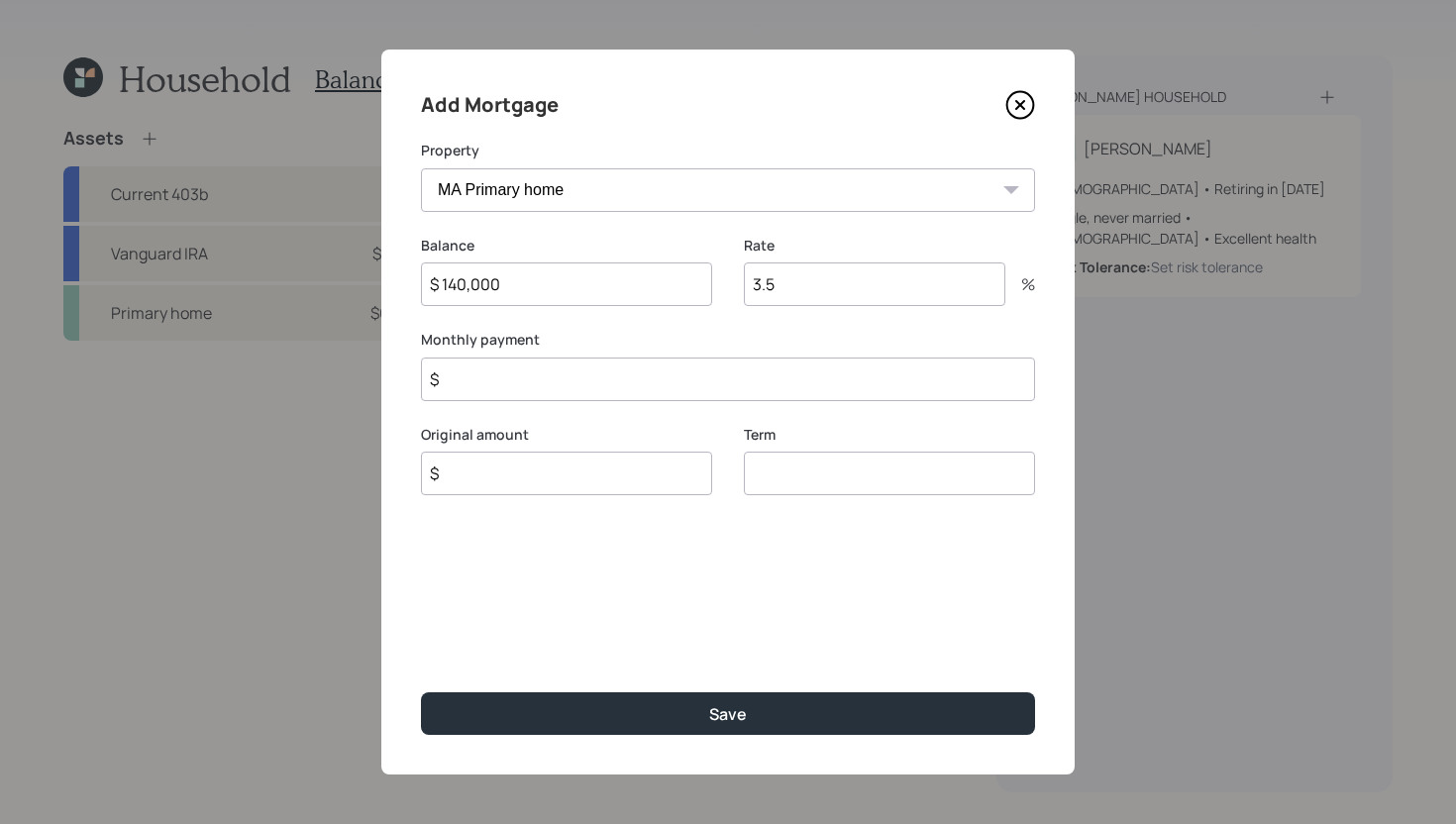 type on "$ 140,000" 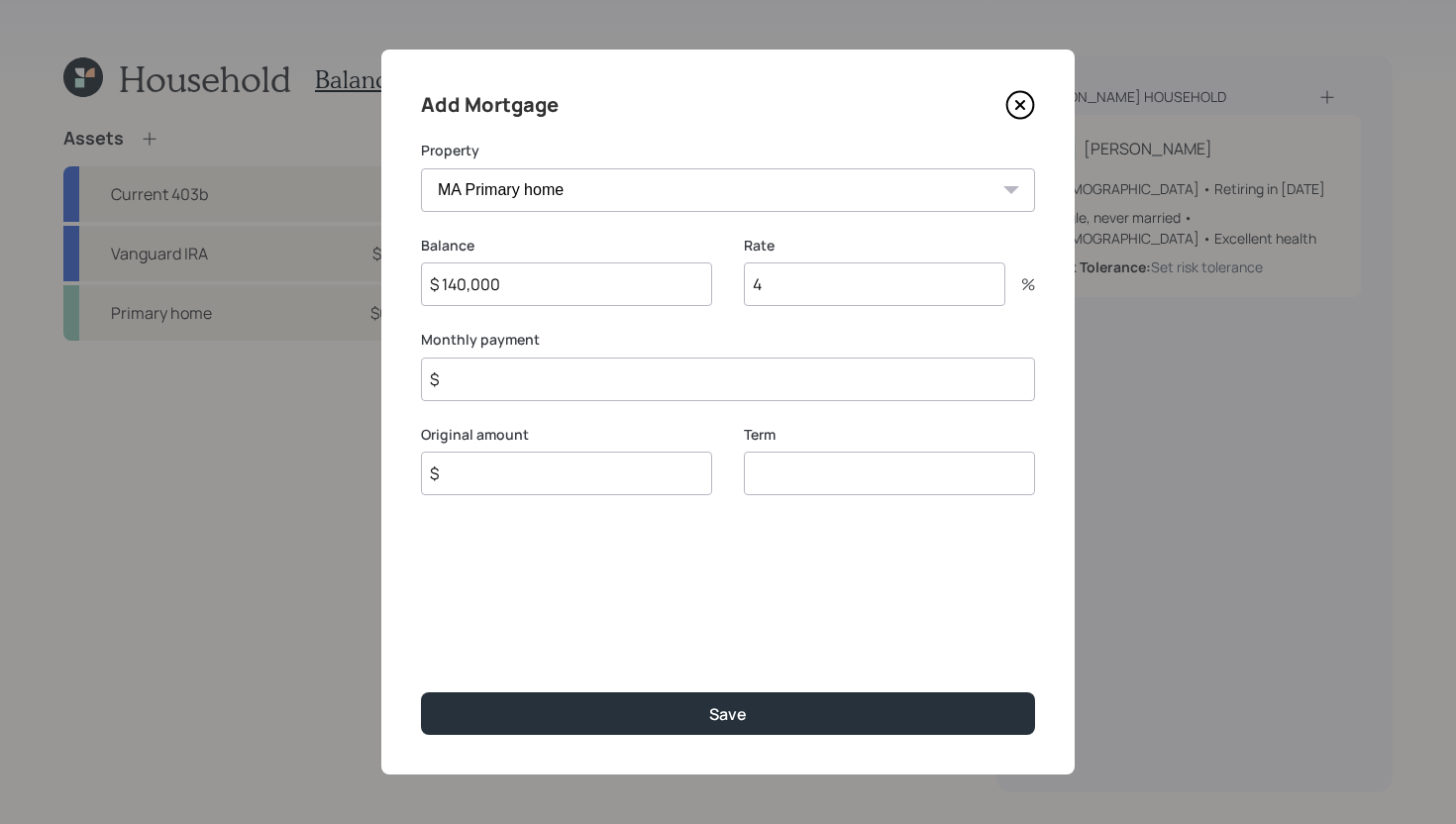 type on "4" 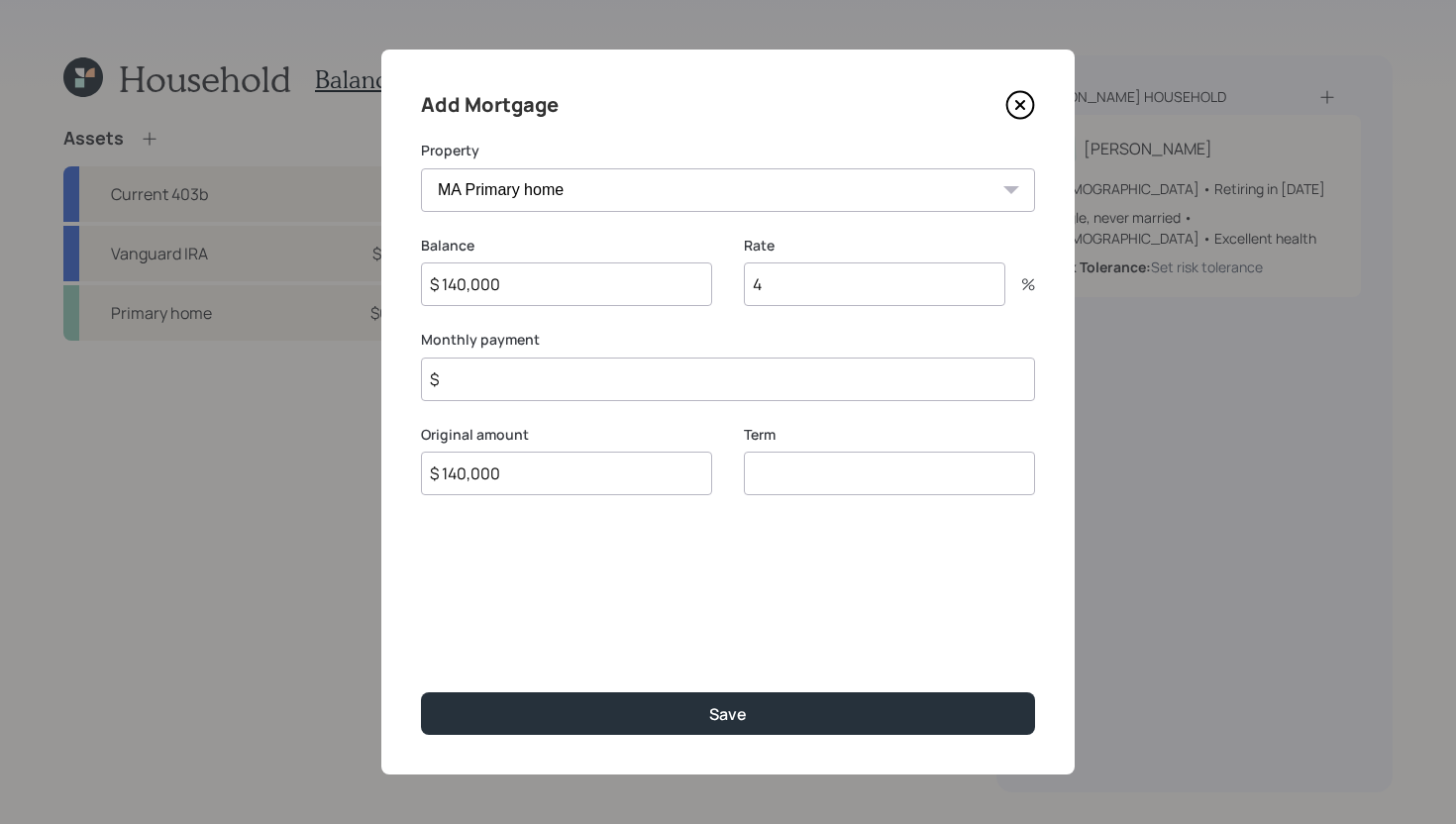 type on "$ 140,000" 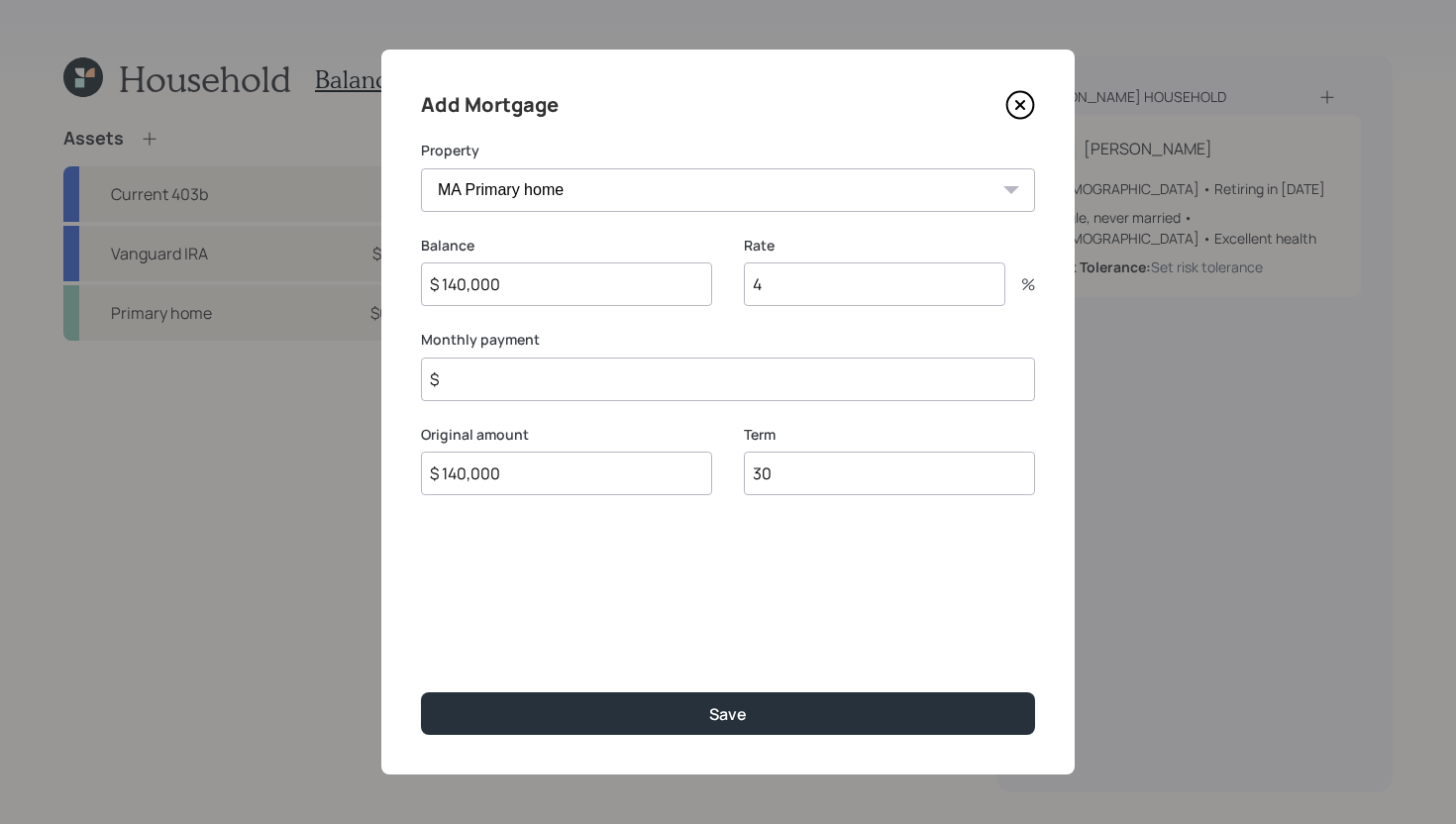 type on "30" 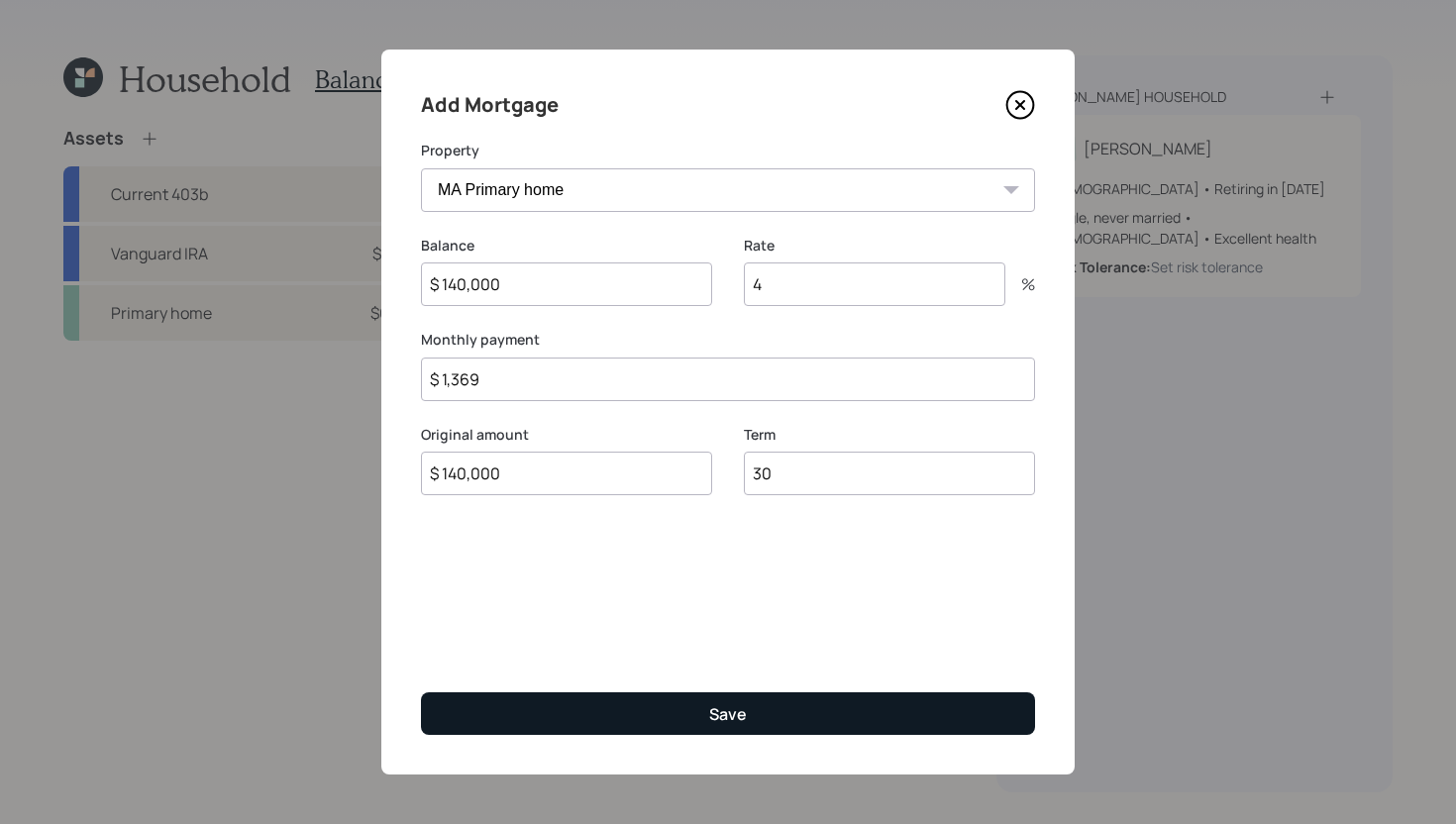 type on "$ 1,369" 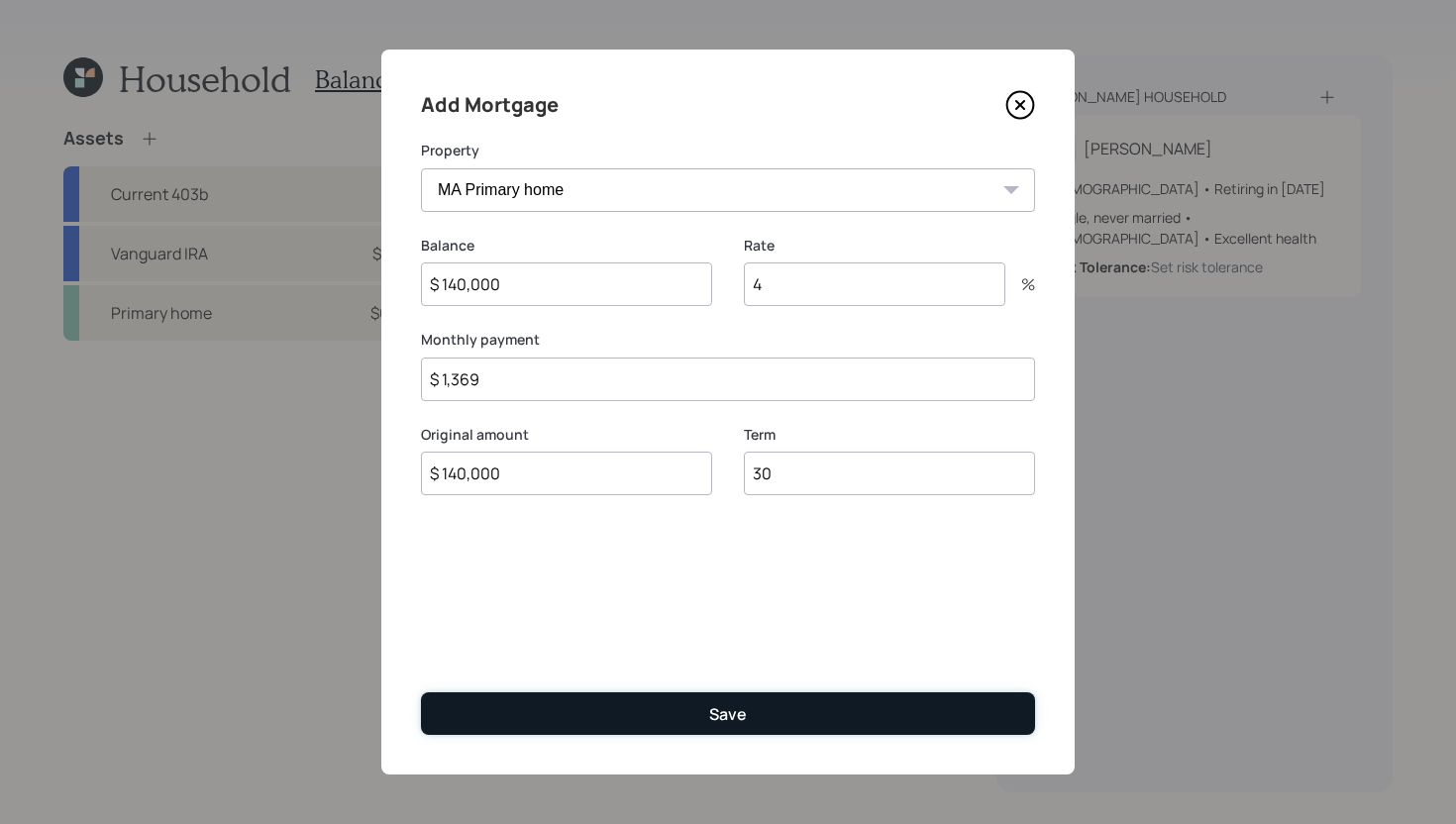 click on "Save" at bounding box center [728, 713] 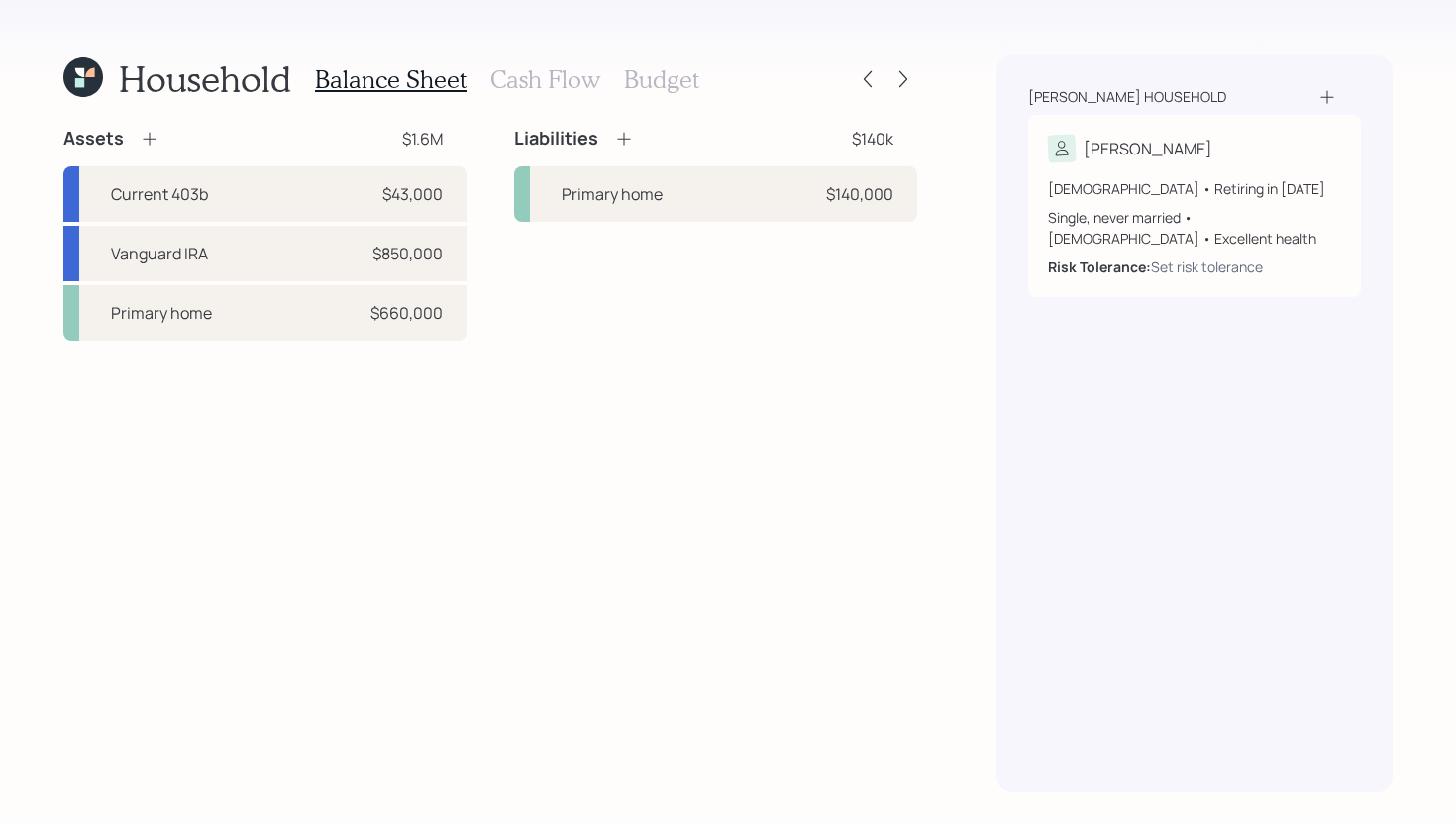 click 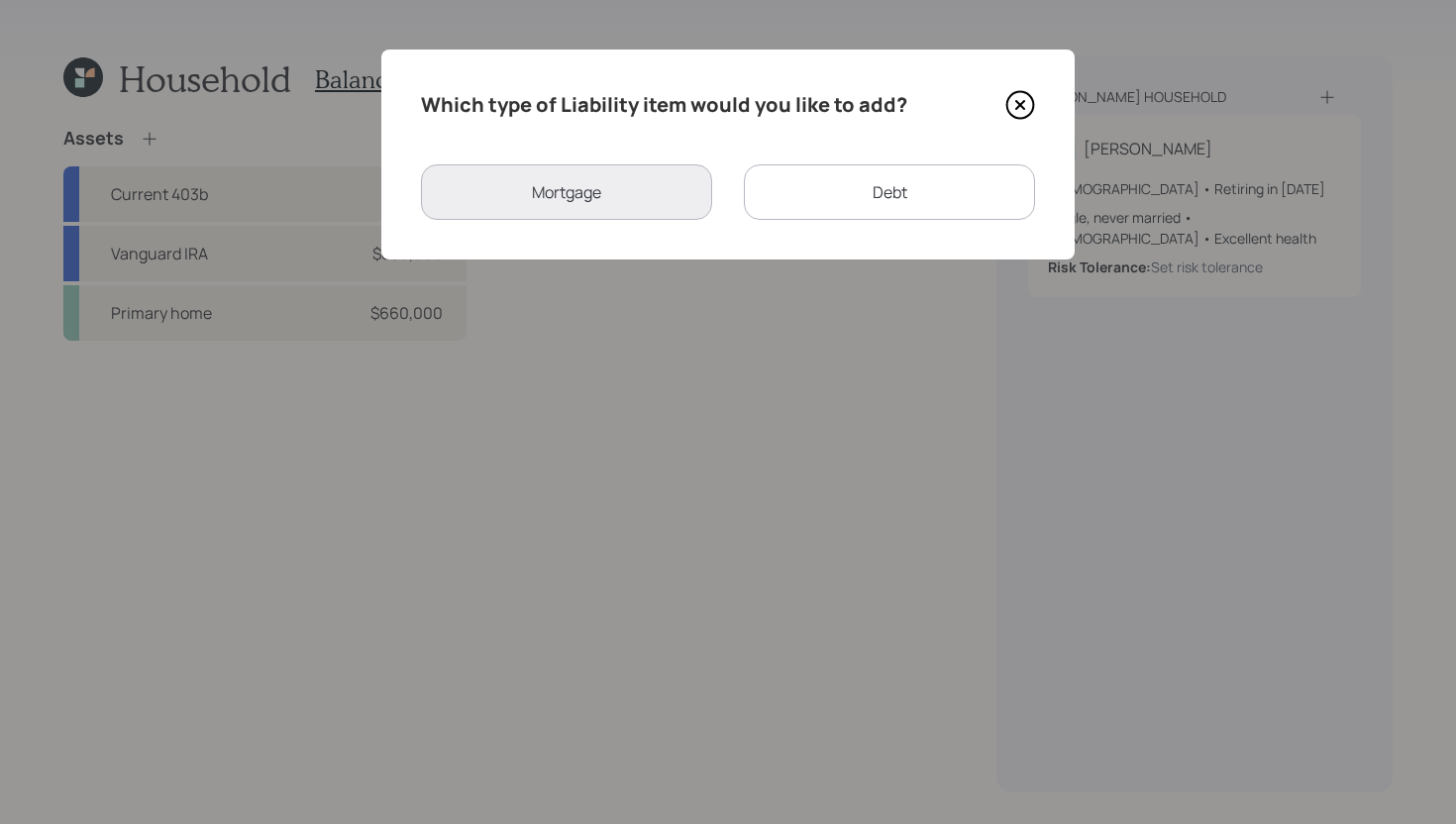 click on "Debt" at bounding box center (889, 192) 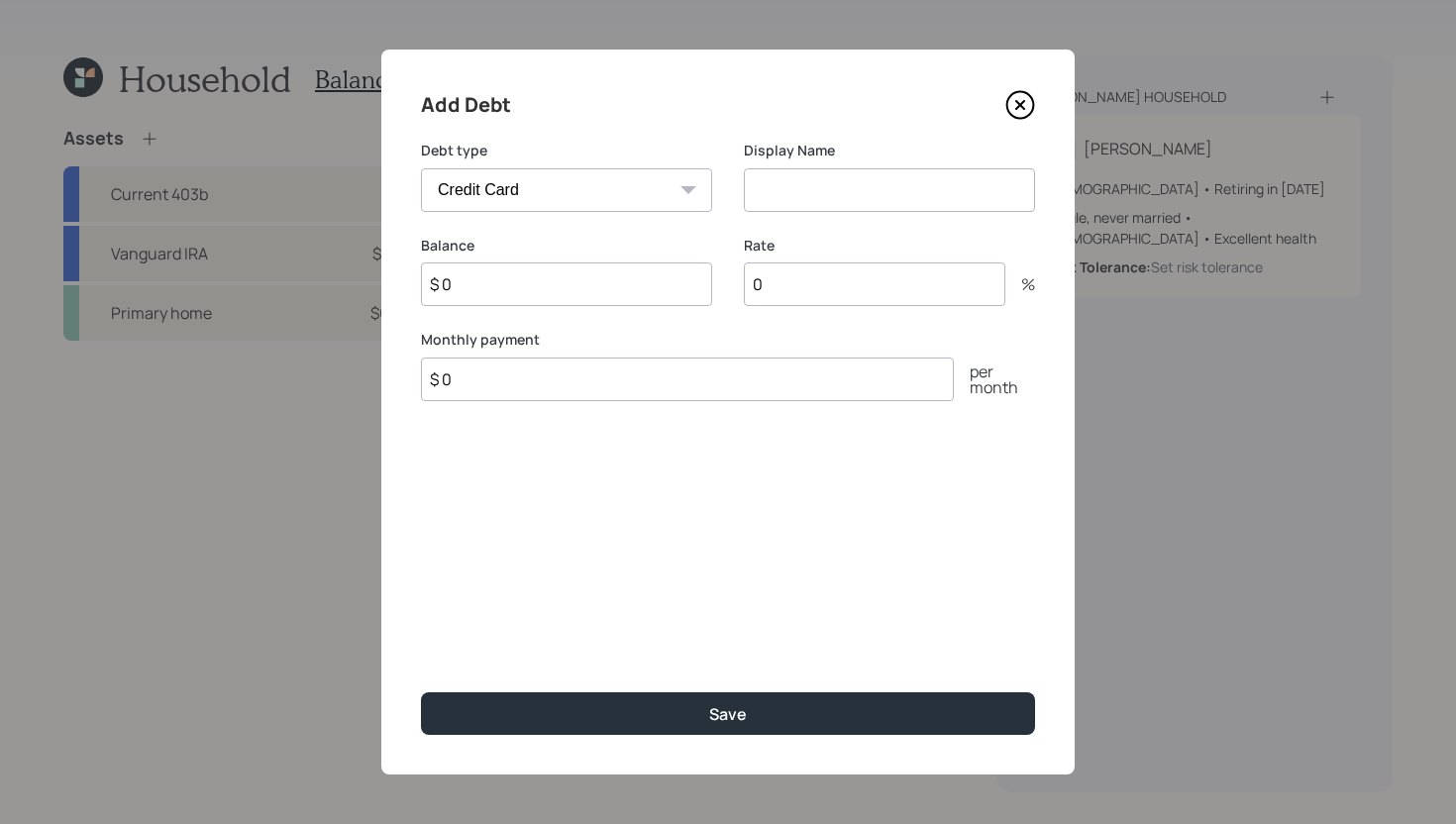 click on "Car Credit Card Medical Student Other" at bounding box center (567, 190) 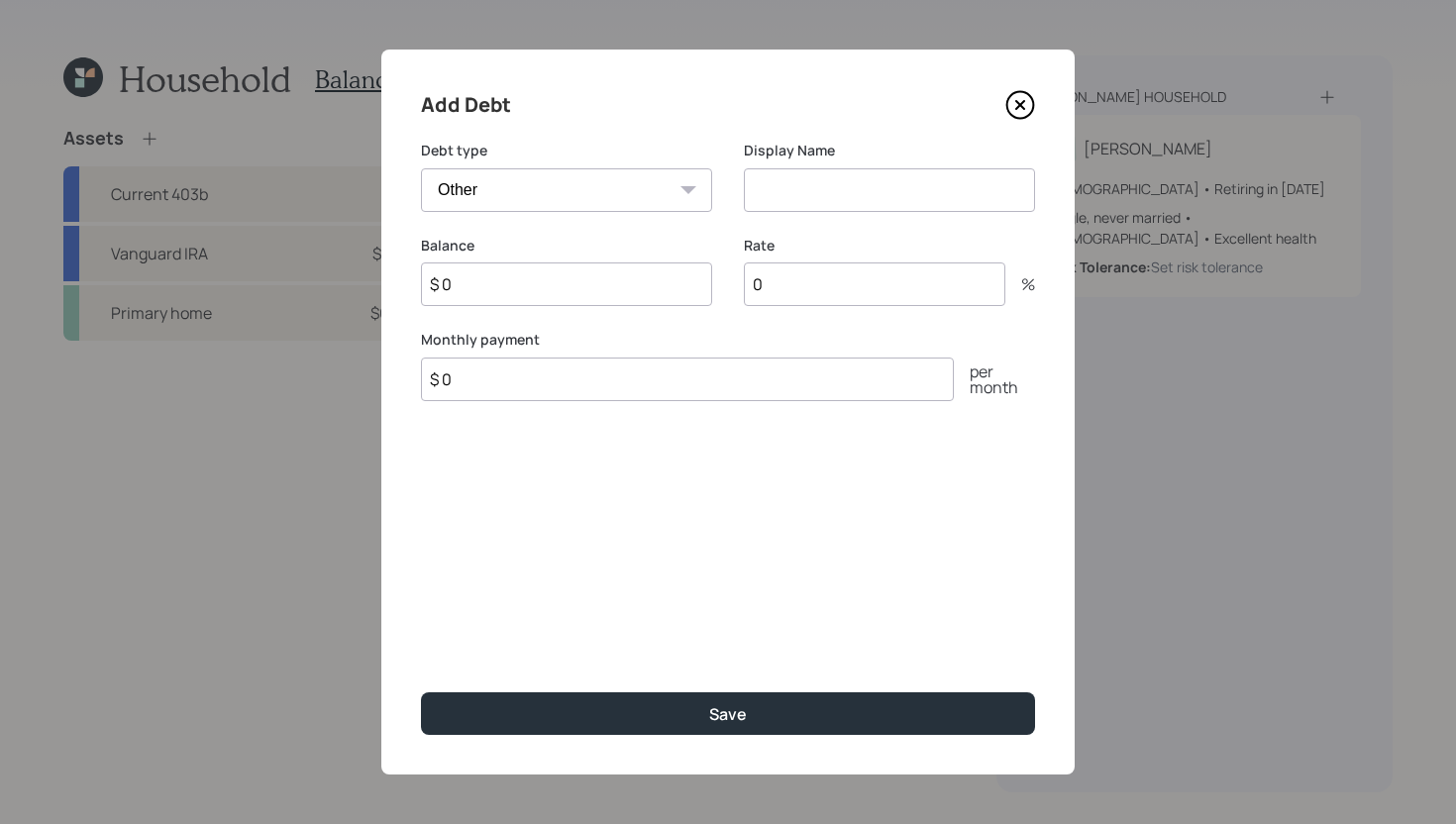 click at bounding box center [889, 190] 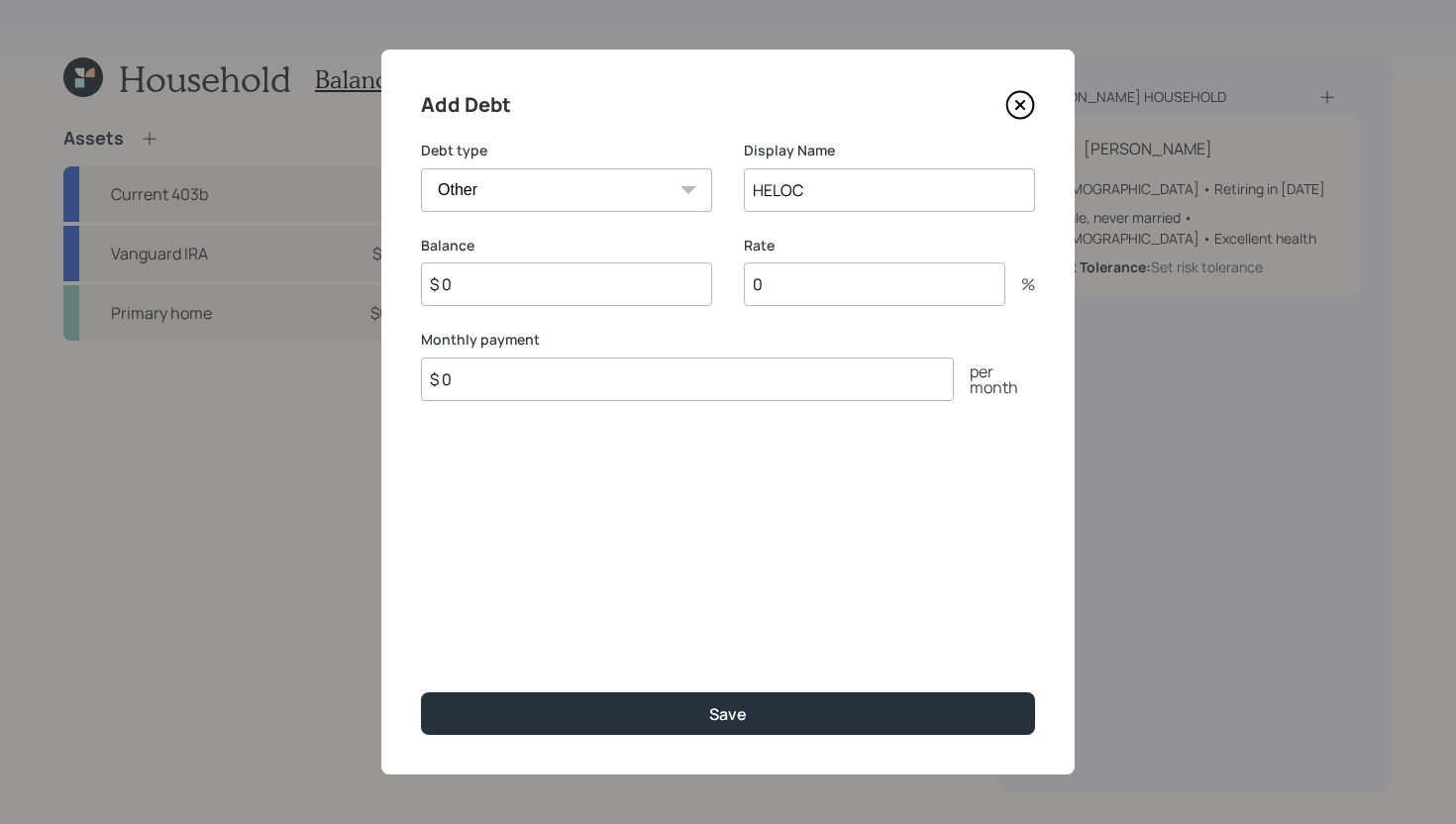 type on "HELOC" 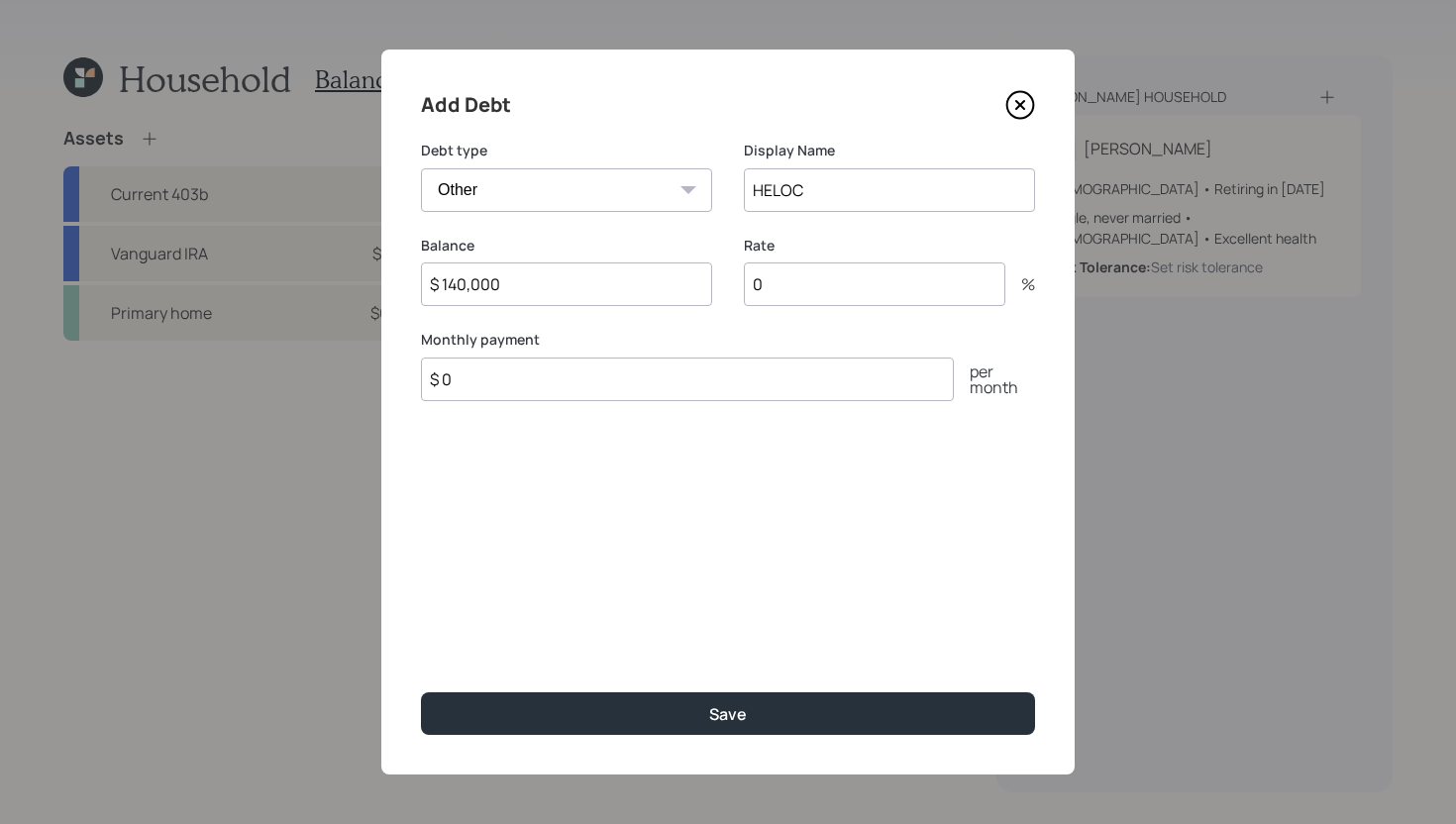 type on "$ 140,000" 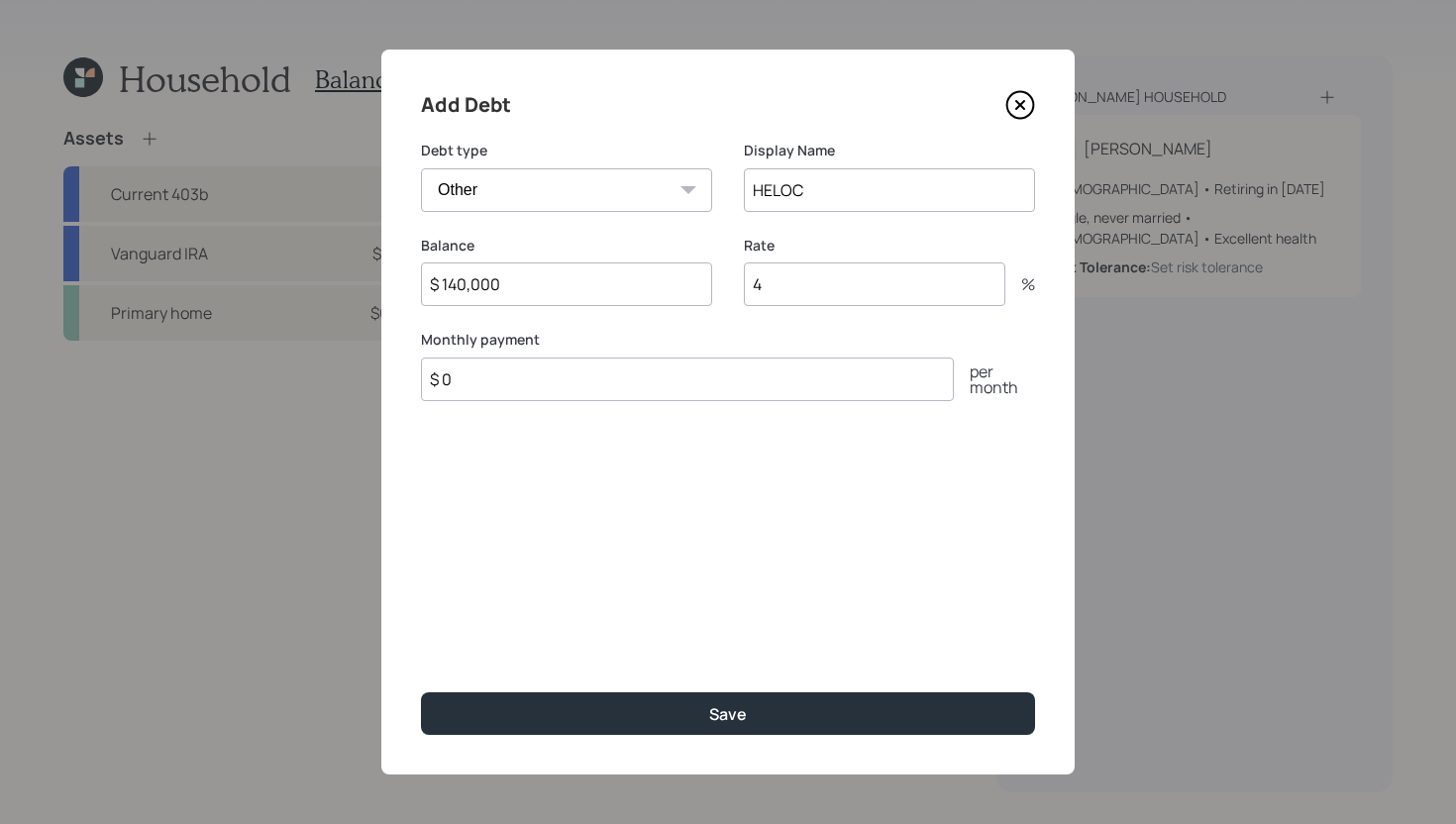 type on "4" 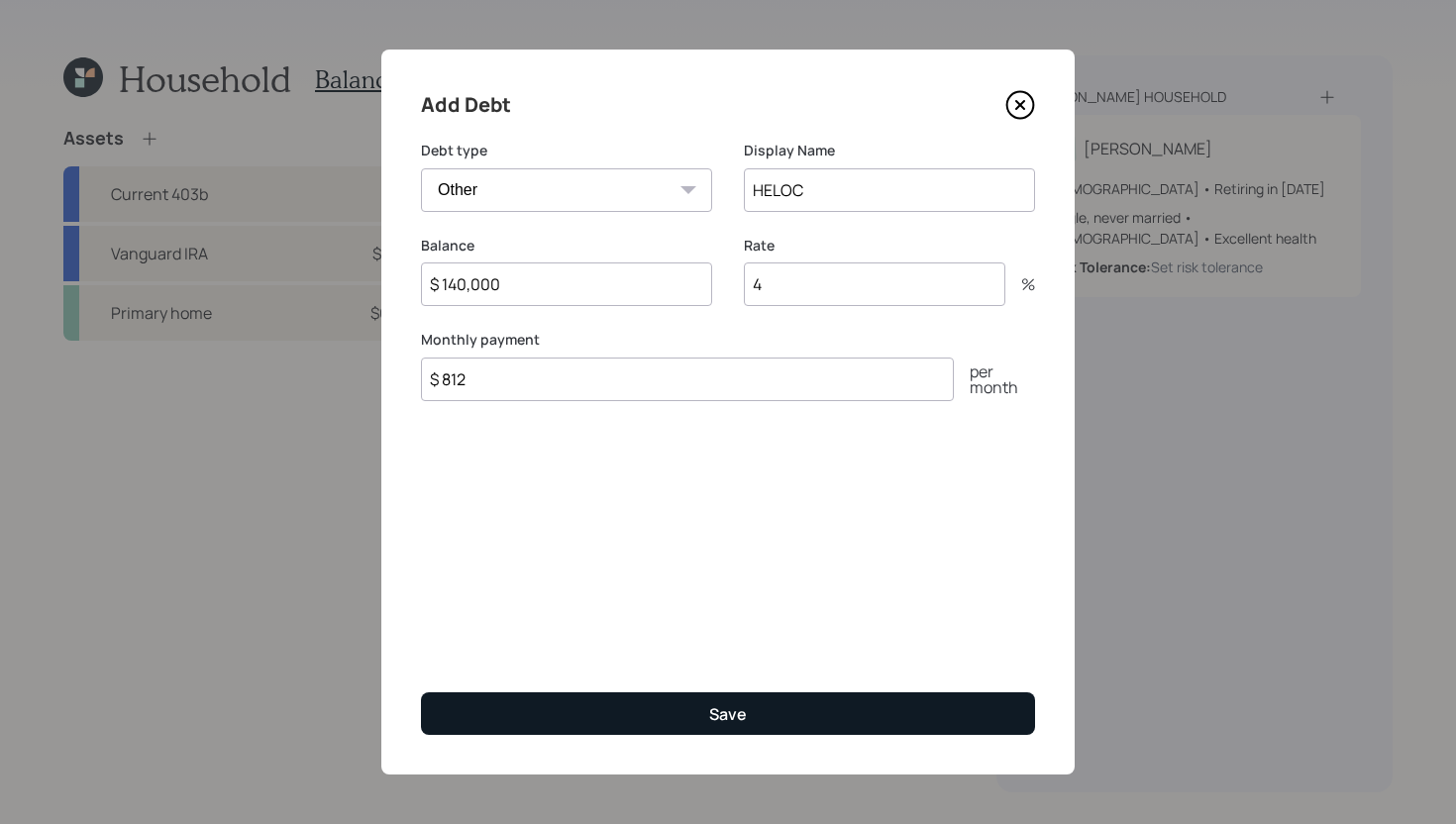 type on "$ 812" 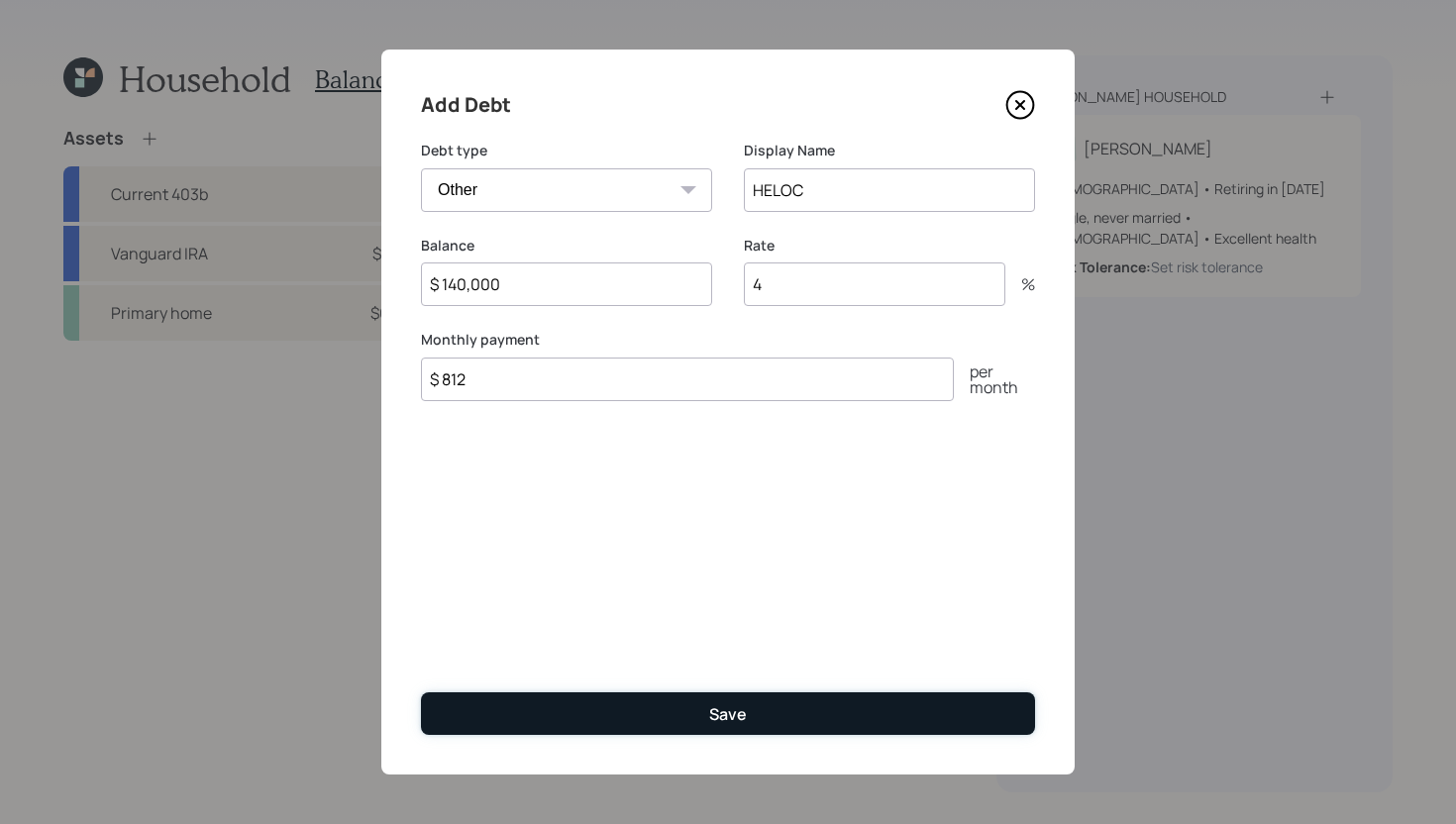 click on "Save" at bounding box center [728, 713] 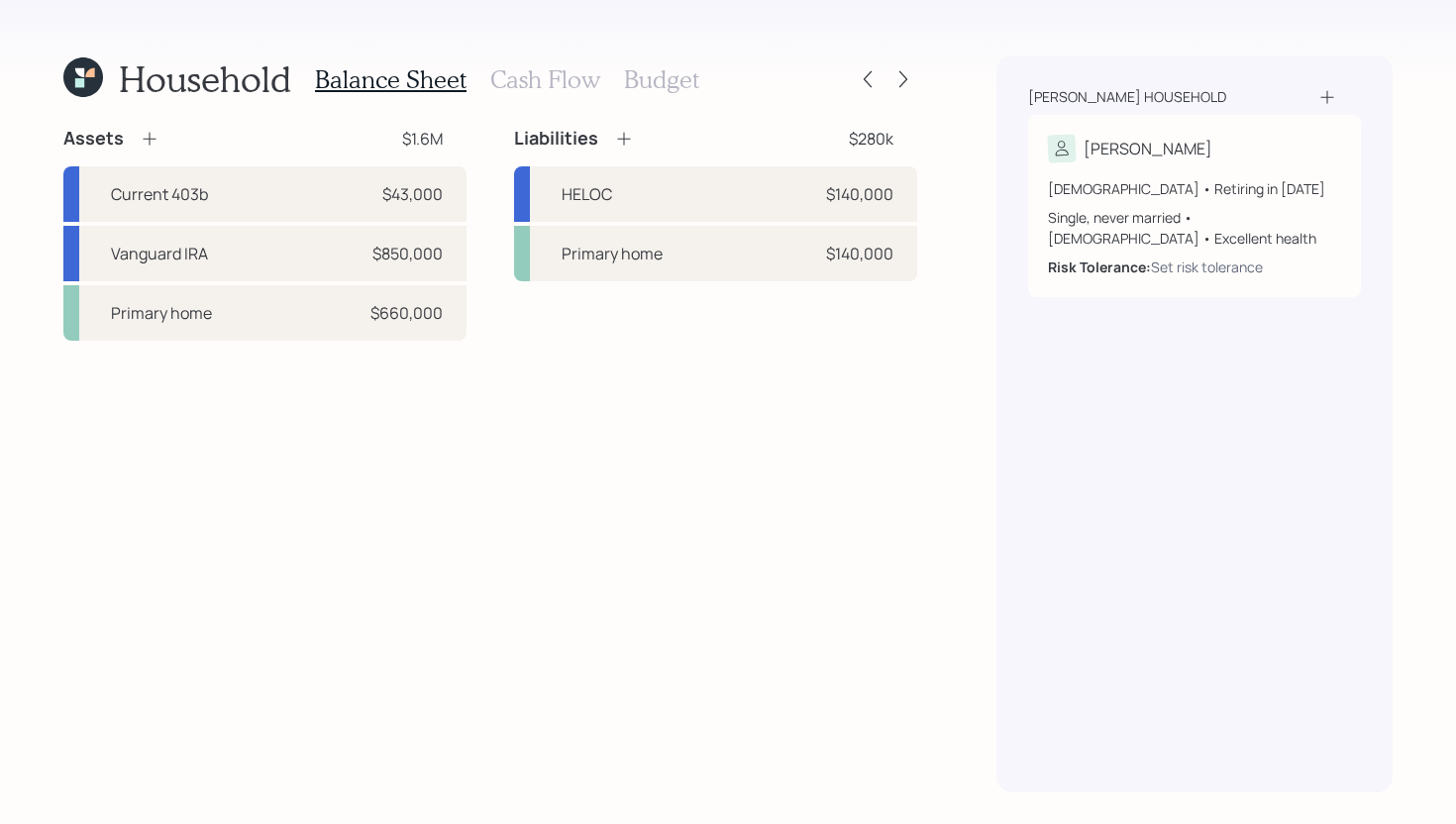 click 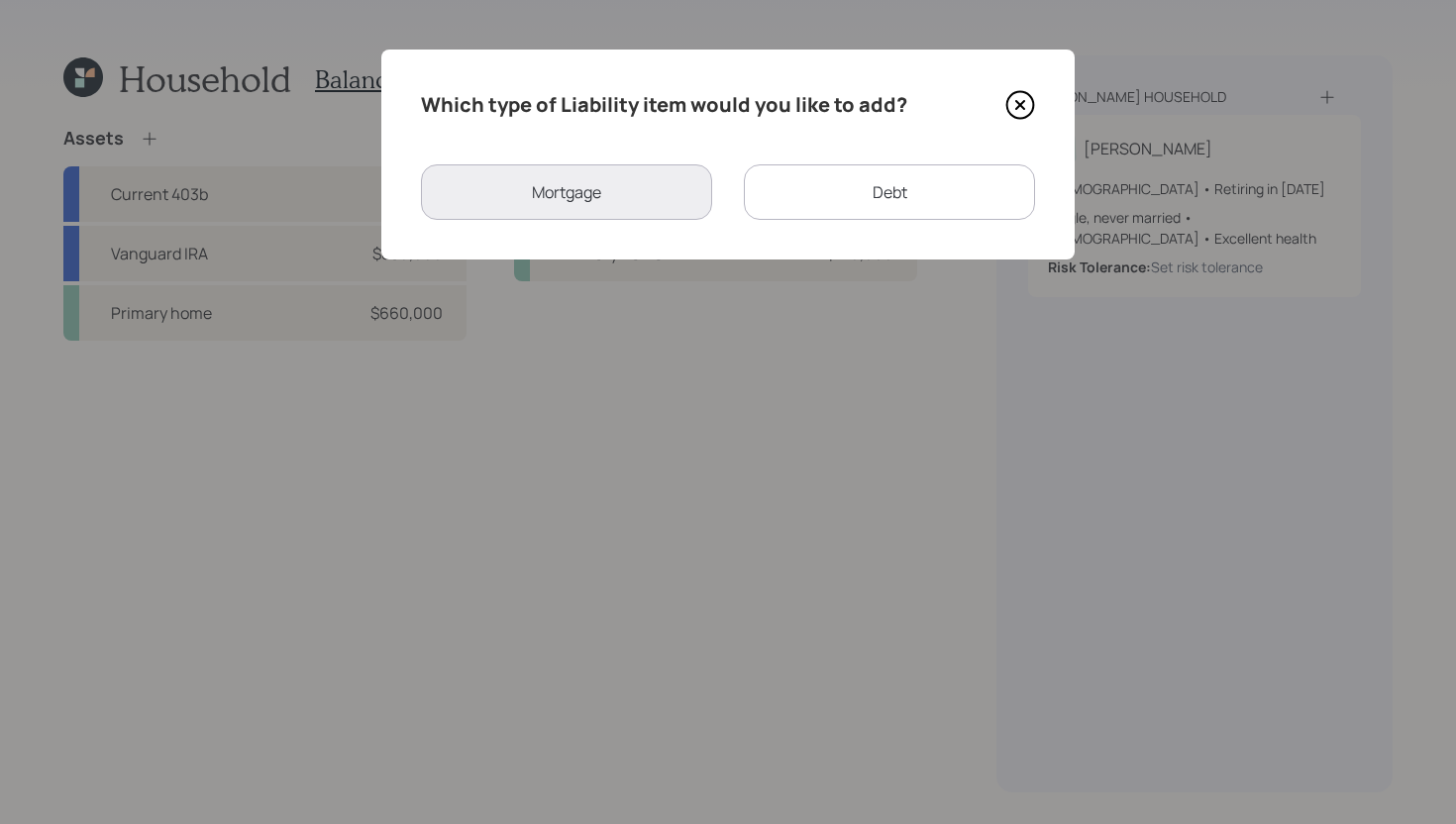 click 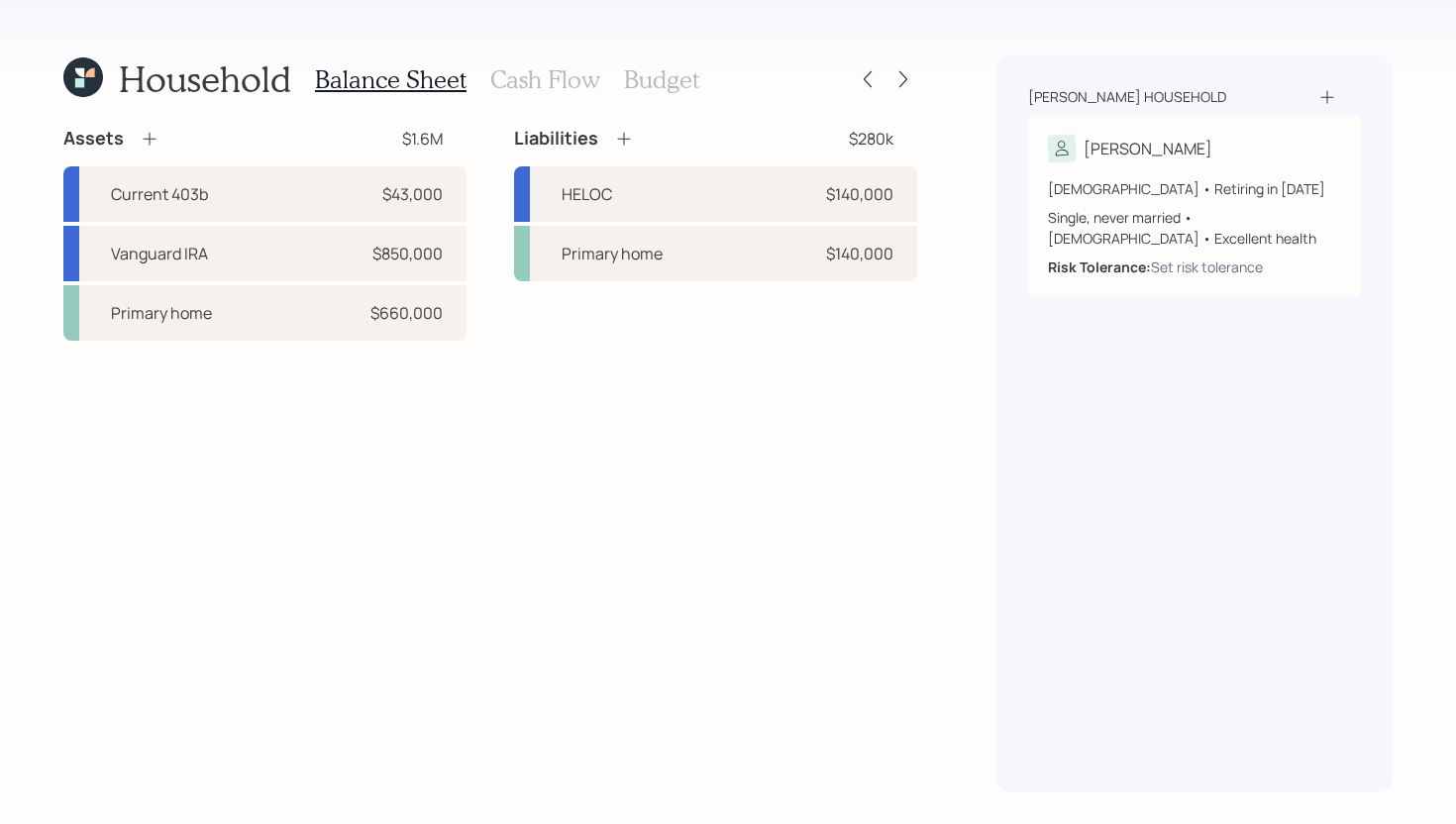click on "Cash Flow" at bounding box center (545, 79) 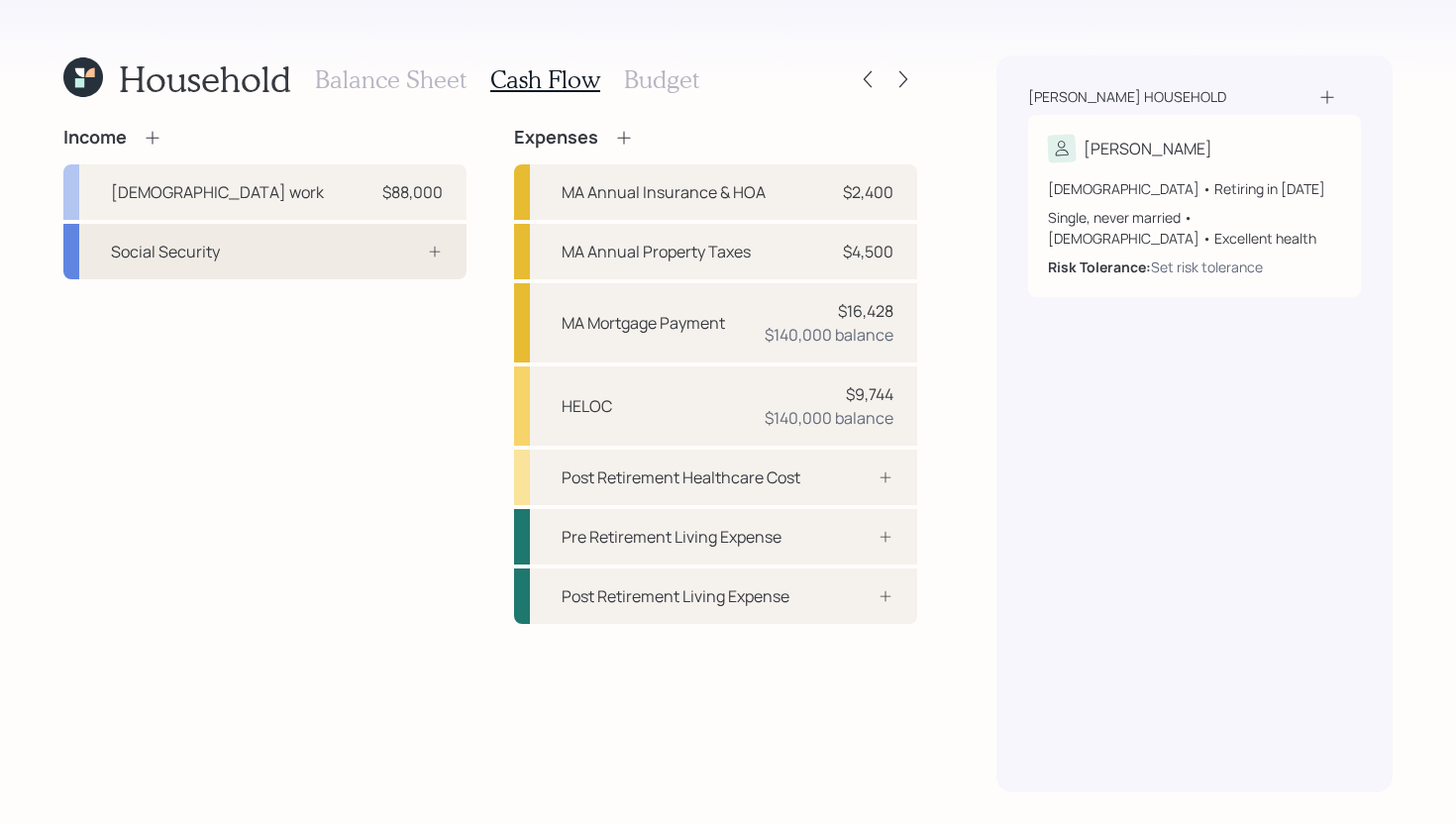 click on "Social Security" at bounding box center [264, 252] 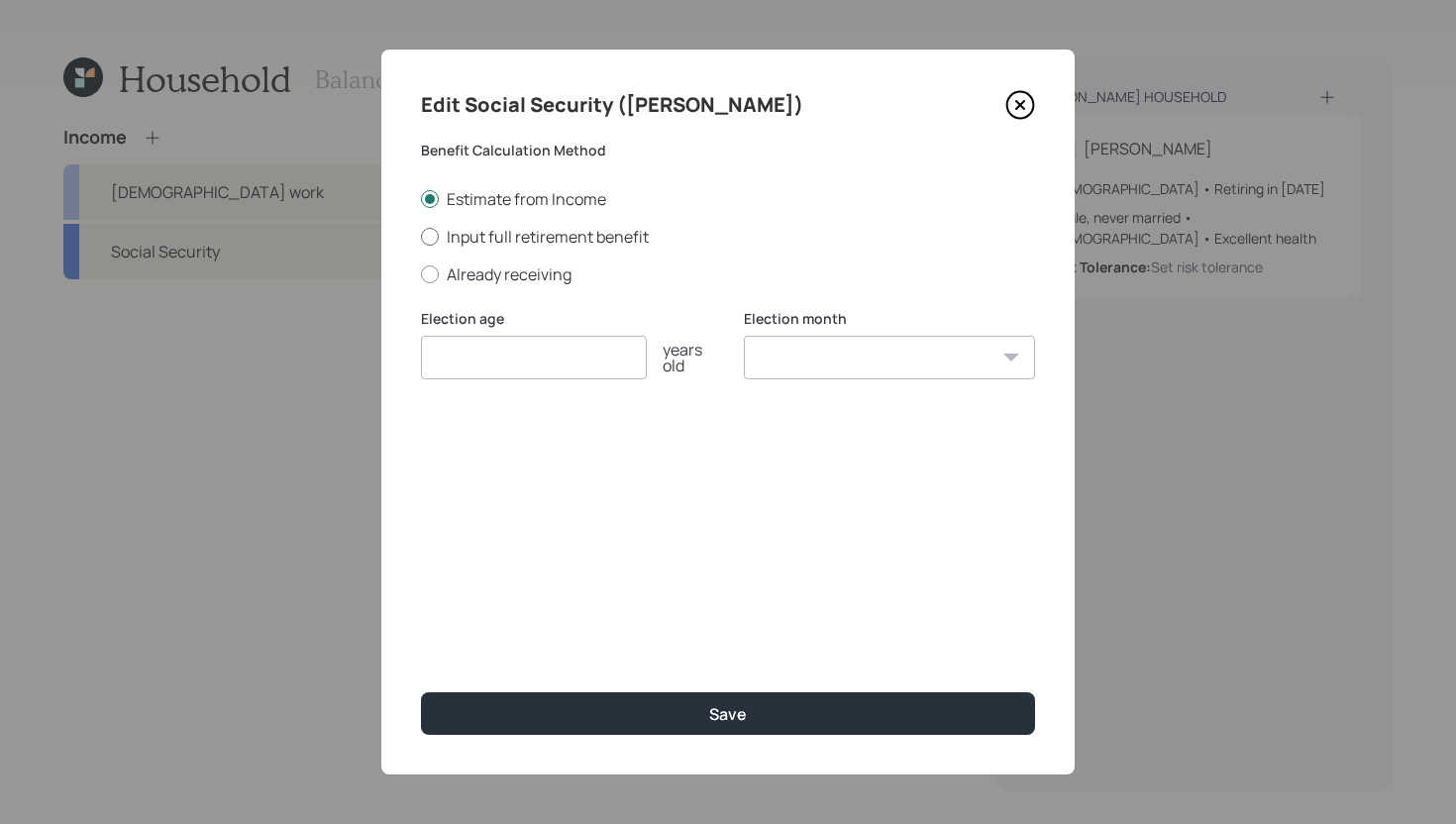 click on "Input full retirement benefit" at bounding box center [728, 237] 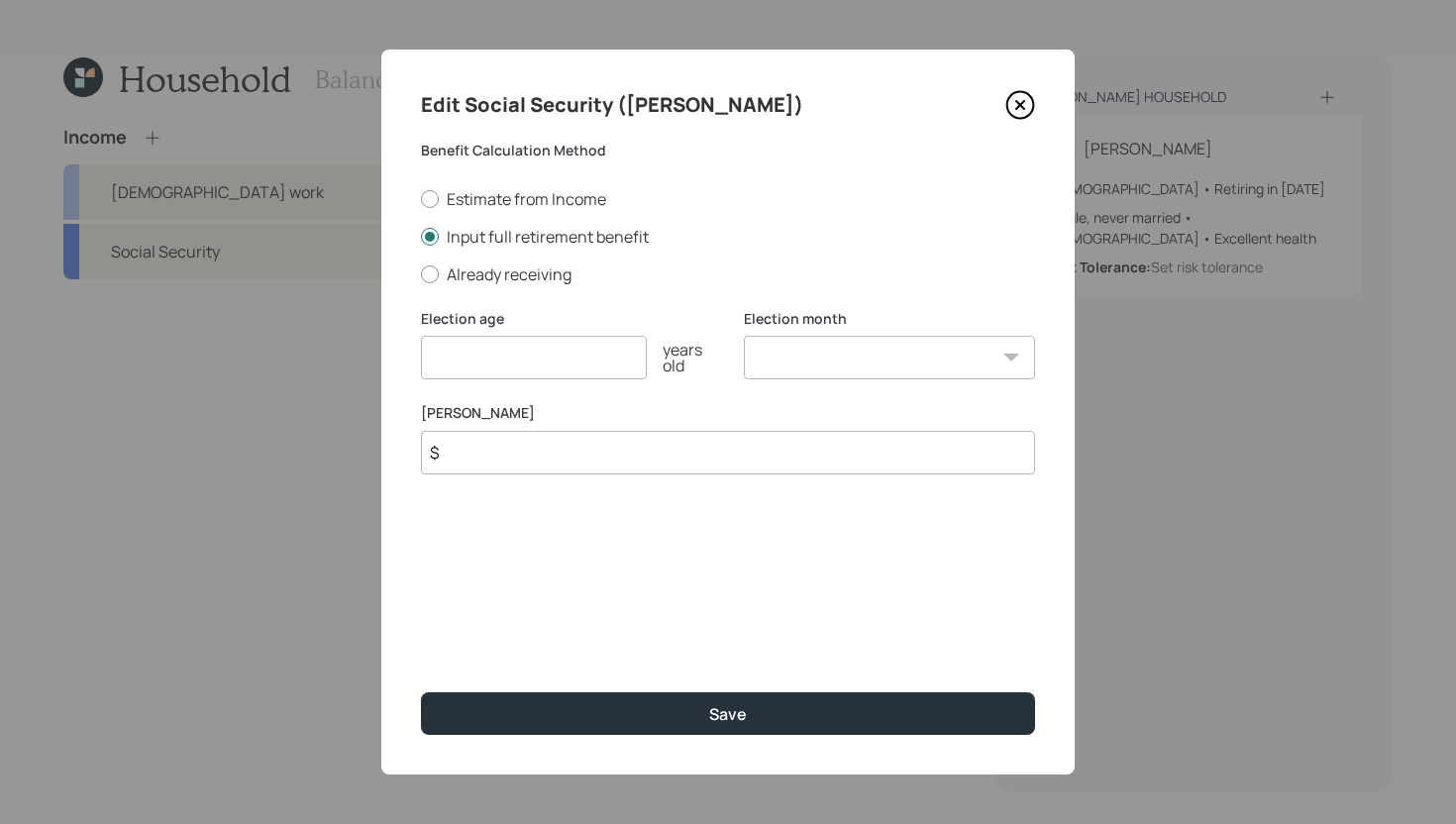 click on "$" at bounding box center (728, 453) 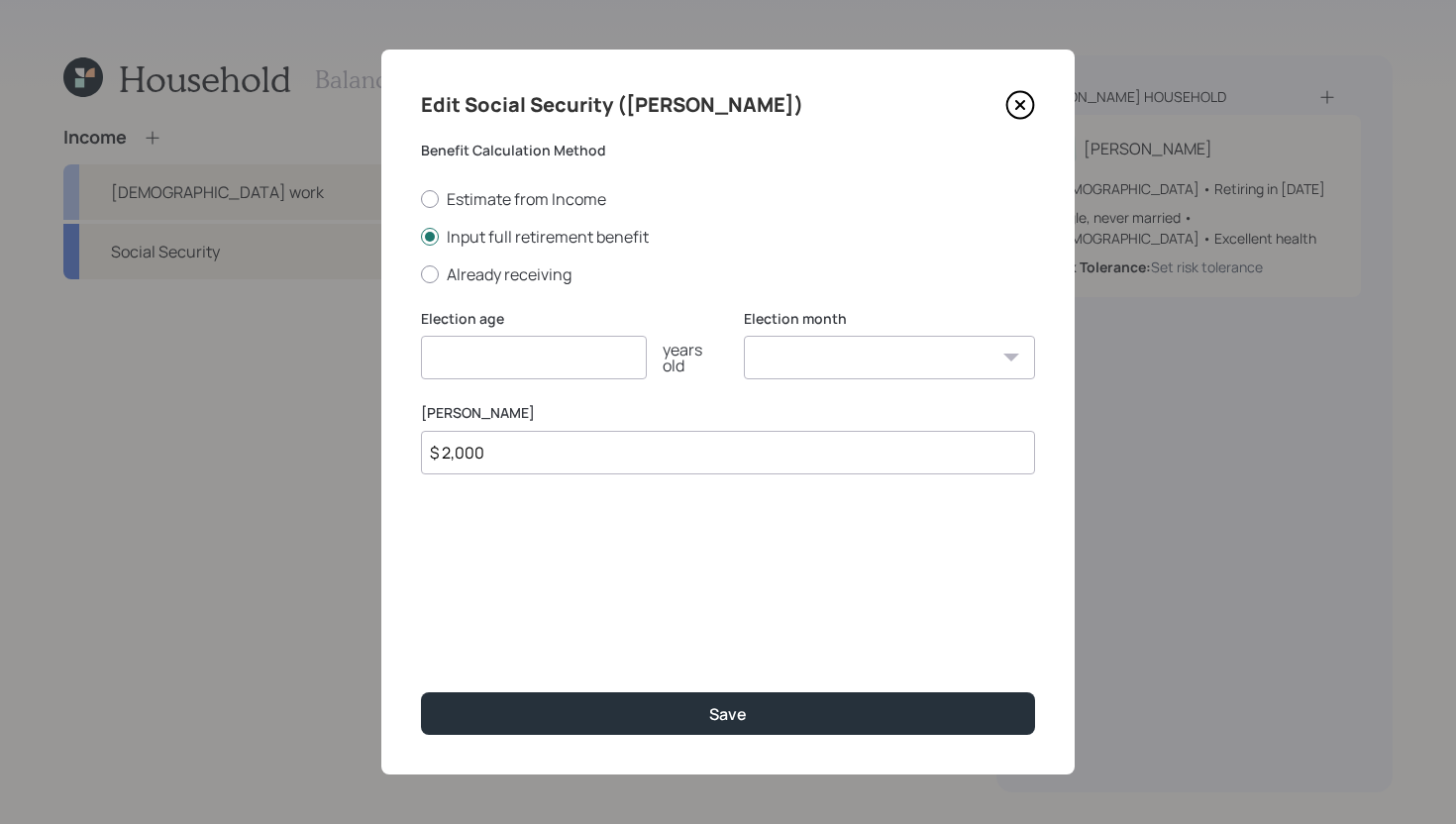 type on "$ 2,000" 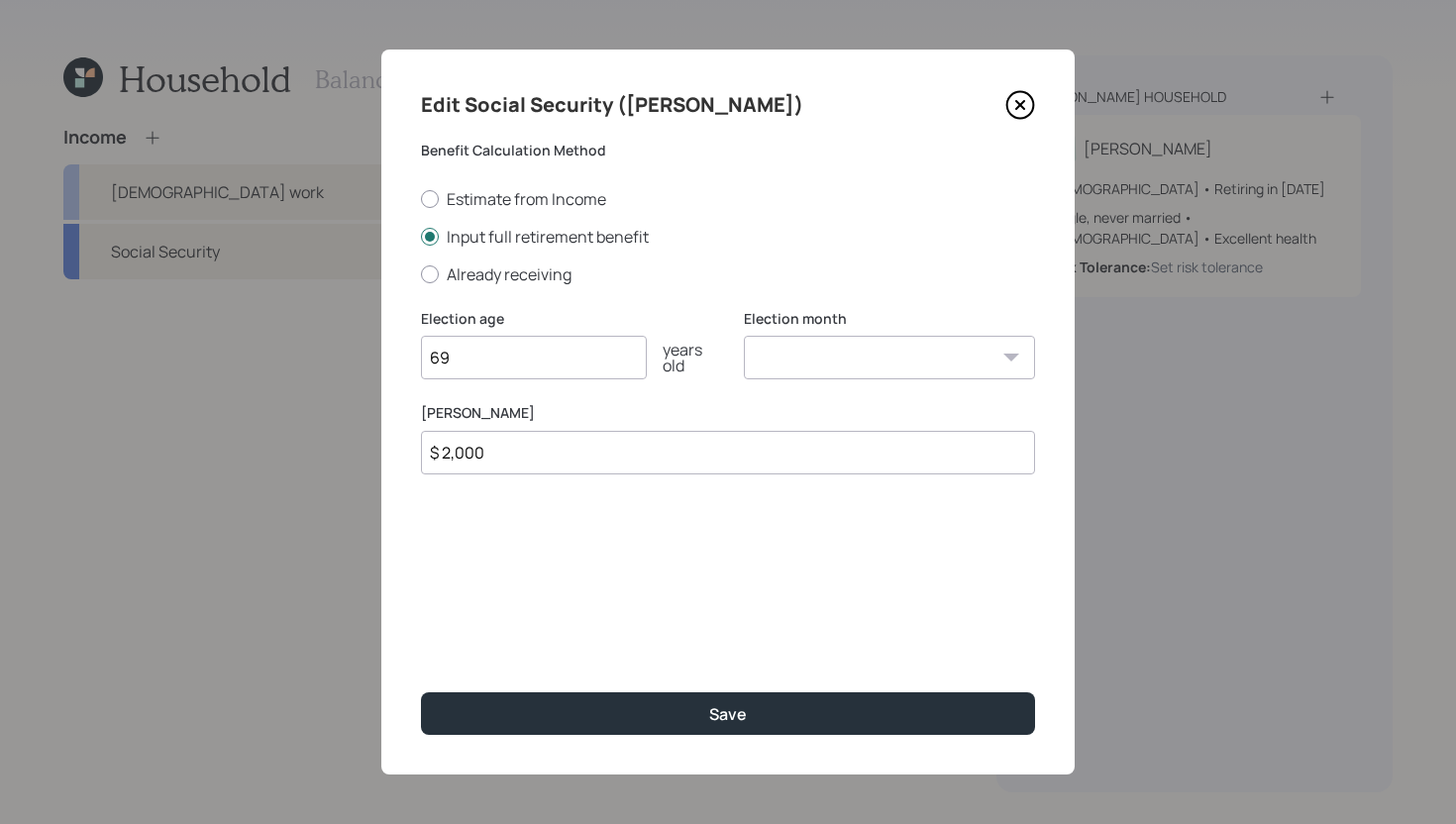type on "69" 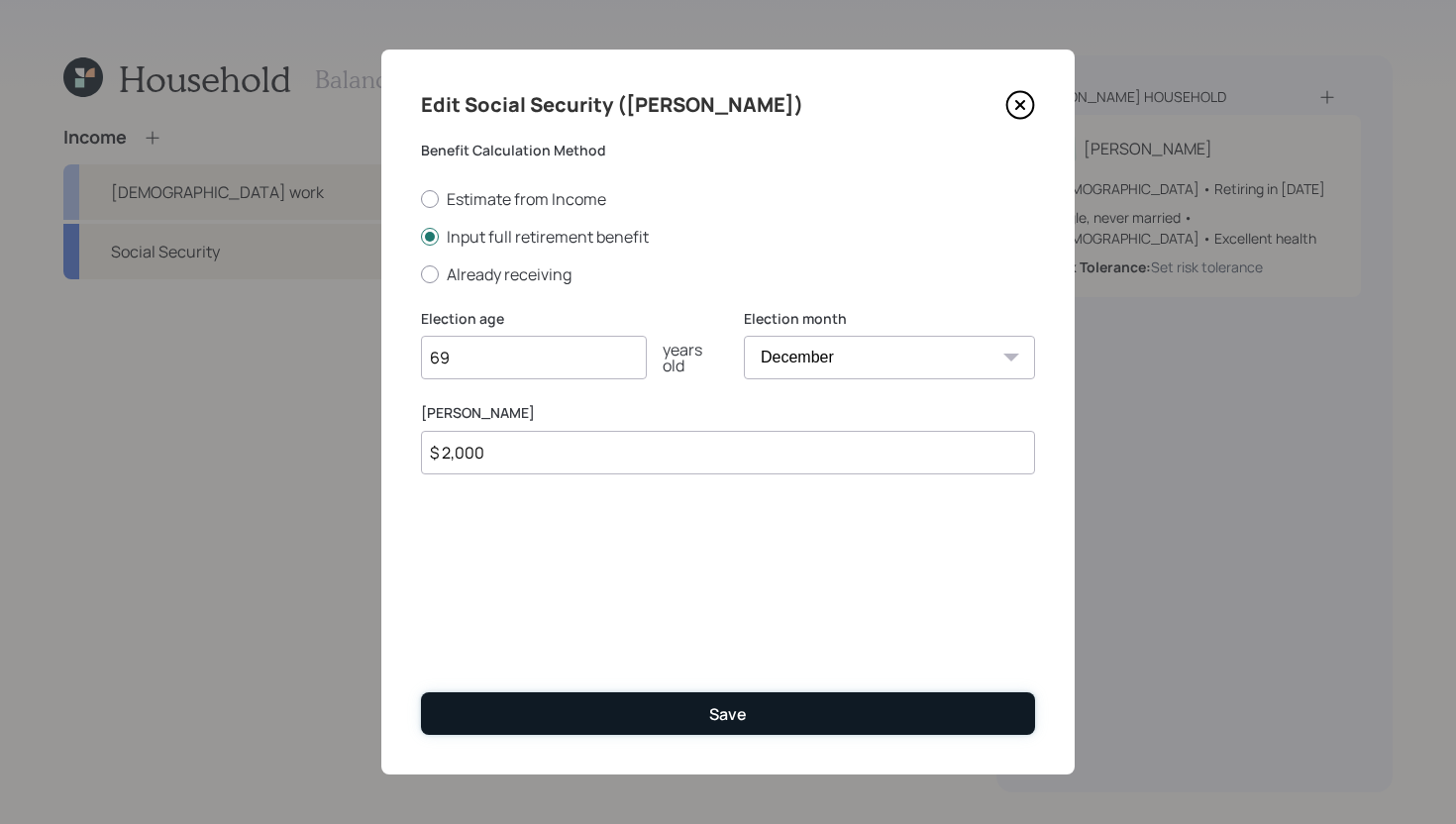 click on "Save" at bounding box center [728, 713] 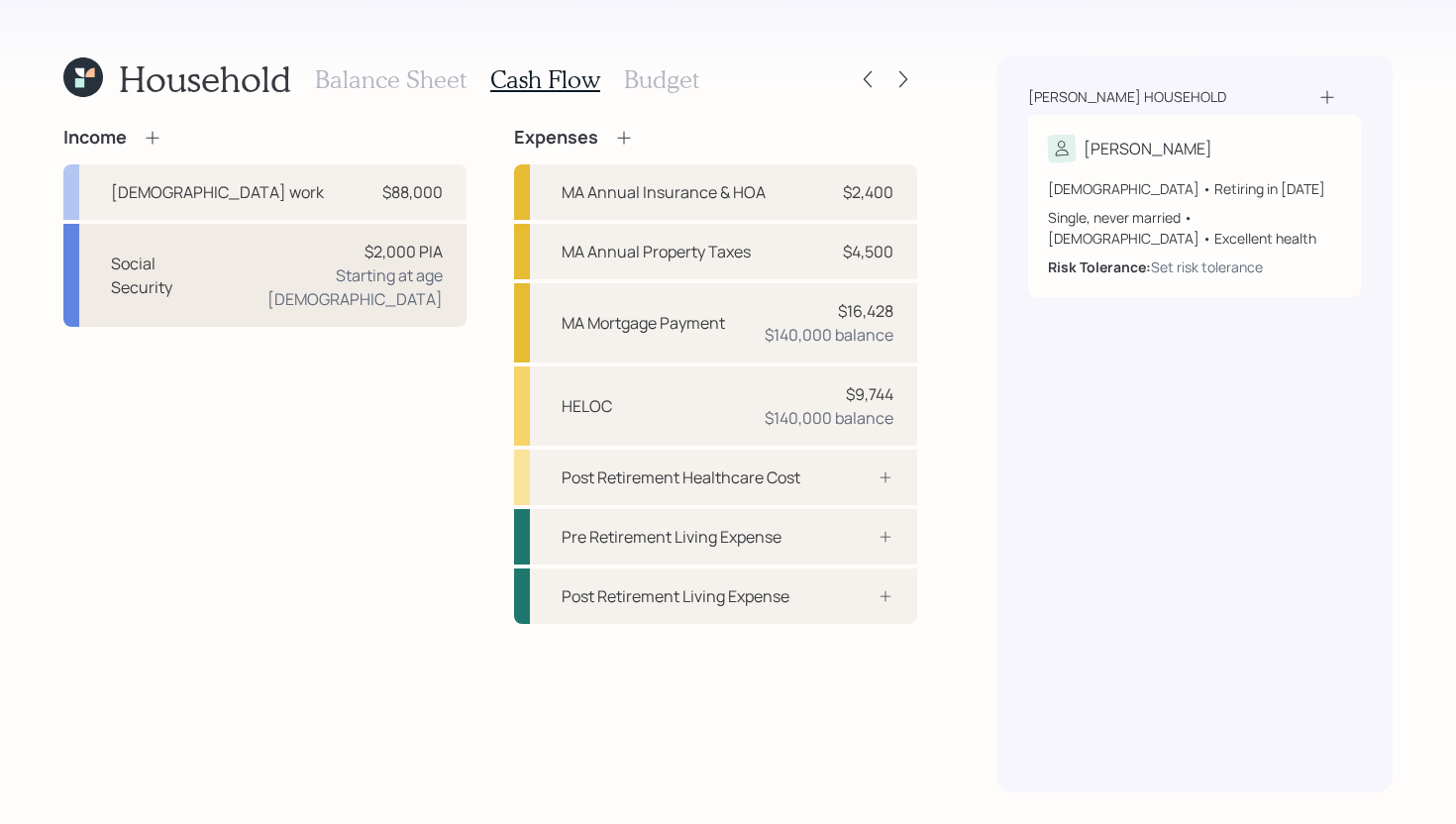 click on "$2,000 PIA Starting at age 69" at bounding box center [328, 275] 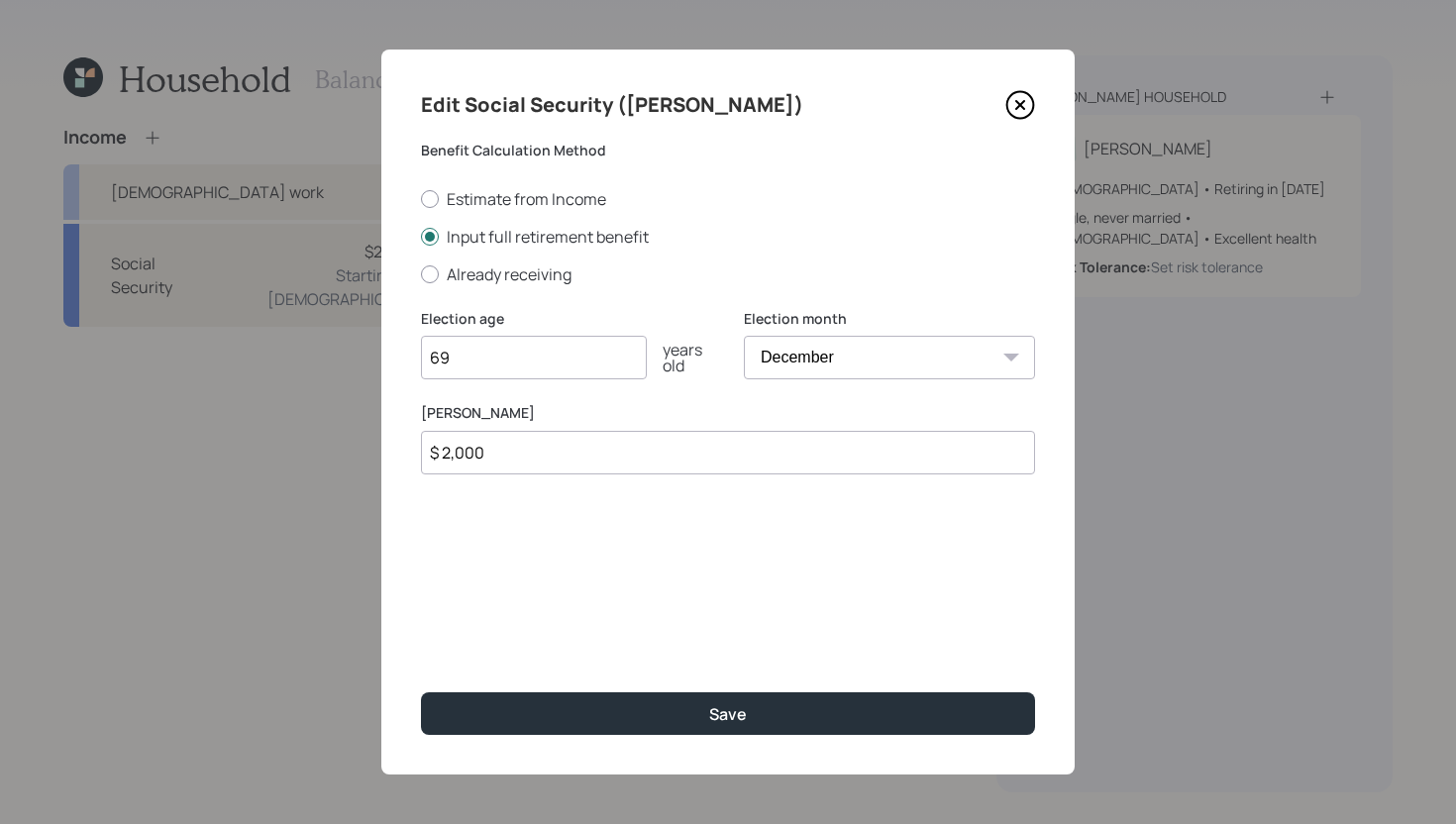 click on "January February March April May June July August September October November December" at bounding box center [889, 358] 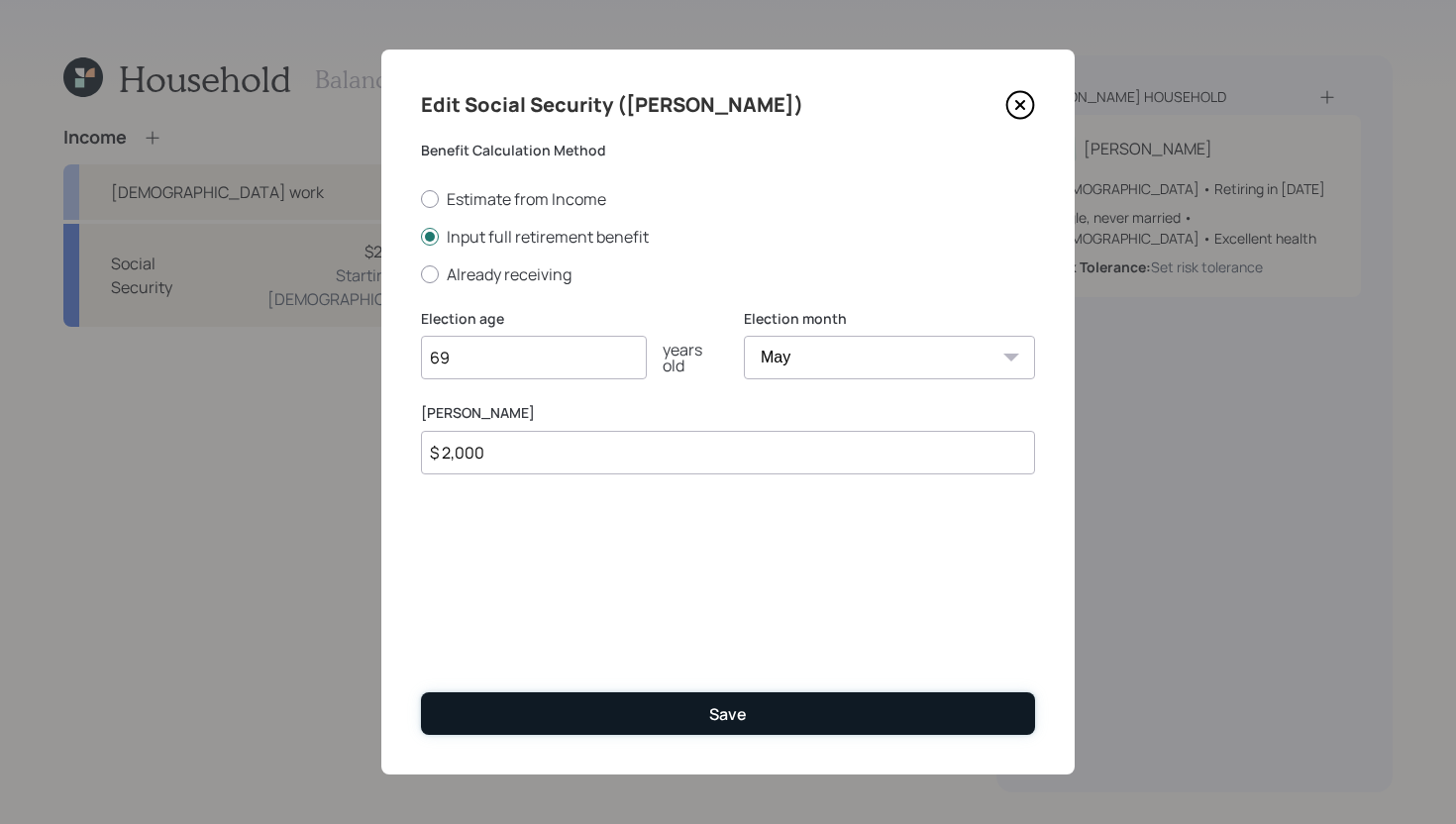 click on "Save" at bounding box center (728, 713) 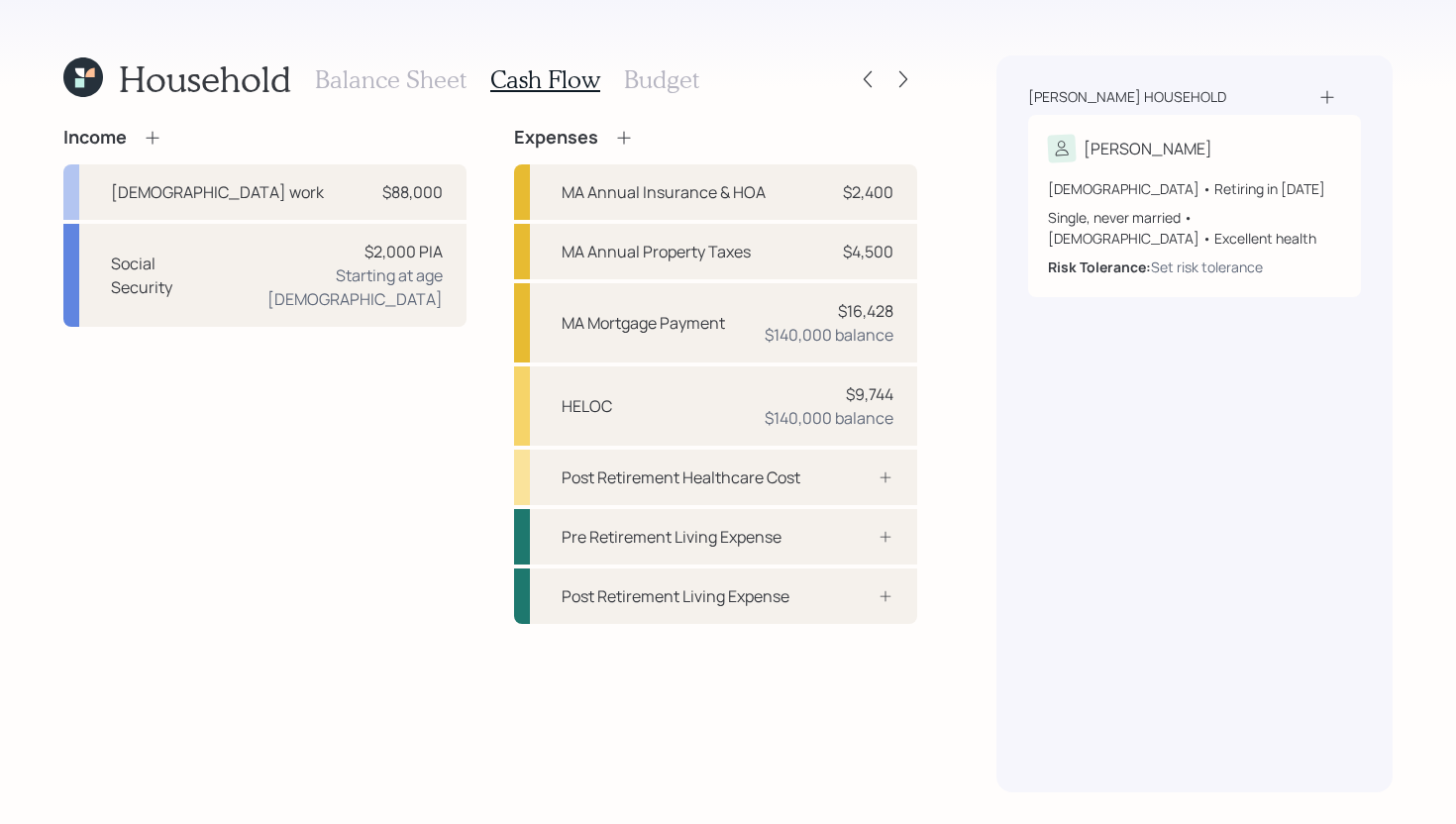 click 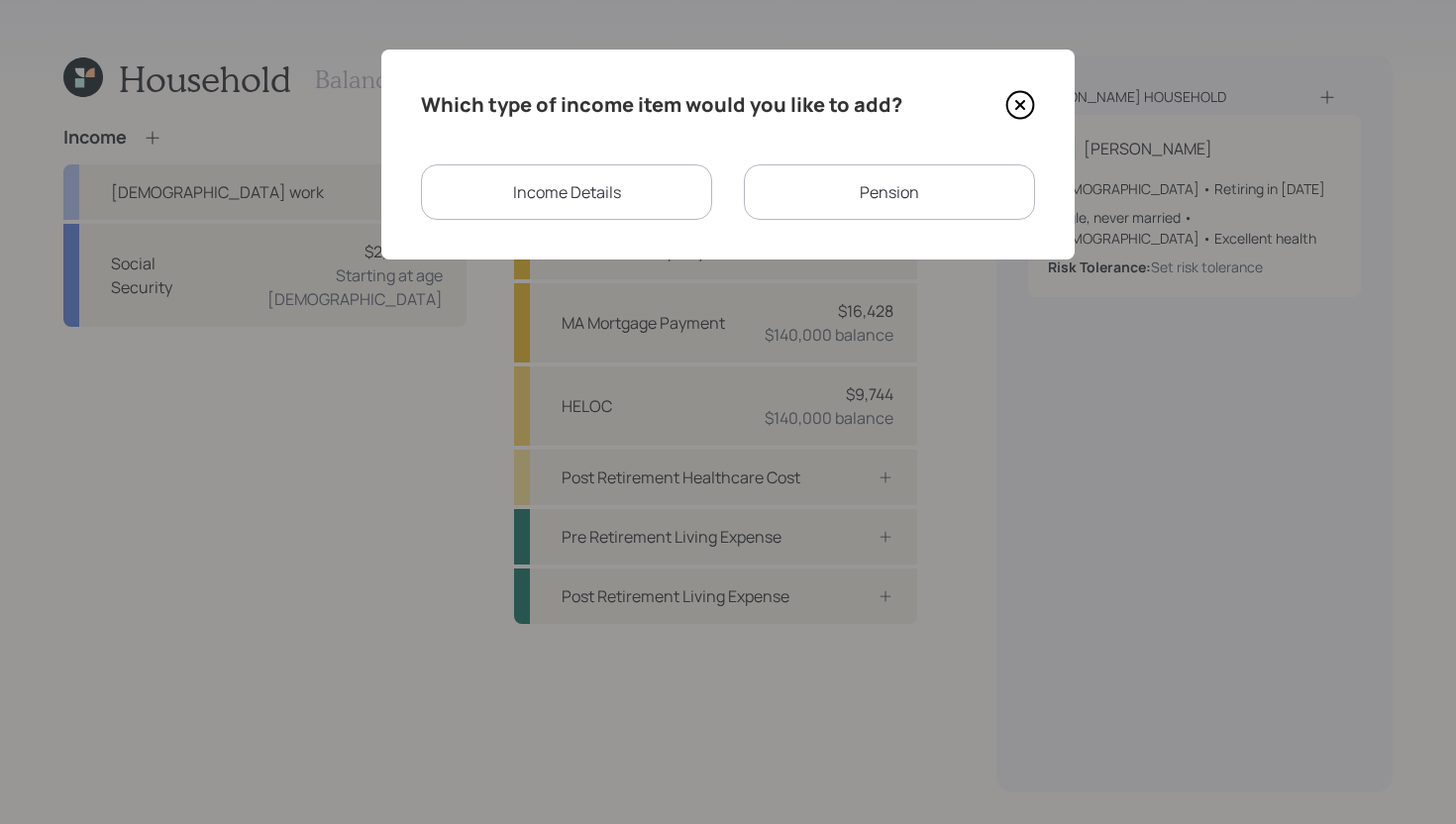 click on "Pension" at bounding box center (889, 192) 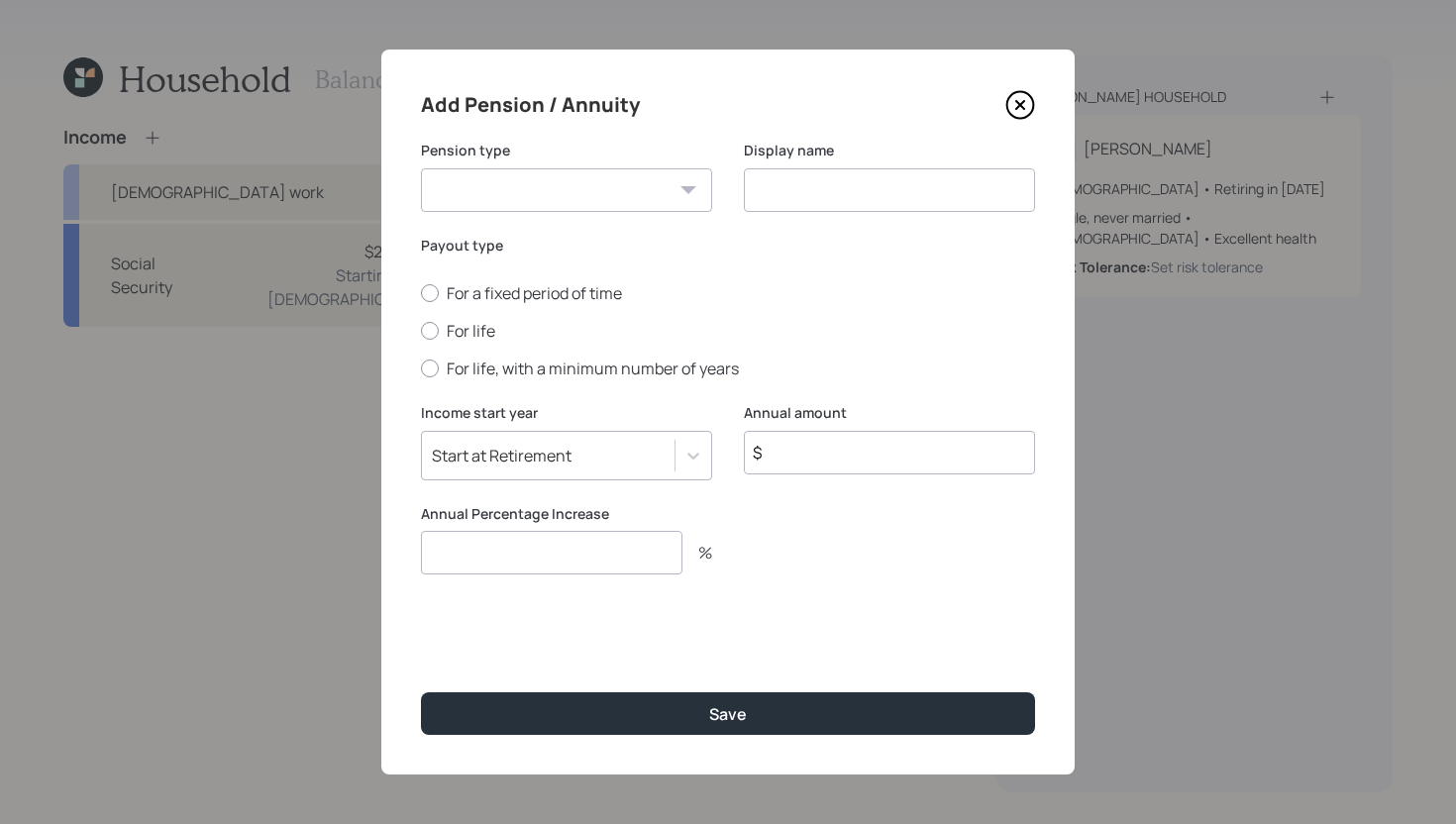 click on "Pension Annuity" at bounding box center [567, 190] 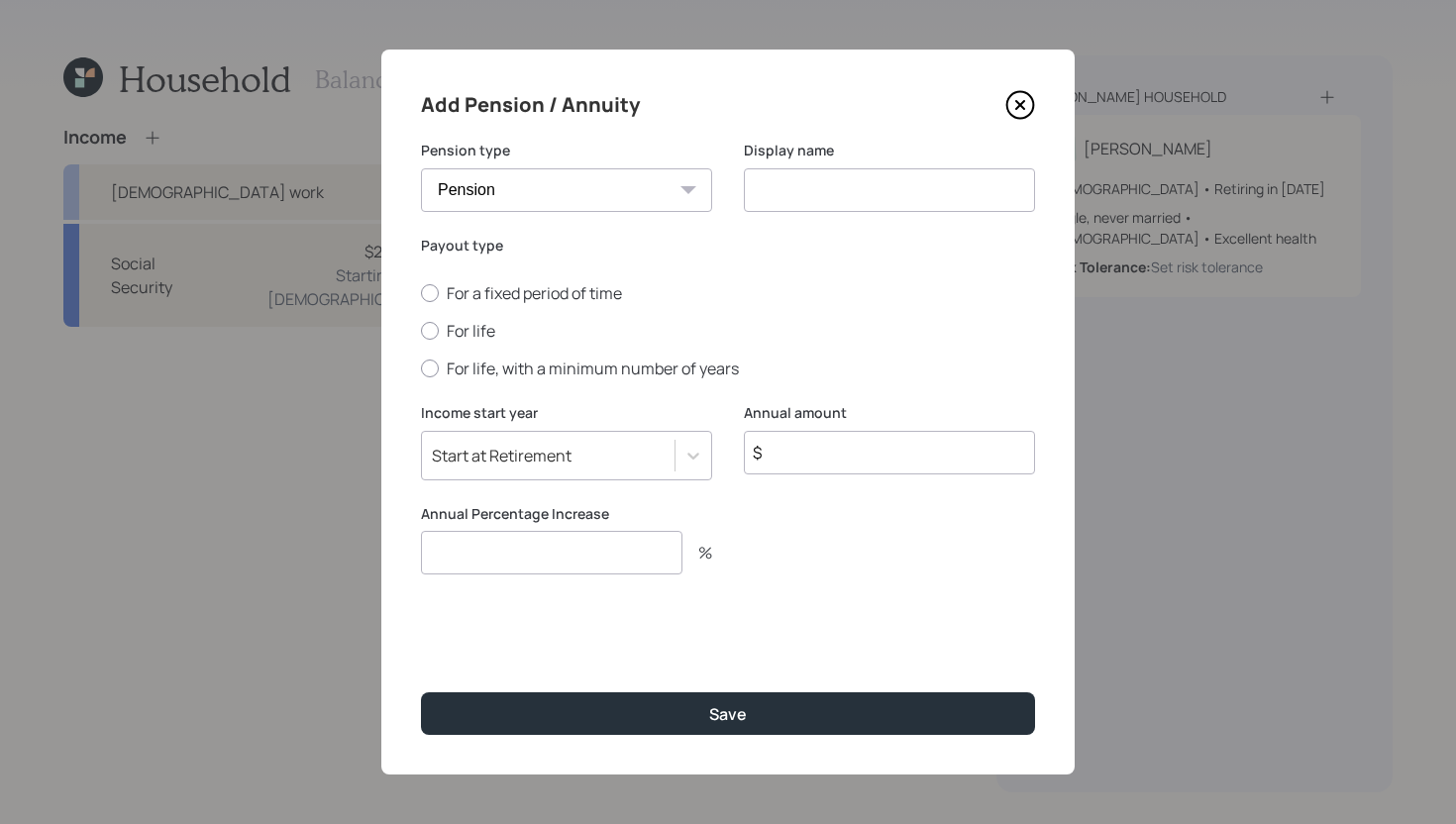 click at bounding box center [889, 190] 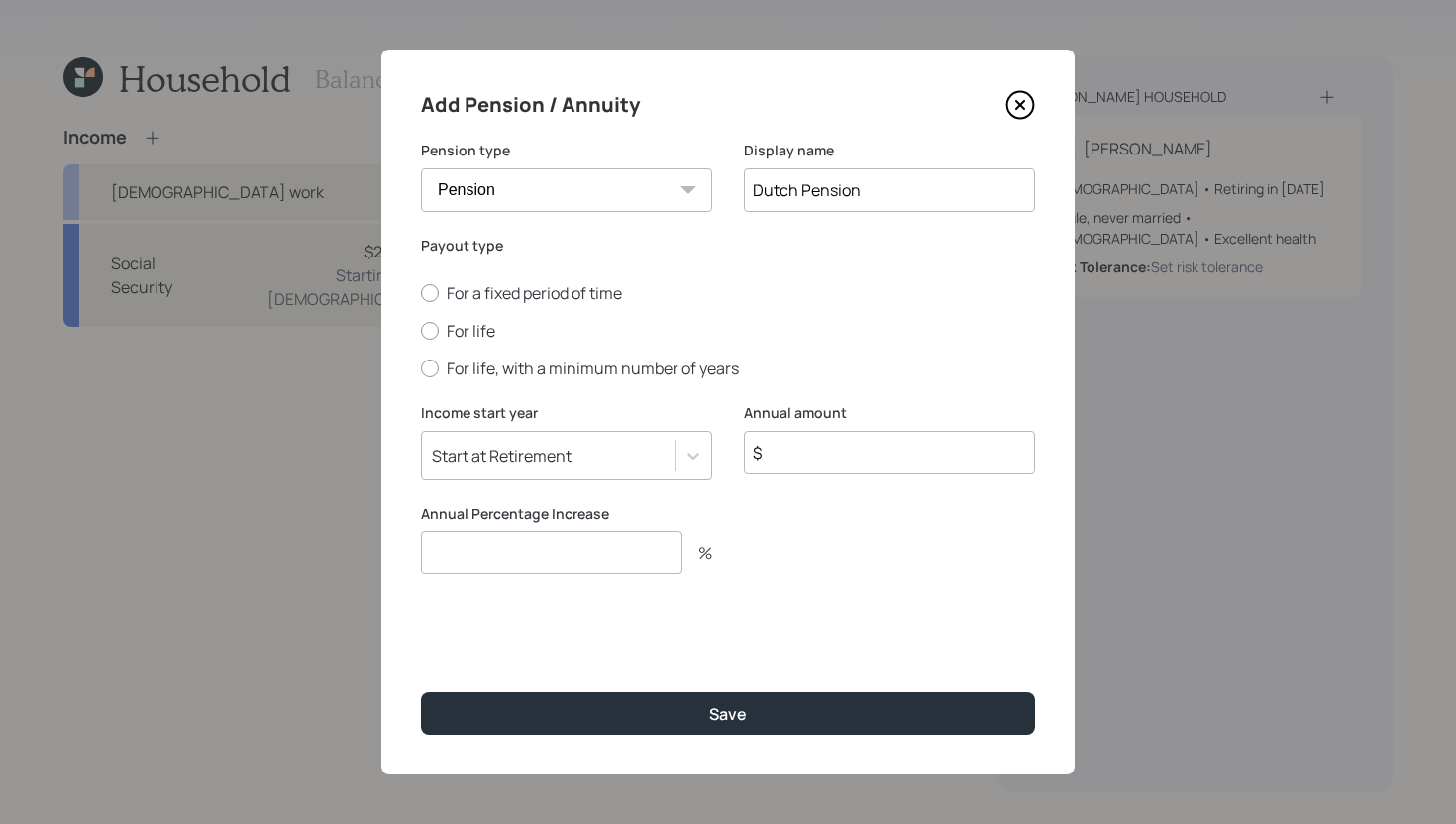 type on "Dutch Pension" 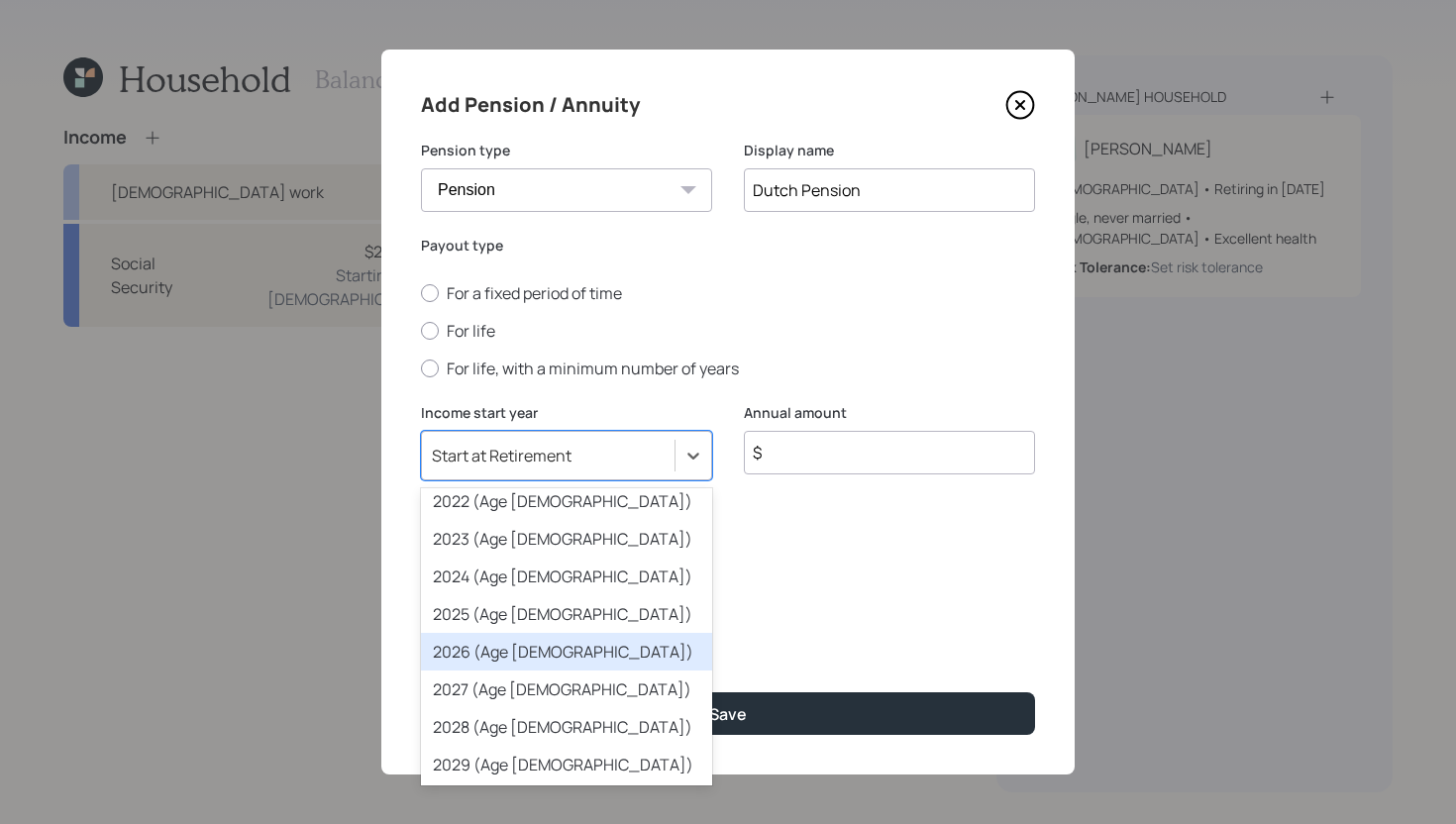 scroll, scrollTop: 50, scrollLeft: 0, axis: vertical 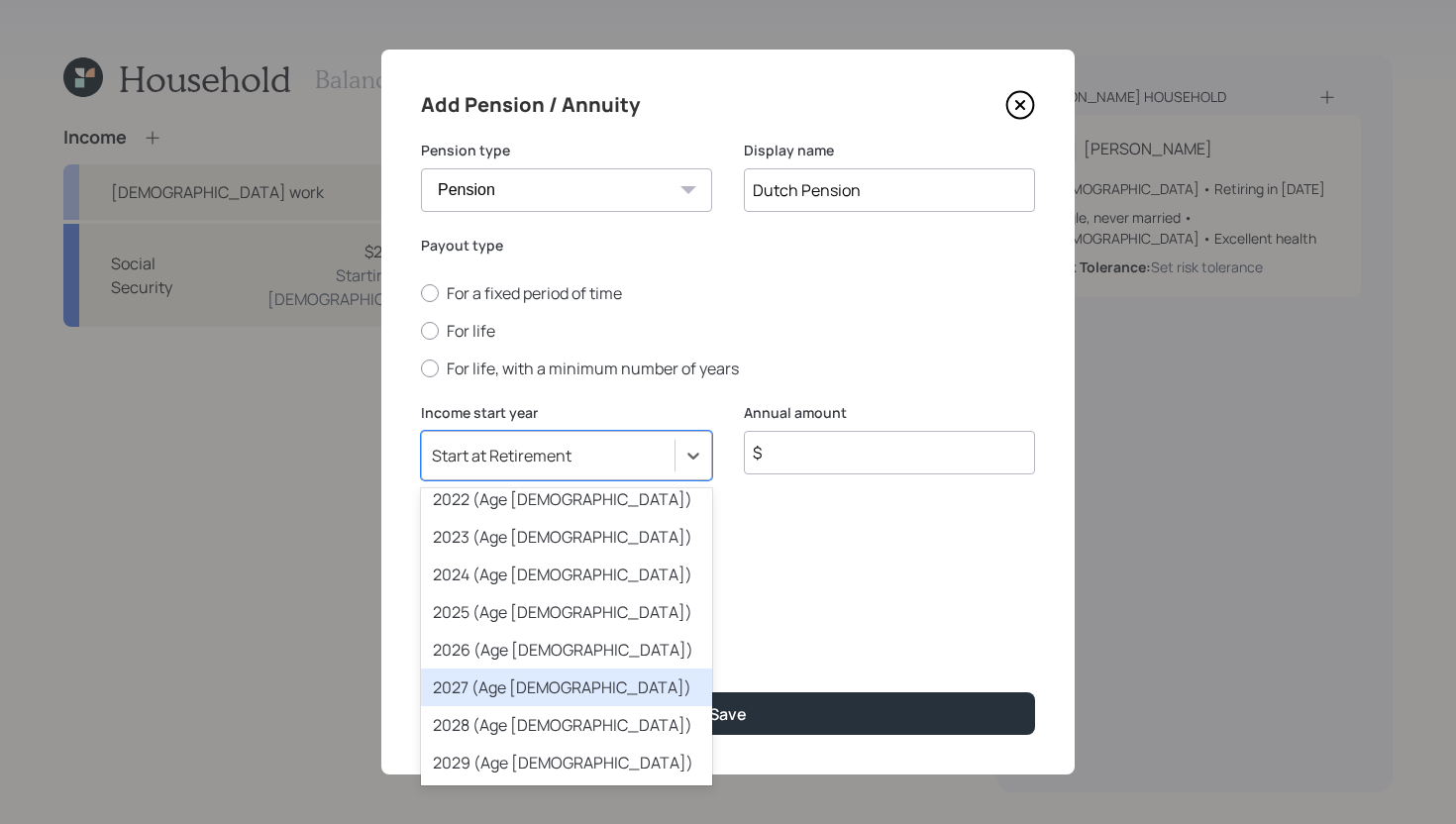 click on "2027 (Age 67)" at bounding box center [567, 687] 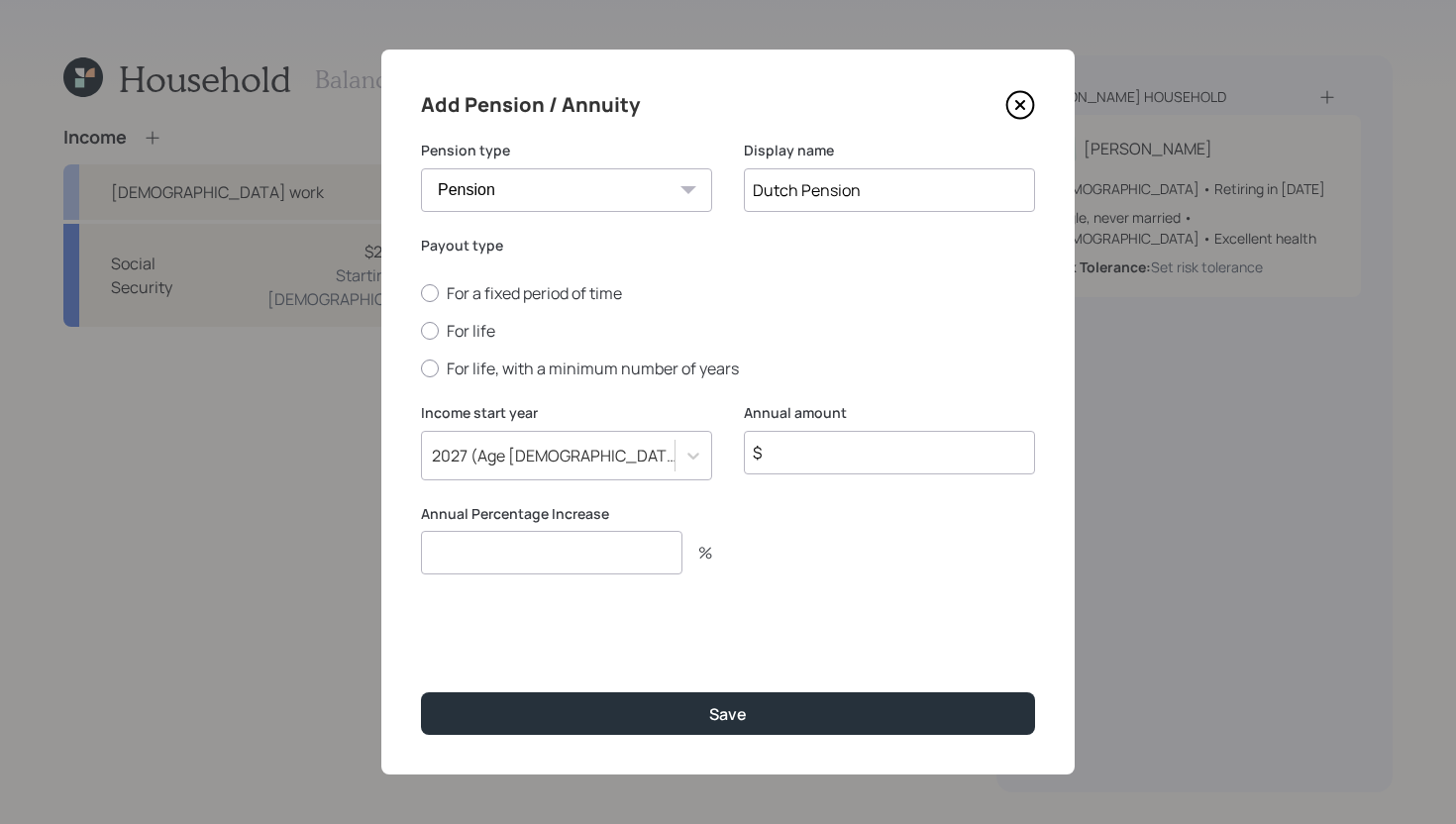 click at bounding box center (552, 553) 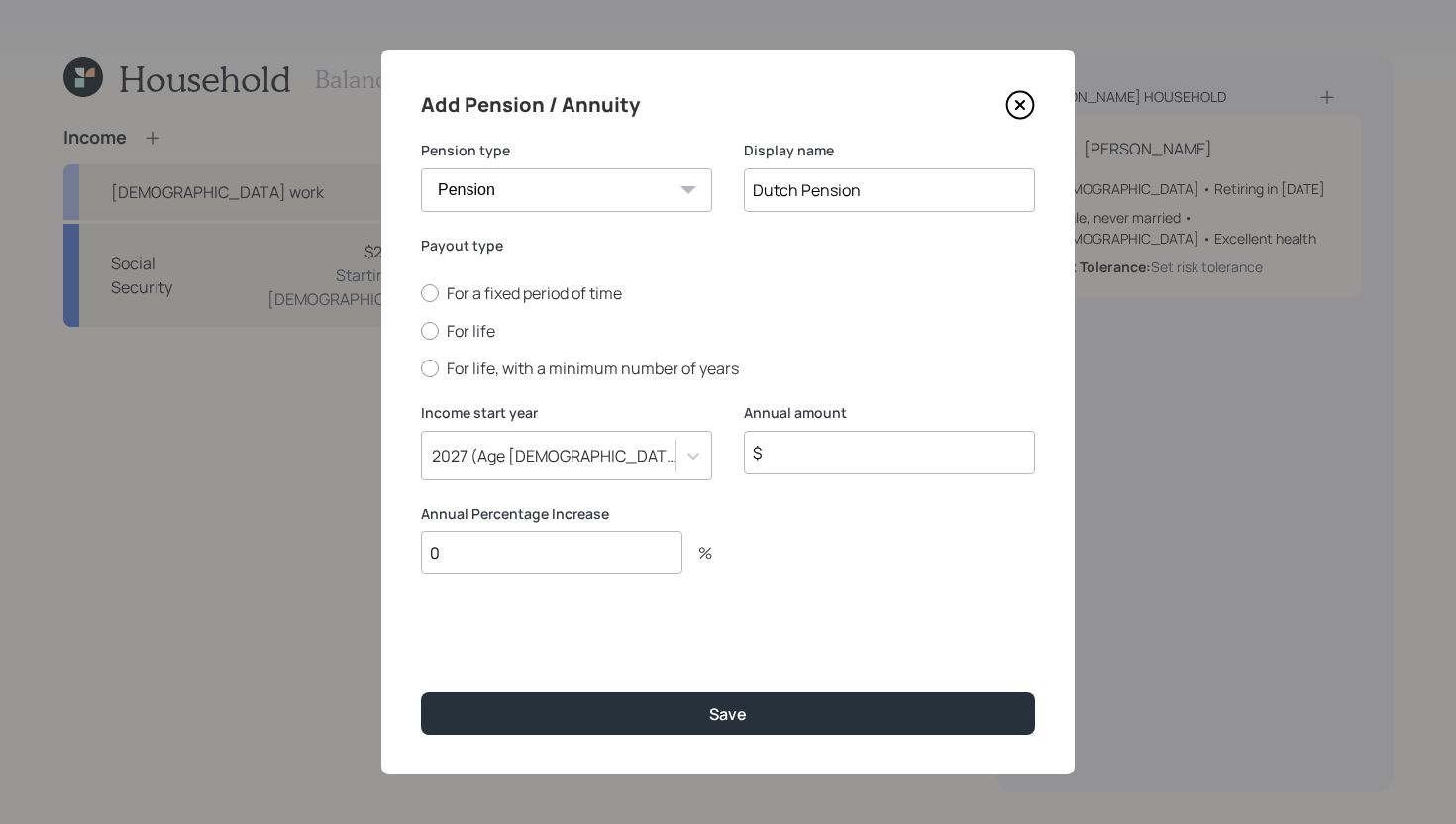 type on "0" 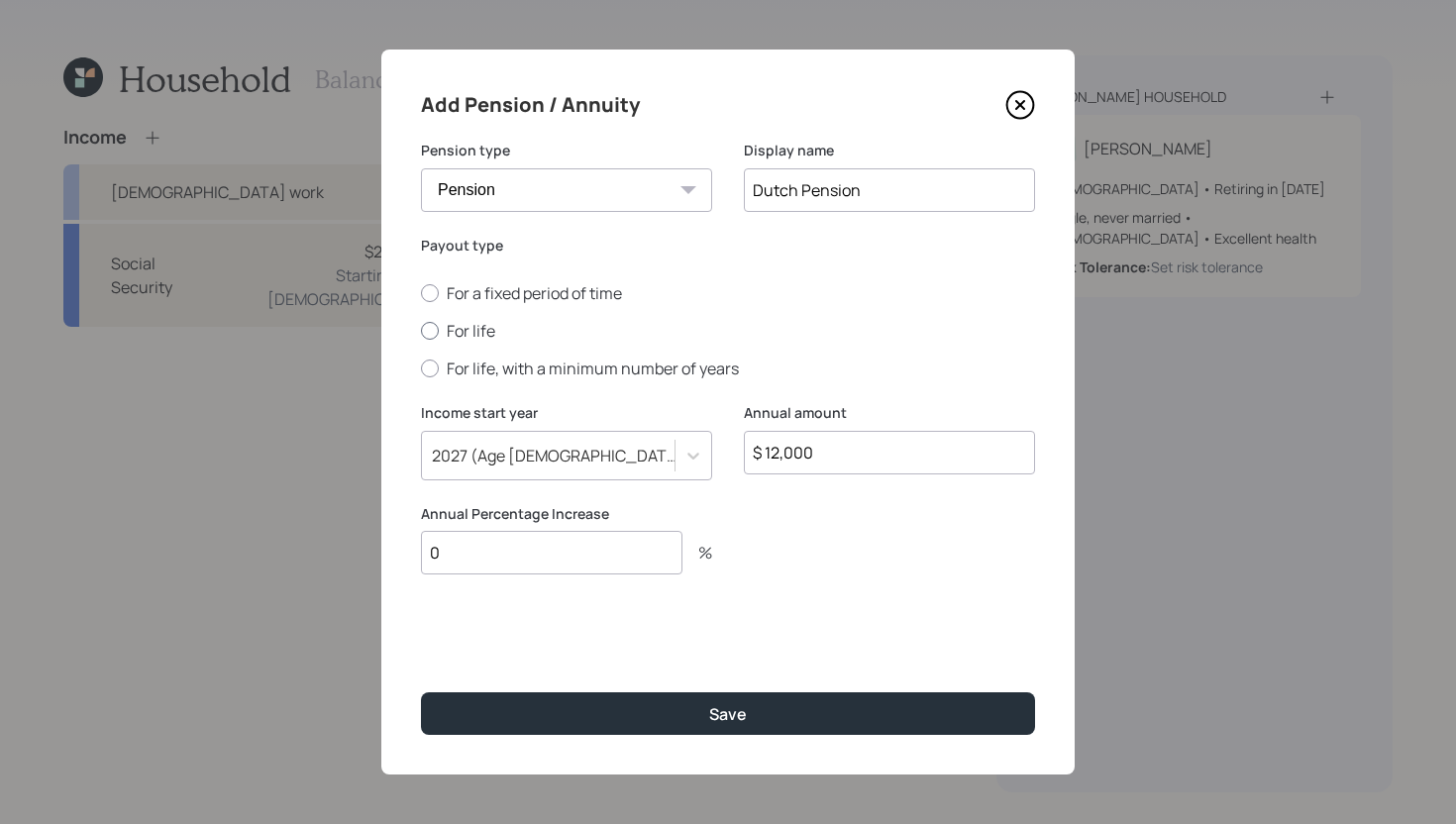 type on "$ 12,000" 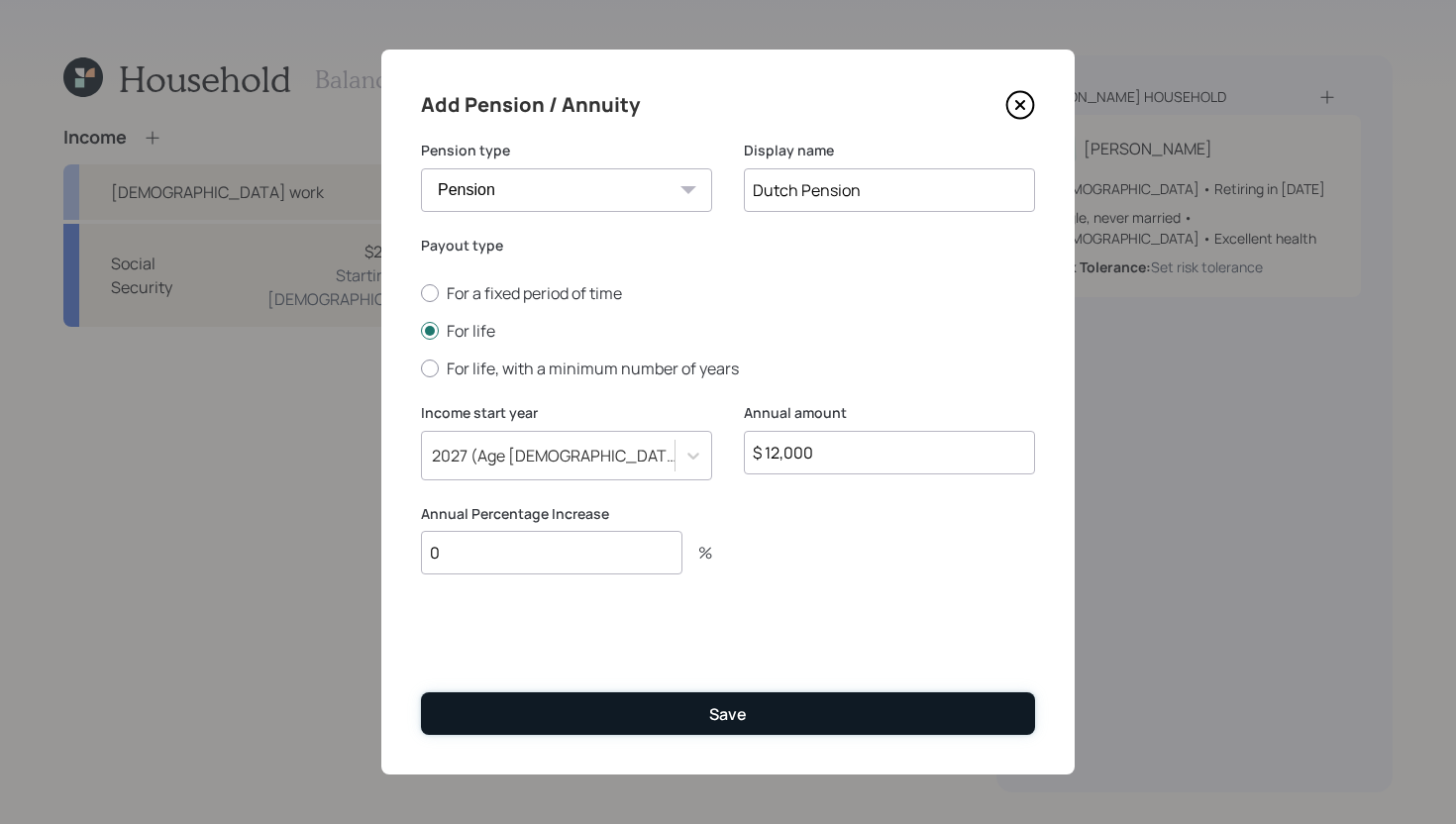 click on "Save" at bounding box center (728, 713) 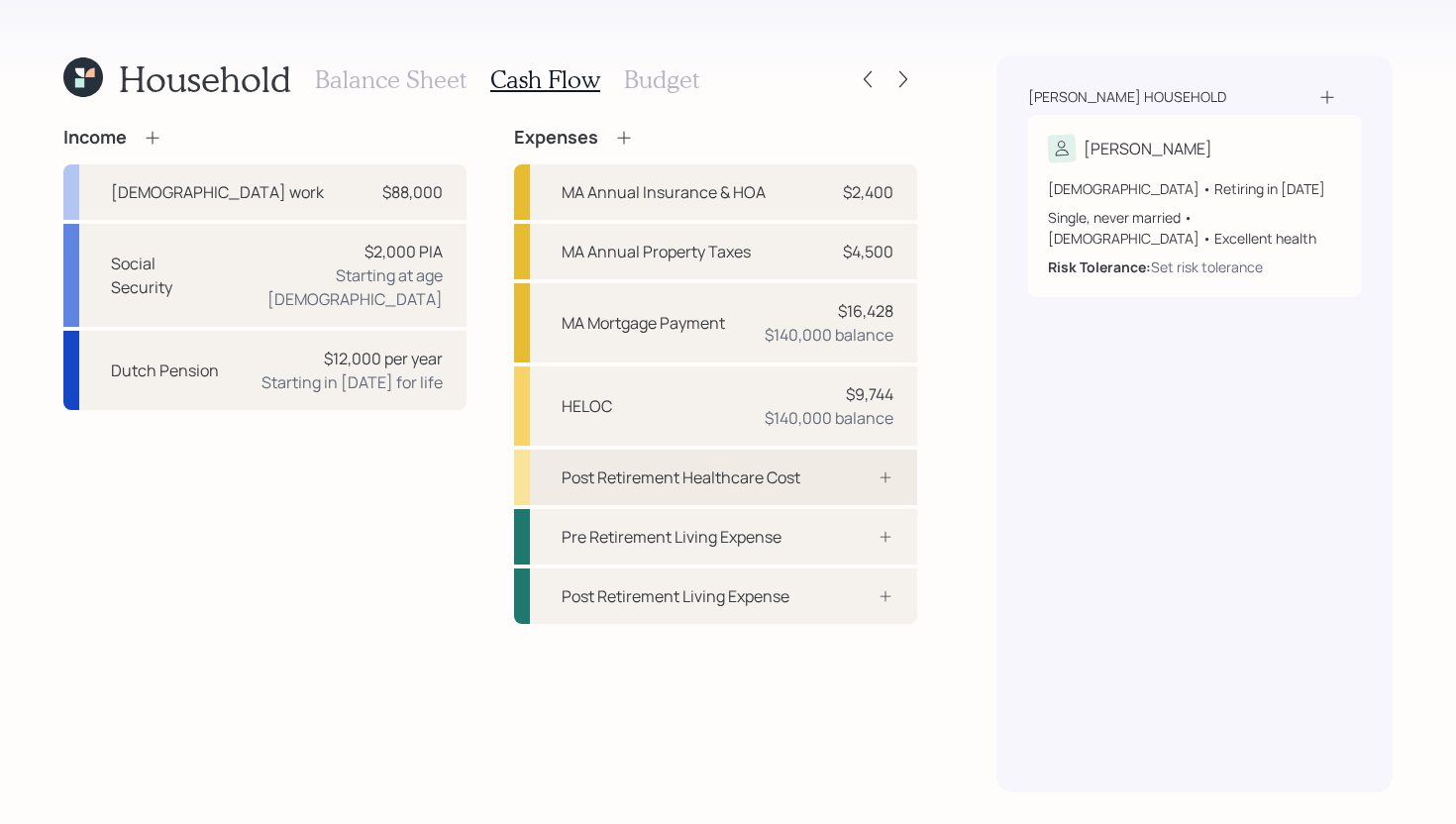 click on "Post Retirement Healthcare Cost" at bounding box center [680, 477] 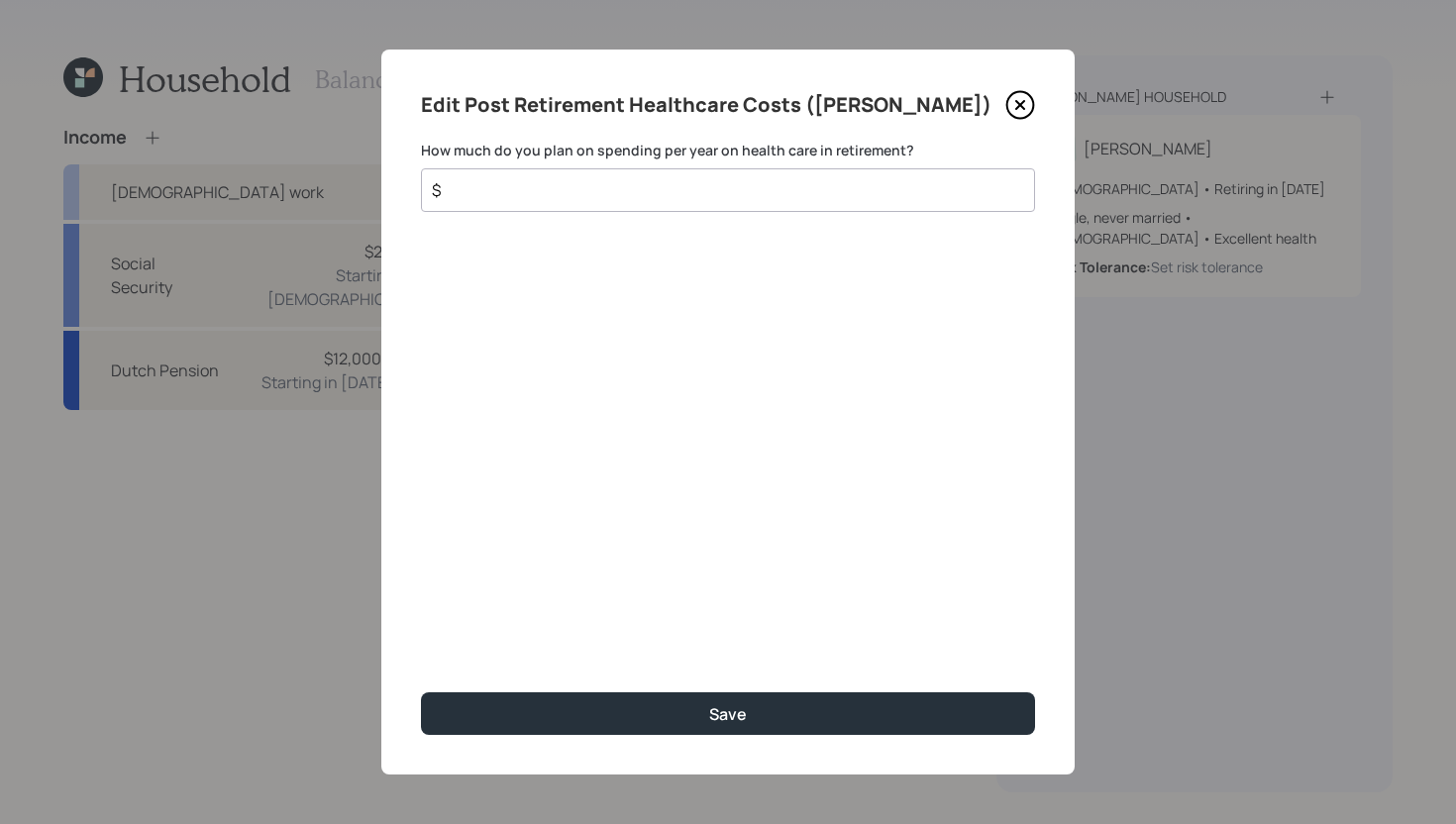 click on "$" at bounding box center (720, 190) 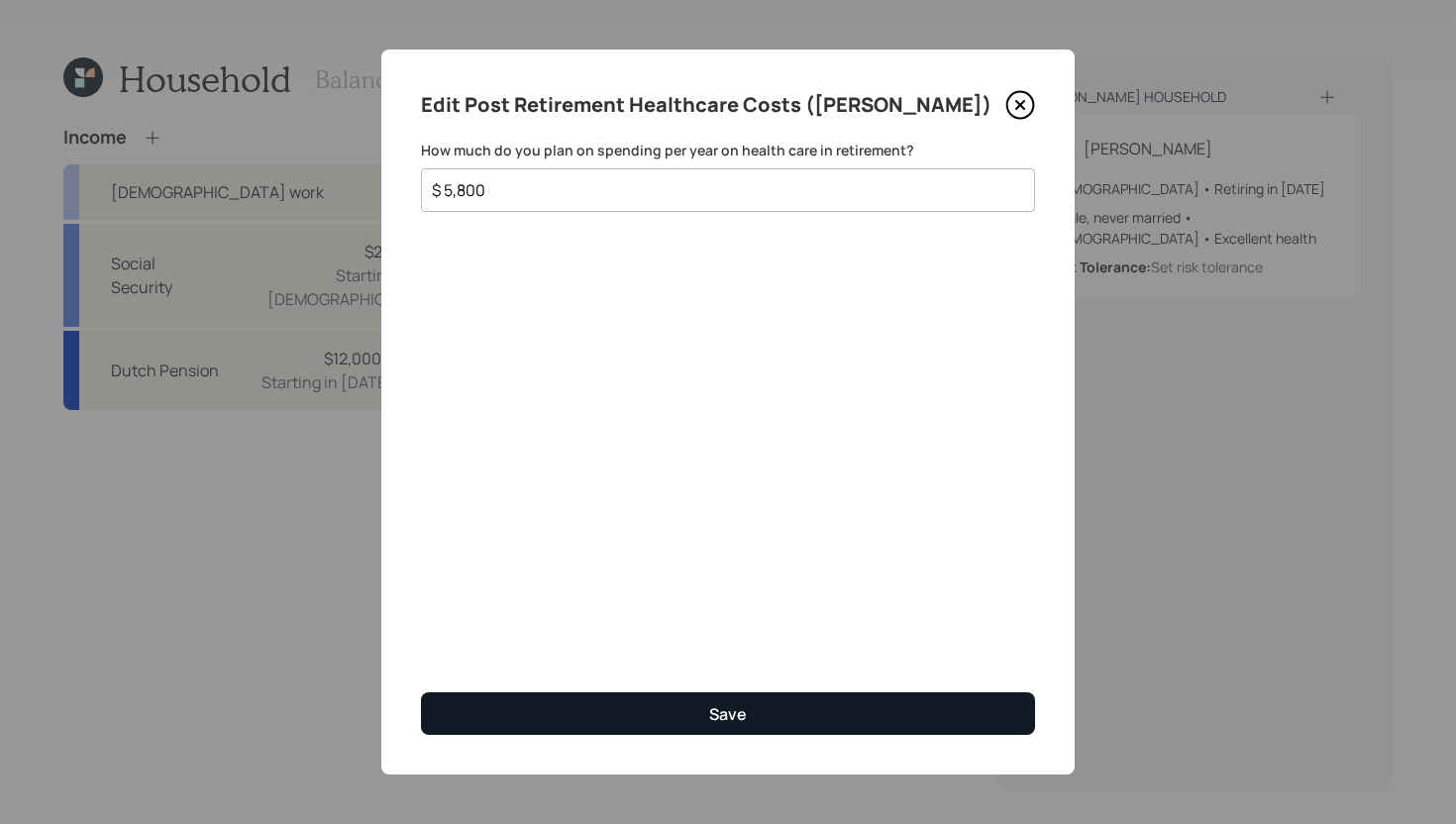 type on "$ 5,800" 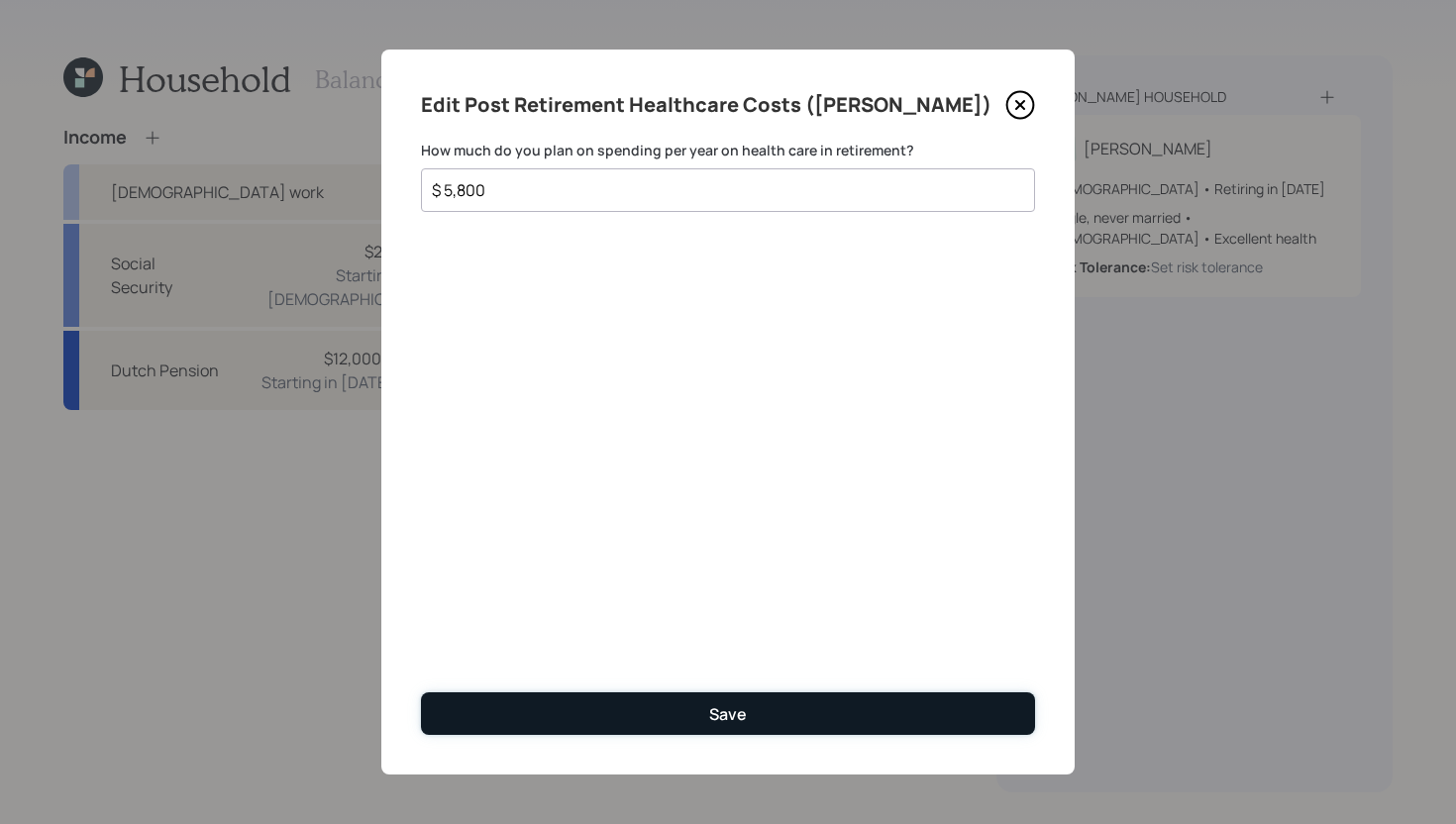 click on "Save" at bounding box center [728, 713] 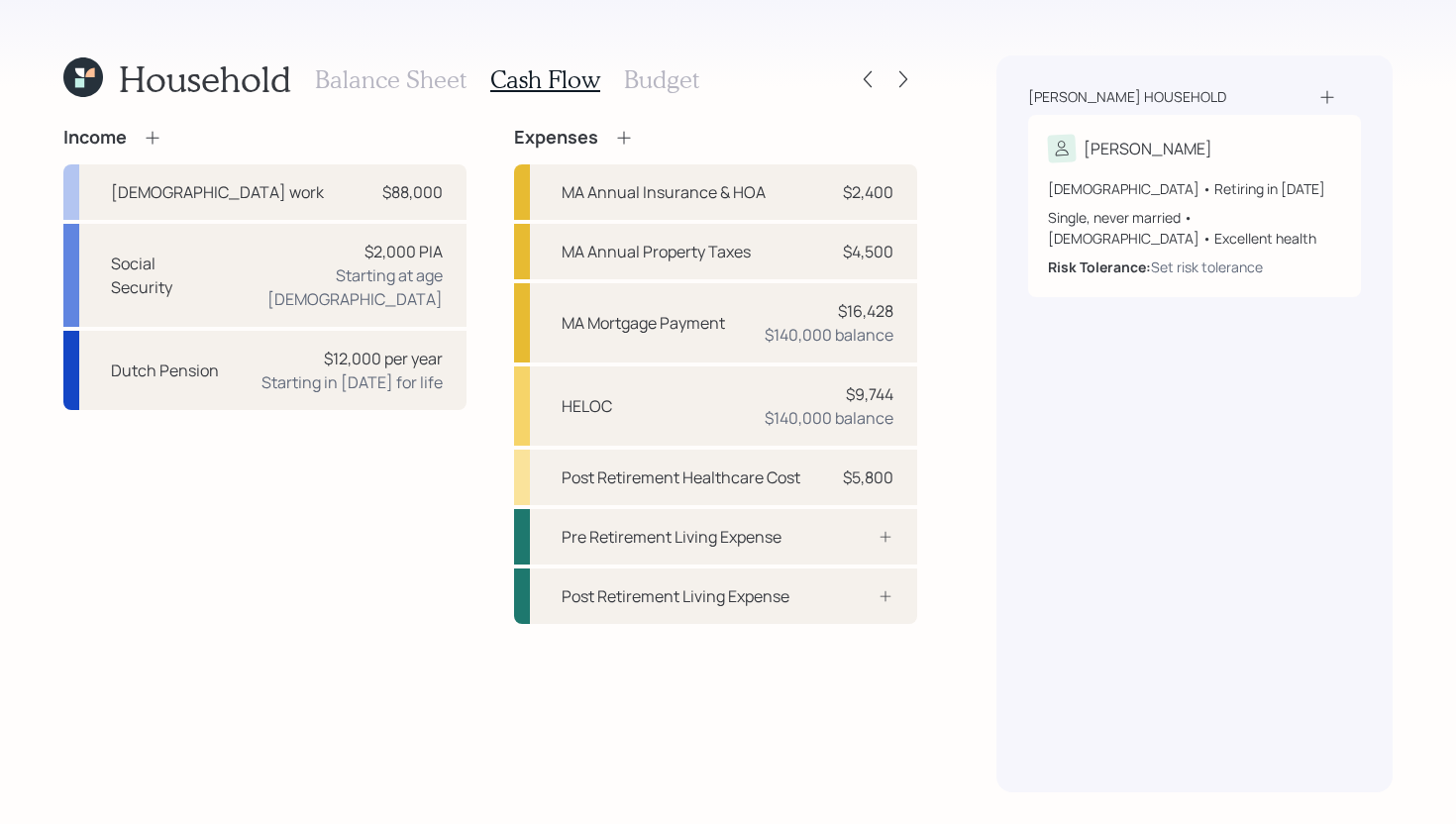 click 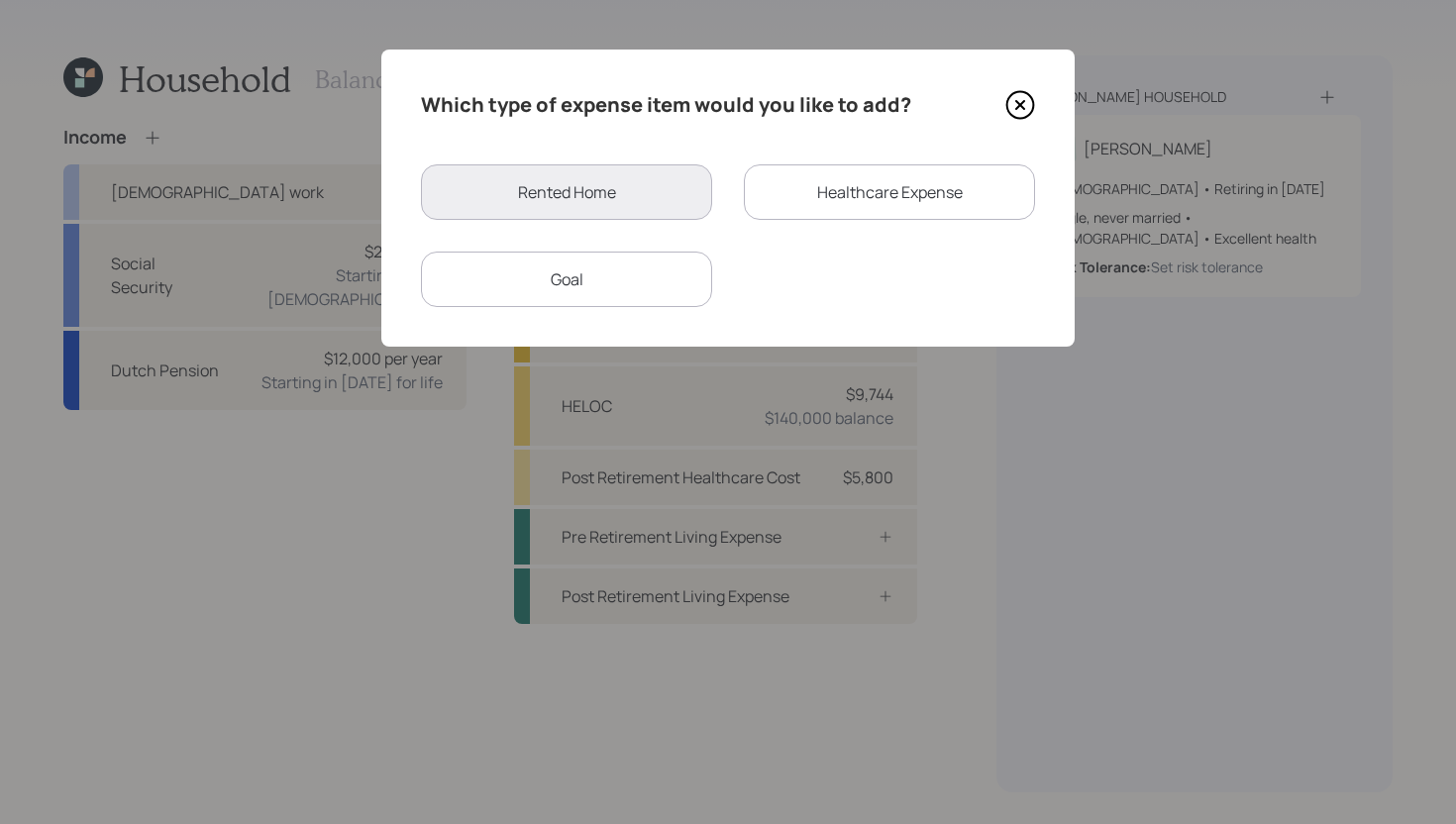 click on "Healthcare Expense" at bounding box center (889, 192) 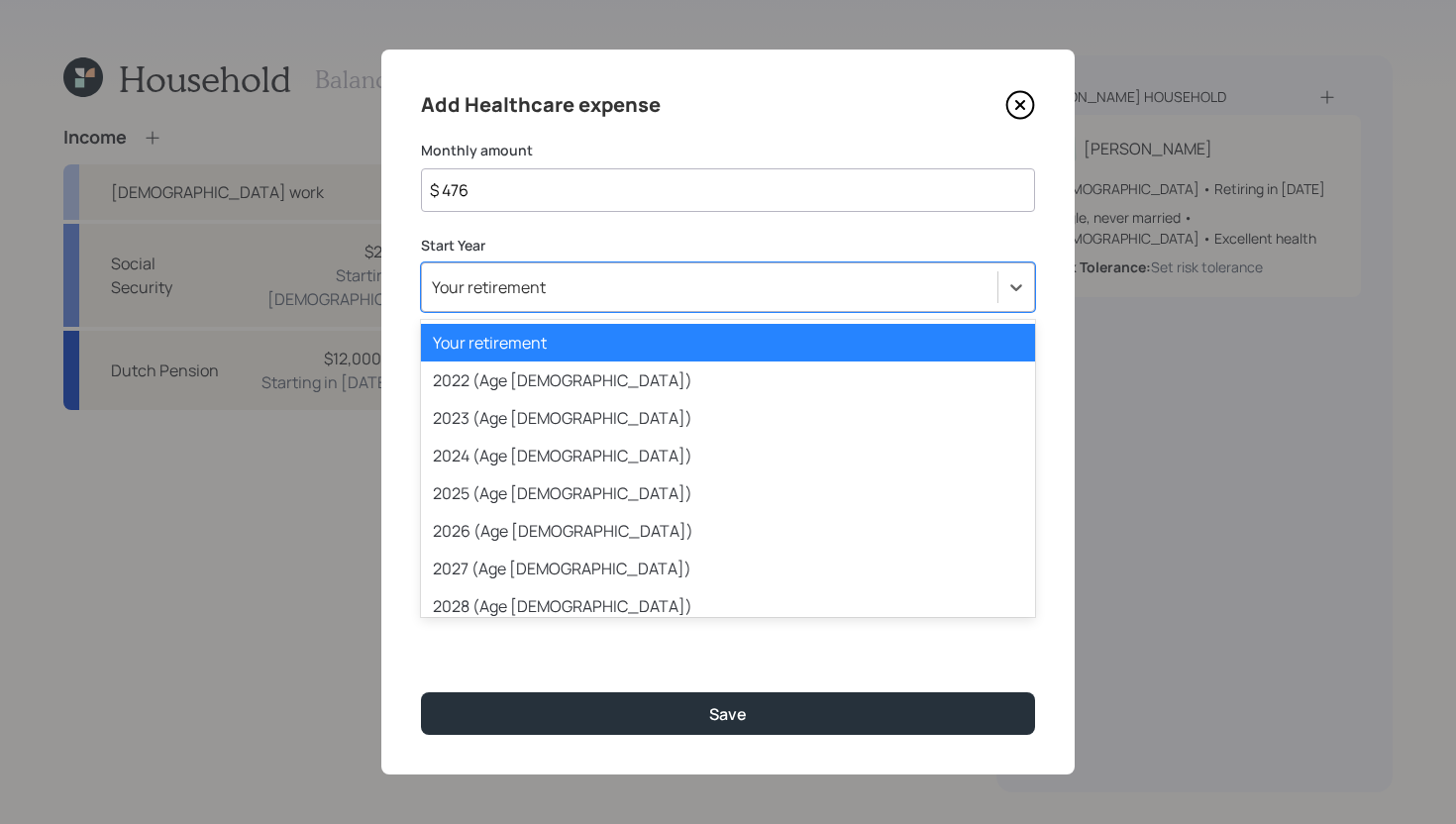 click on "Your retirement" at bounding box center (709, 287) 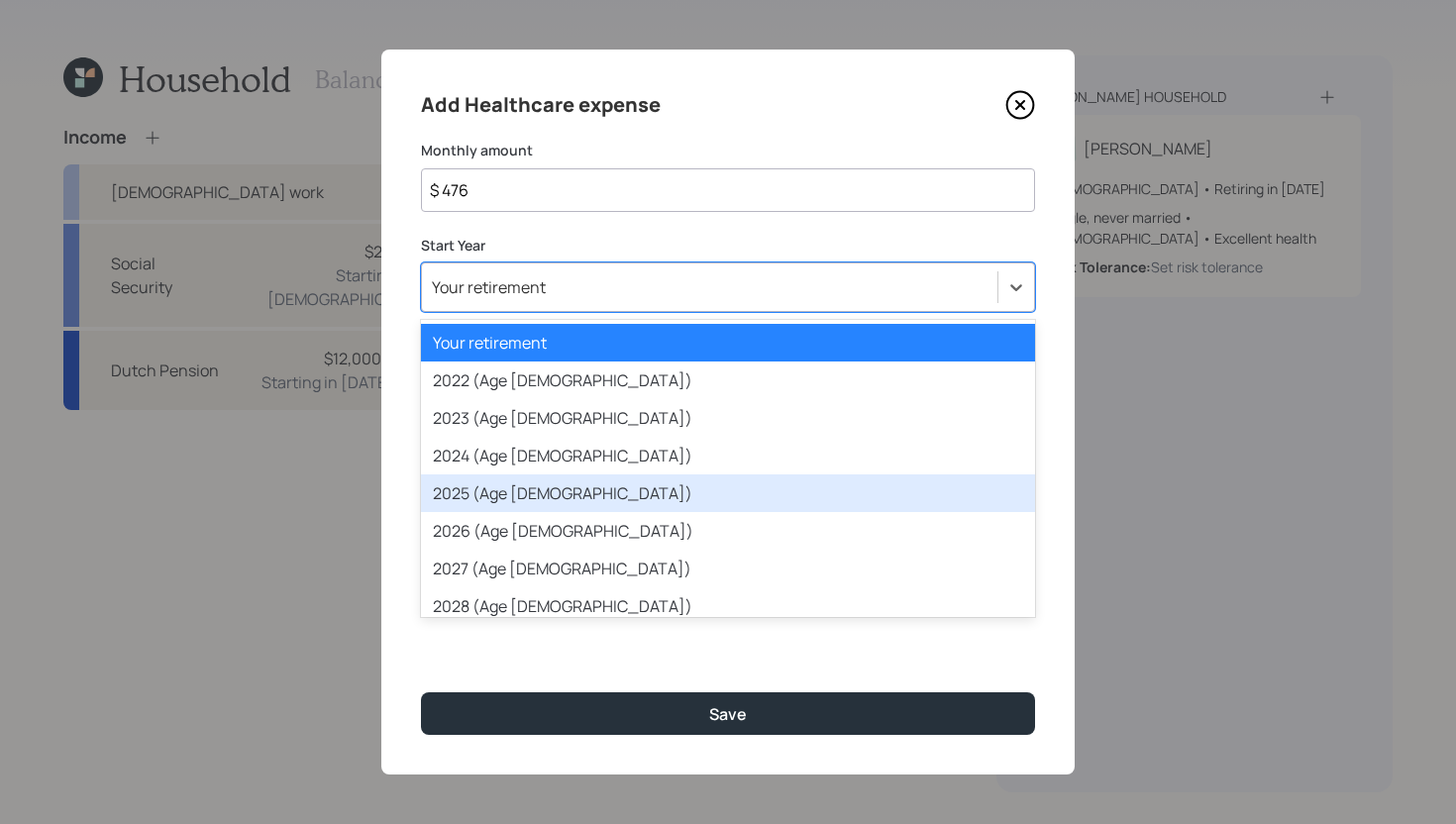 click on "2025 (Age 65)" at bounding box center [728, 493] 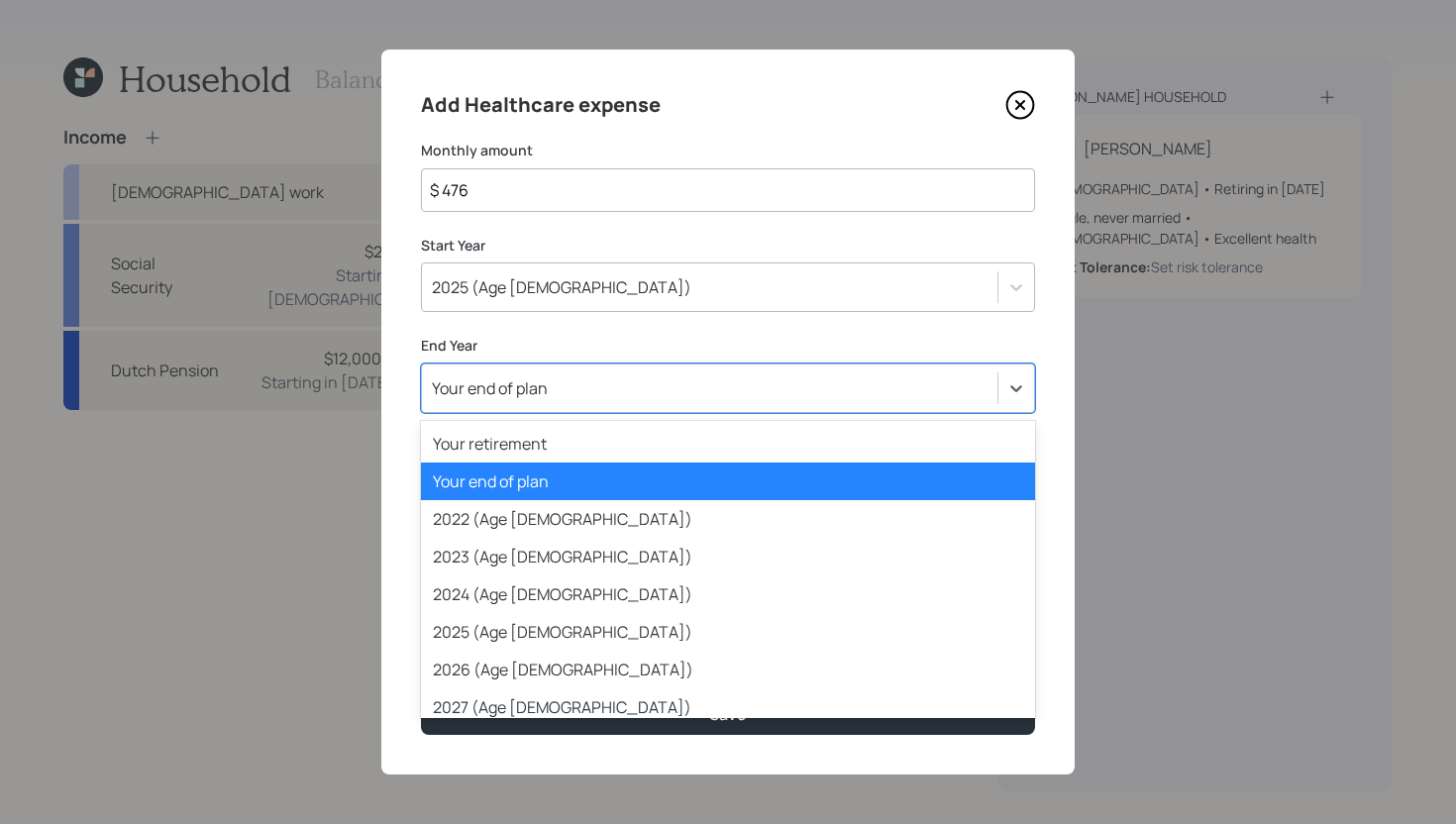 click on "Your end of plan" at bounding box center (709, 388) 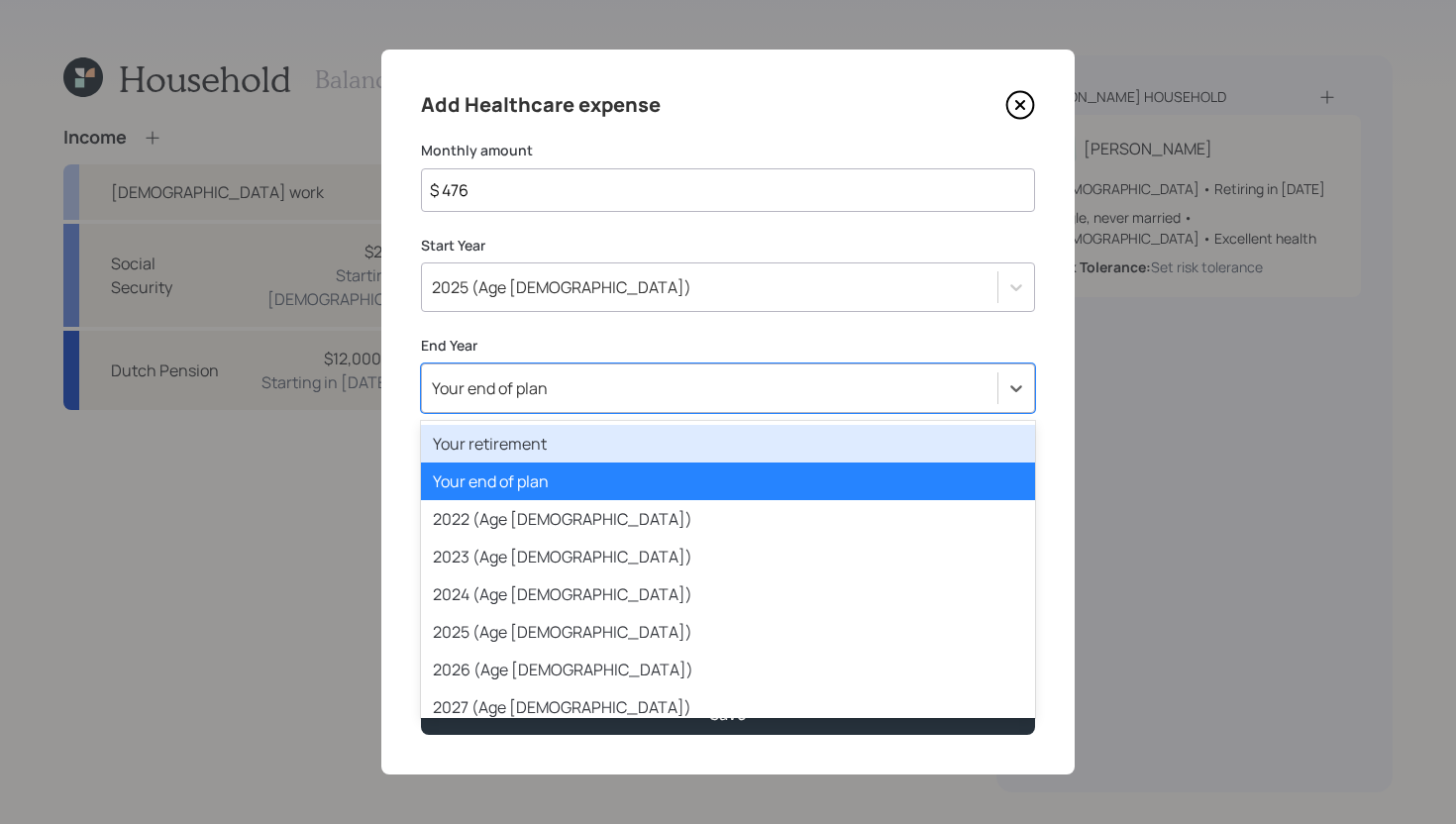 click on "Your retirement" at bounding box center [728, 444] 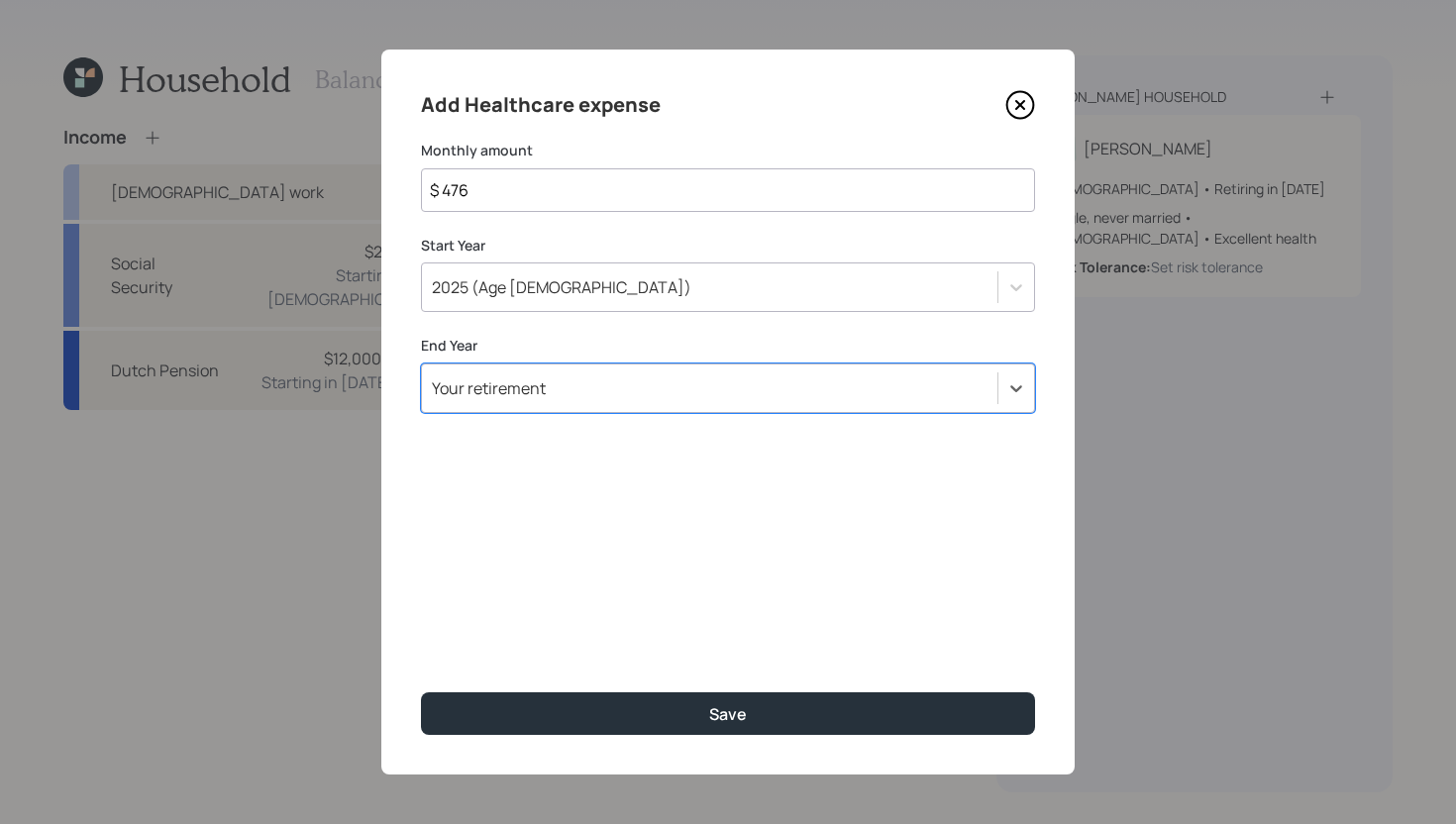 click on "$ 476" at bounding box center (728, 190) 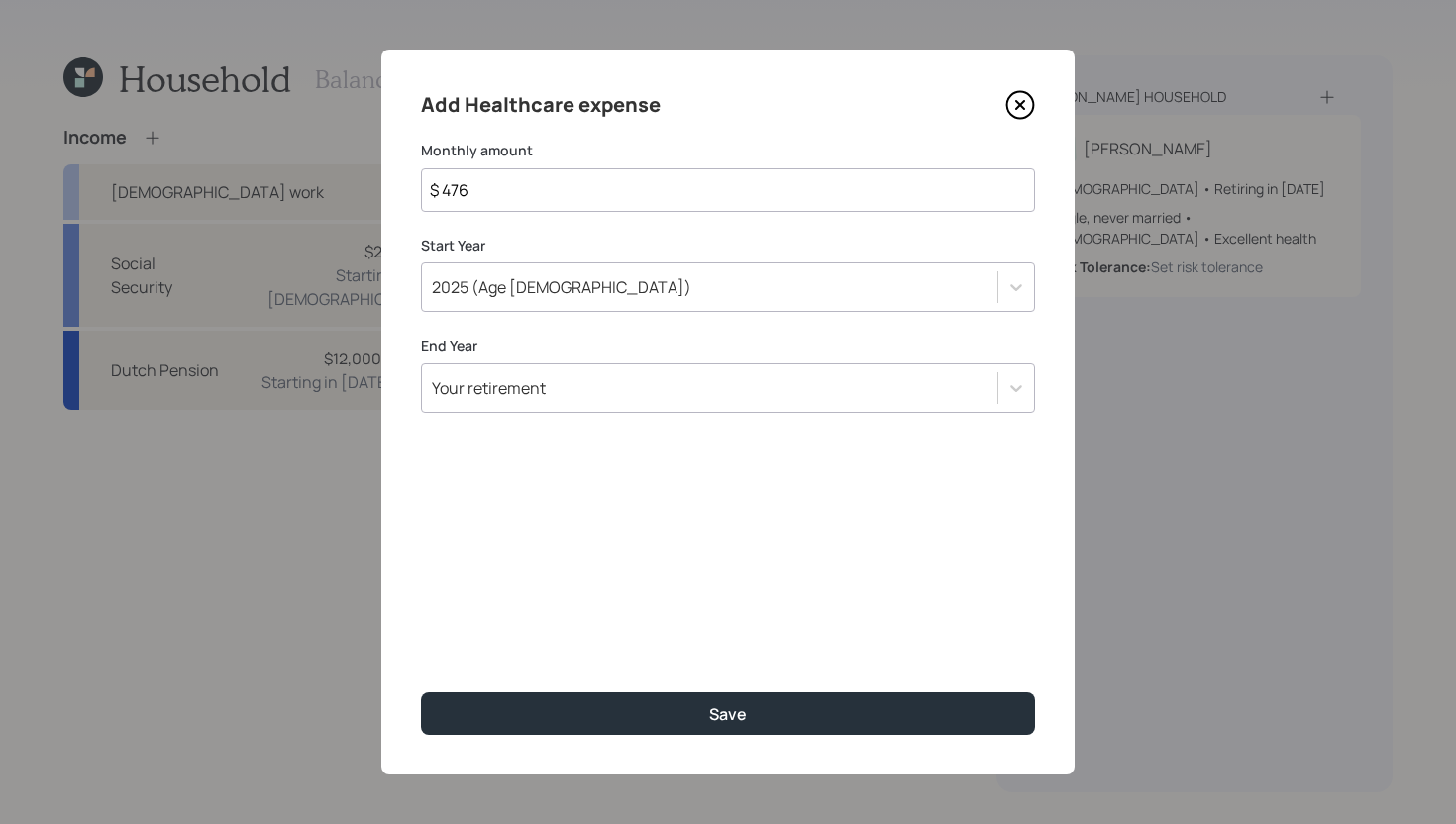 click on "$ 476" at bounding box center (728, 190) 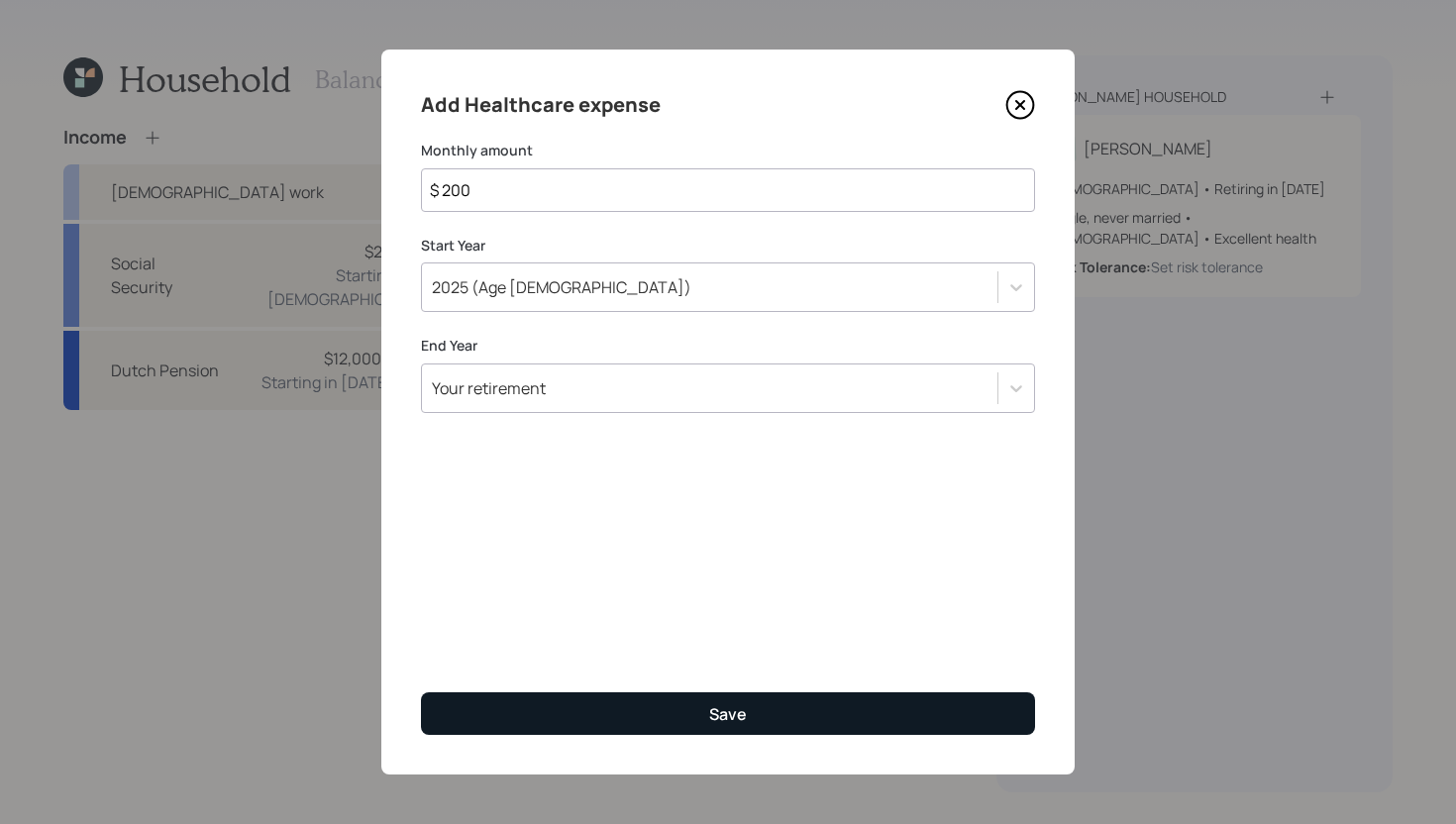 type on "$ 200" 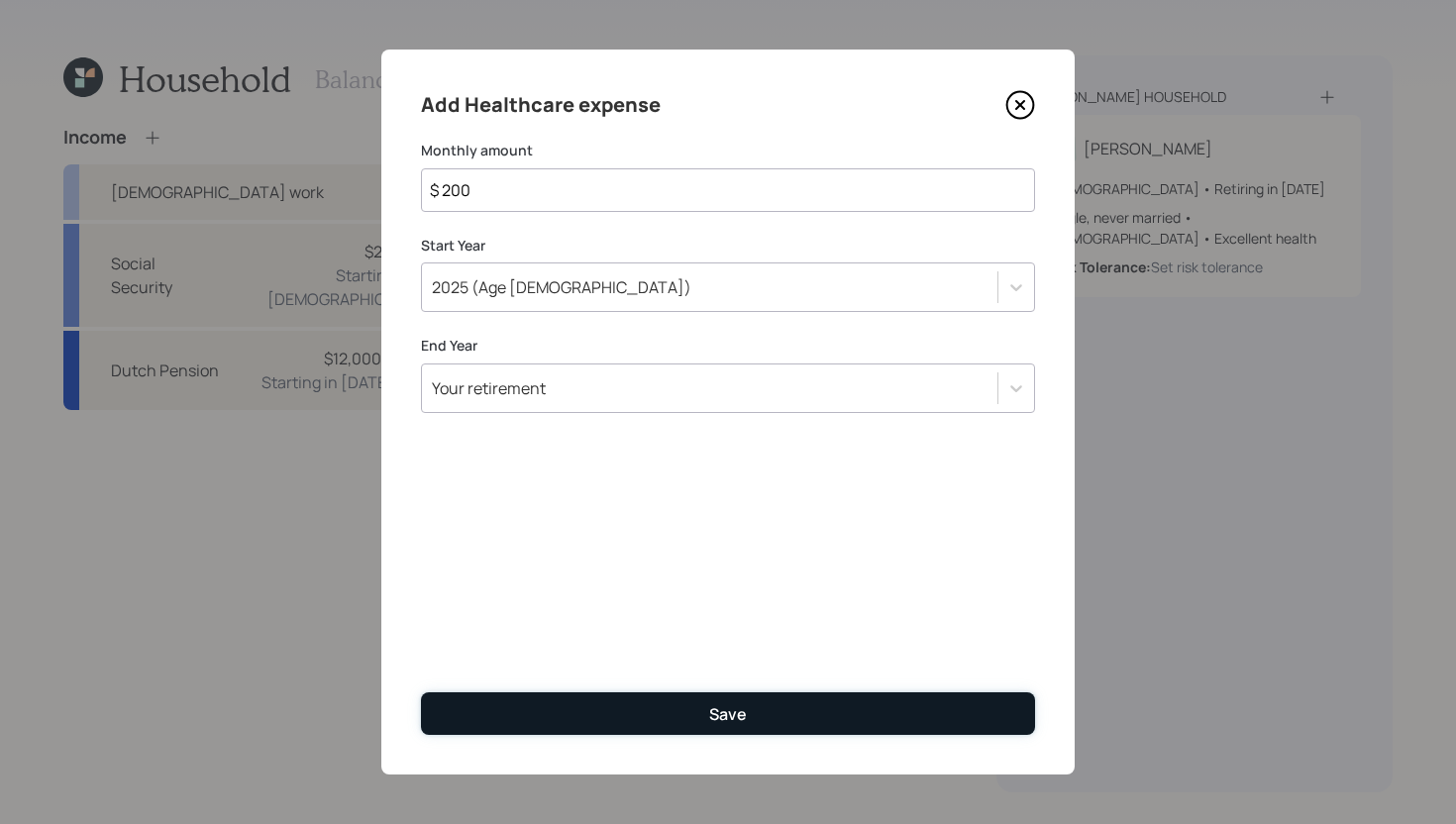 click on "Save" at bounding box center [728, 713] 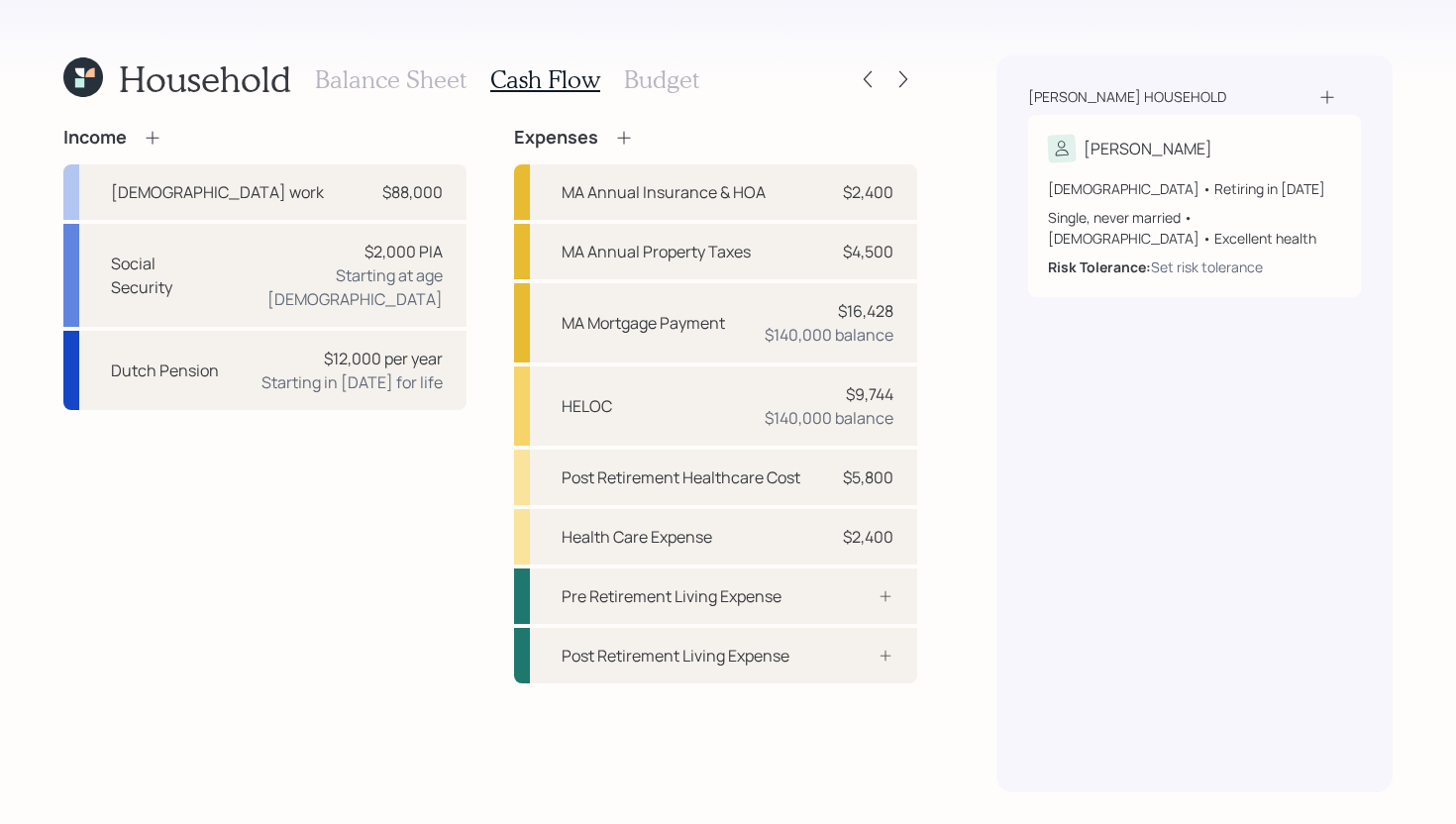 click on "Balance Sheet" at bounding box center (390, 79) 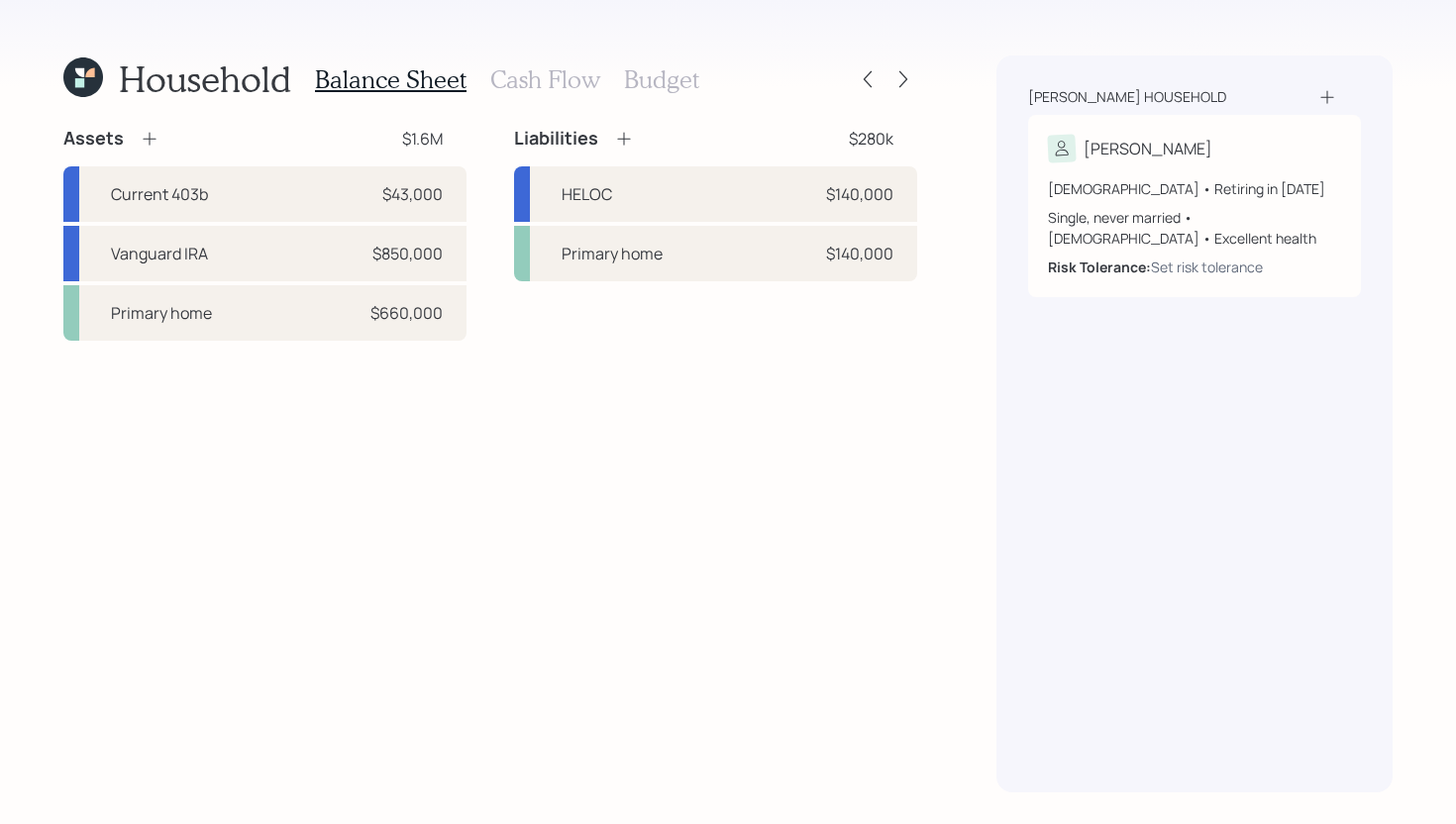 click 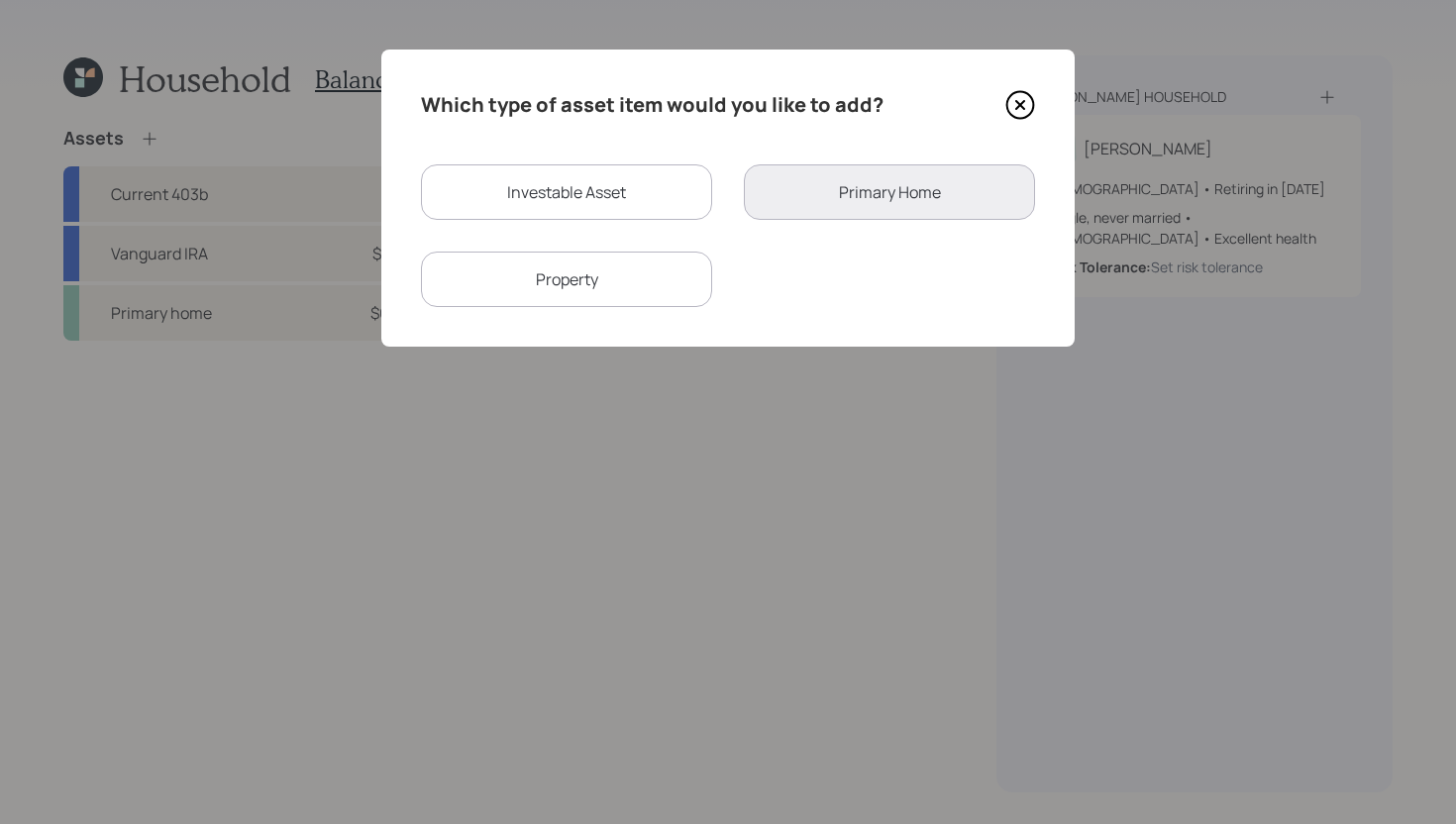 click on "Investable Asset" at bounding box center [567, 192] 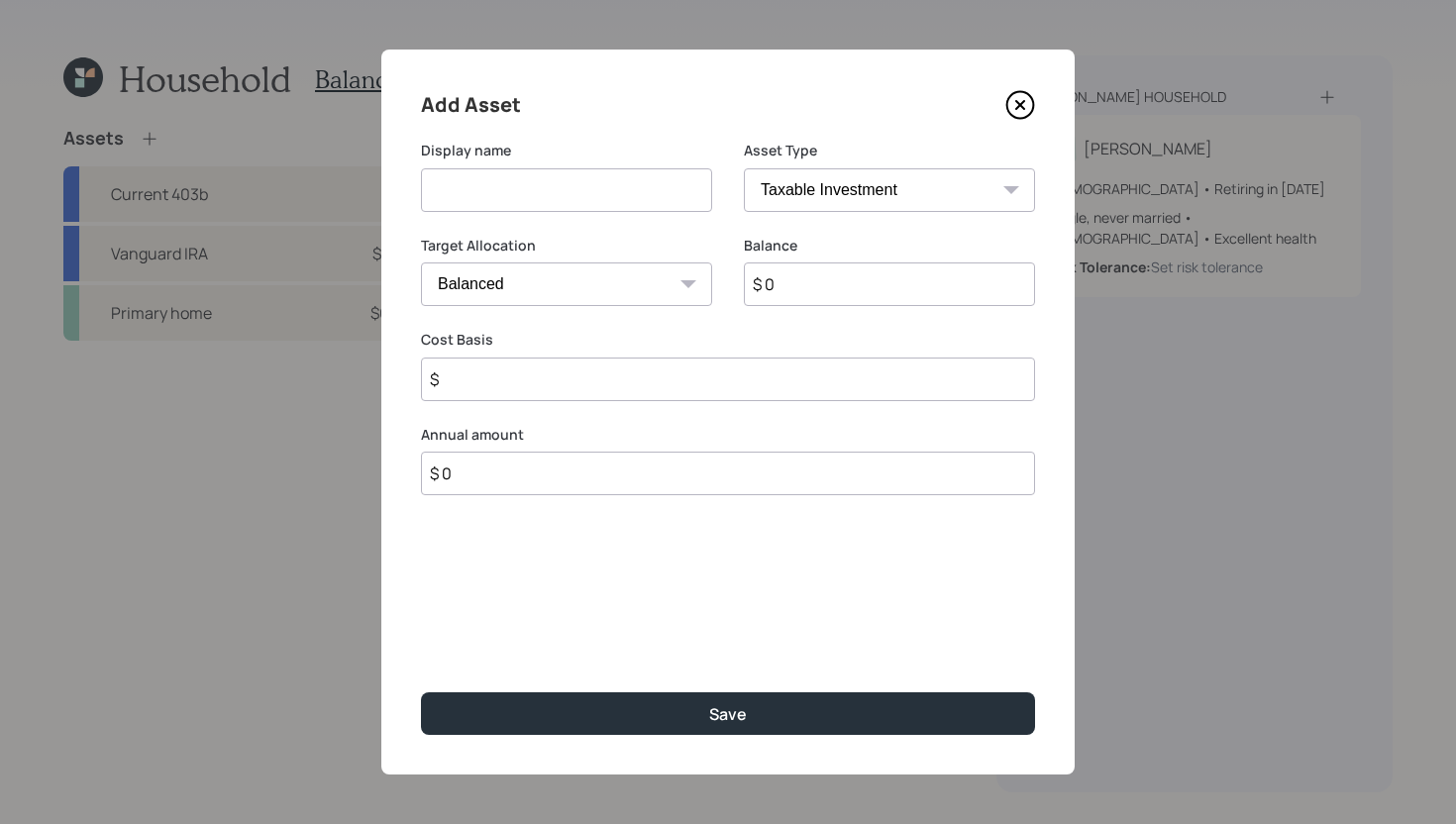 click at bounding box center (567, 190) 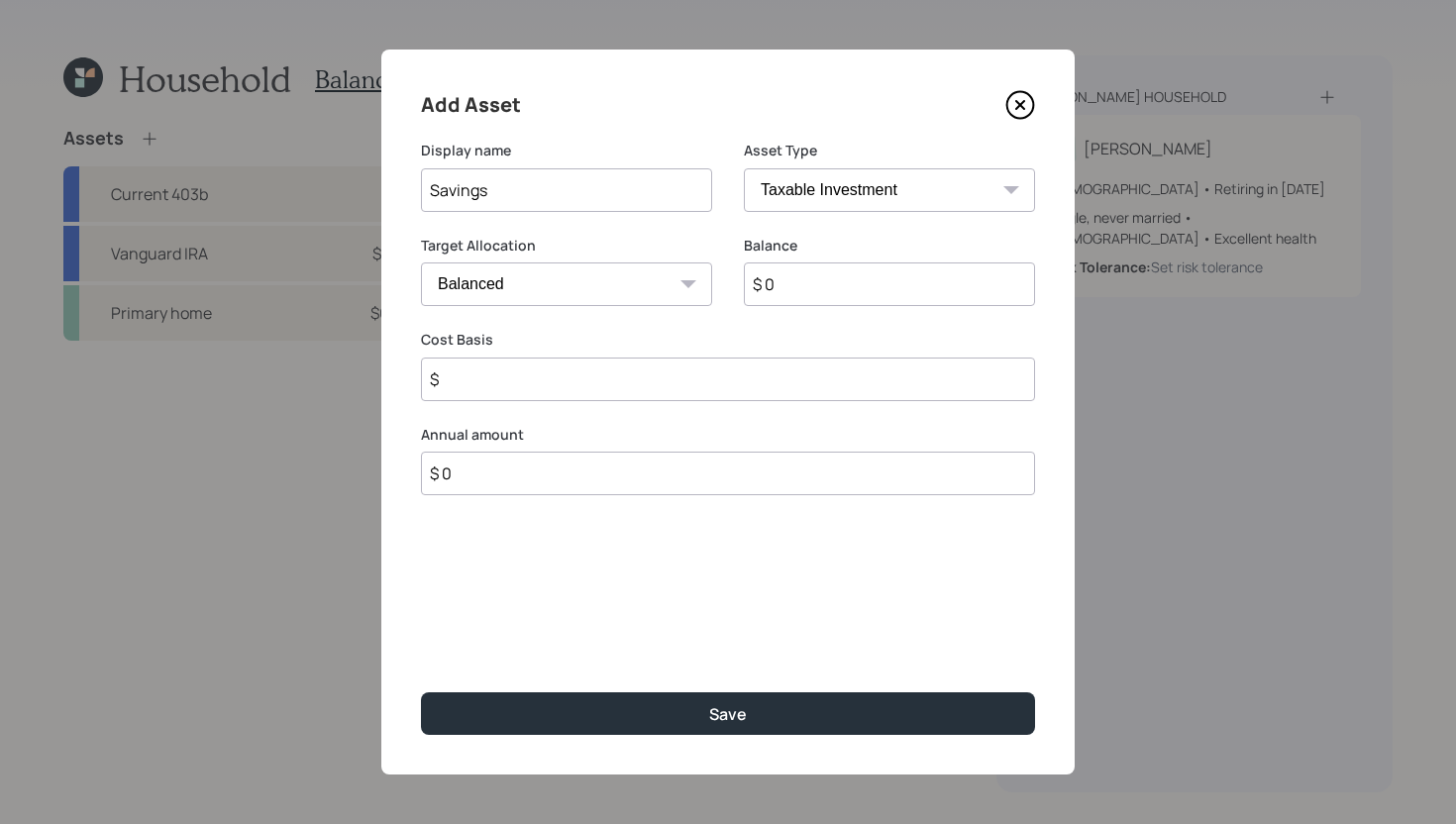 type on "Savings" 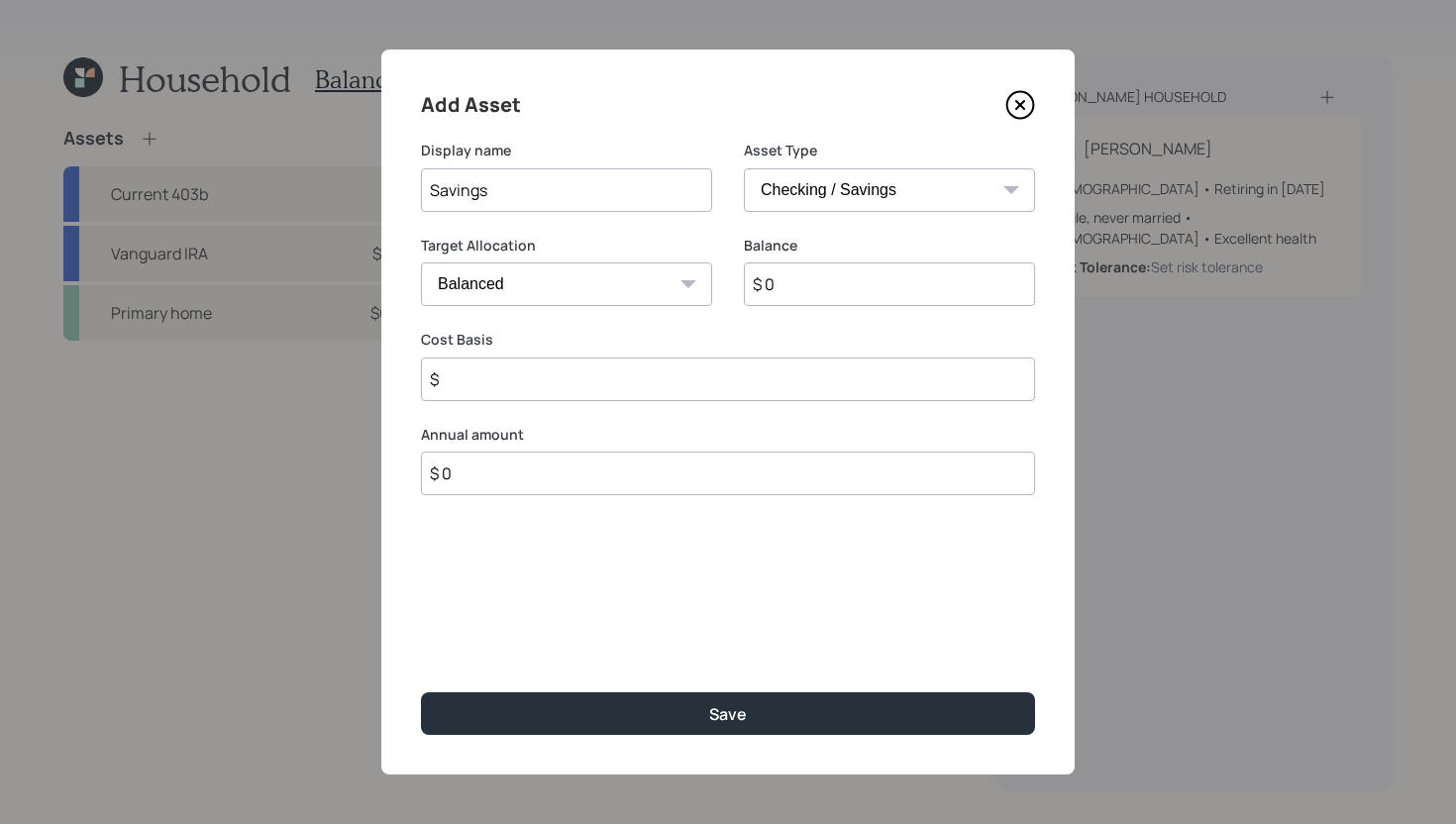 type on "$" 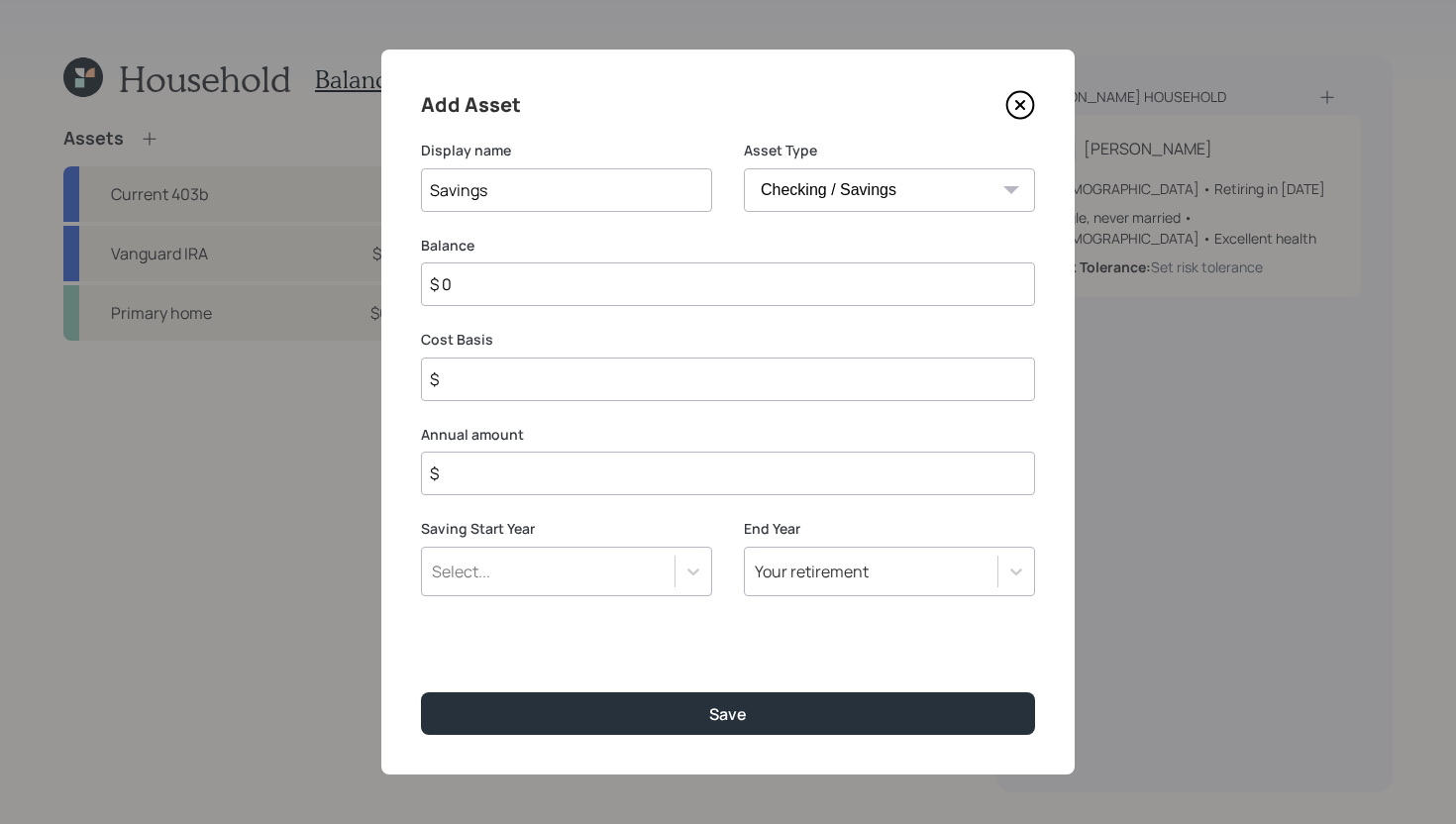 click on "$ 0" at bounding box center (728, 284) 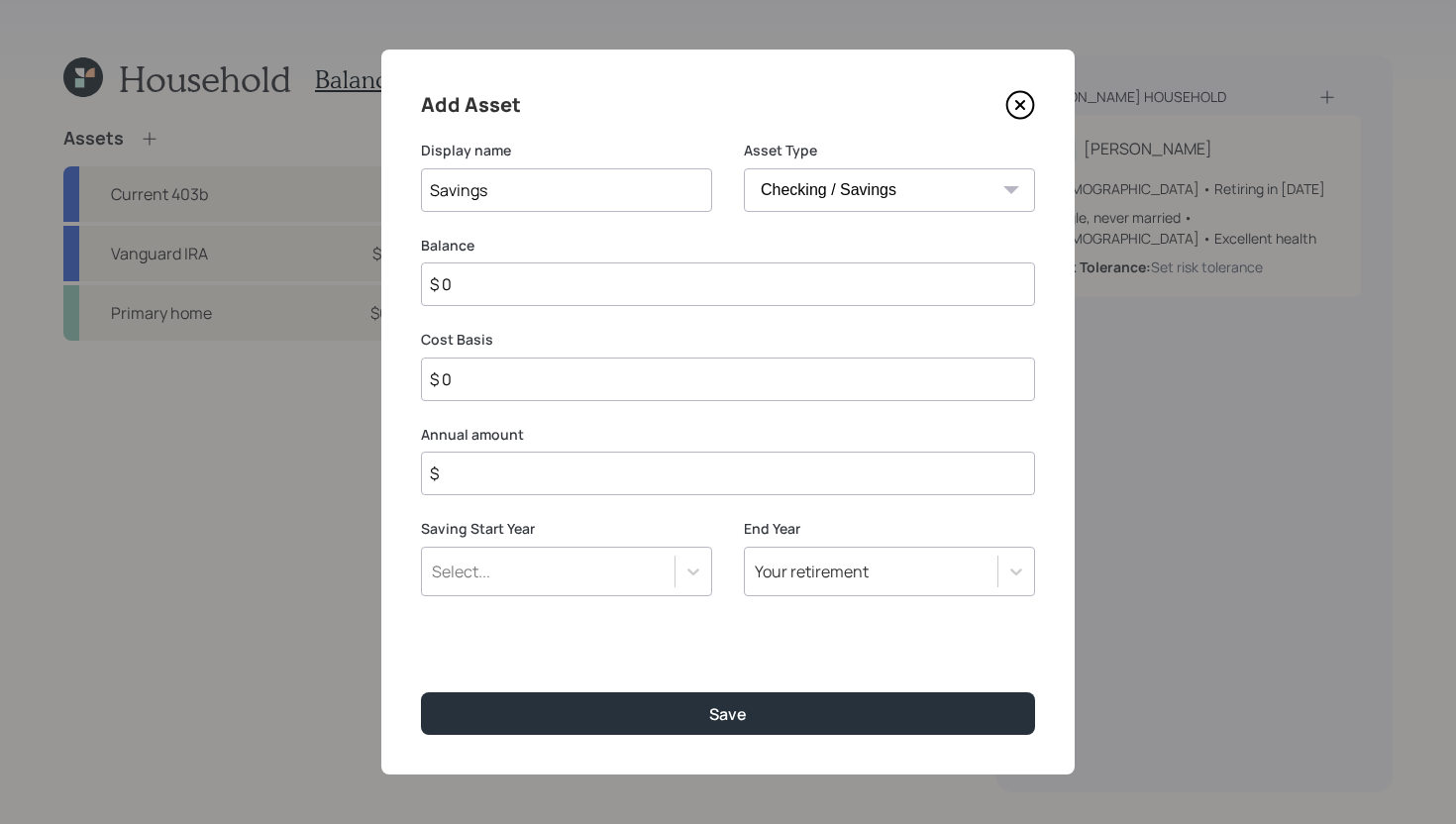 type on "$ 0" 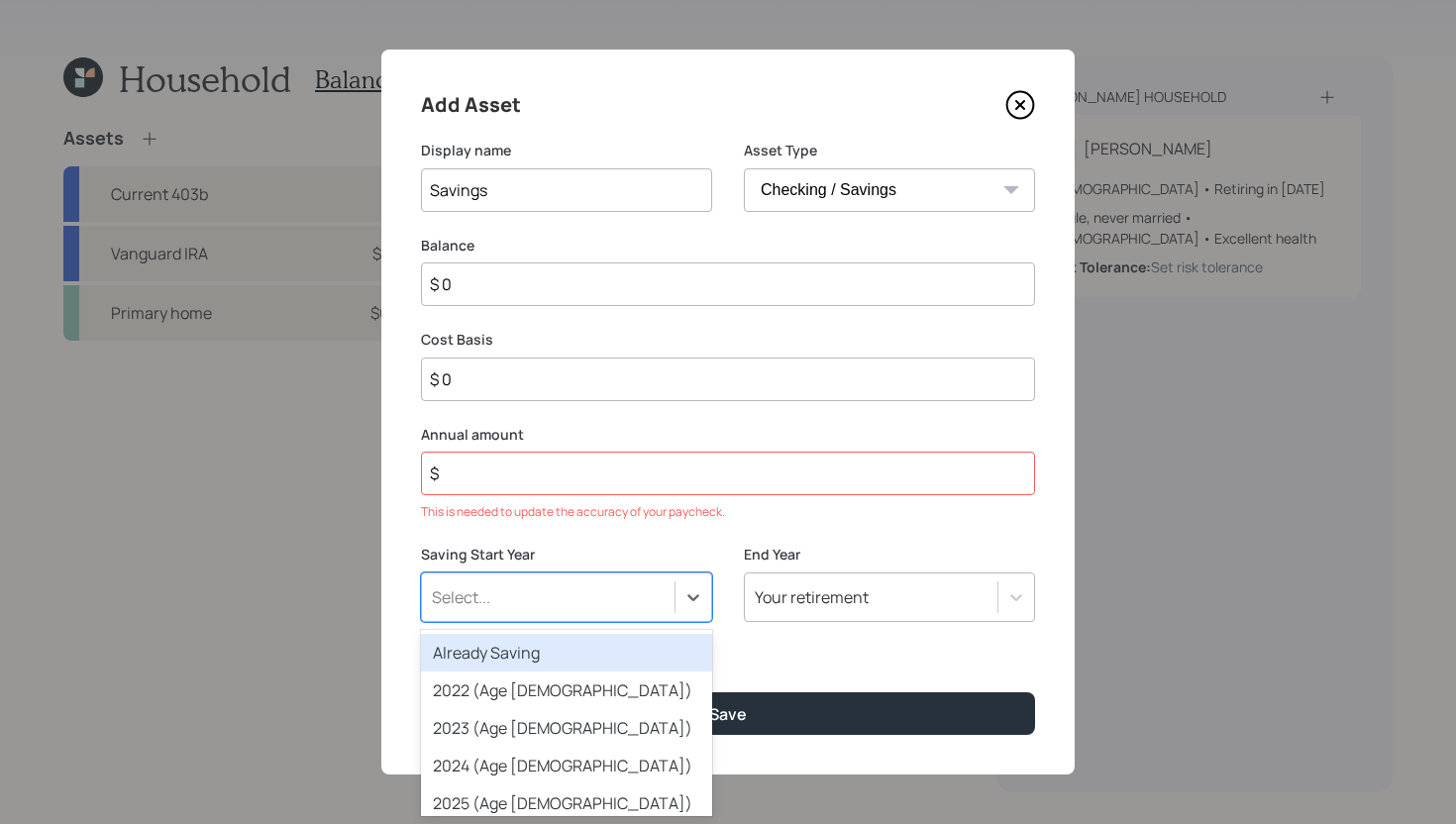 scroll, scrollTop: 0, scrollLeft: 0, axis: both 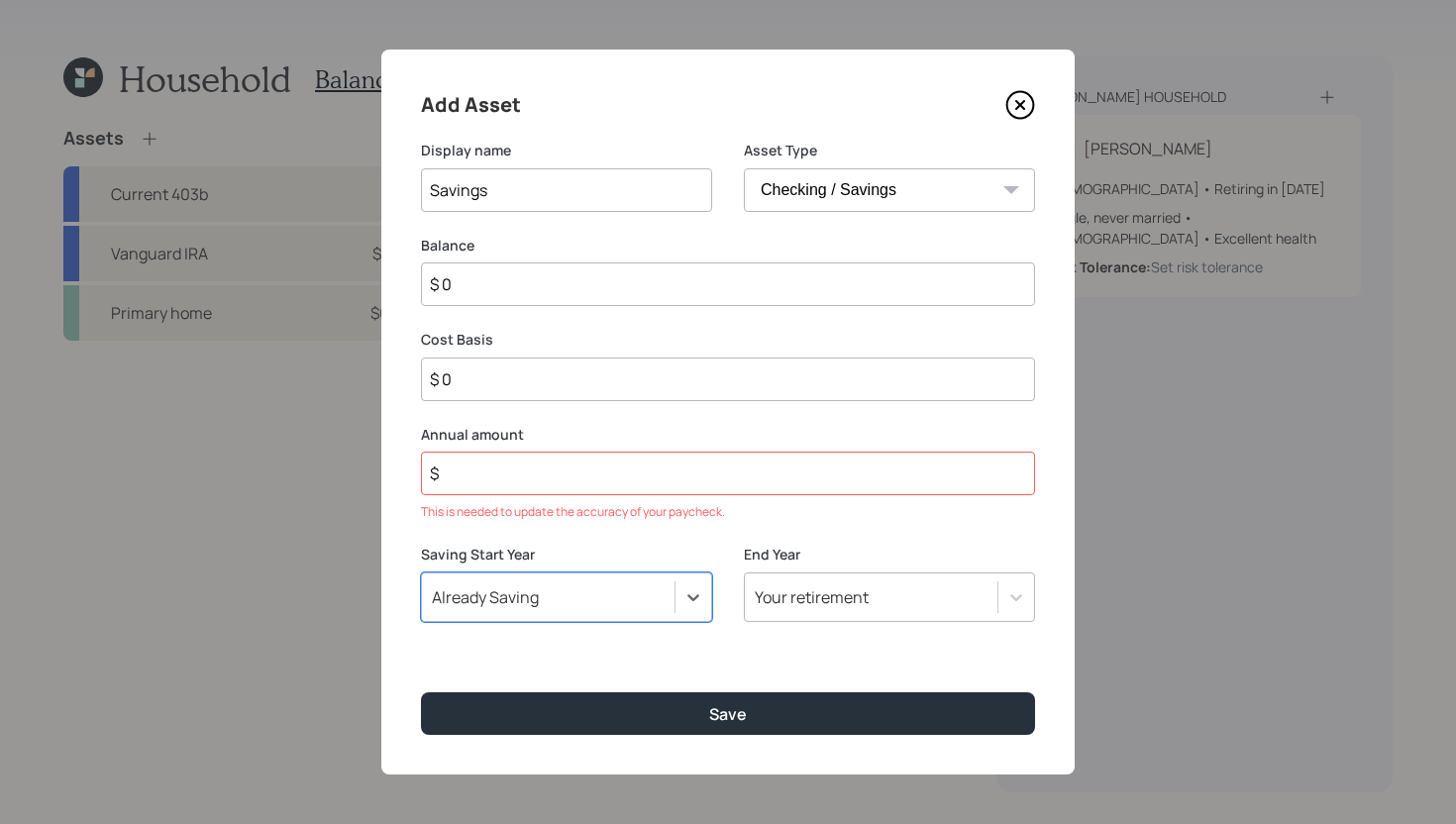 click on "$" at bounding box center (728, 473) 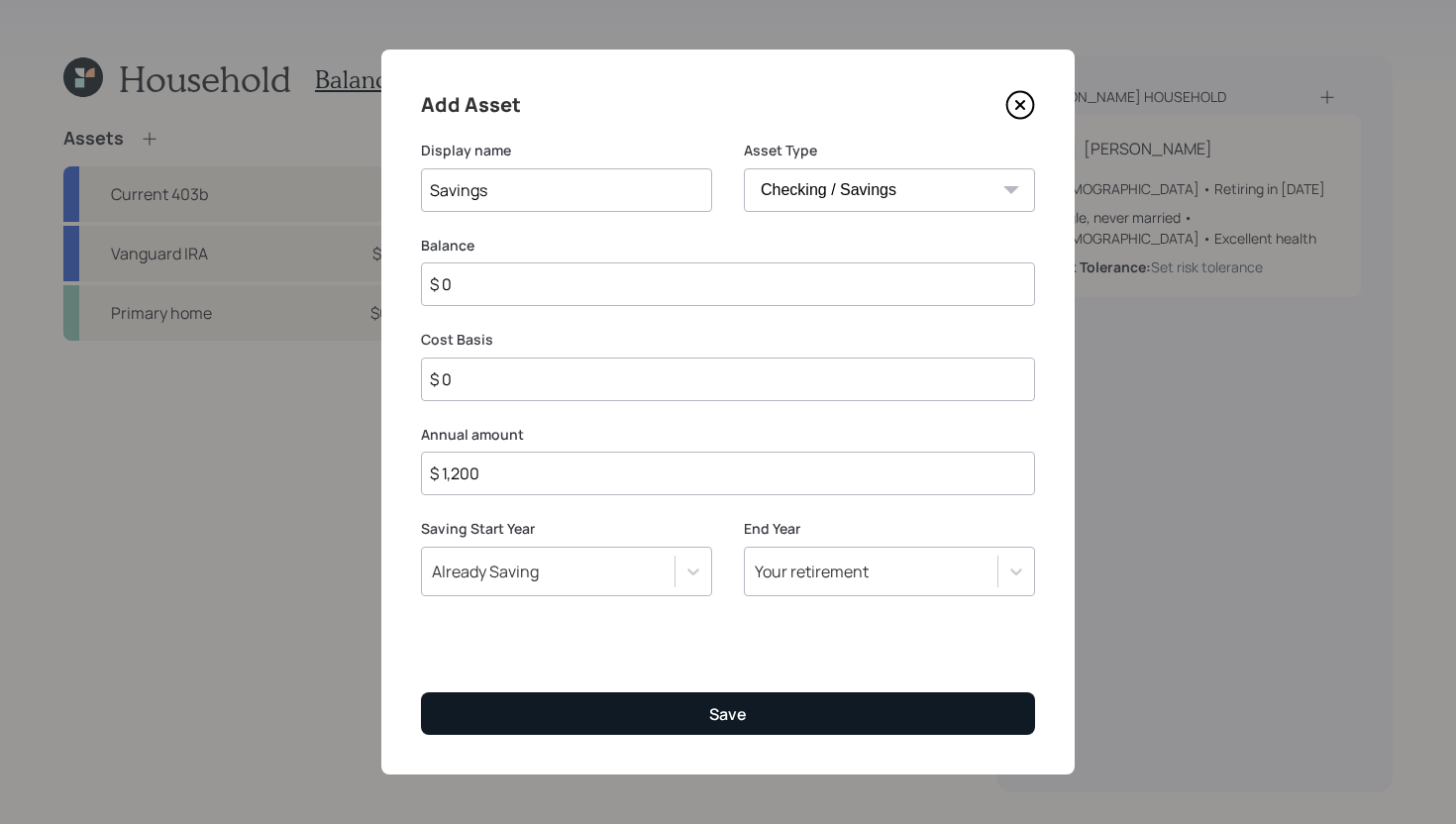 type on "$ 1,200" 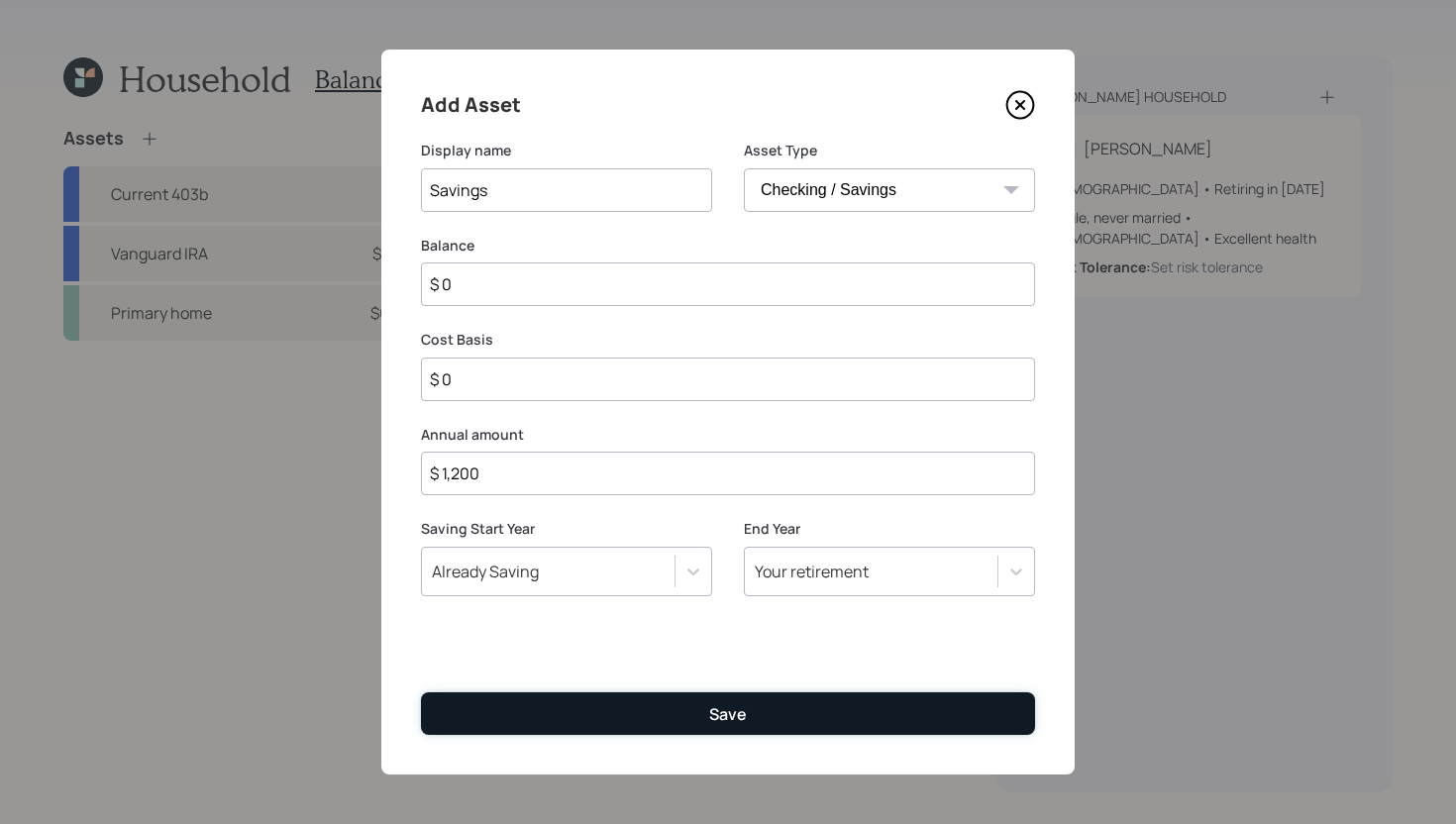 click on "Save" at bounding box center (728, 713) 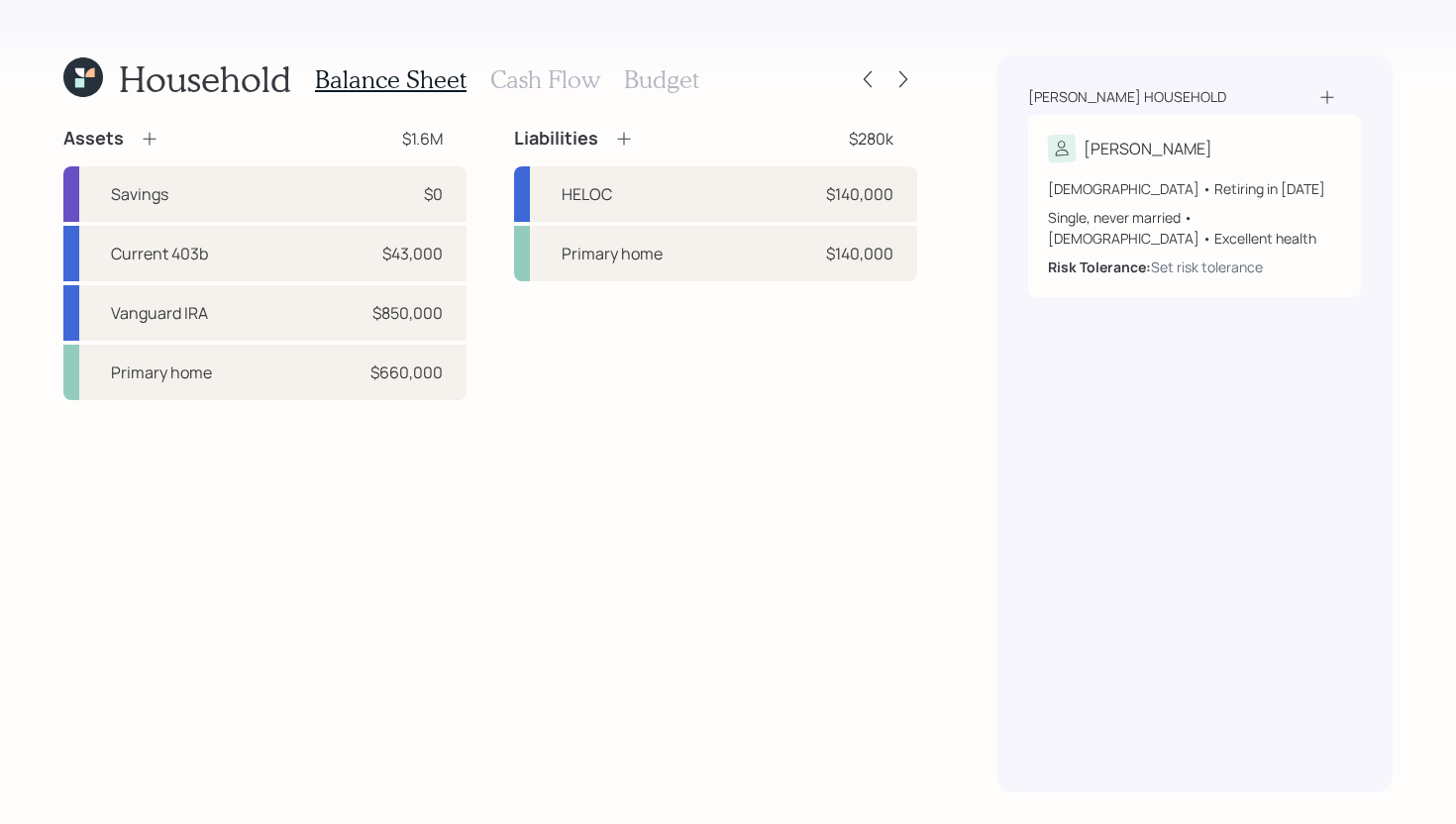 click on "Cash Flow" at bounding box center [545, 79] 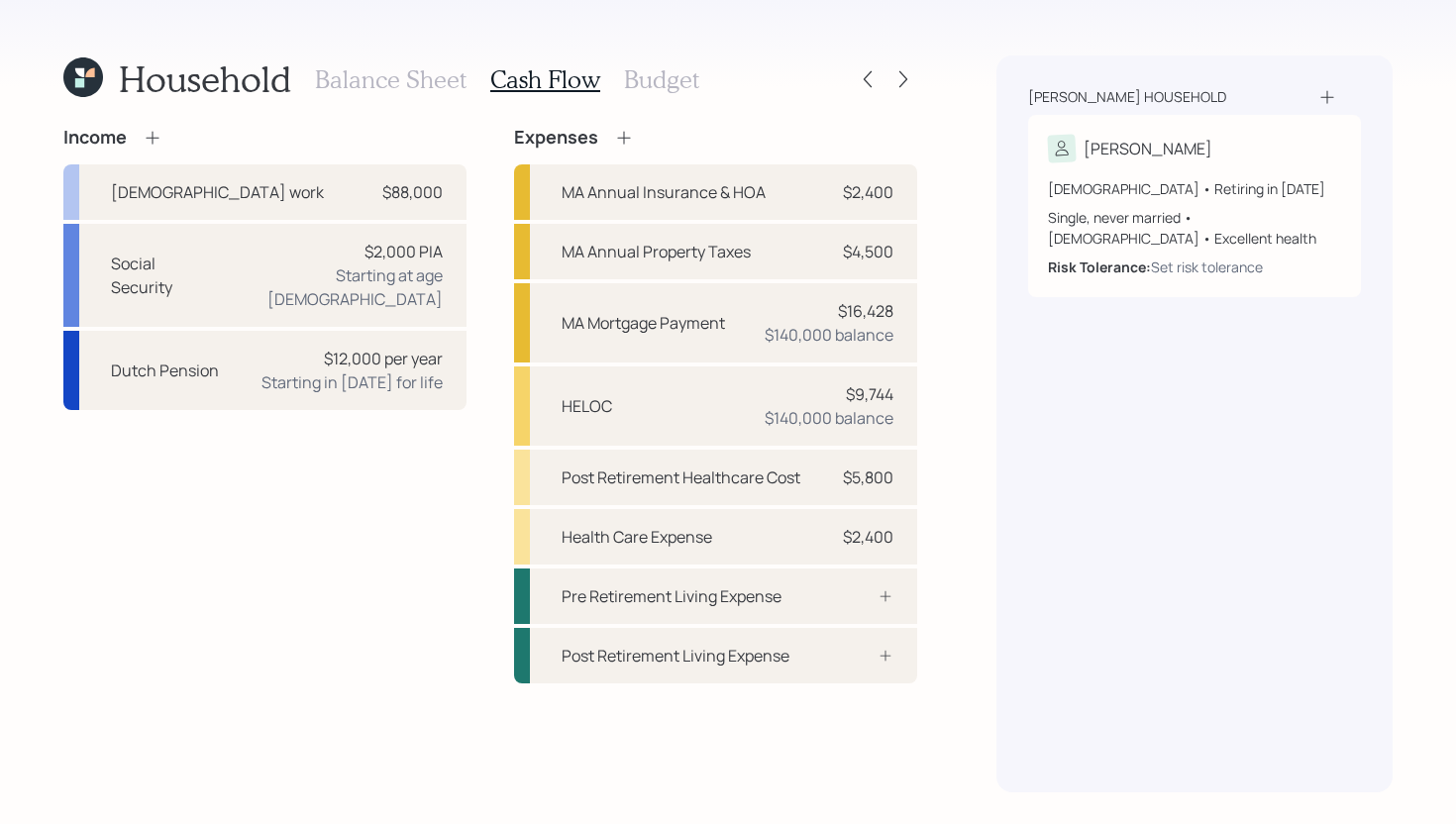 click on "Balance Sheet" at bounding box center (390, 79) 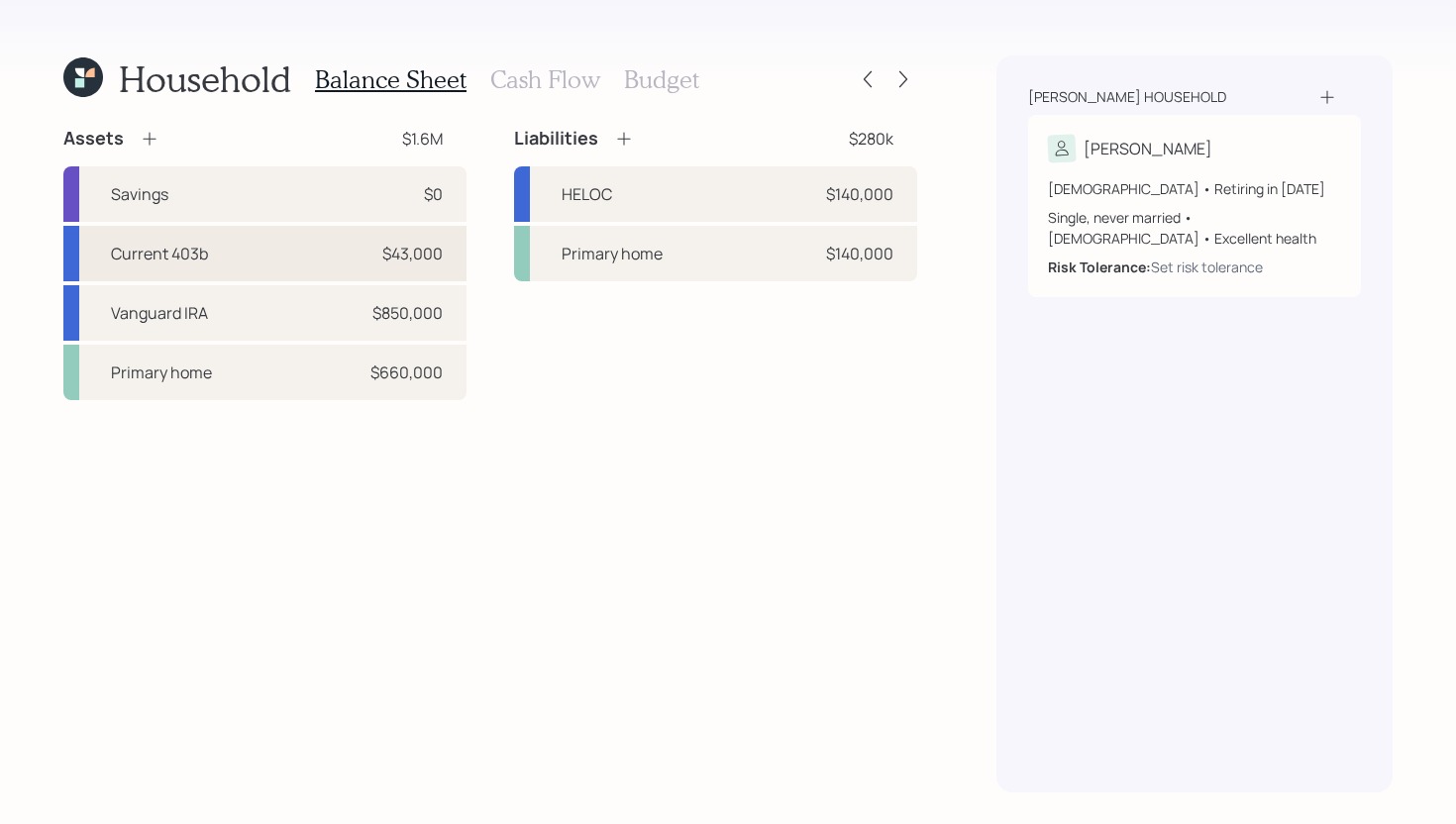 click on "Current 403b $43,000" at bounding box center [264, 254] 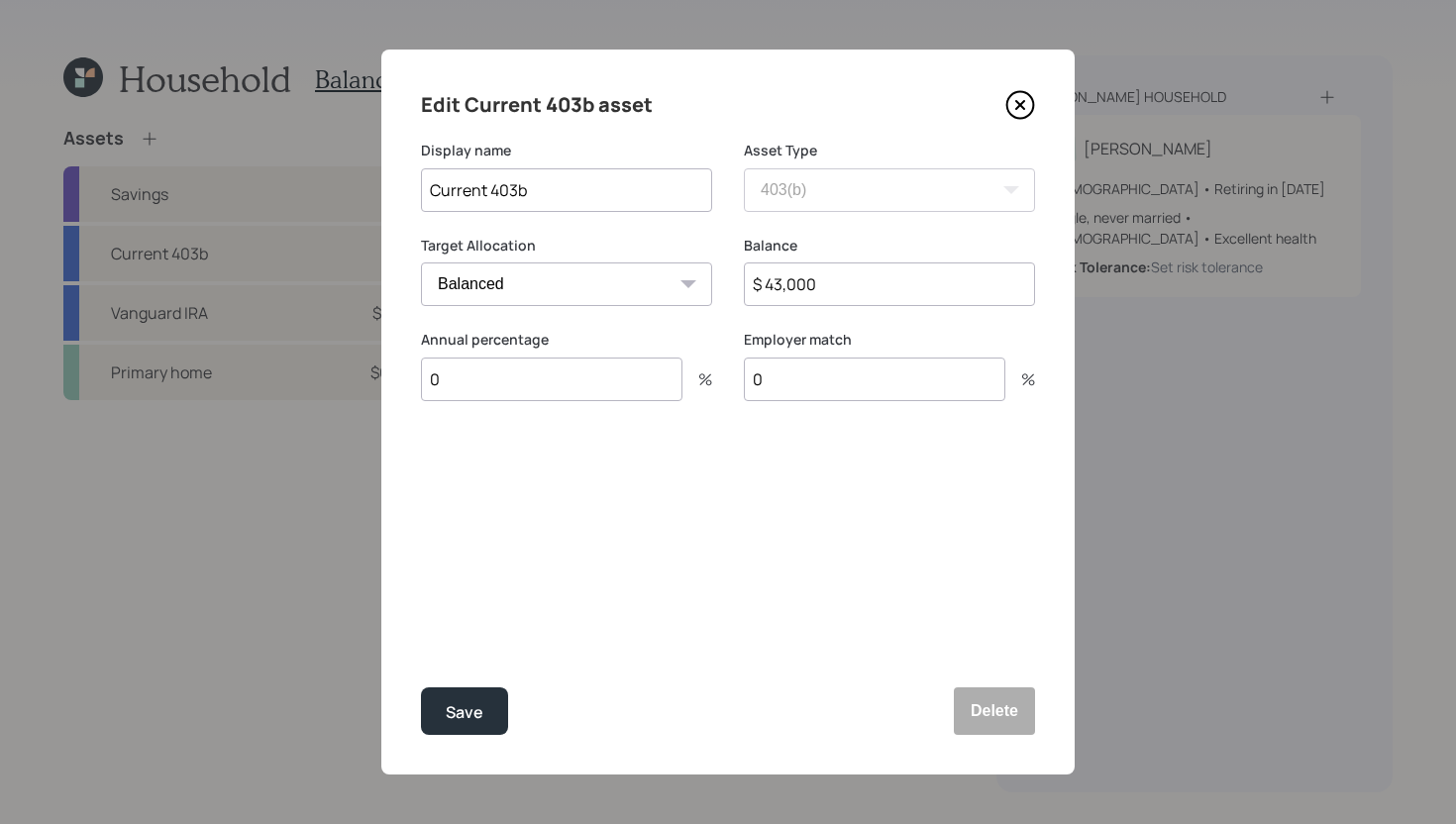 click on "0" at bounding box center [552, 379] 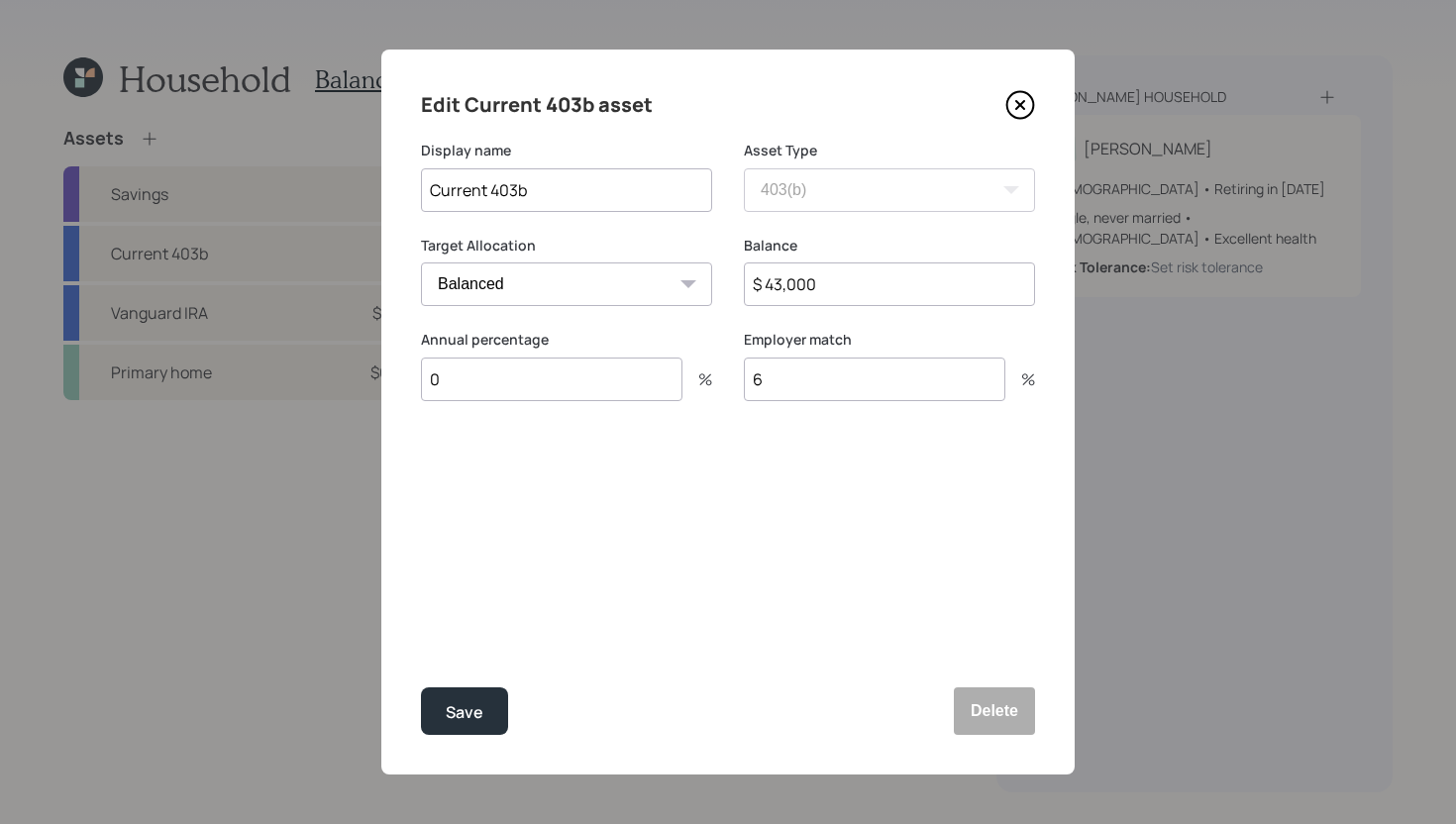 type on "6" 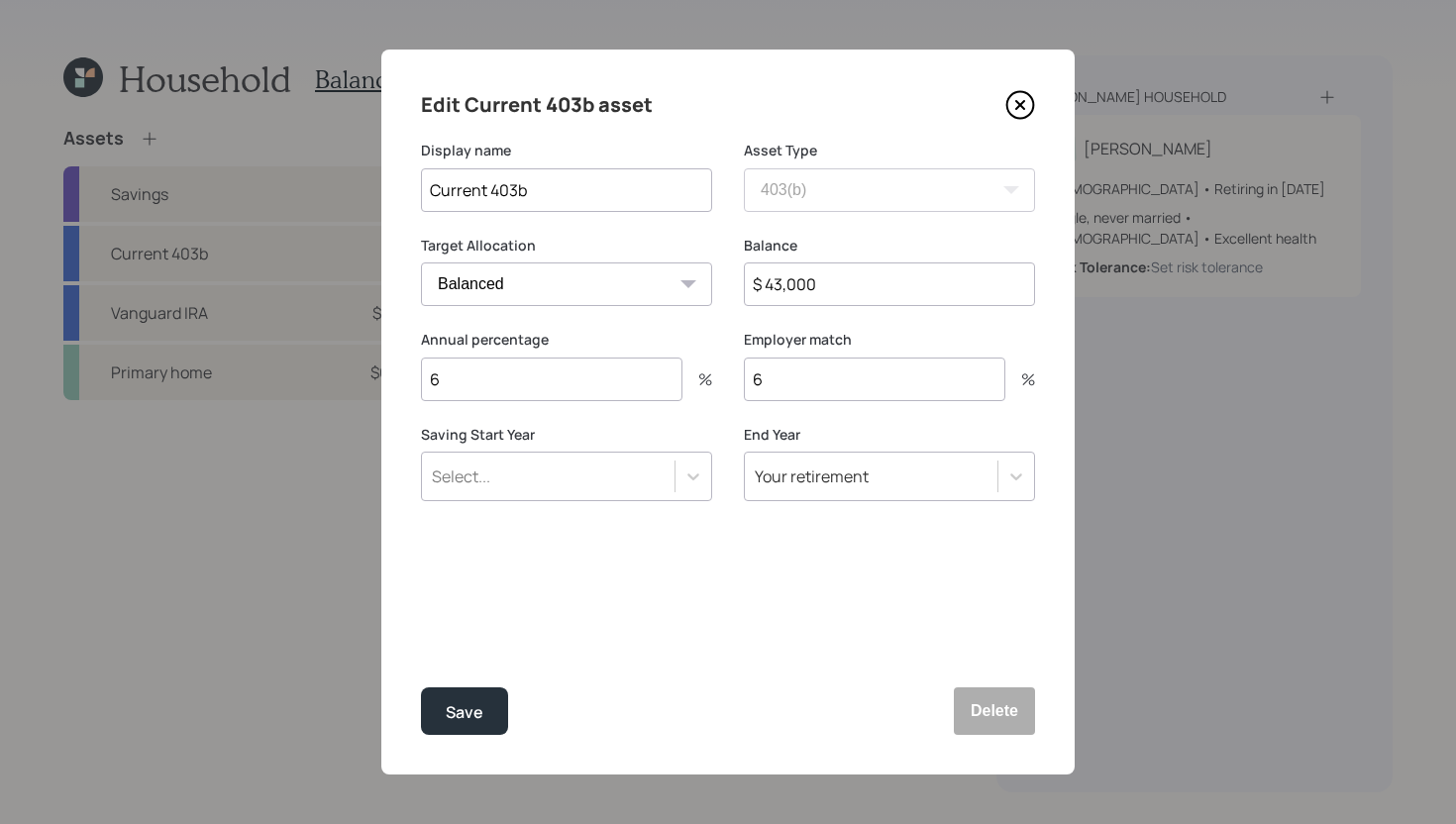 type on "6" 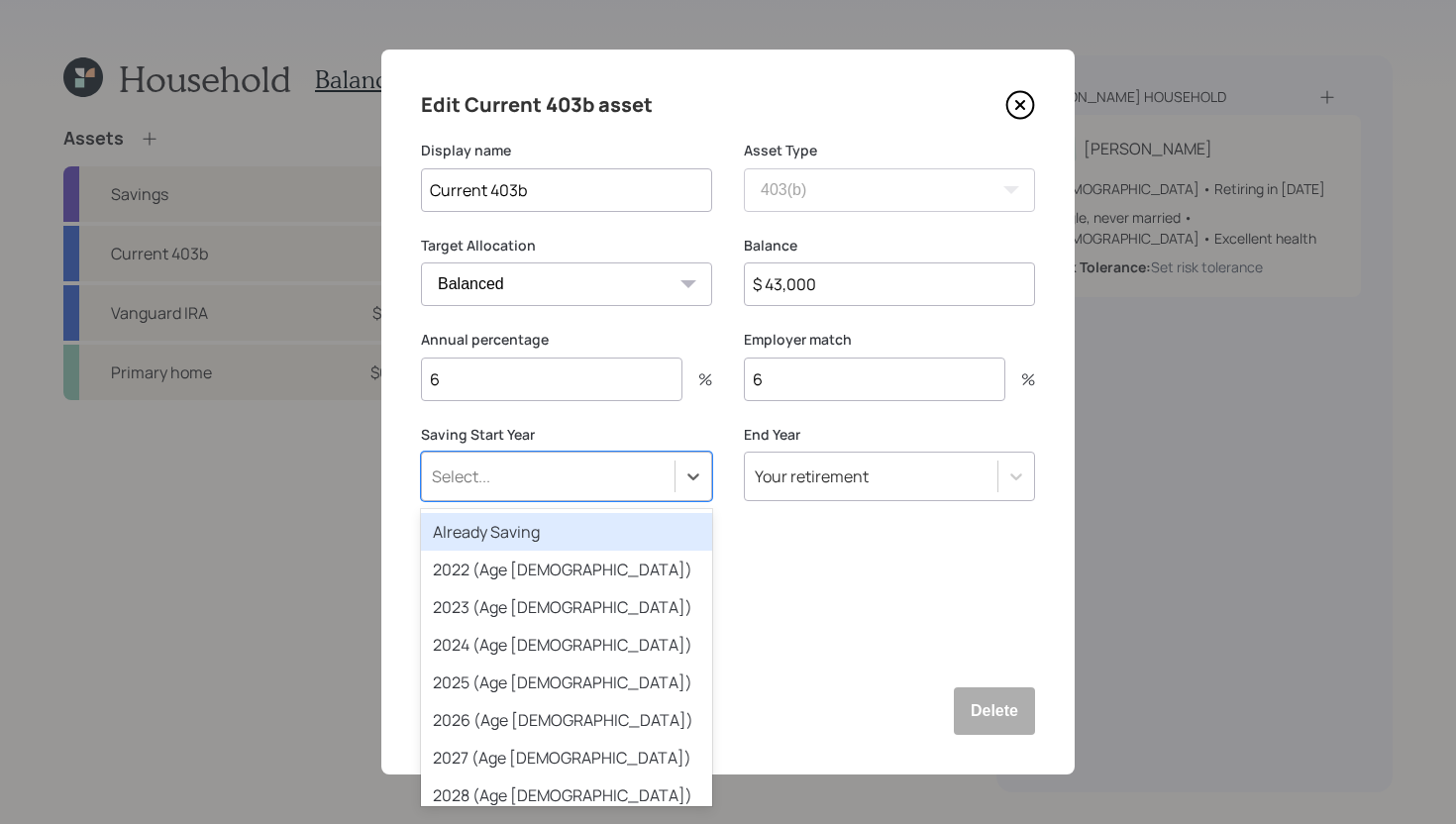 click on "Select..." at bounding box center [548, 476] 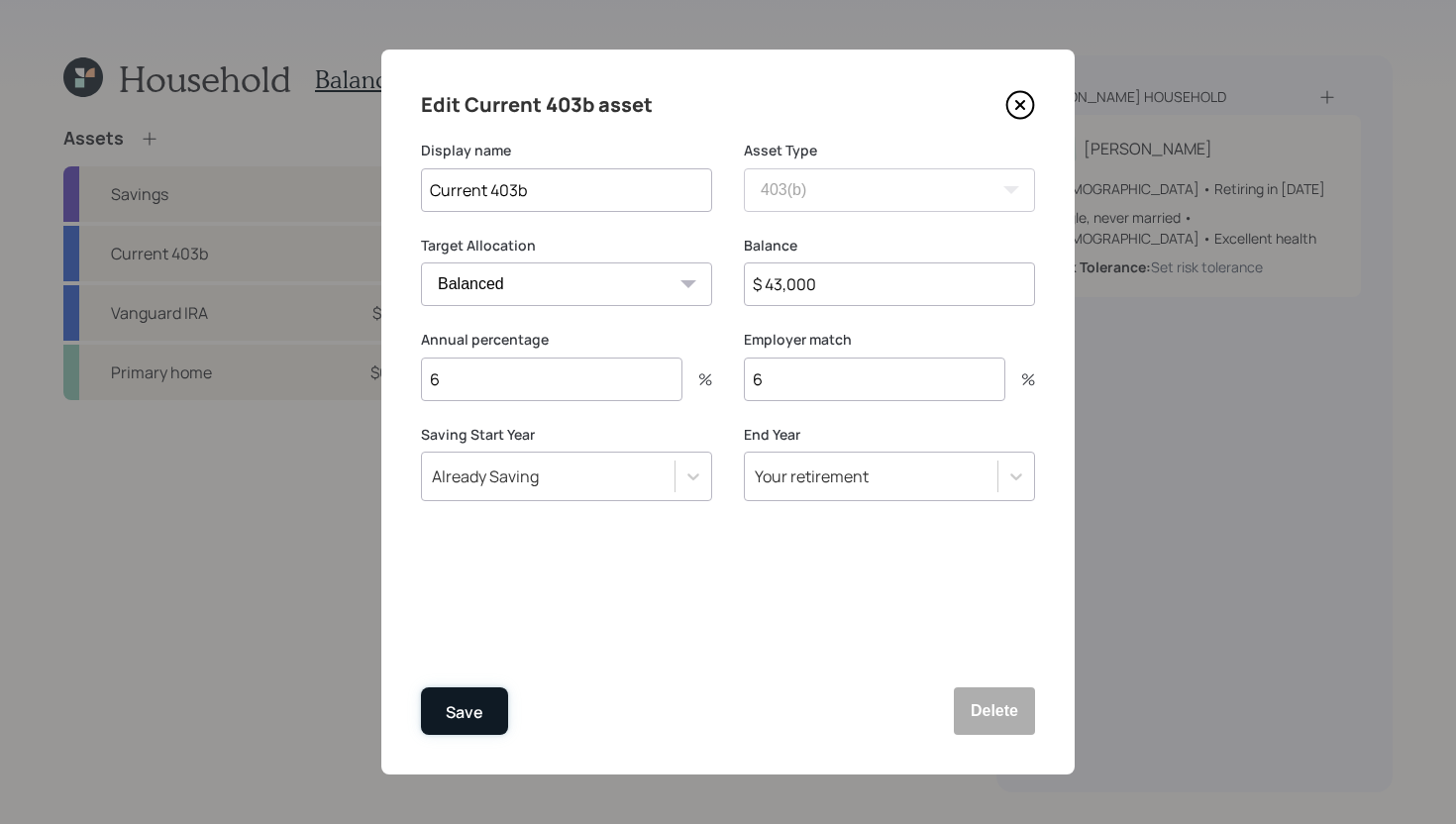 click on "Save" at bounding box center [465, 712] 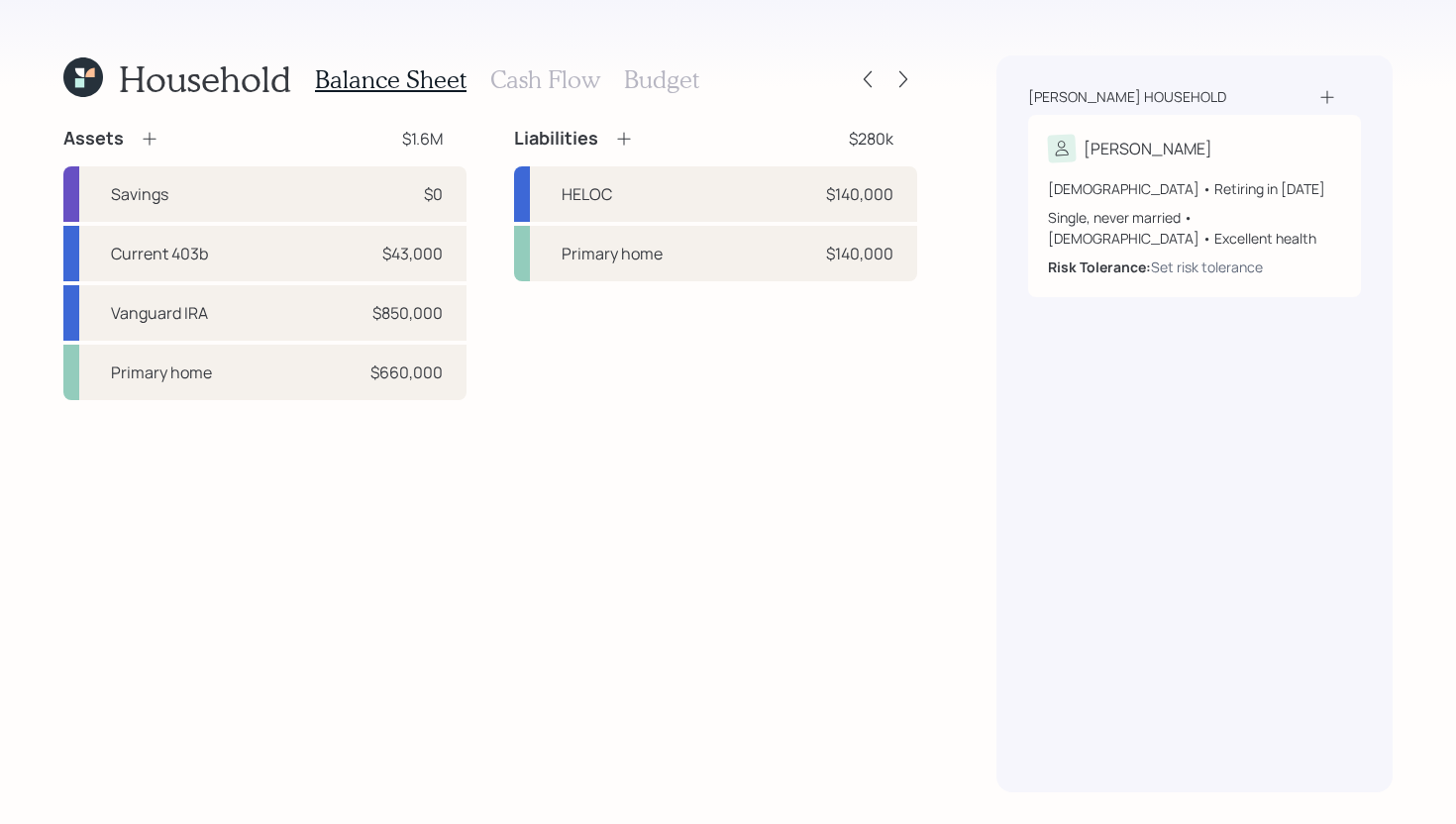 click on "Cash Flow" at bounding box center [545, 79] 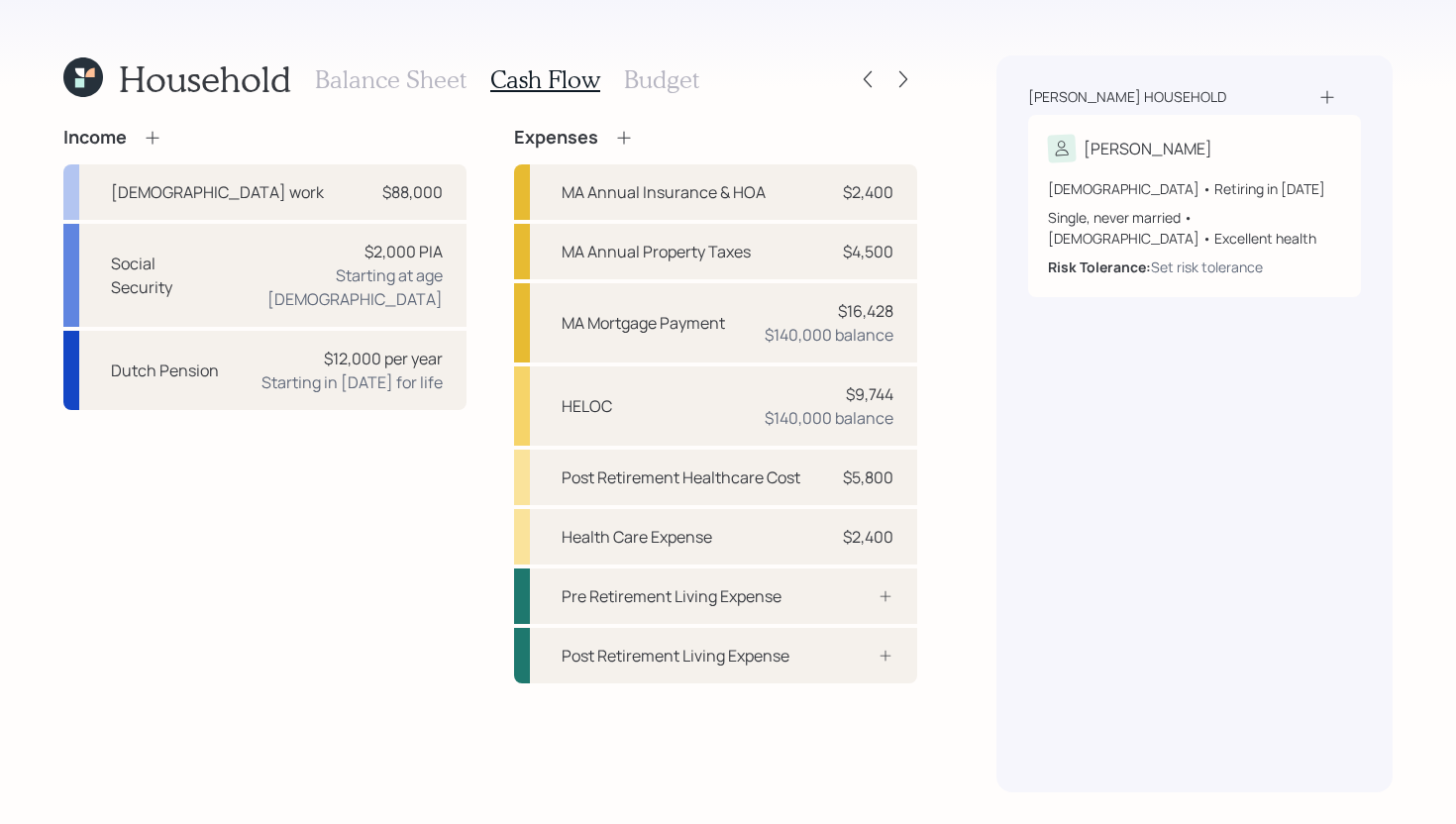 click on "Budget" at bounding box center [662, 79] 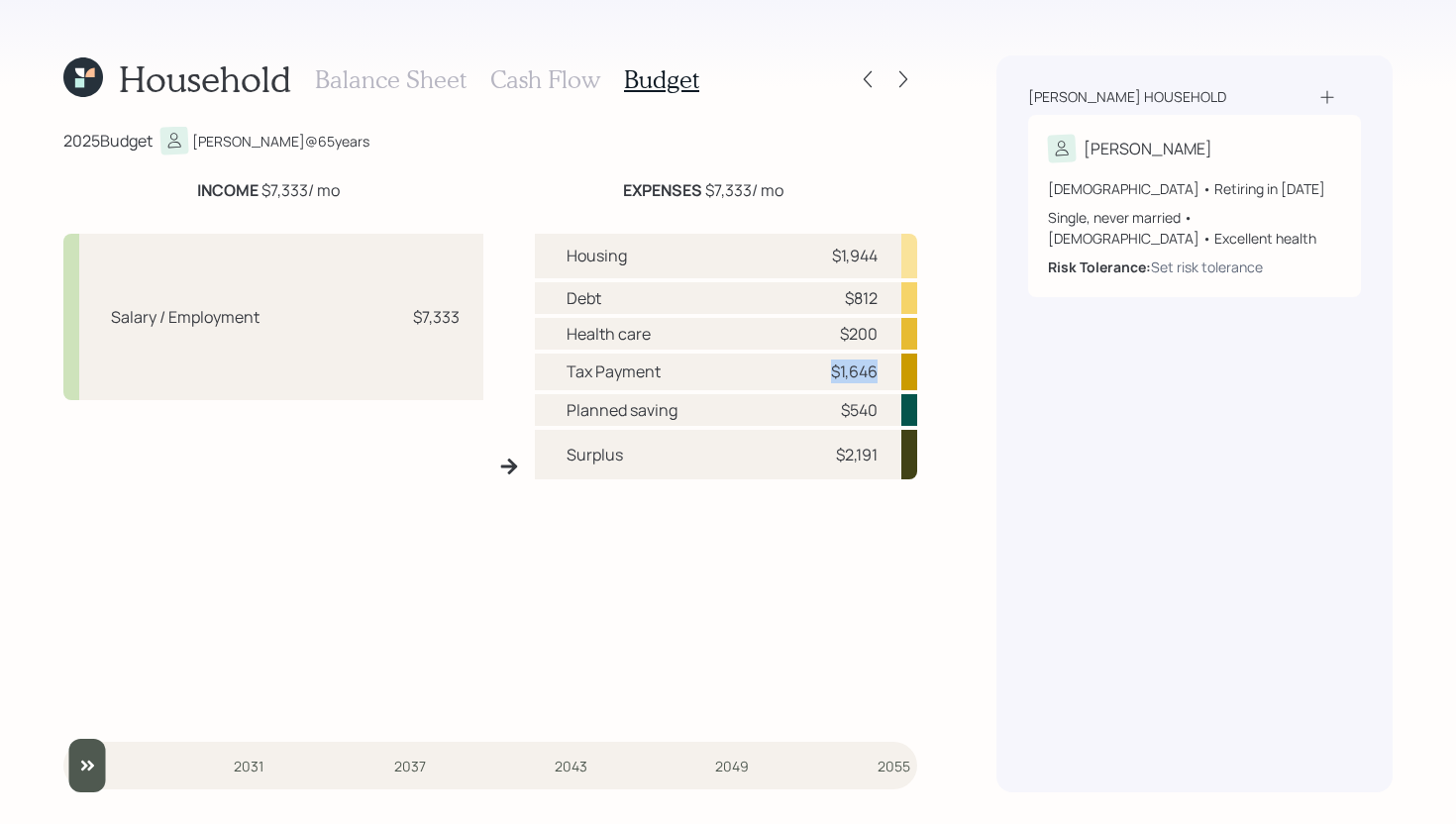 drag, startPoint x: 828, startPoint y: 372, endPoint x: 885, endPoint y: 372, distance: 57 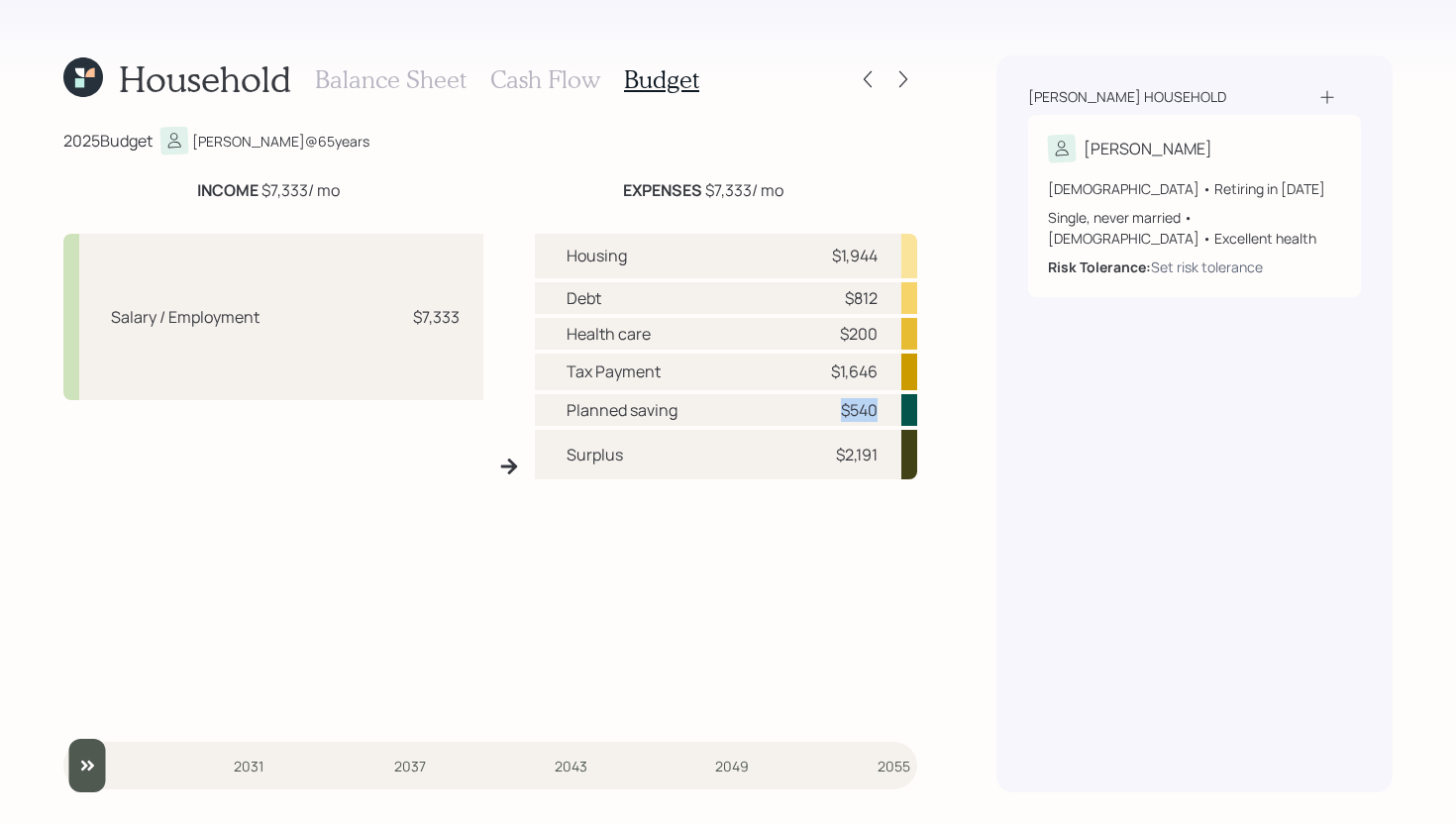 drag, startPoint x: 836, startPoint y: 411, endPoint x: 881, endPoint y: 409, distance: 45.044423 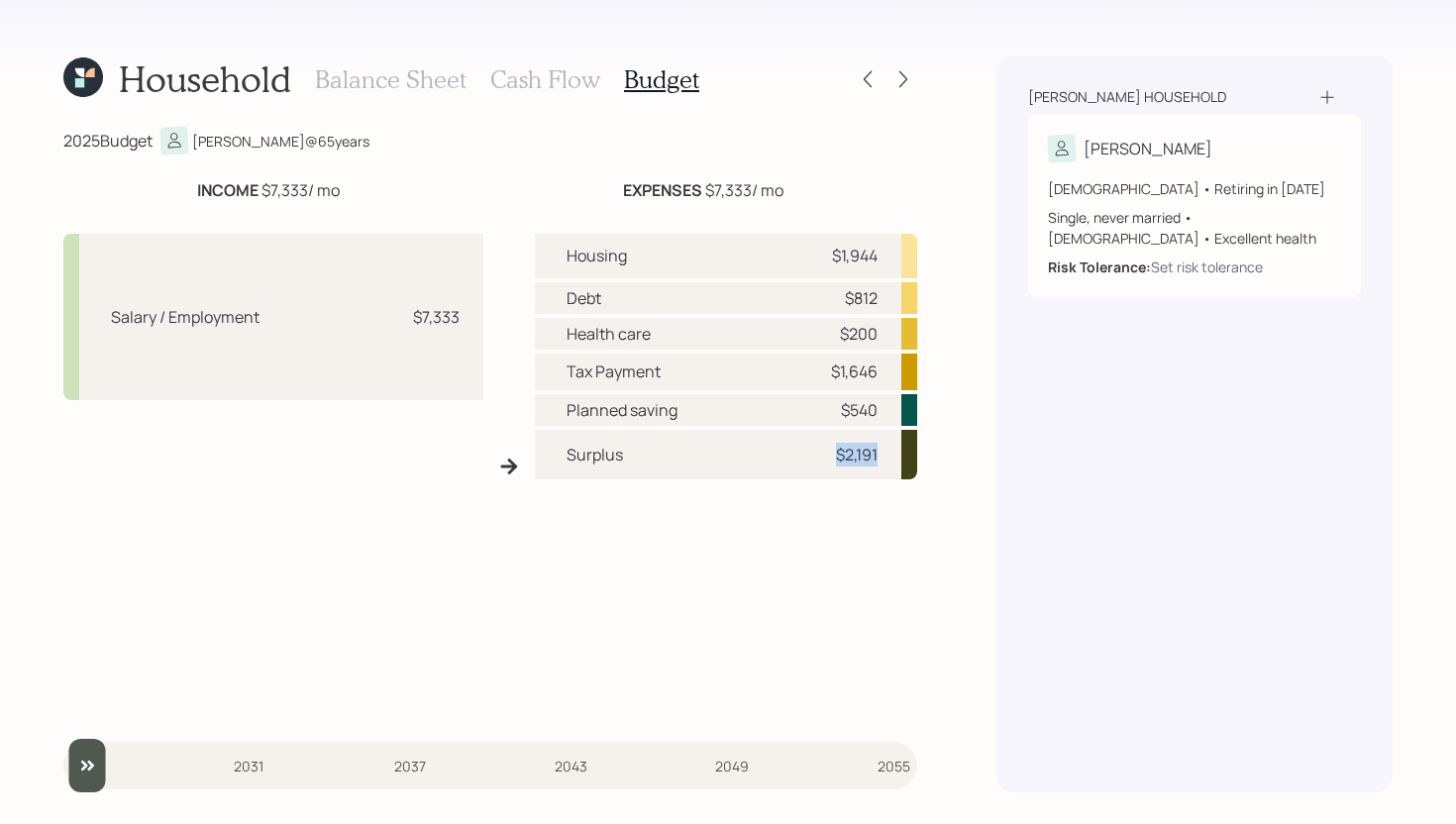 drag, startPoint x: 830, startPoint y: 453, endPoint x: 889, endPoint y: 453, distance: 59 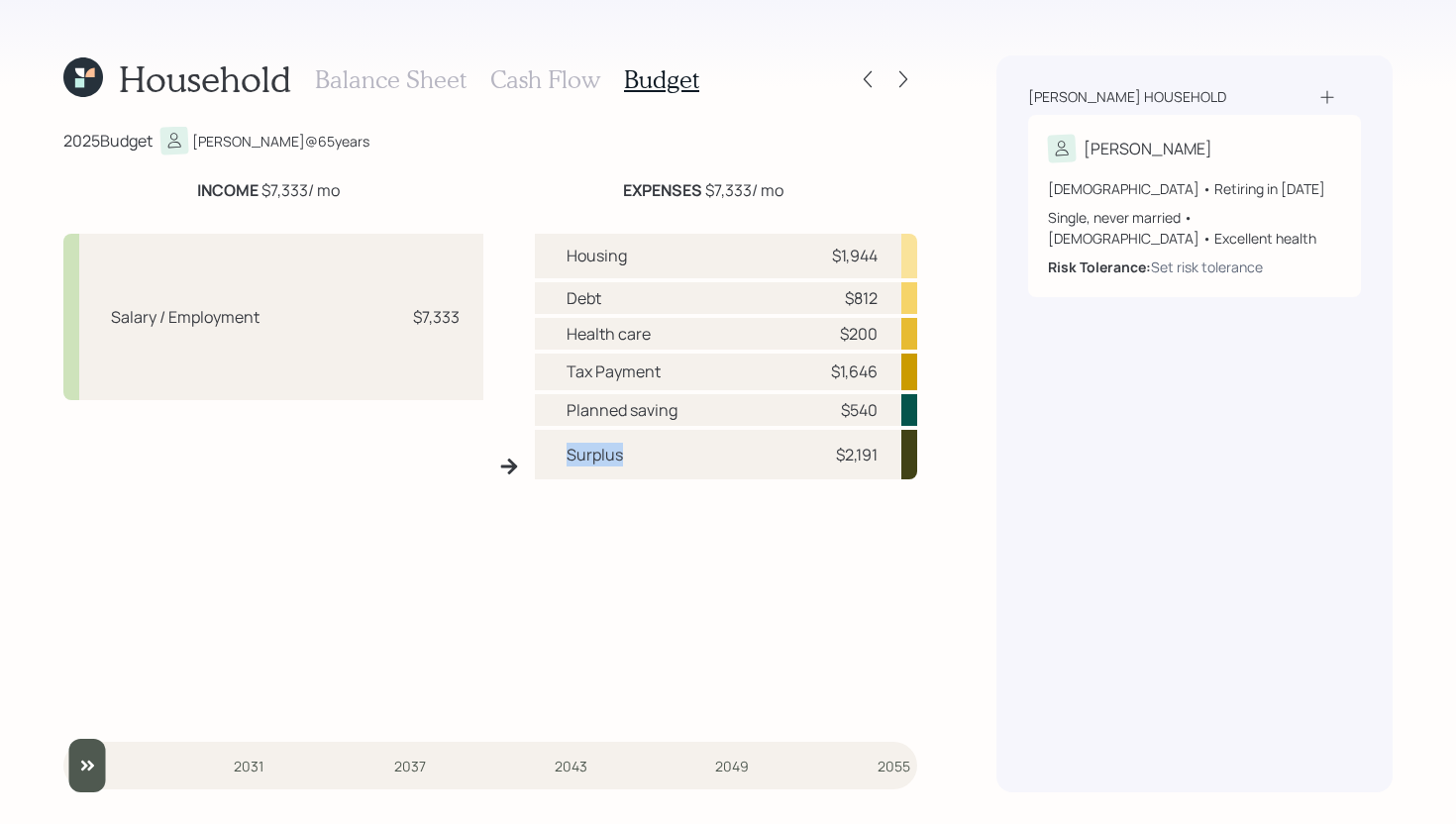 drag, startPoint x: 625, startPoint y: 458, endPoint x: 568, endPoint y: 459, distance: 57.00877 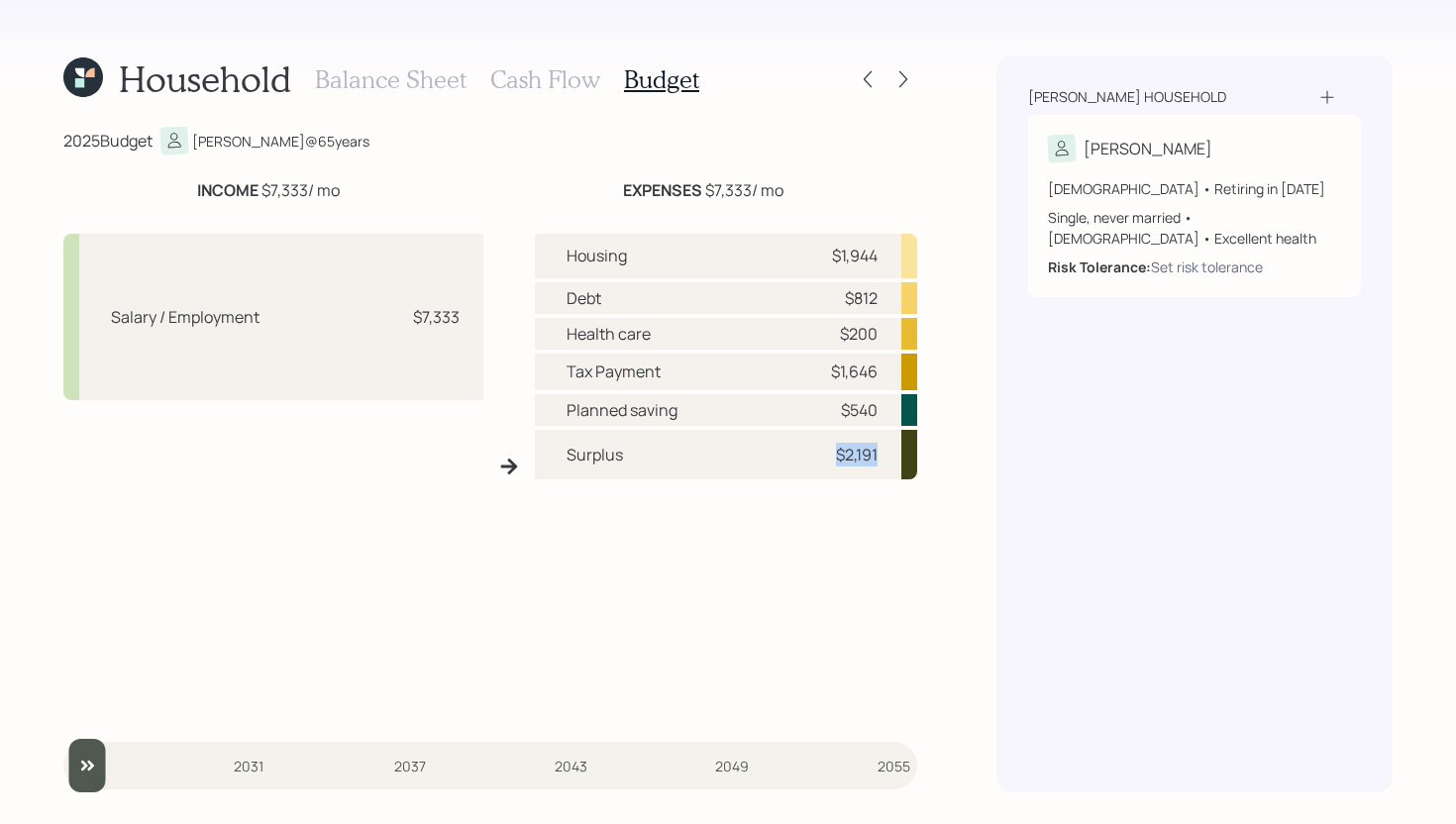 drag, startPoint x: 836, startPoint y: 455, endPoint x: 875, endPoint y: 451, distance: 39.20459 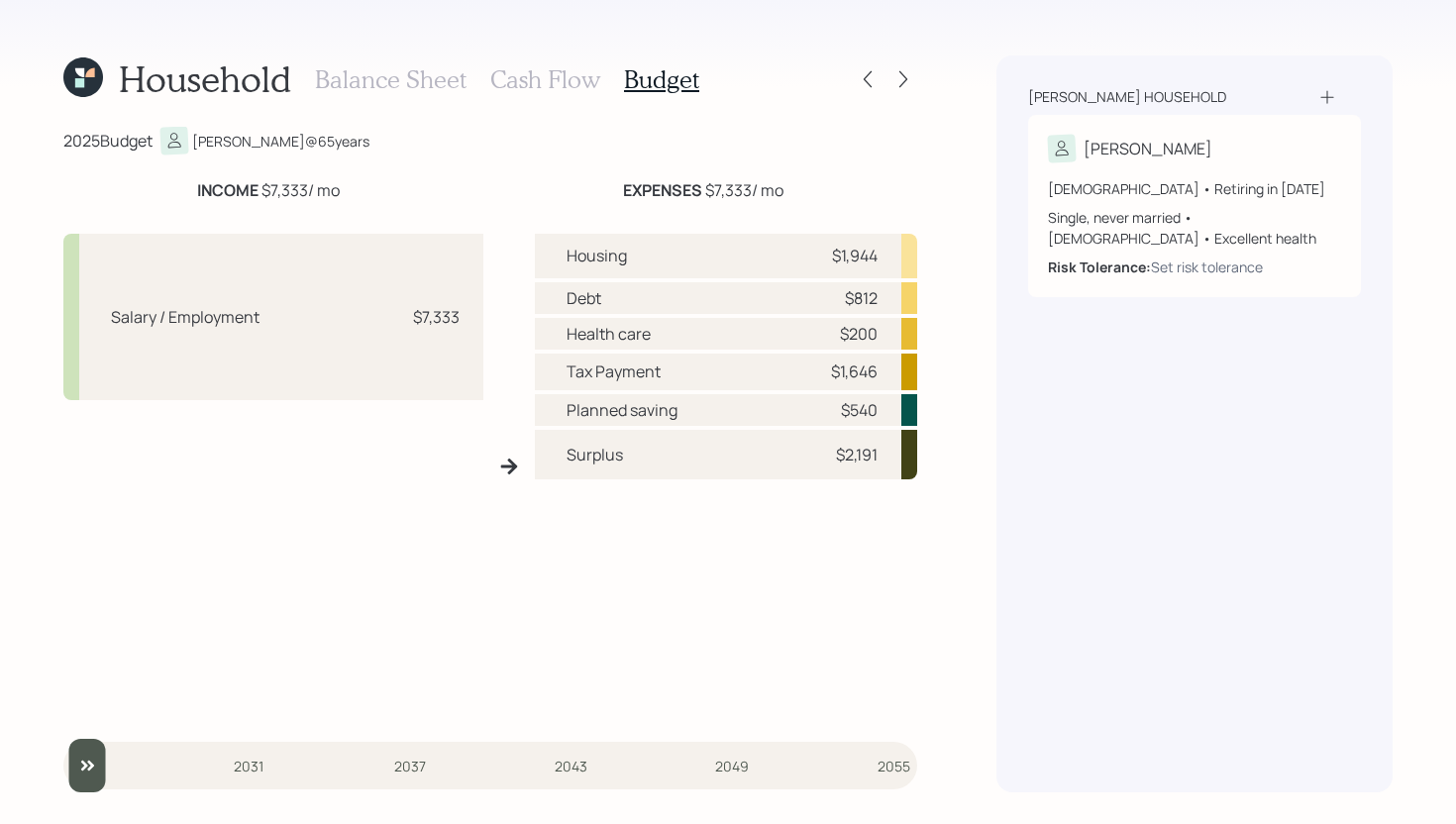 click on "Household Balance Sheet Cash Flow Budget 2025  Budget Sara  @  65  years INCOME   $7,333  / mo EXPENSES   $7,333  / mo Salary / Employment $7,333 Housing $1,944 Debt $812 Health care $200 Tax Payment $1,646 Planned saving $540 Surplus $2,191 2025 2031 2037 2043 2049 2055 Matson household Sara 65 years old • Retiring in May 2029 Single, never married • Female • Excellent health Risk Tolerance:  Set risk tolerance" at bounding box center [728, 412] 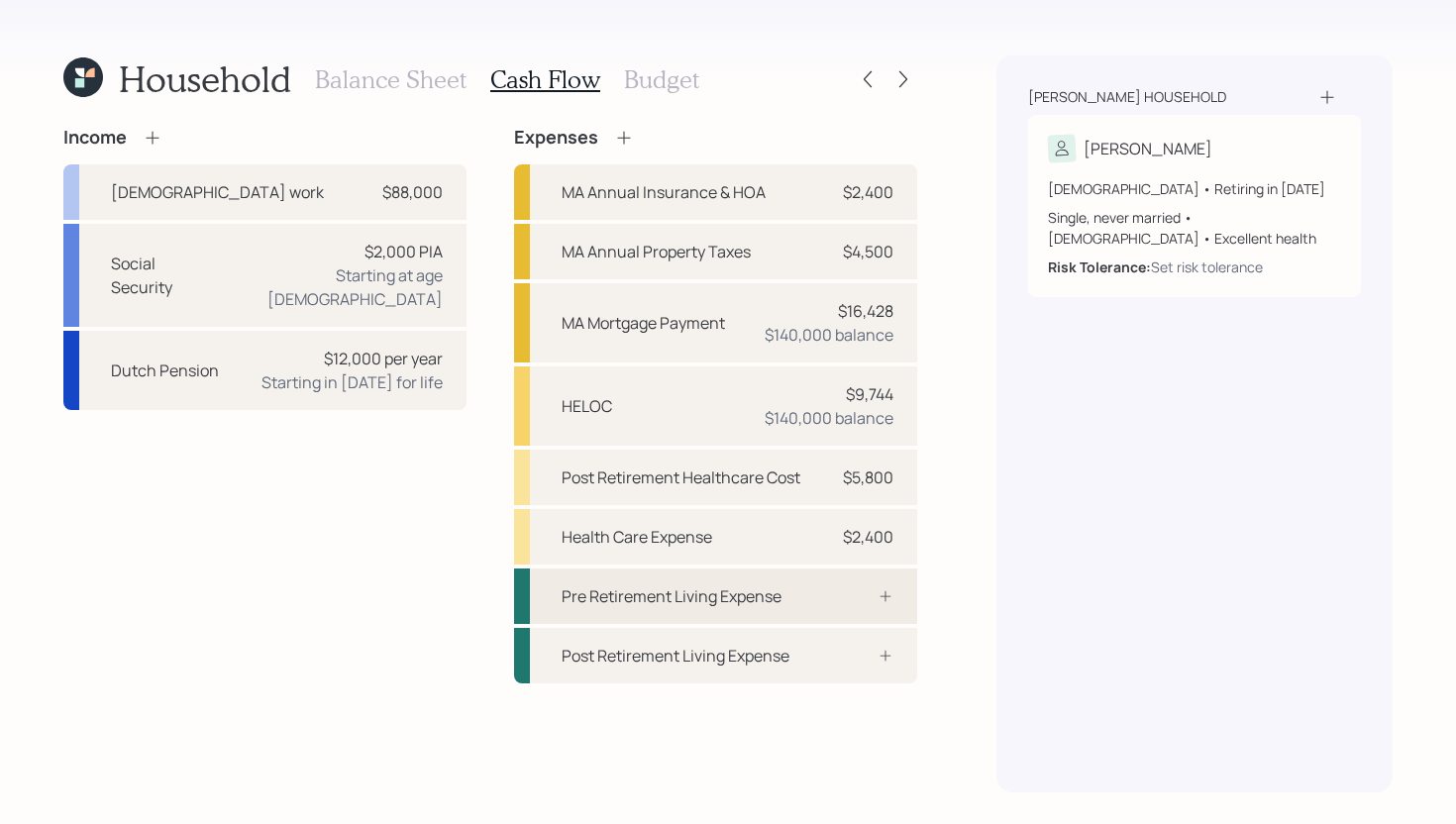 click on "Pre Retirement Living Expense" at bounding box center [672, 596] 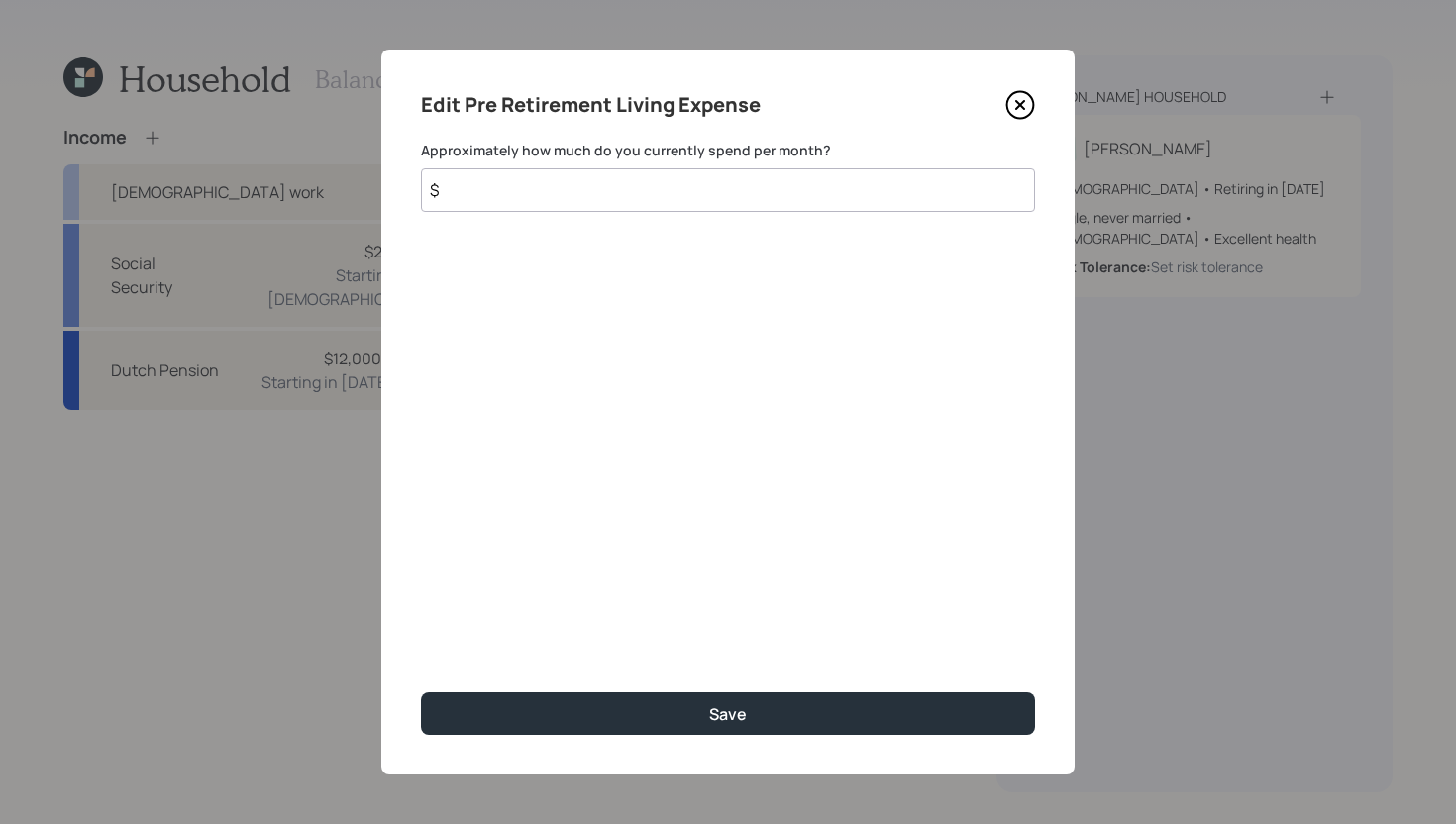 click on "$" at bounding box center [728, 190] 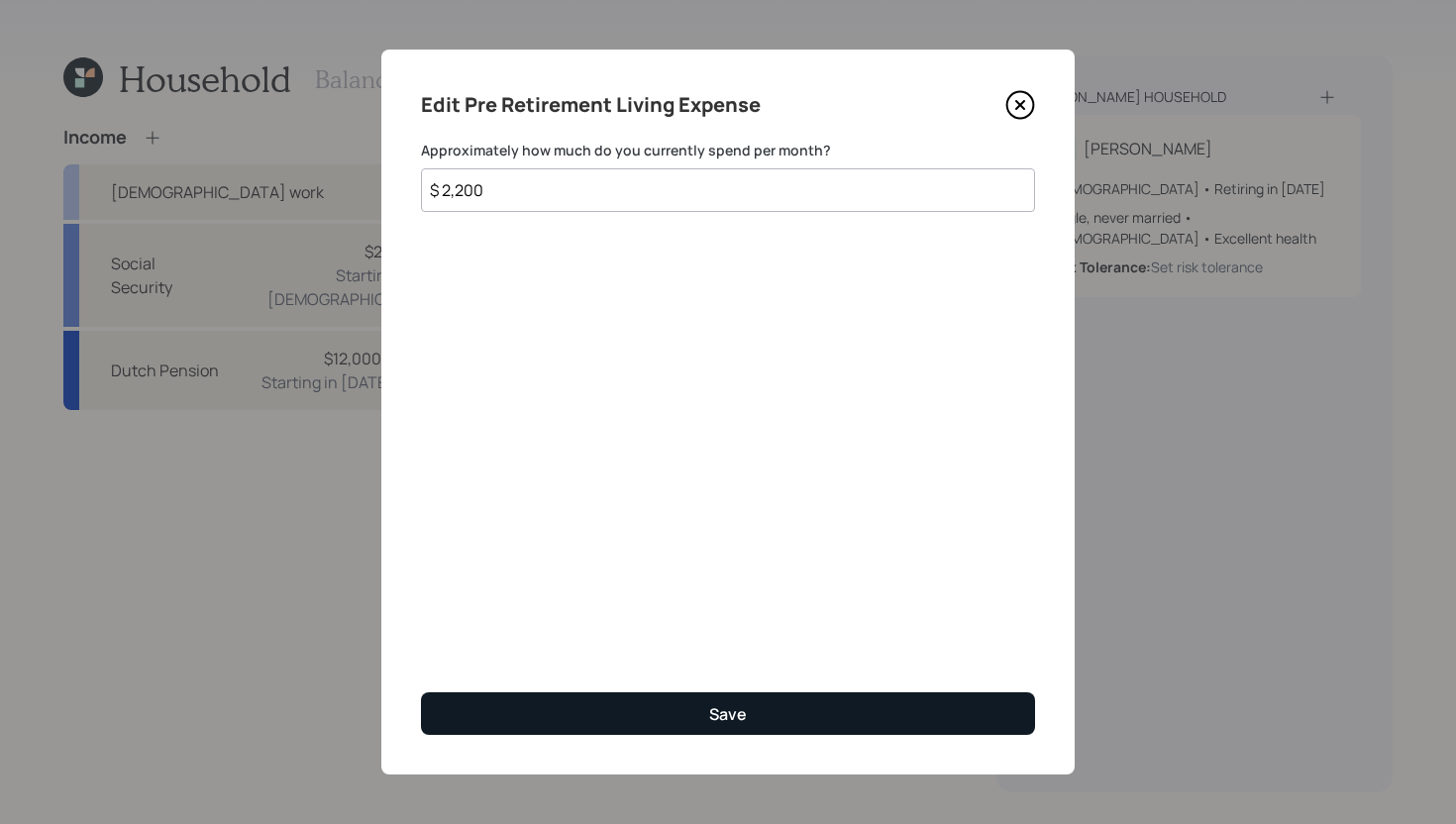 type on "$ 2,200" 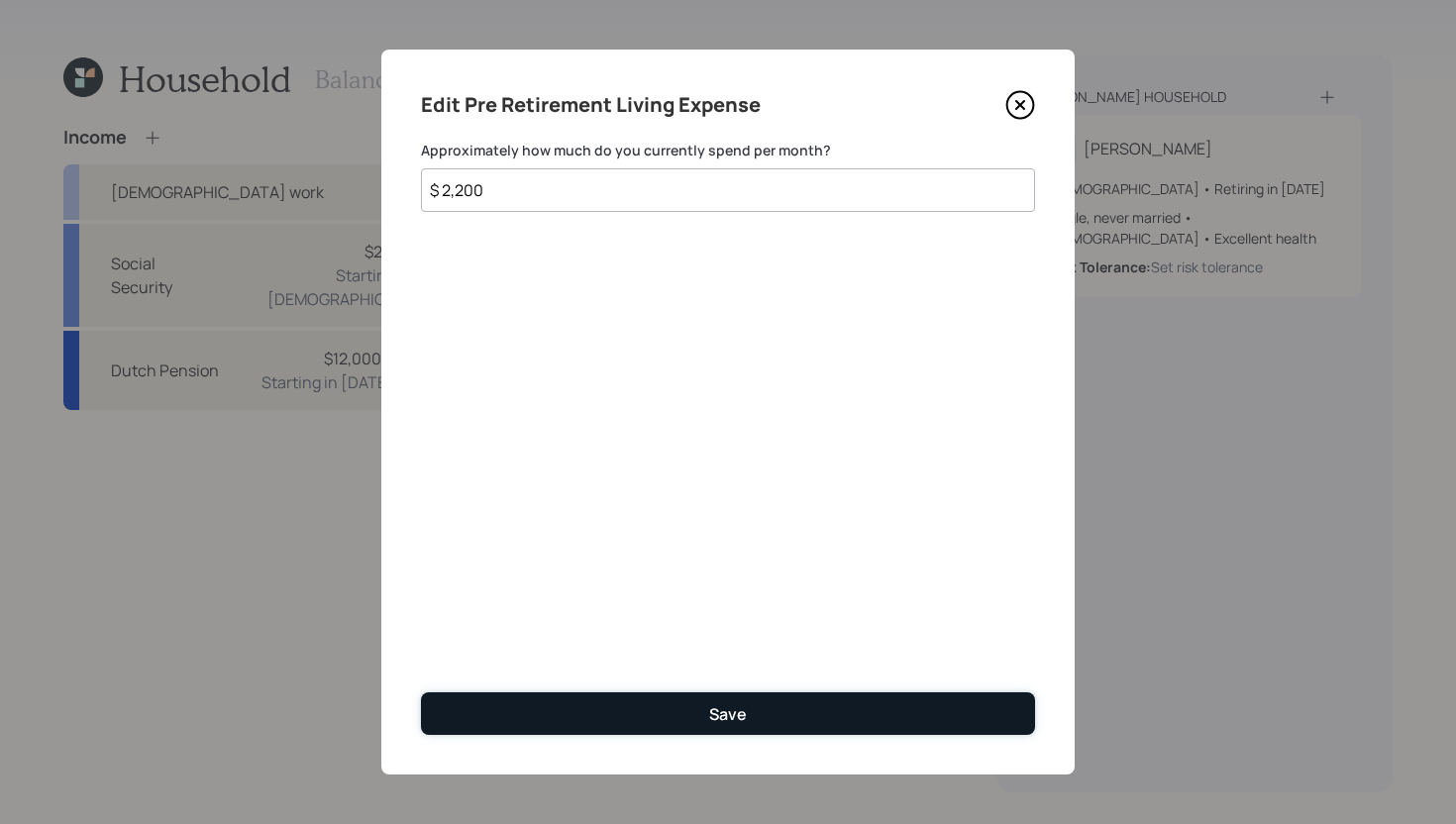 click on "Save" at bounding box center [728, 713] 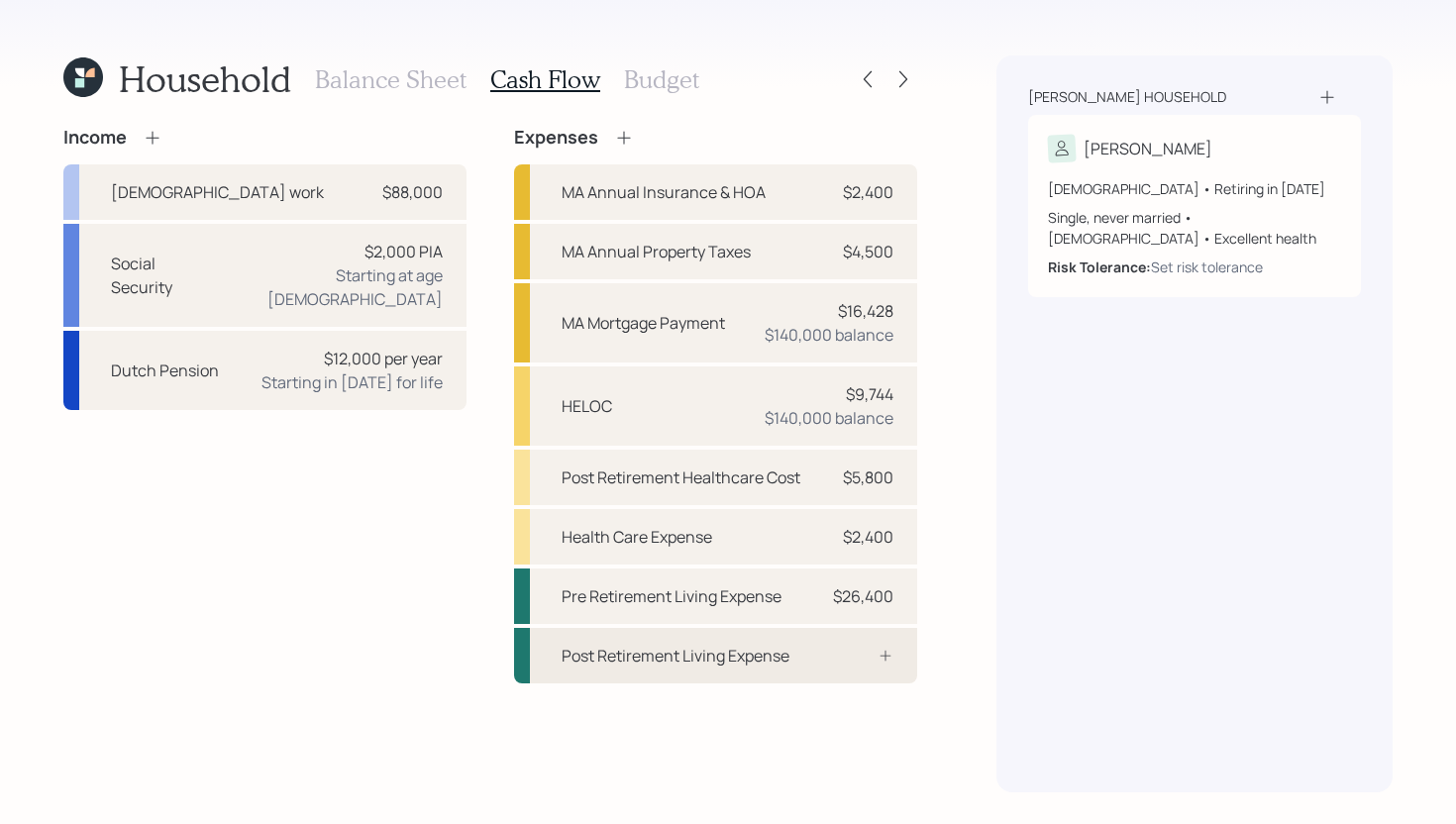 click on "Post Retirement Living Expense" at bounding box center [715, 656] 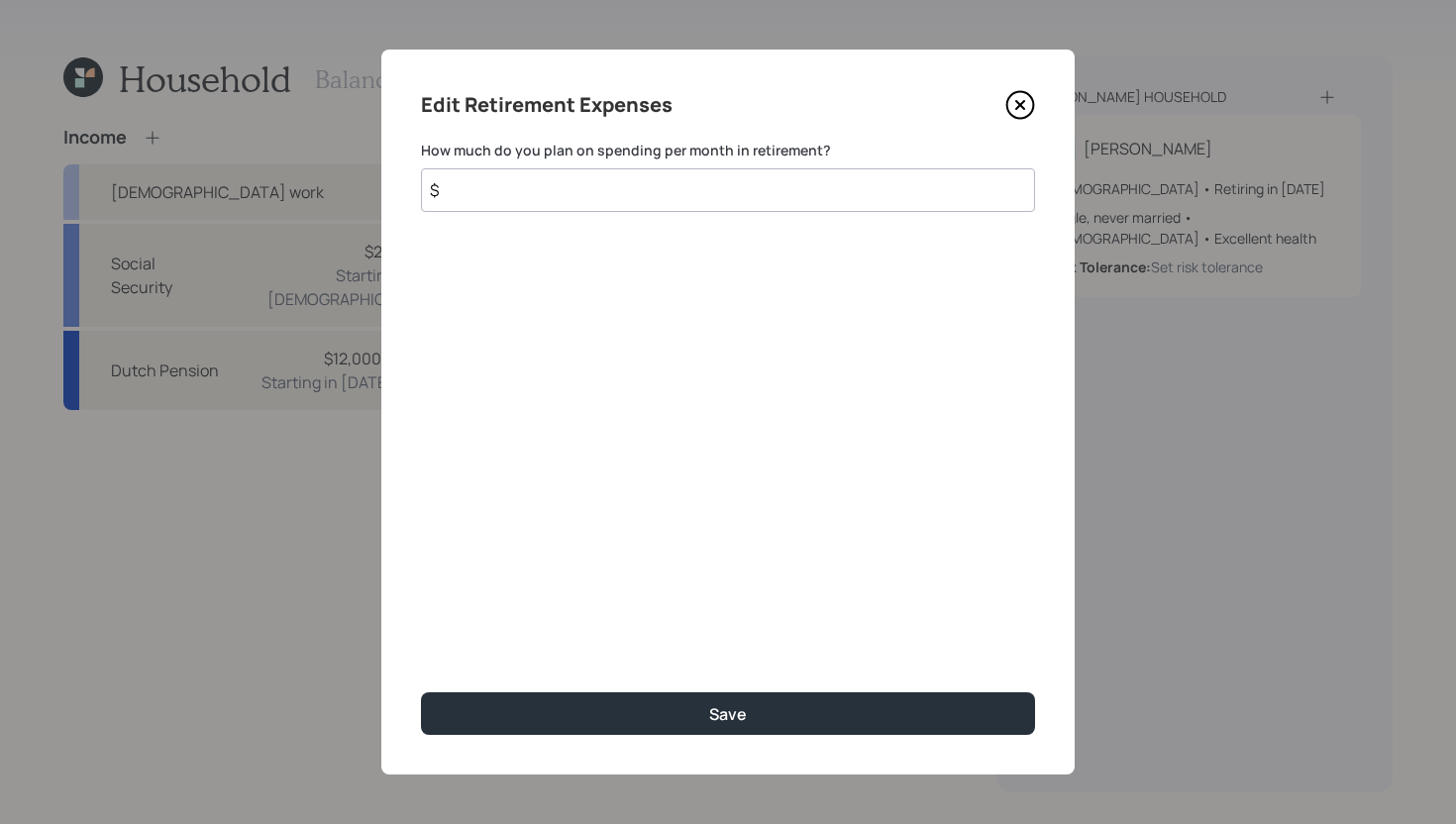 click on "$" at bounding box center [728, 190] 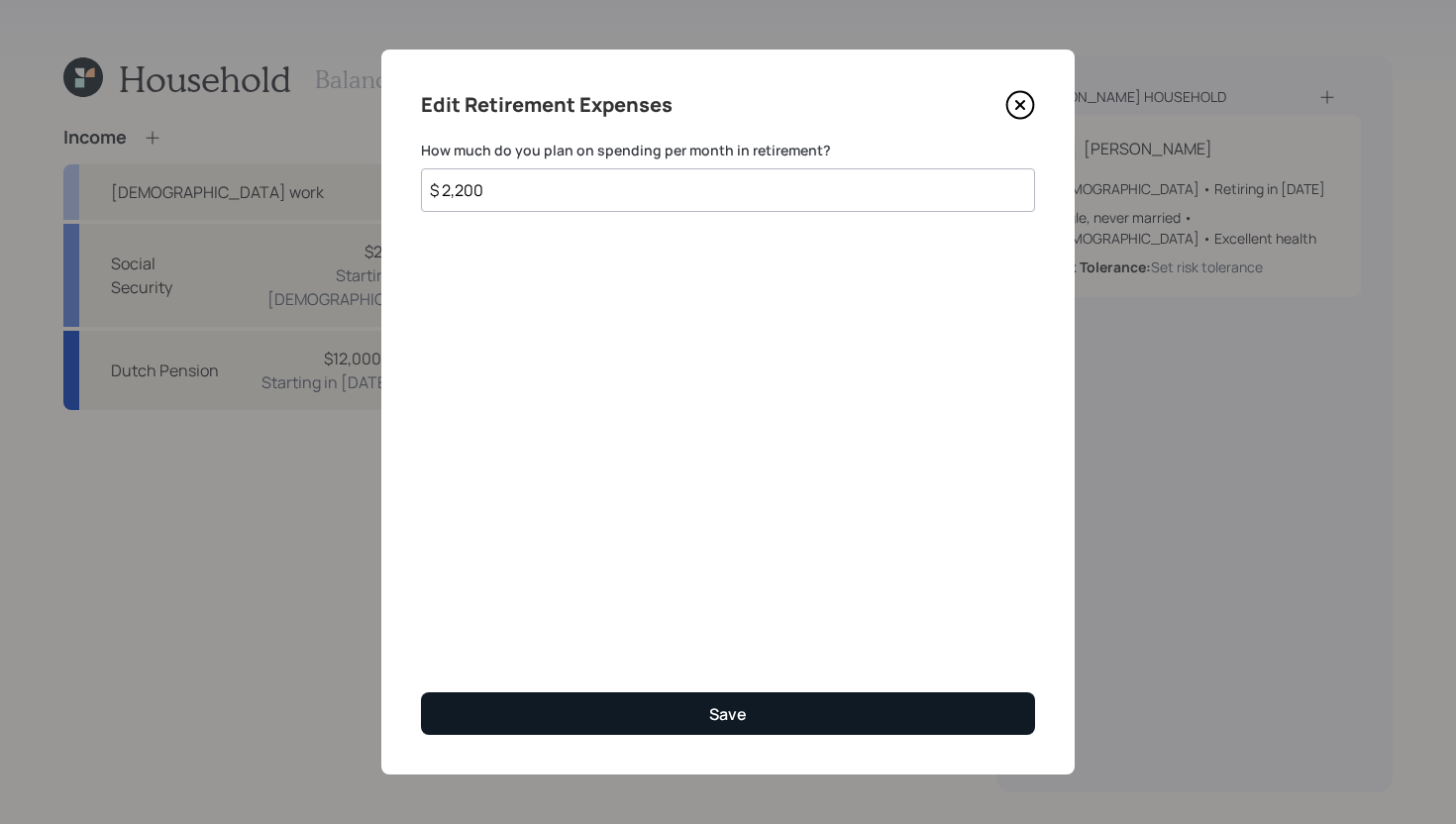 type on "$ 2,200" 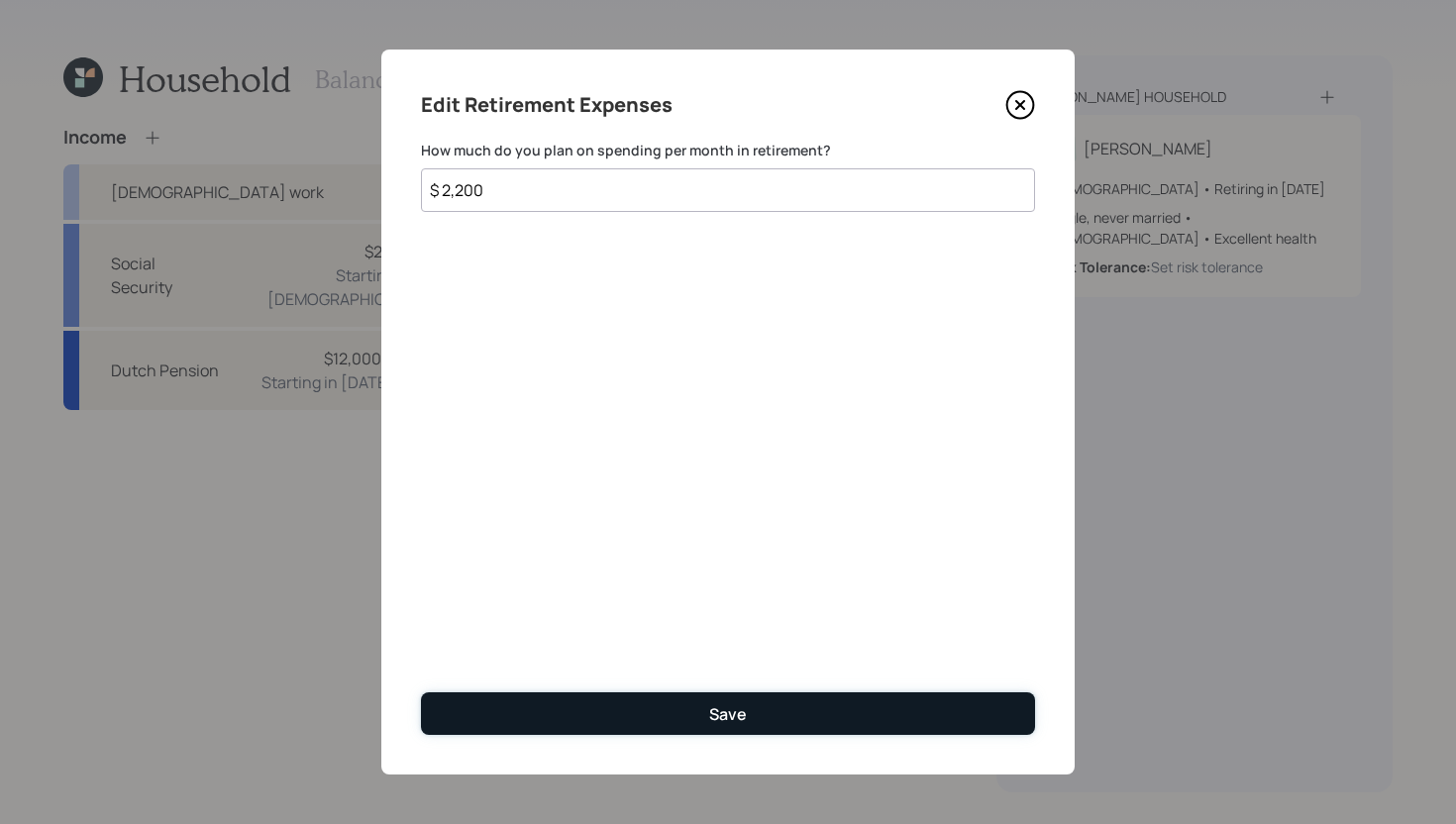 click on "Save" at bounding box center [728, 713] 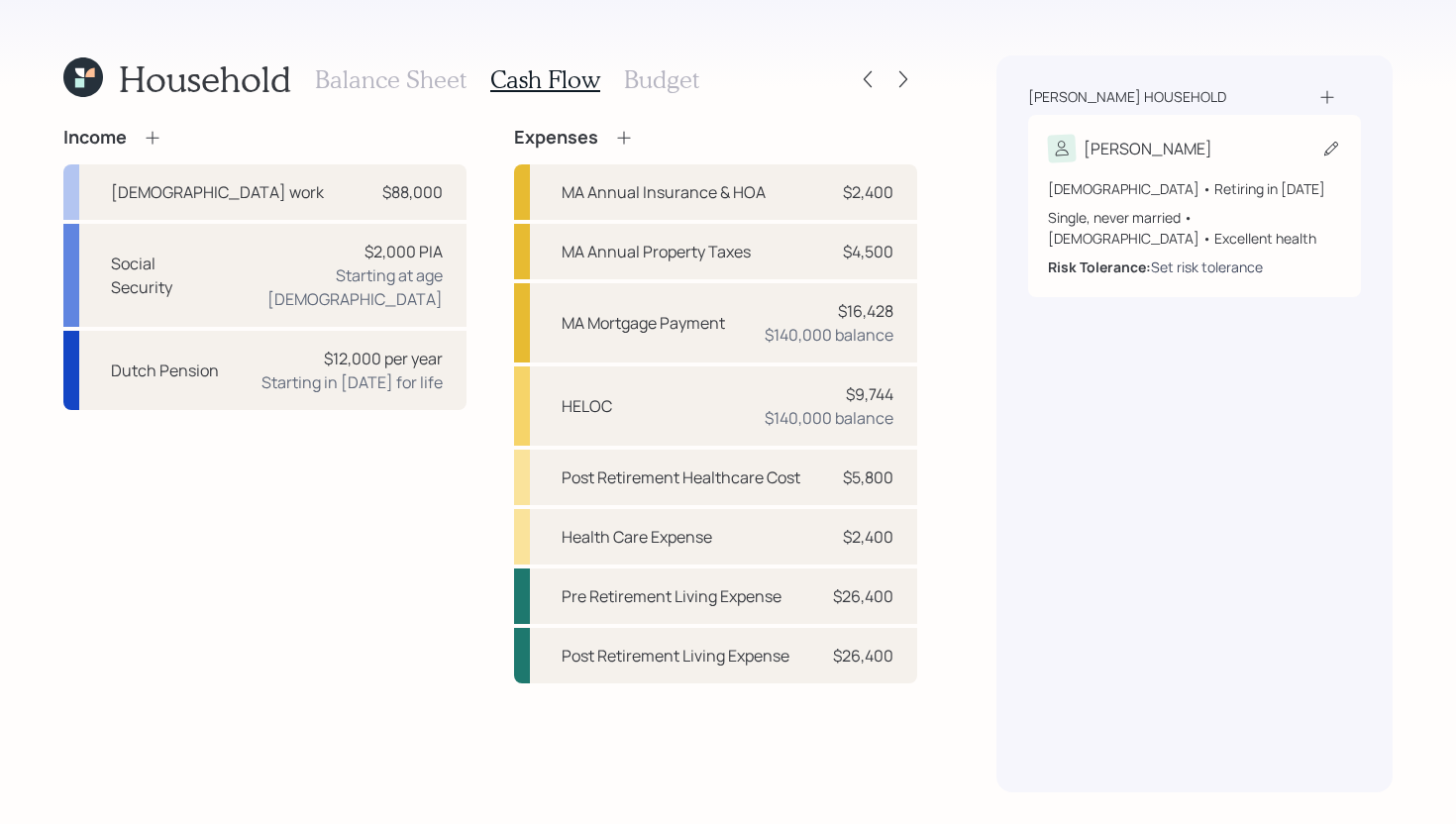 click on "Set risk tolerance" at bounding box center (1206, 266) 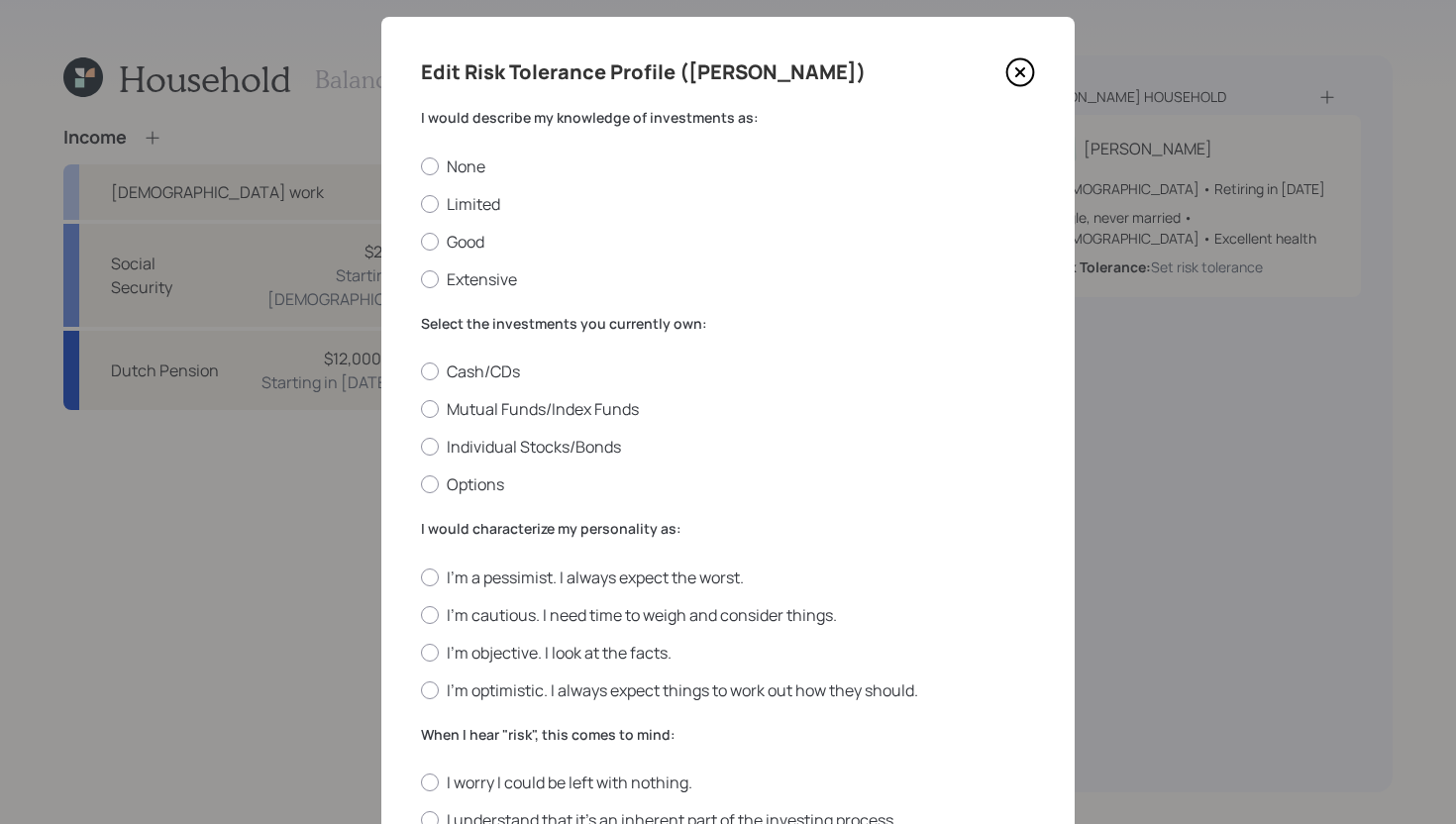scroll, scrollTop: 29, scrollLeft: 0, axis: vertical 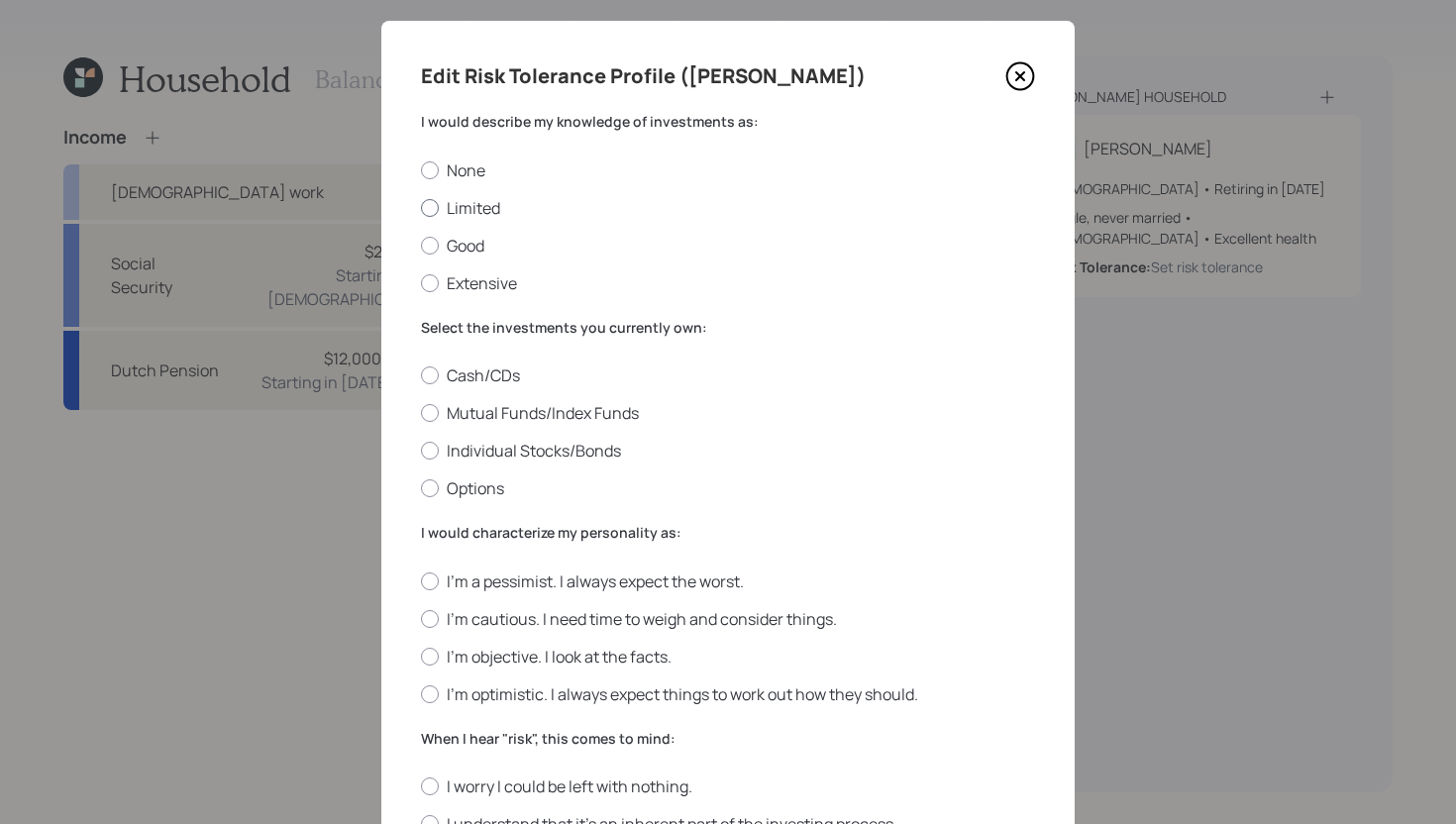 click on "Limited" at bounding box center [728, 208] 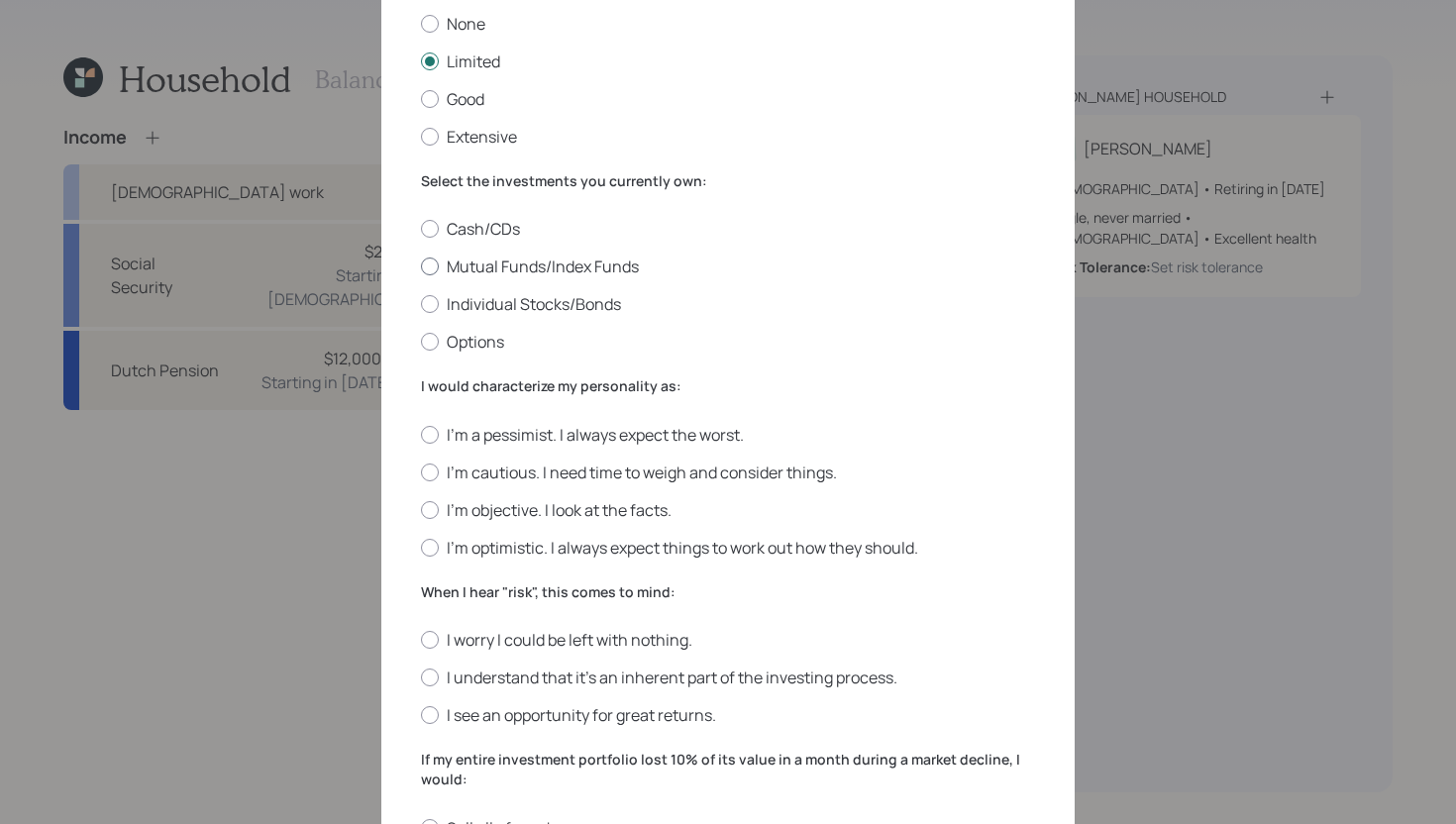scroll, scrollTop: 175, scrollLeft: 0, axis: vertical 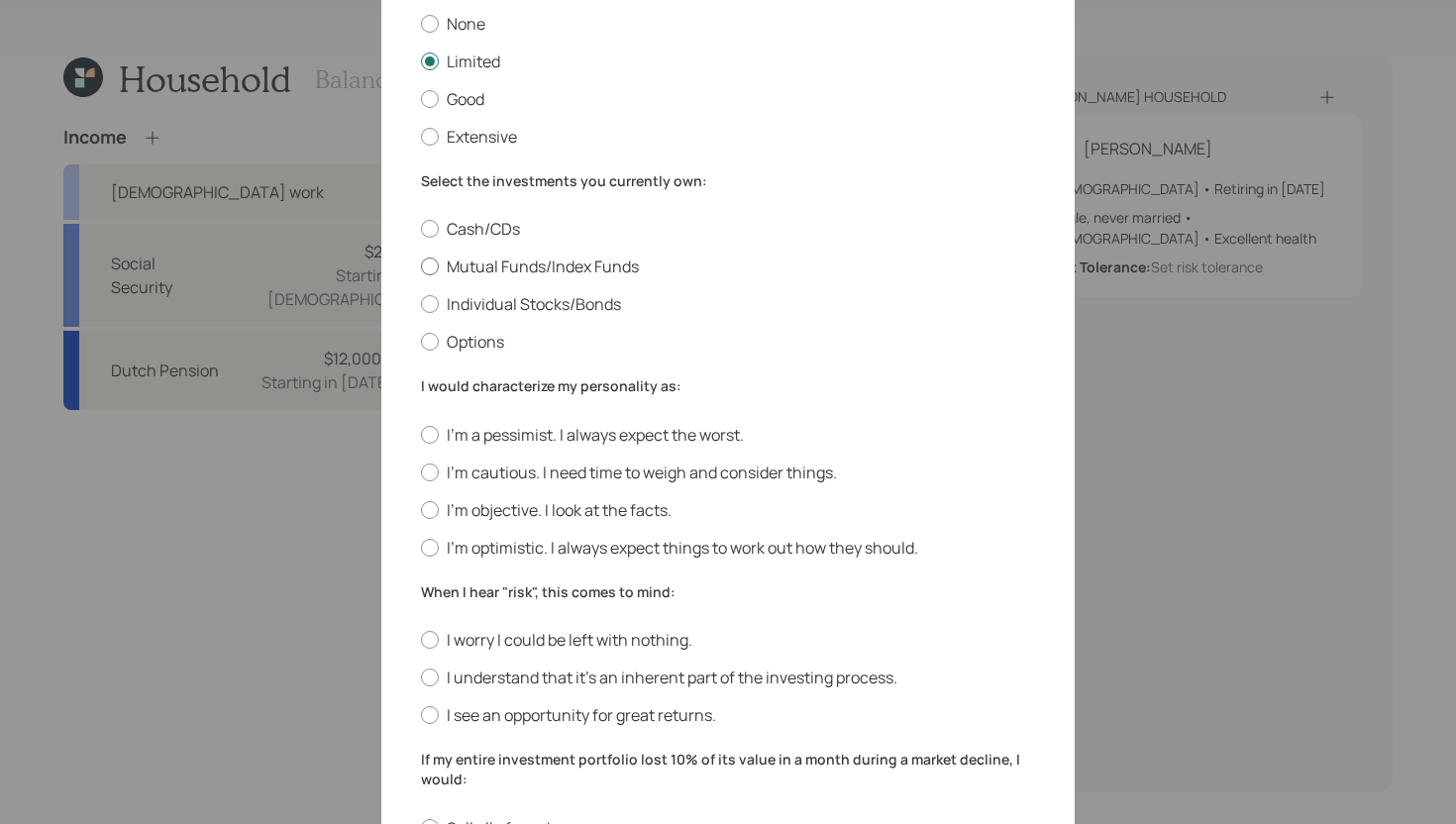 click on "Mutual Funds/Index Funds" at bounding box center [728, 266] 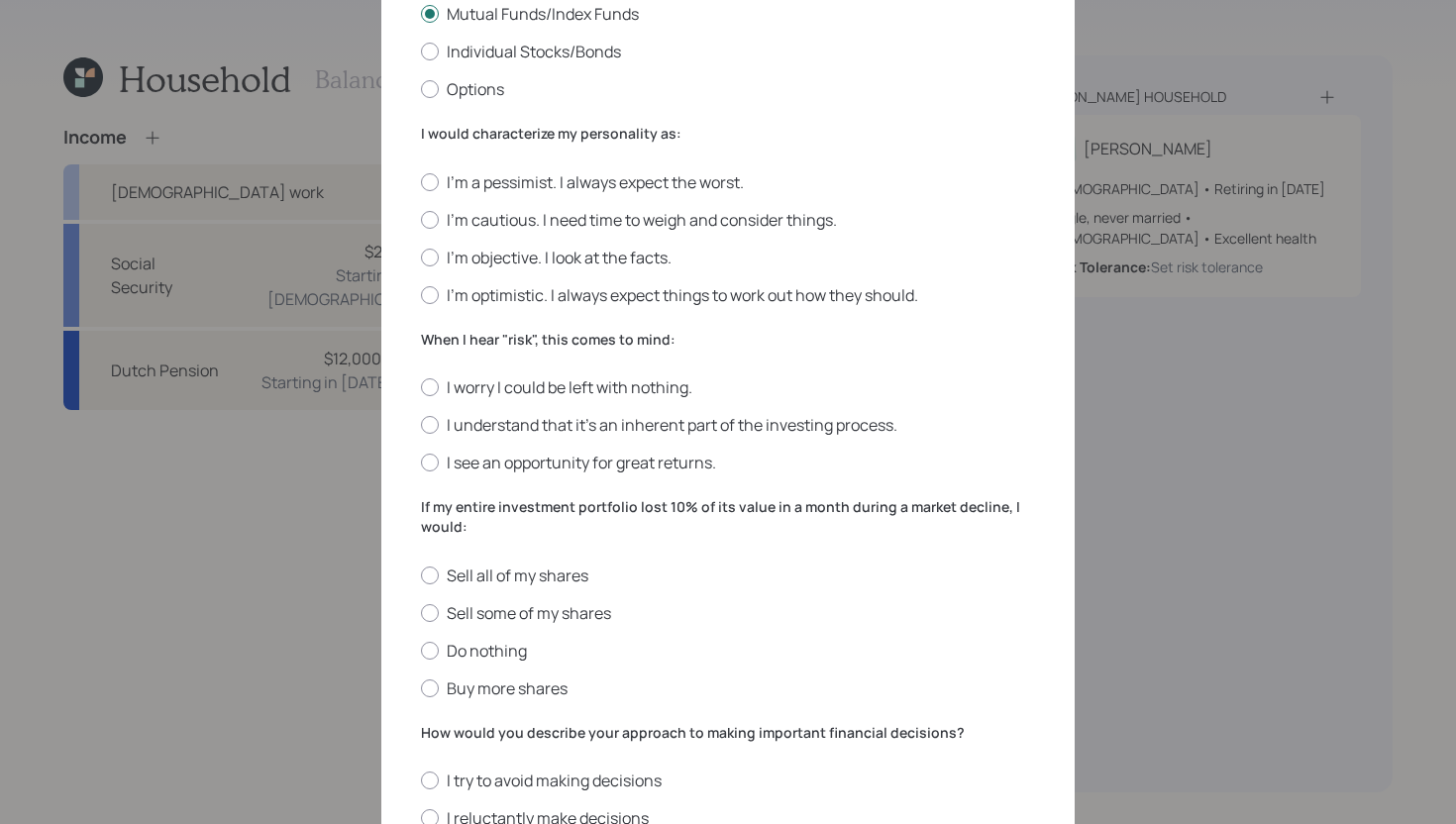 scroll, scrollTop: 432, scrollLeft: 0, axis: vertical 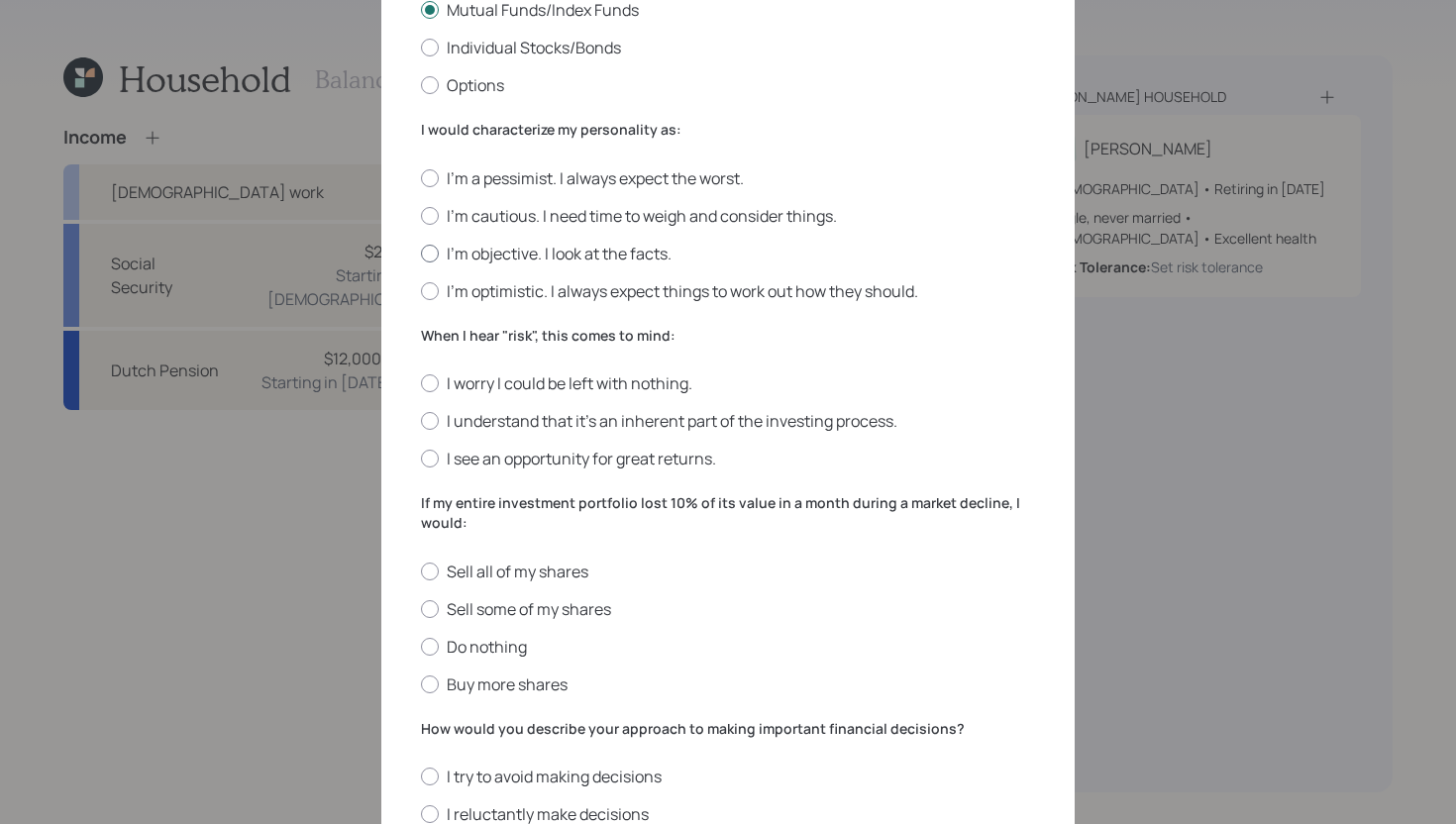 click on "I'm objective. I look at the facts." at bounding box center (728, 254) 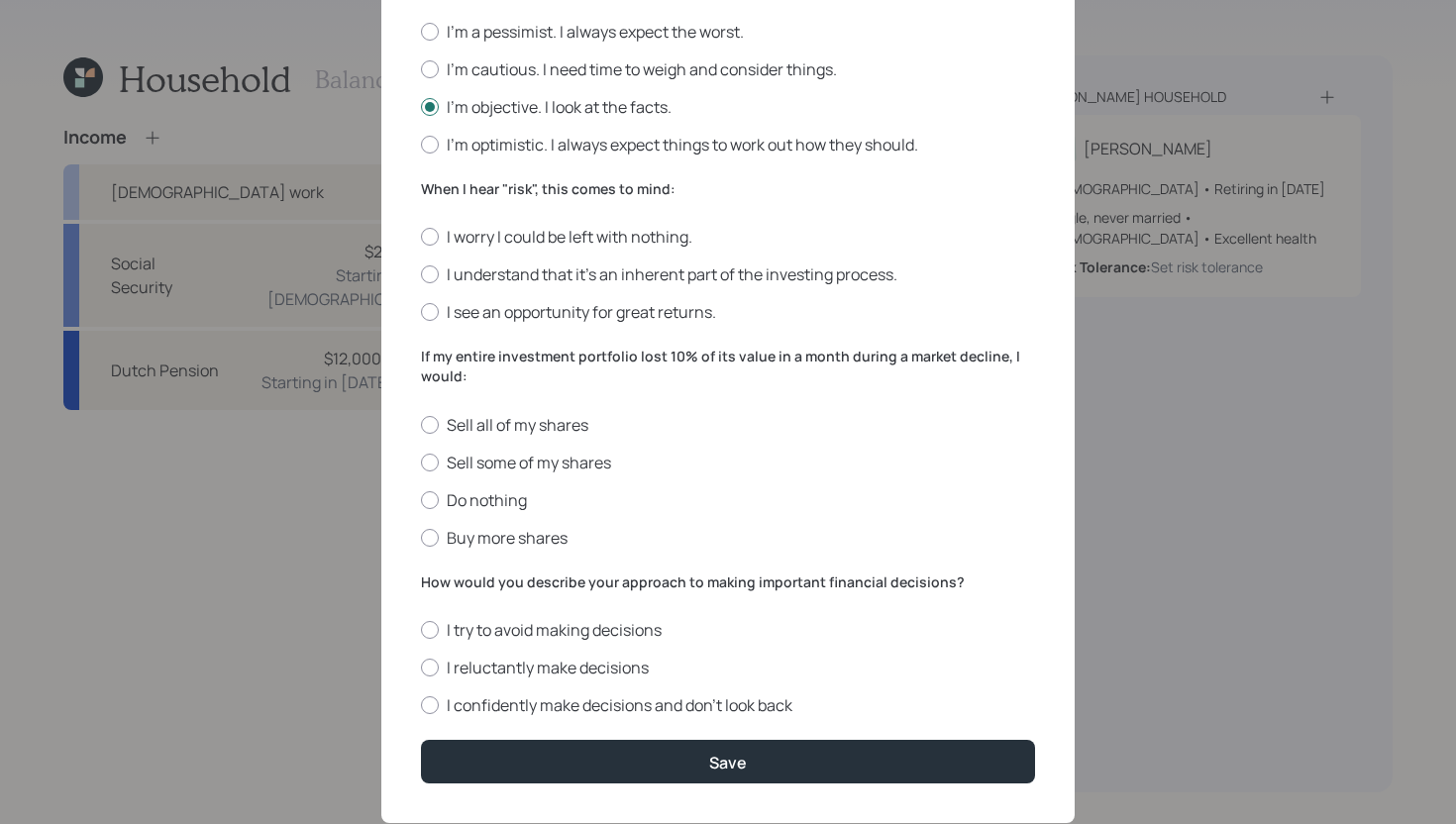 scroll, scrollTop: 577, scrollLeft: 0, axis: vertical 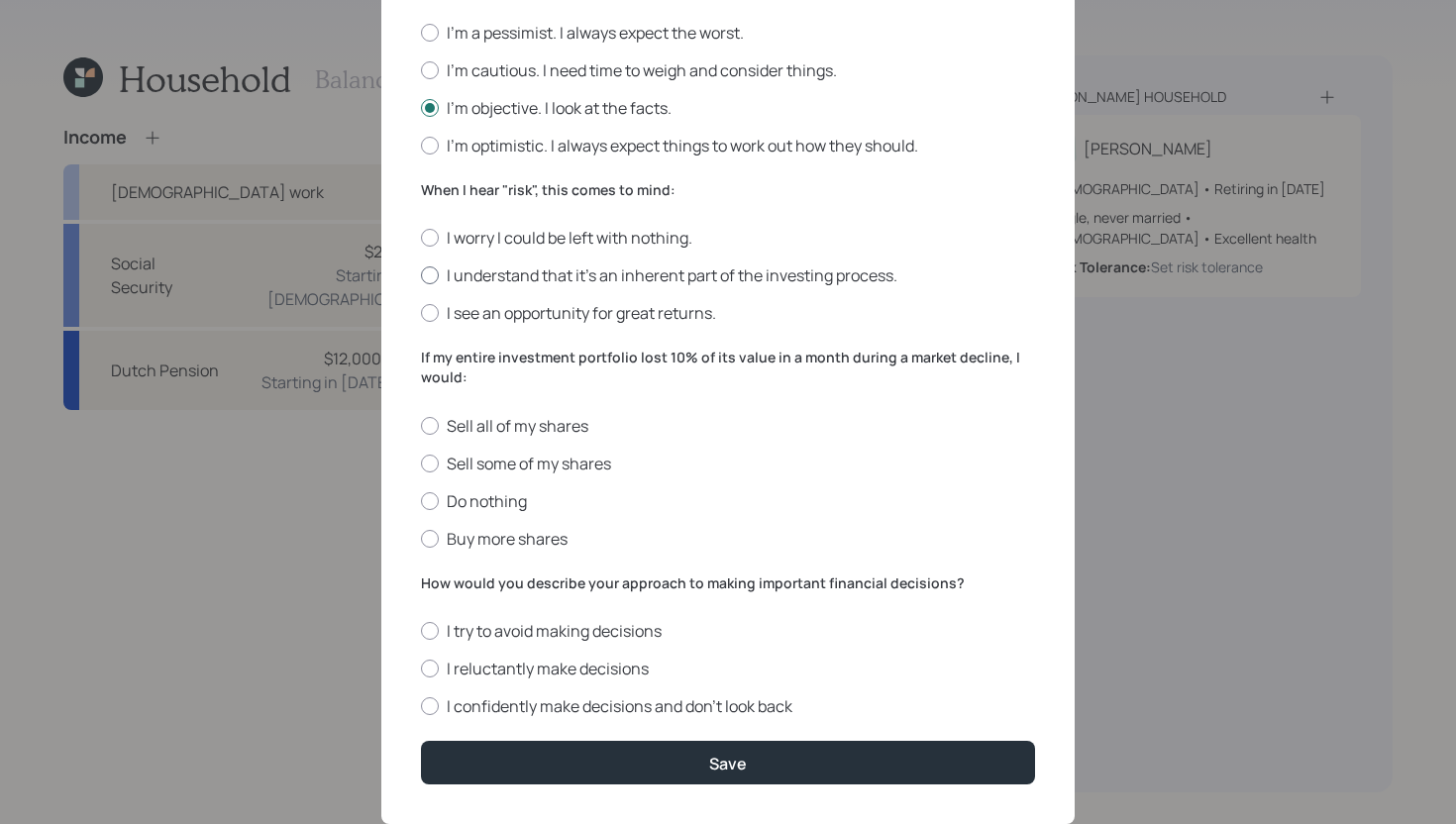 click on "I understand that it’s an inherent part of the investing process." at bounding box center (728, 275) 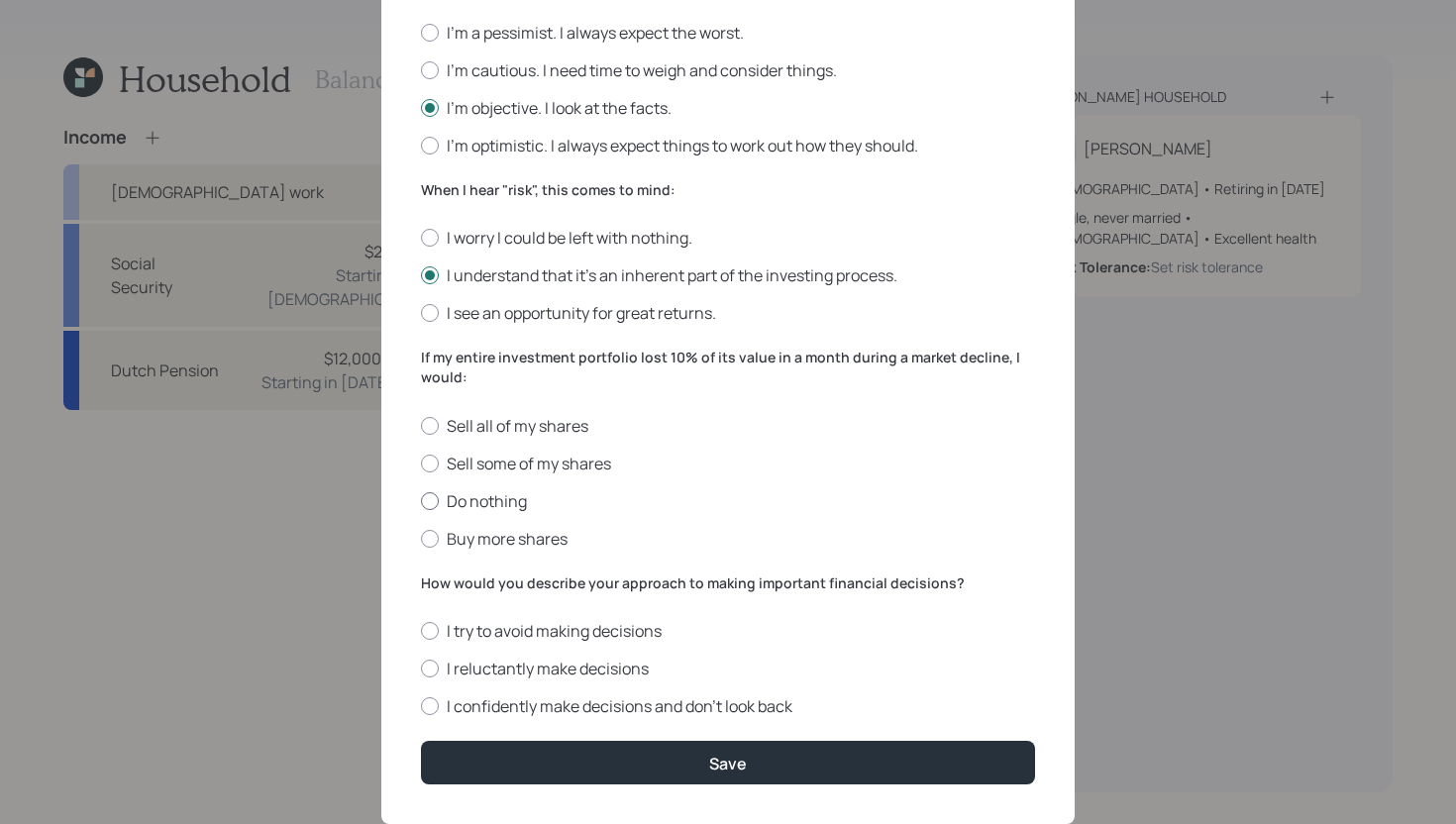 scroll, scrollTop: 627, scrollLeft: 0, axis: vertical 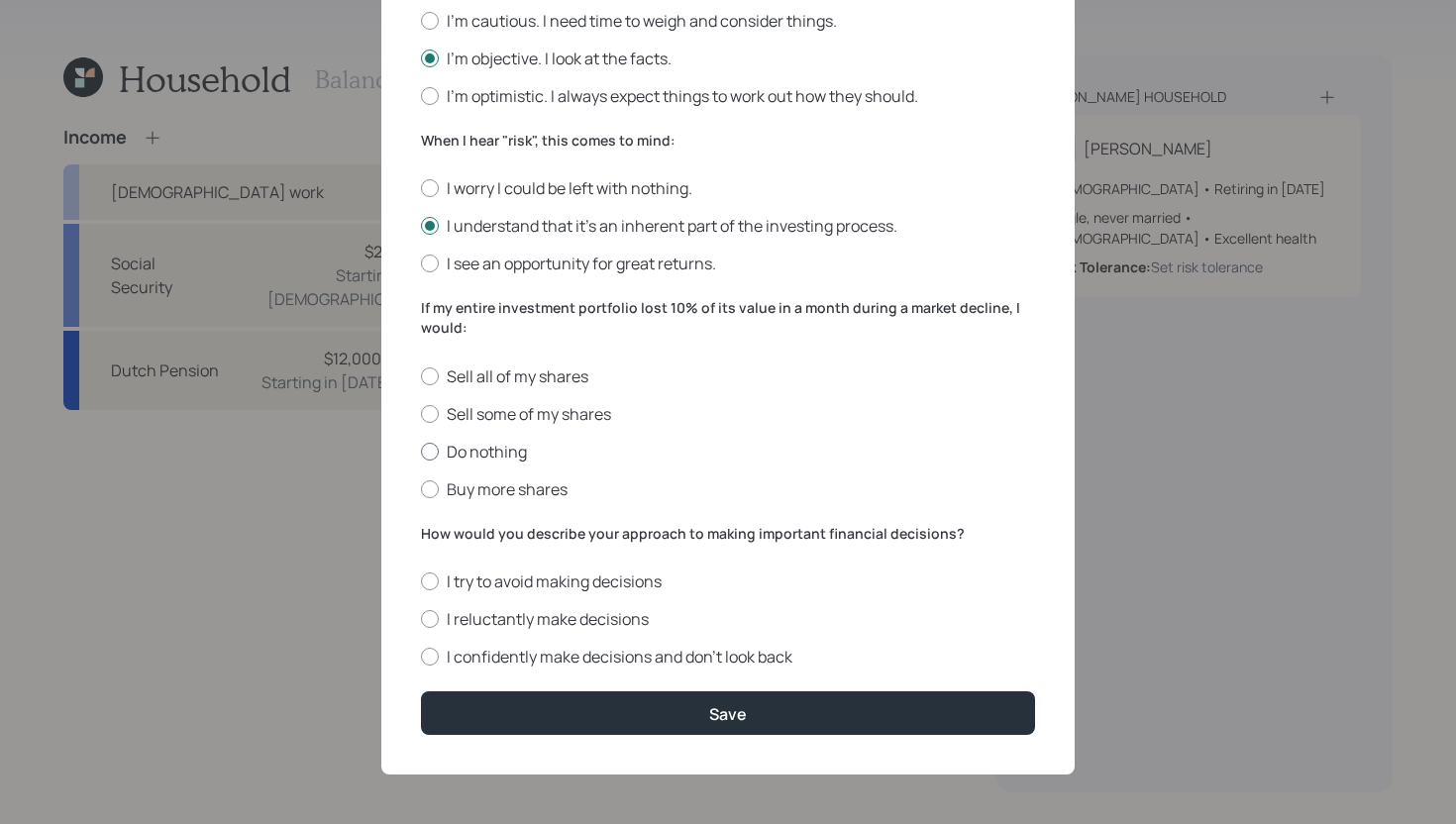 click on "Do nothing" at bounding box center [728, 452] 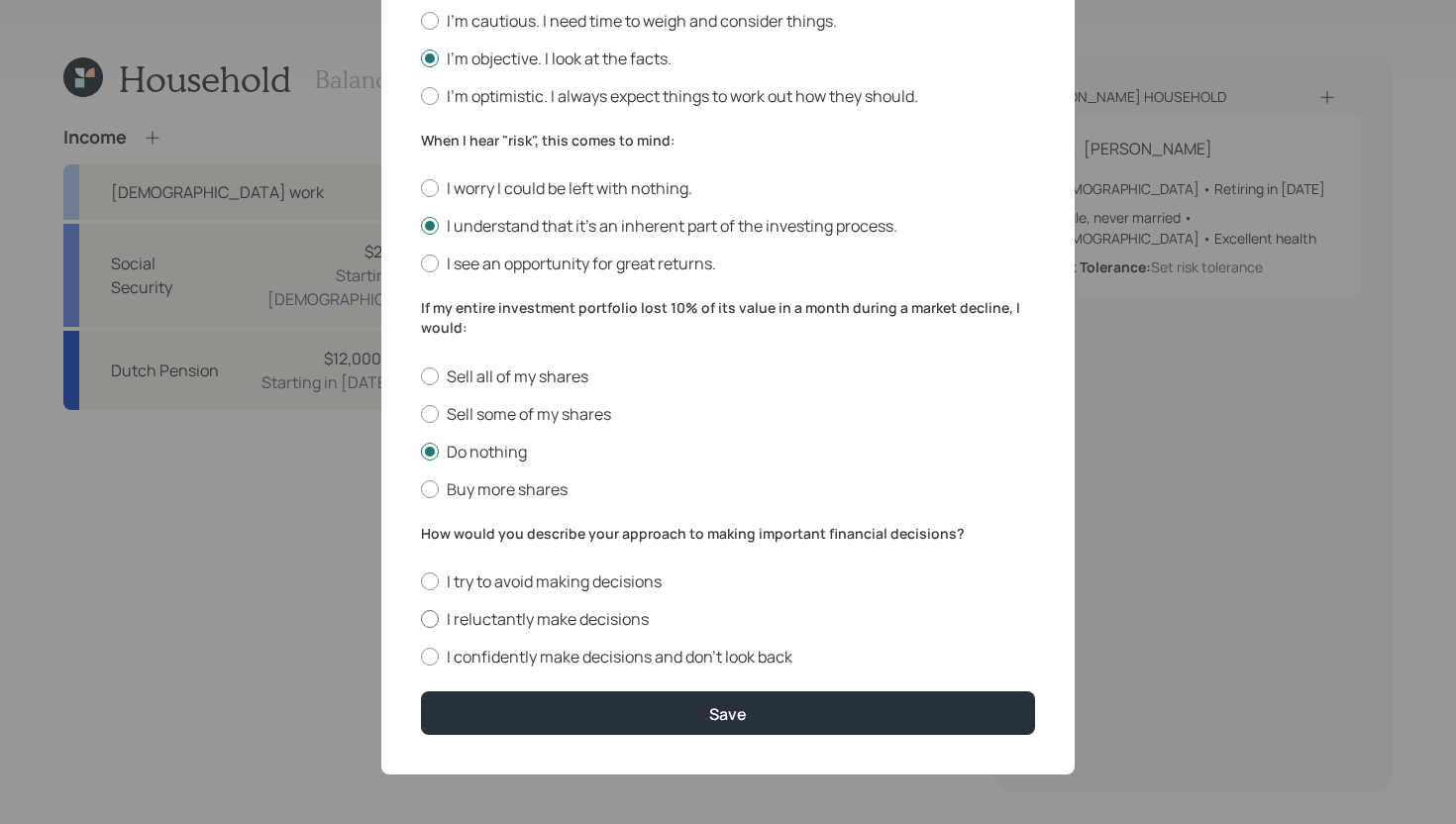 click on "I reluctantly make decisions" at bounding box center (728, 619) 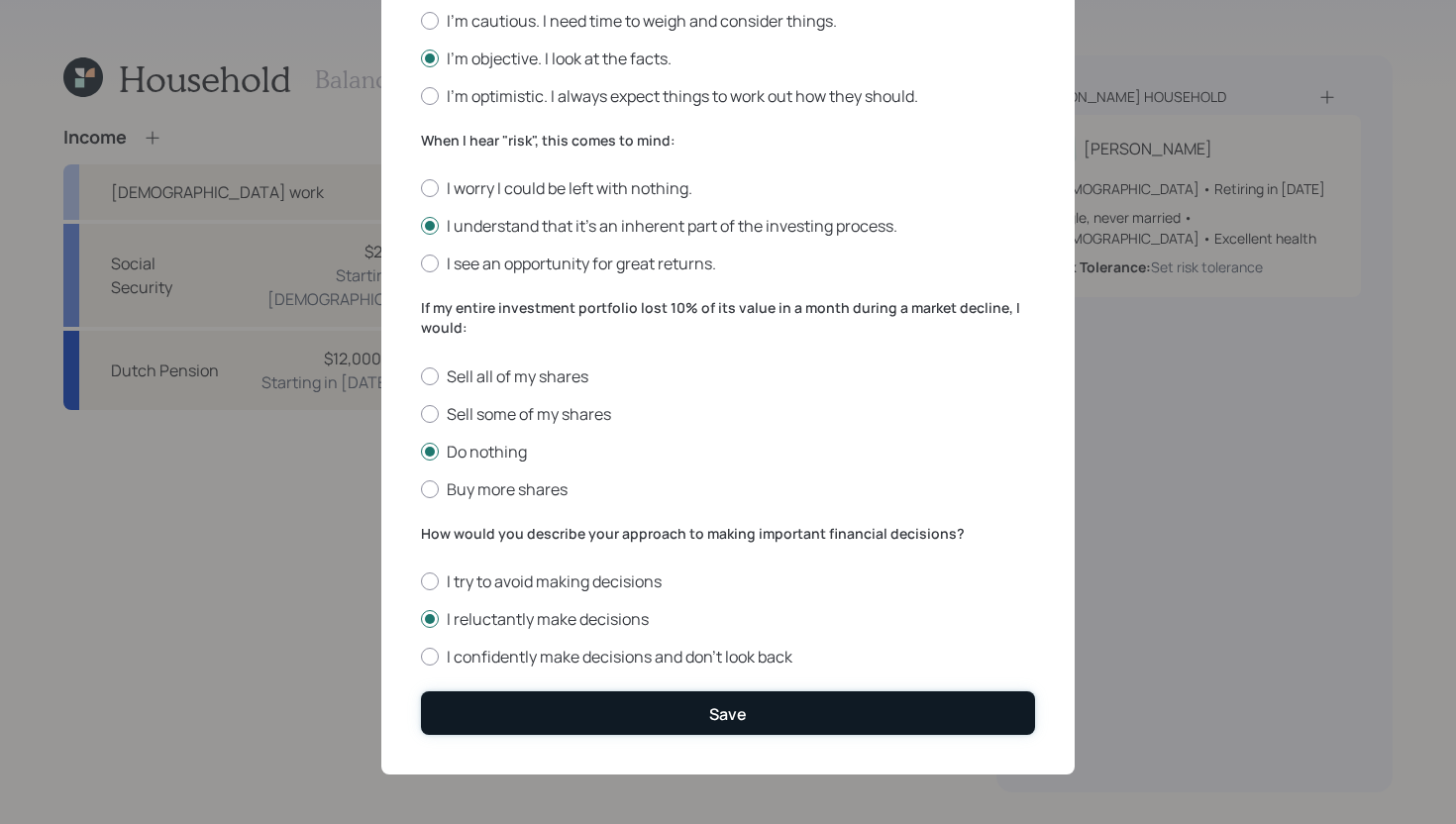 click on "Save" at bounding box center (728, 712) 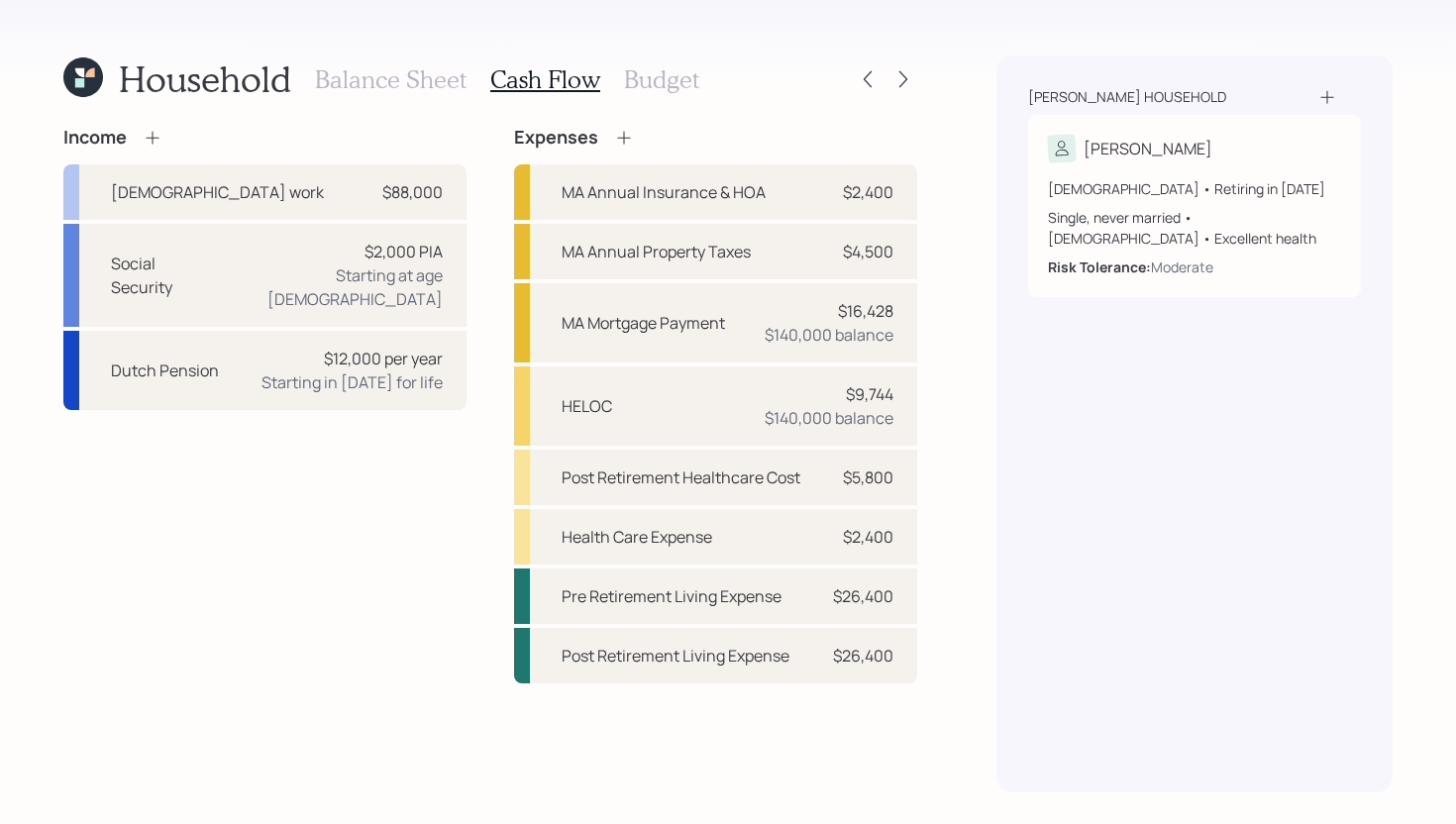 click on "Budget" at bounding box center (662, 79) 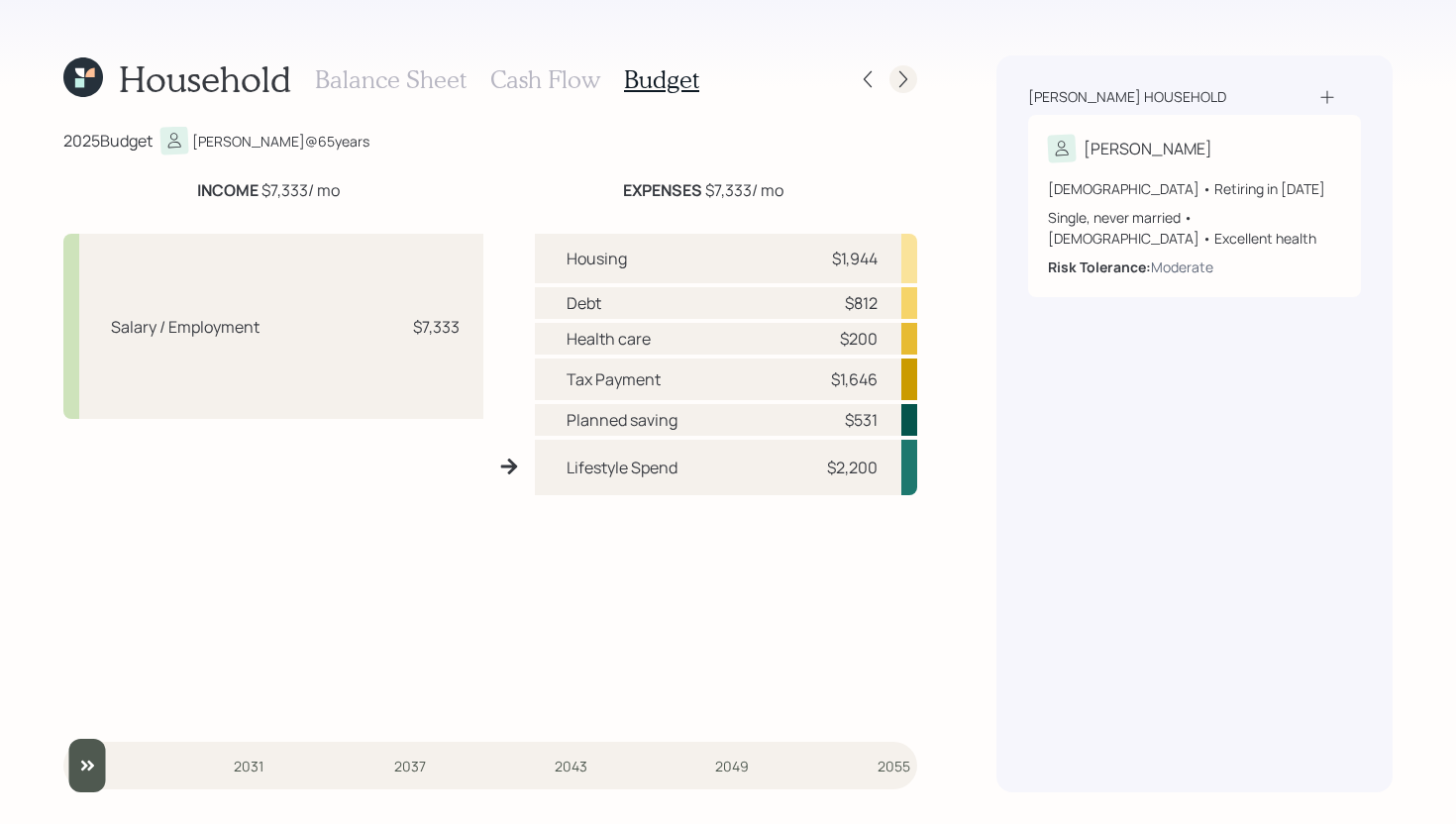 click 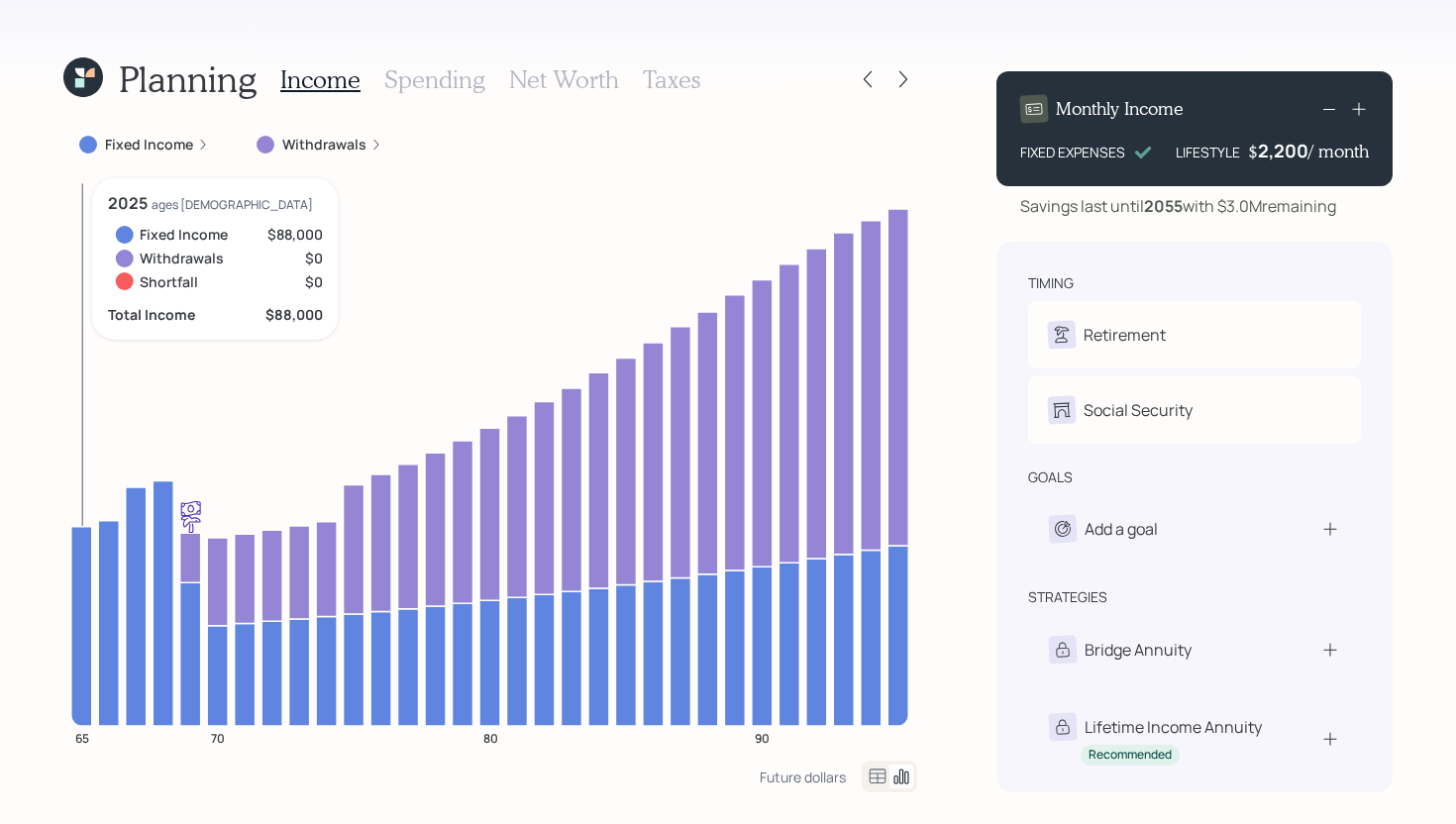 click 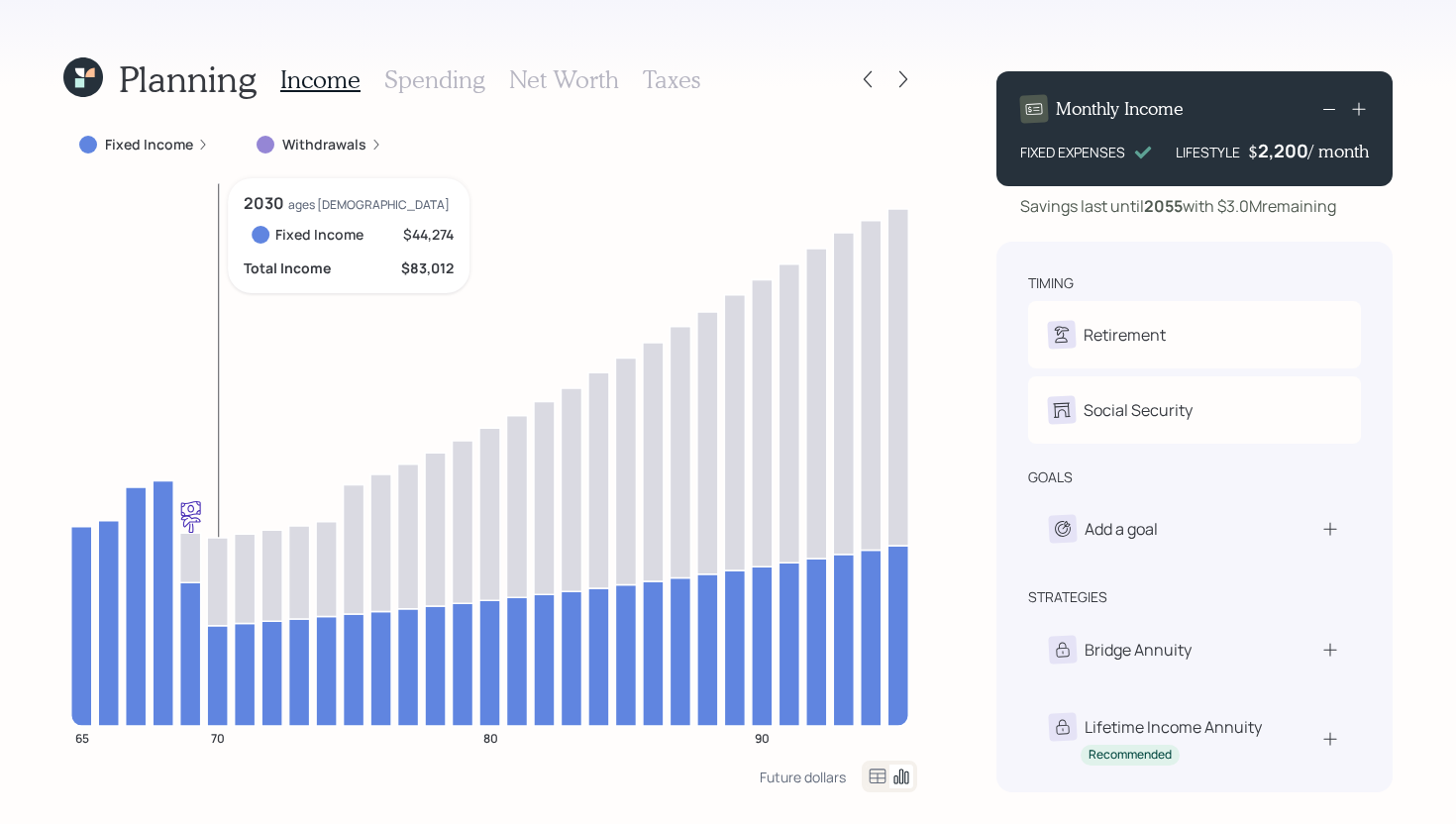 click 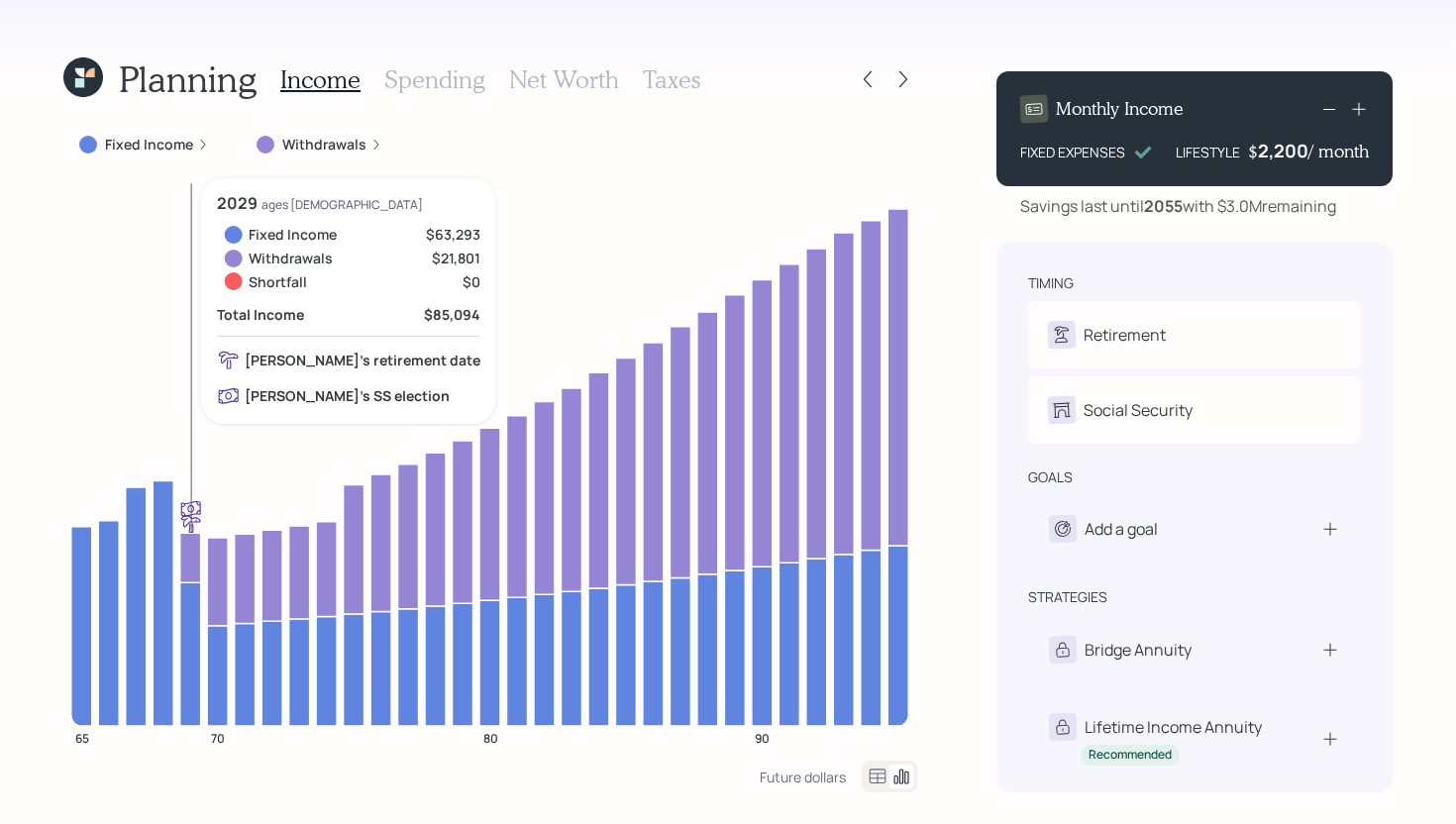 click 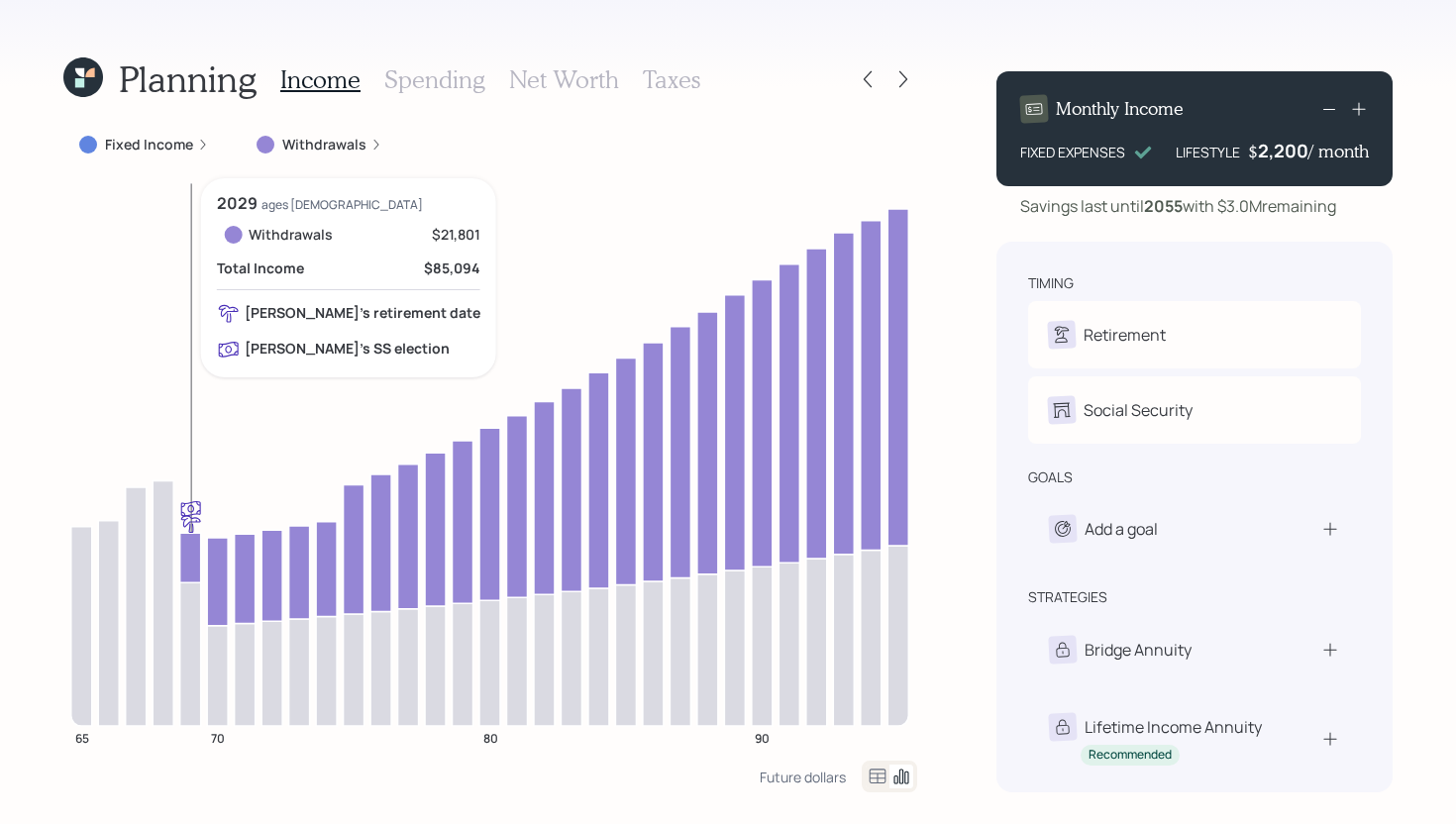 click 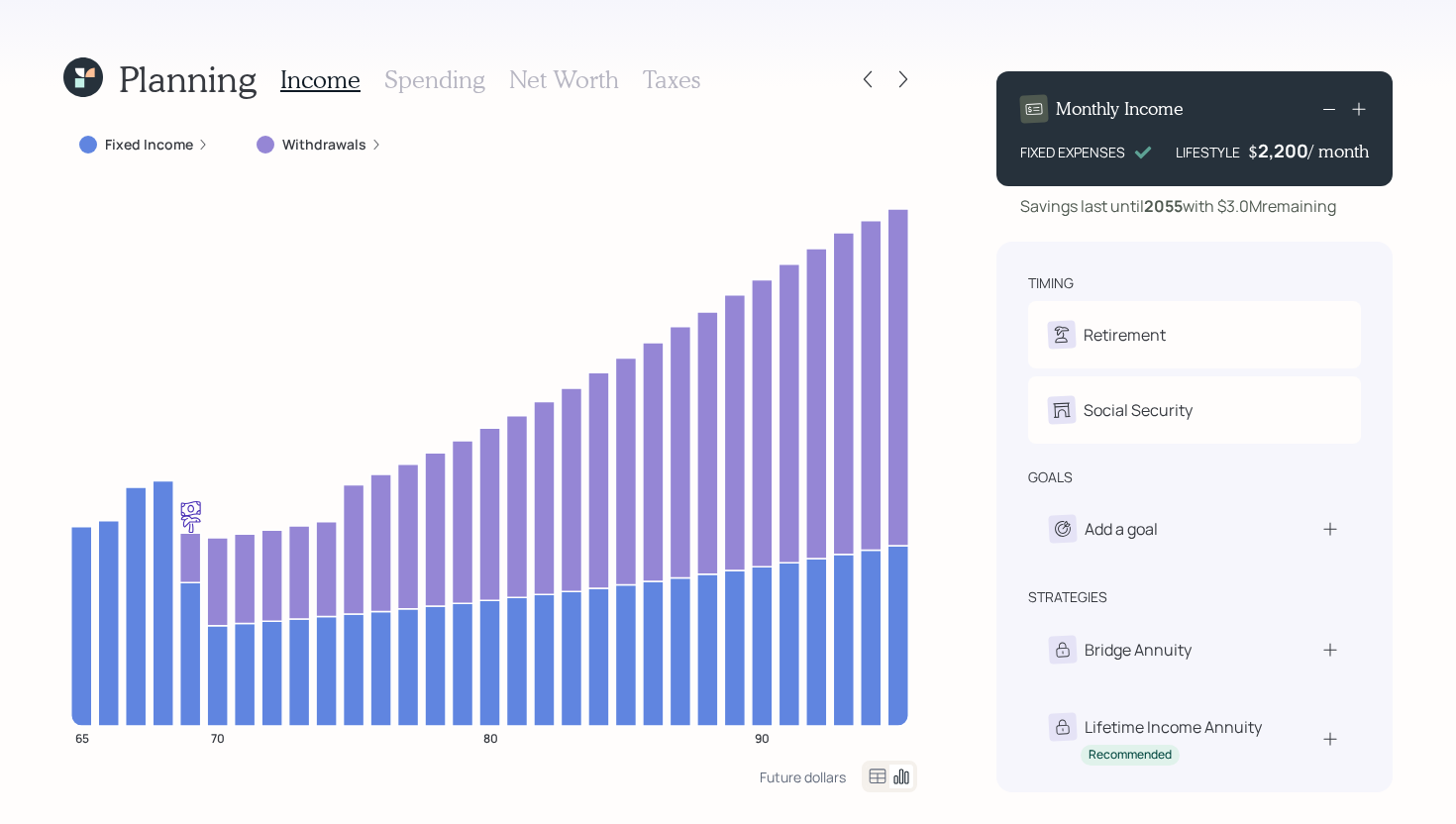 drag, startPoint x: 1226, startPoint y: 205, endPoint x: 1344, endPoint y: 204, distance: 118.0042 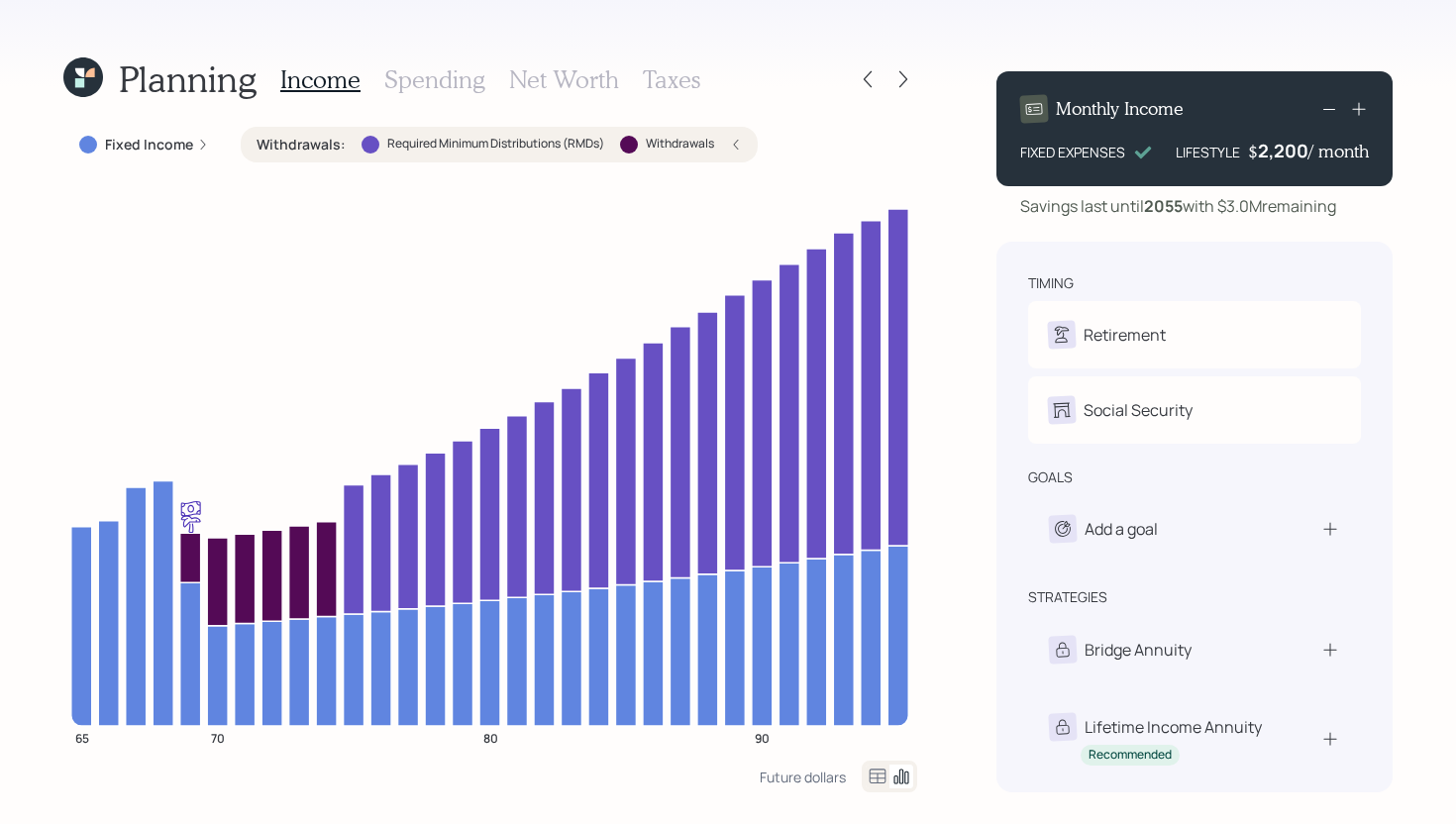 click on "Required Minimum Distributions (RMDs)" at bounding box center (495, 144) 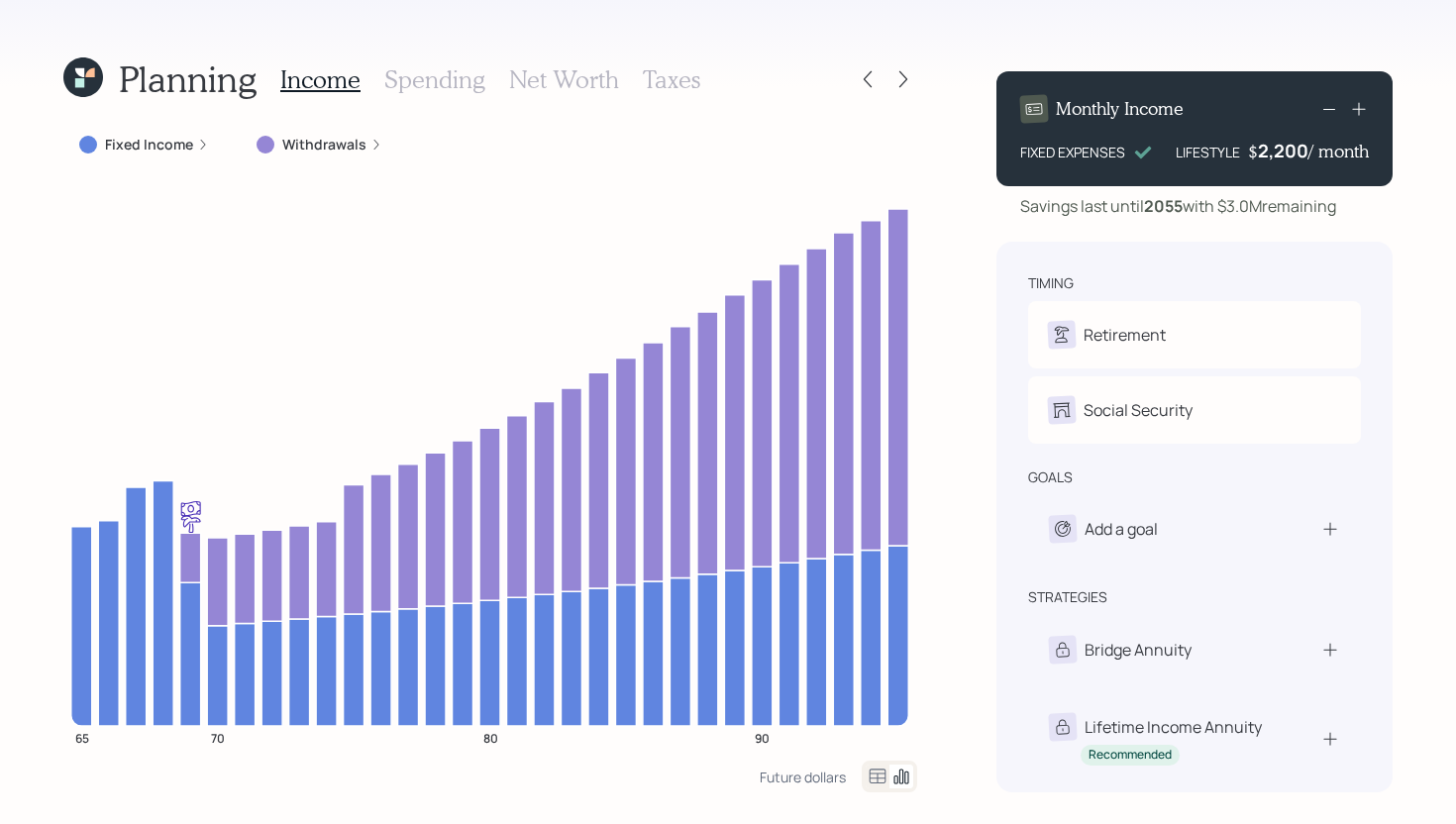 click on "Withdrawals" at bounding box center (324, 145) 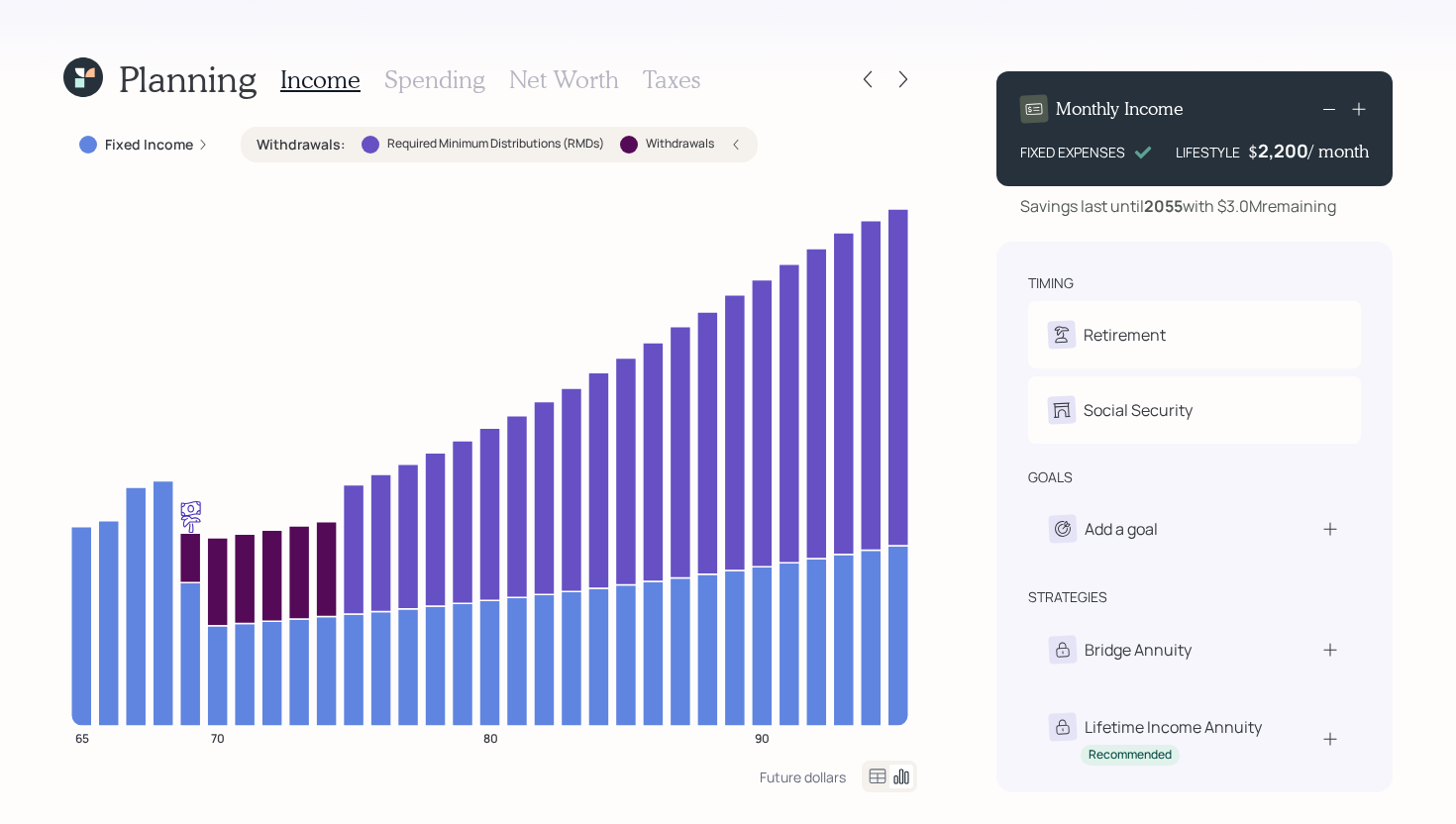 click on "Spending" at bounding box center [435, 79] 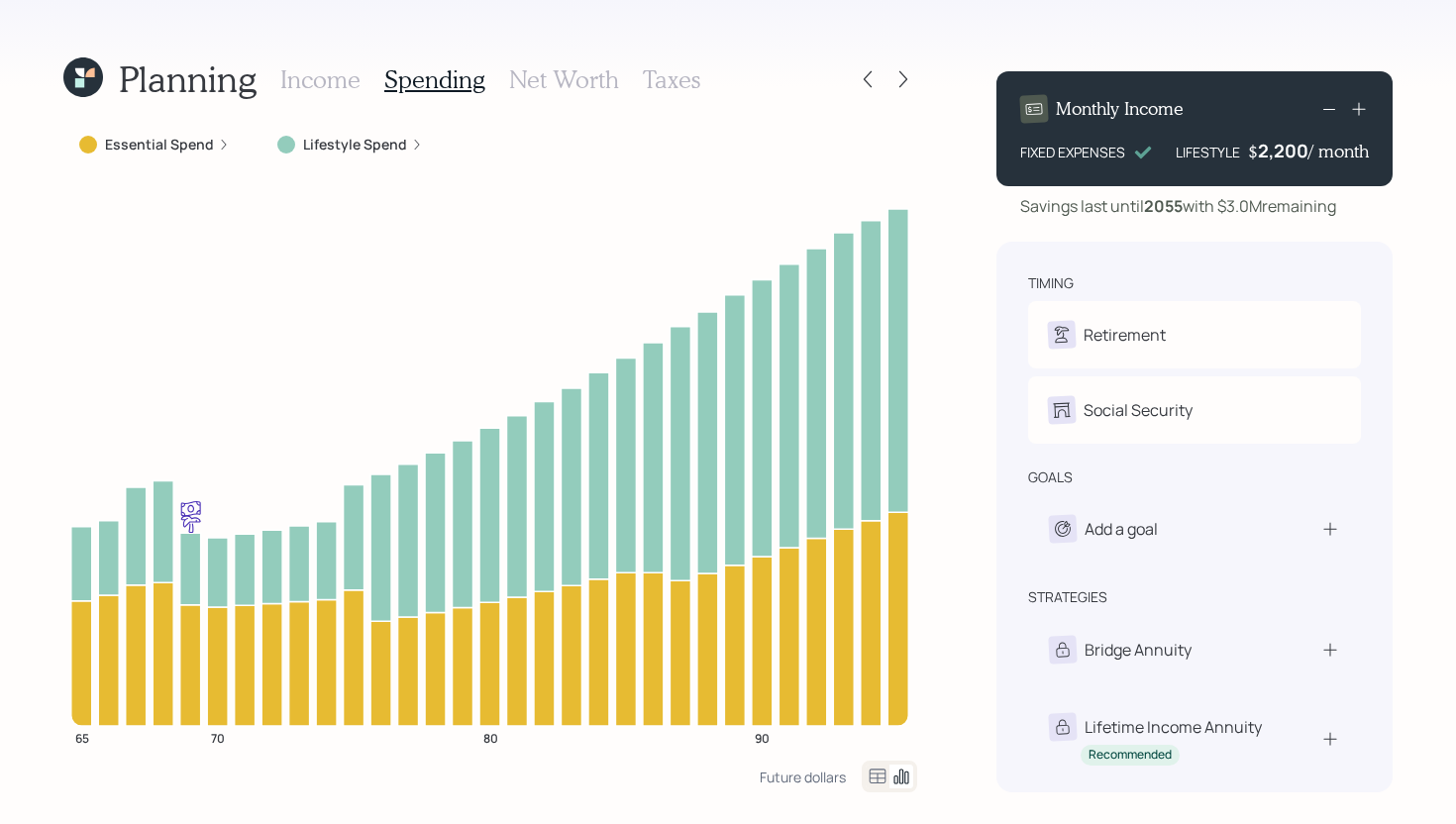 click on "Lifestyle Spend" at bounding box center (355, 145) 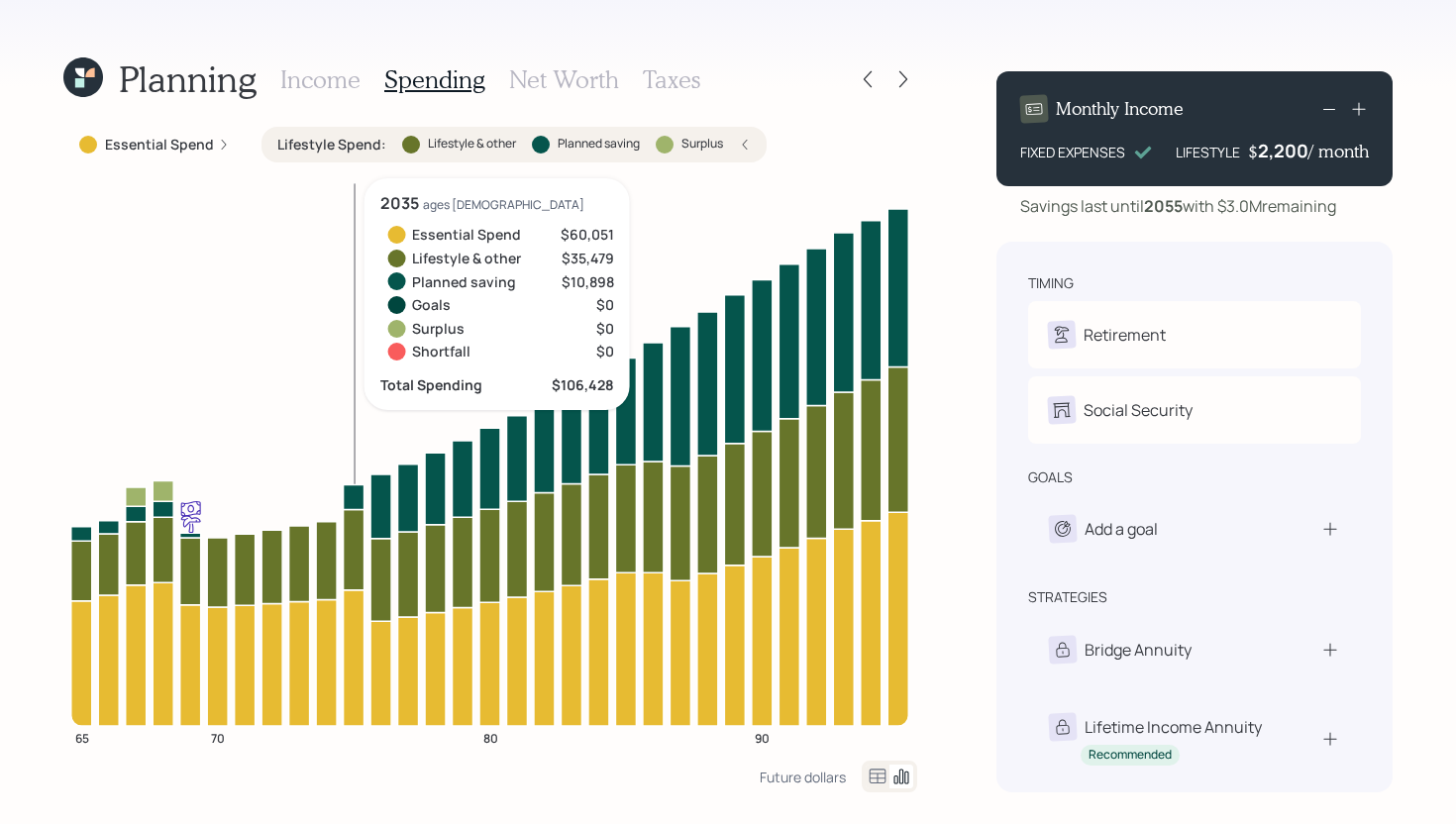 click 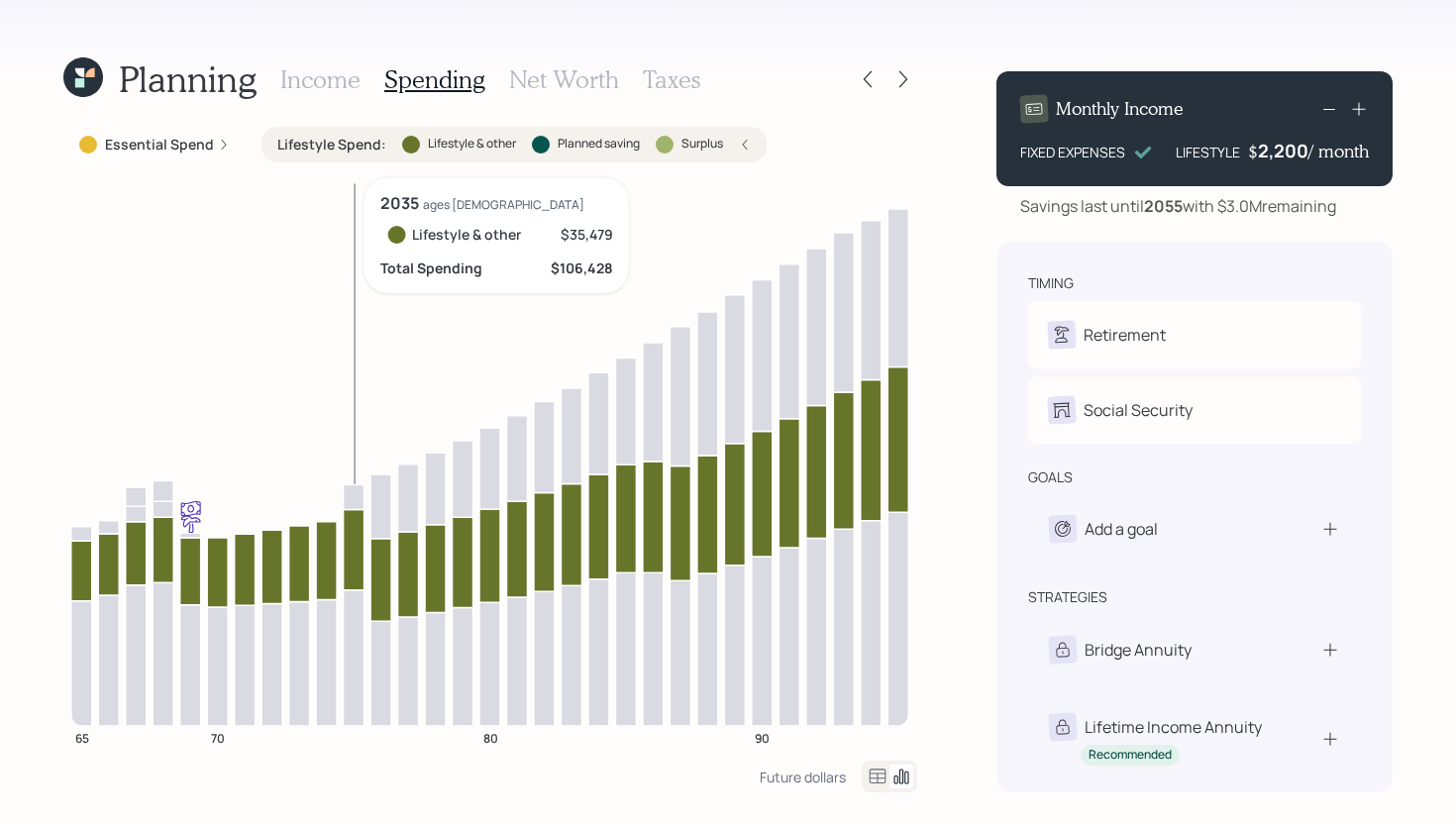 click 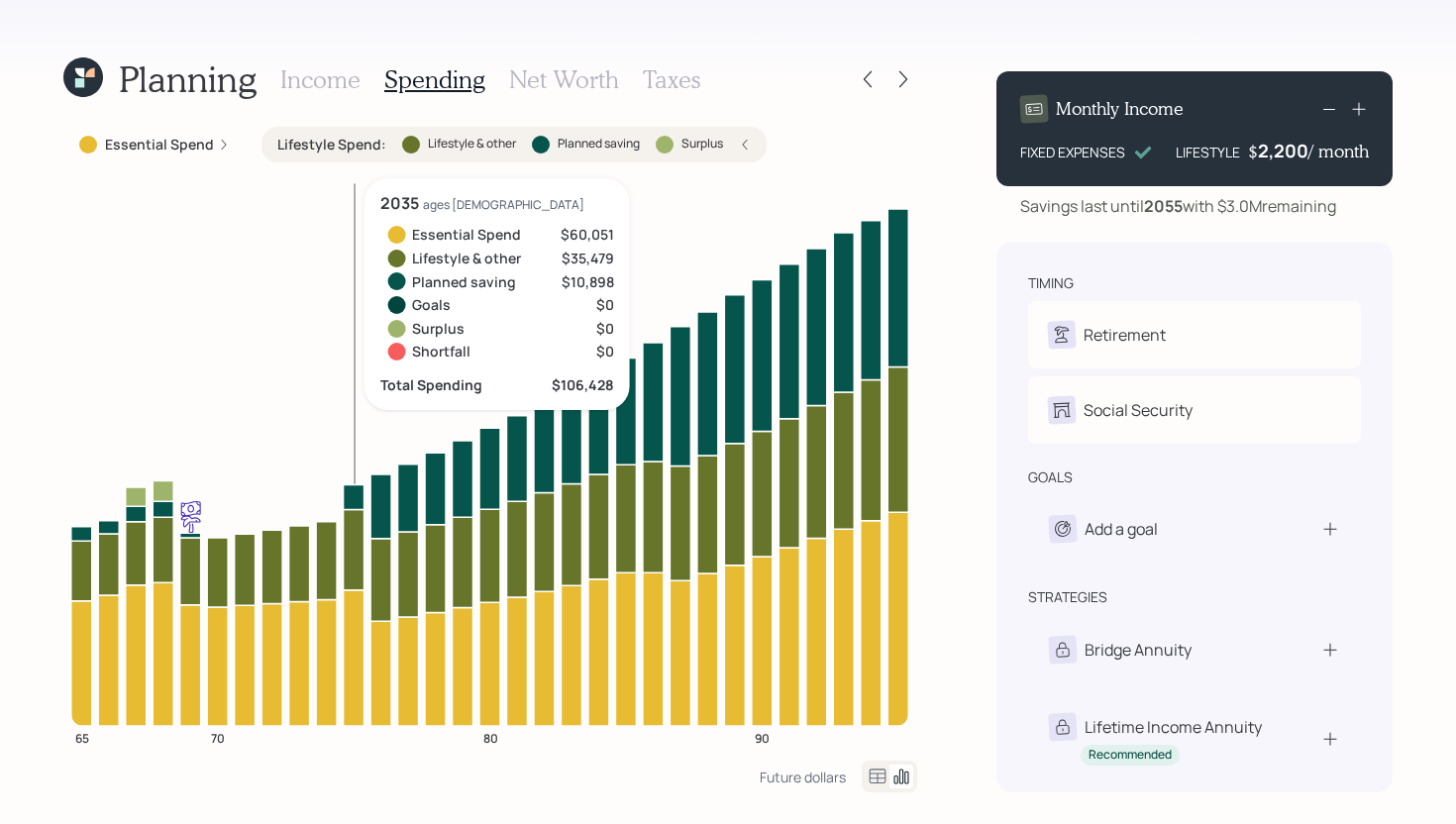 click 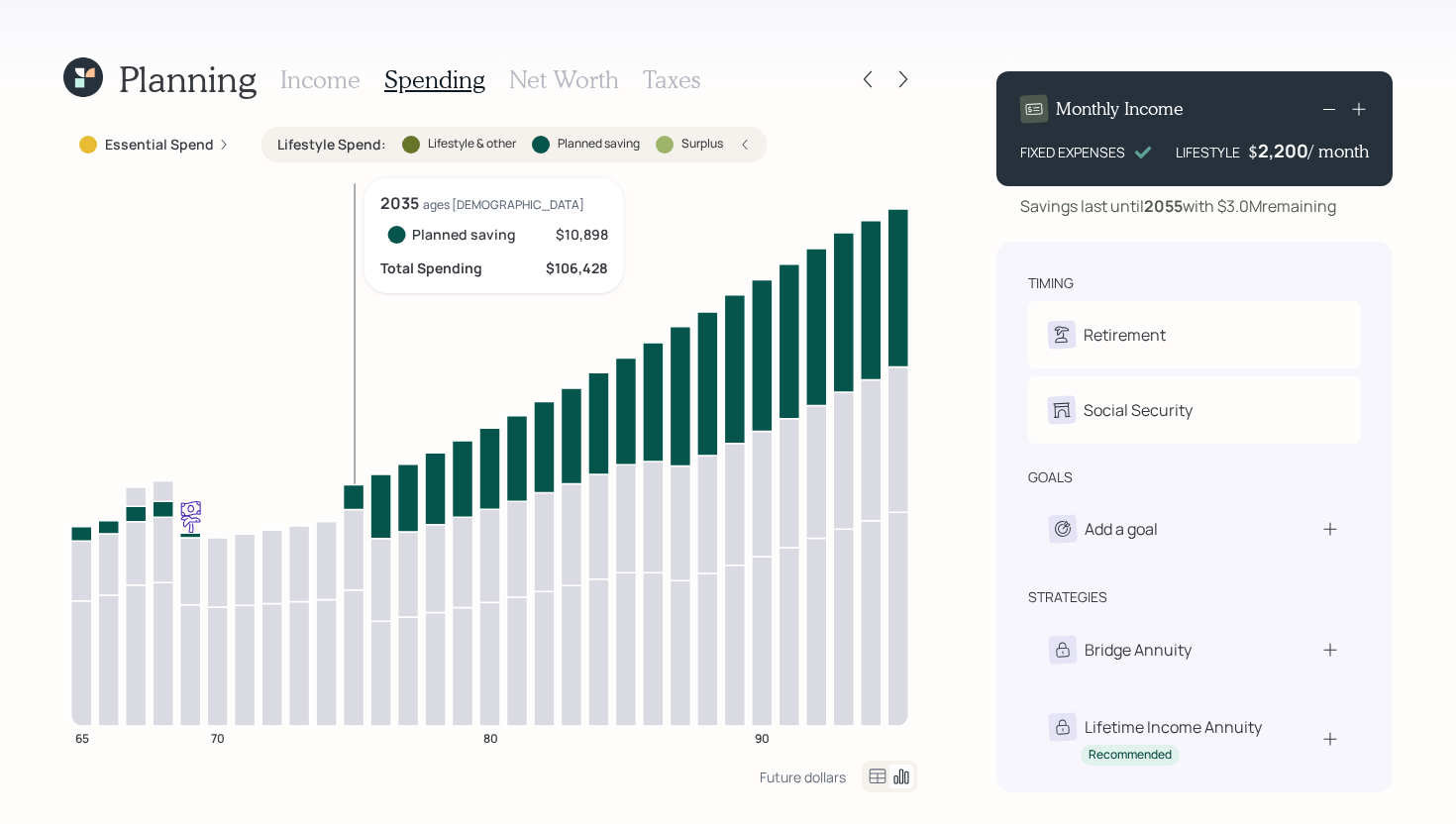 click 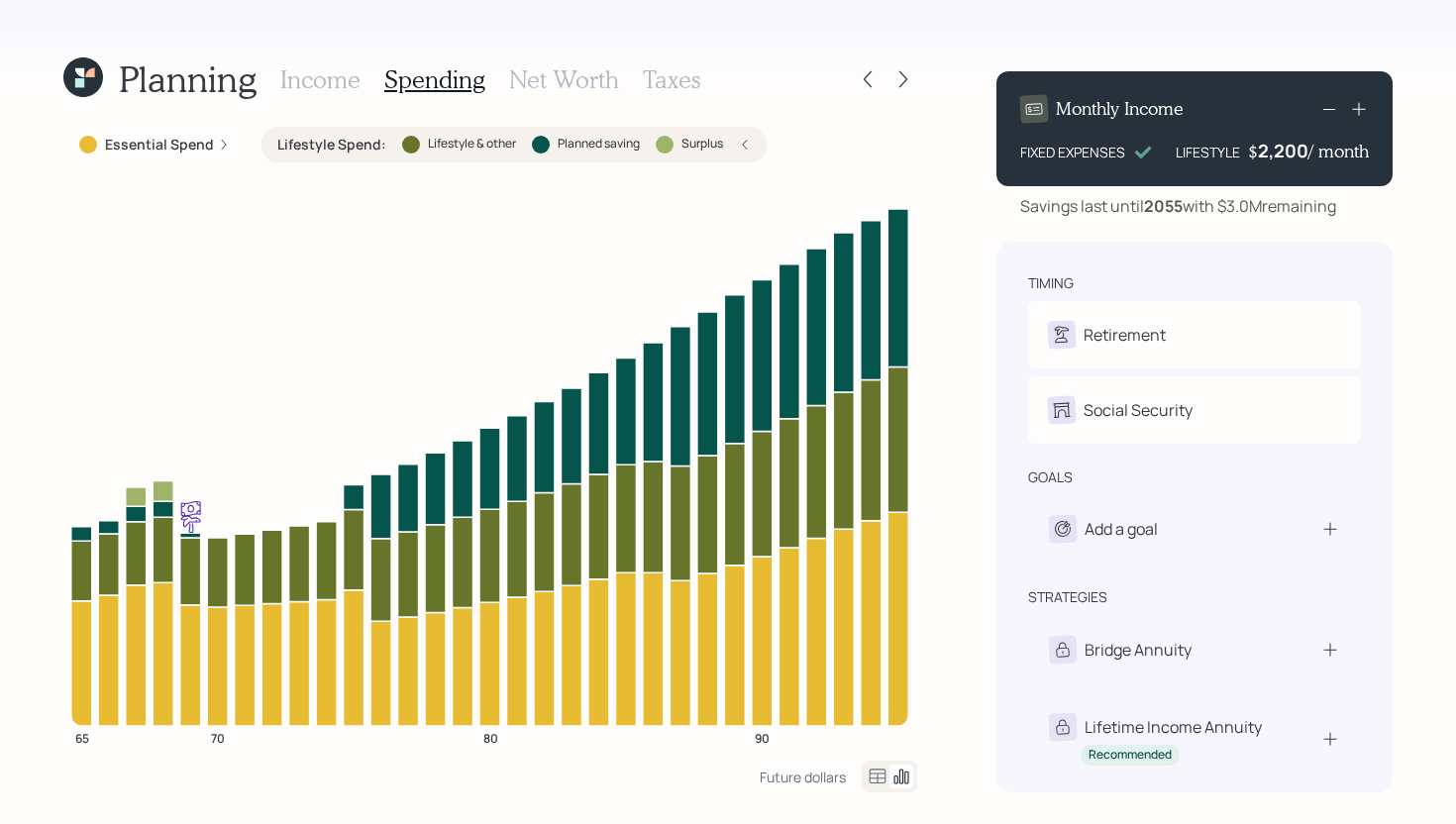 click 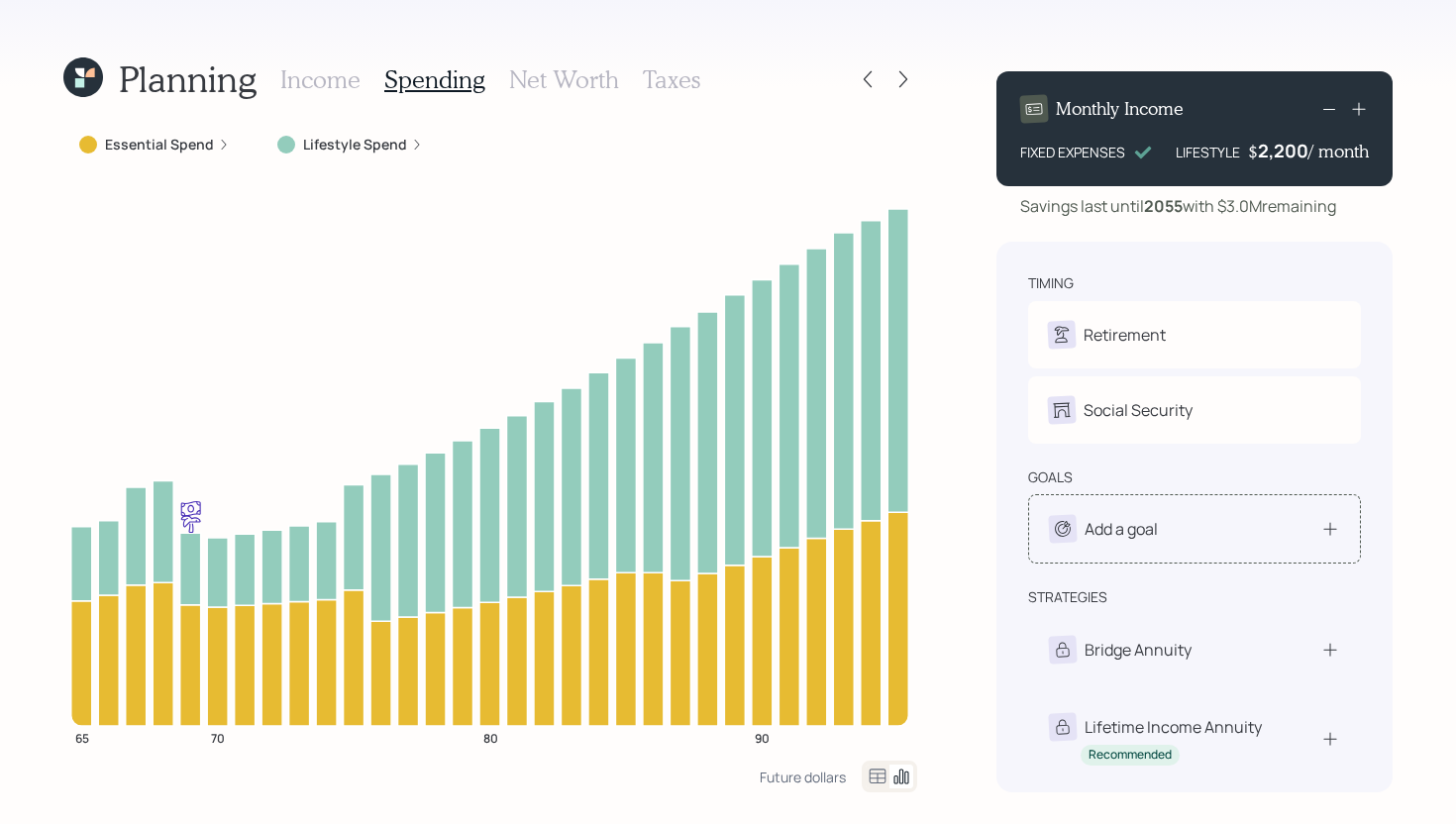 click on "Add a goal" at bounding box center (1195, 529) 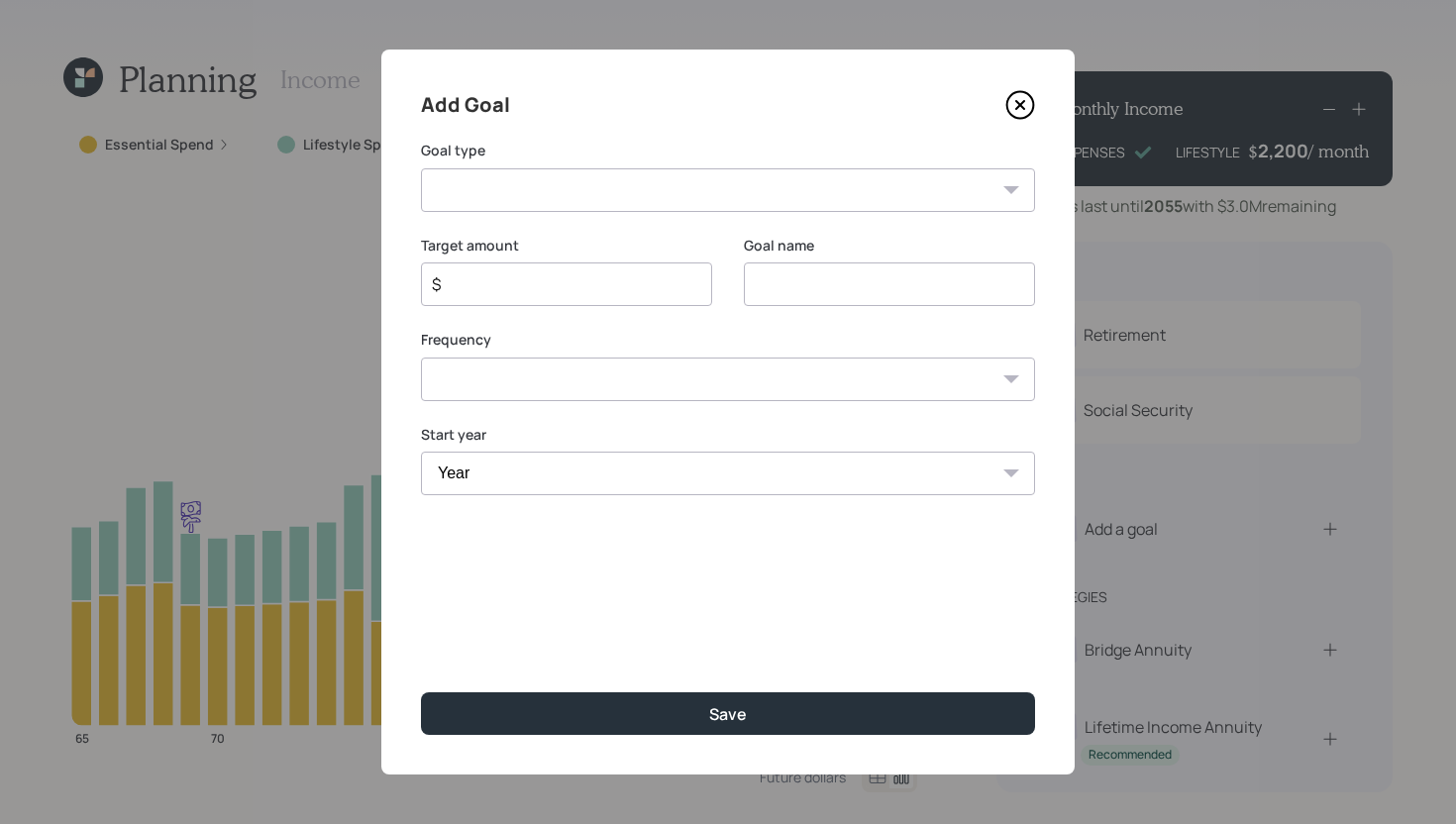 click on "Create an emergency fund Donate to charity Purchase a home Make a purchase Support a dependent Plan for travel Purchase a car Leave an inheritance Other" at bounding box center [728, 190] 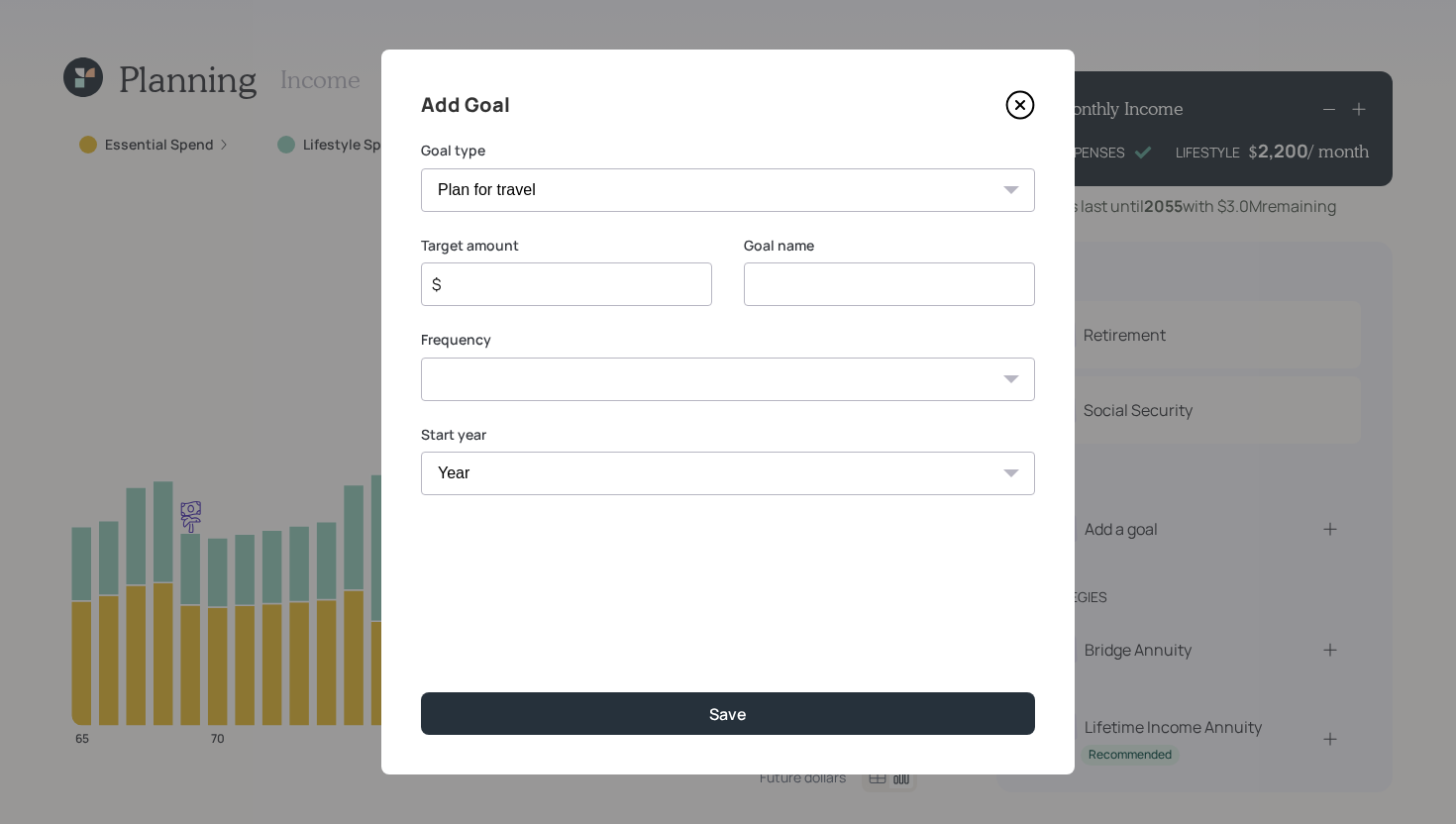 type on "Plan for travel" 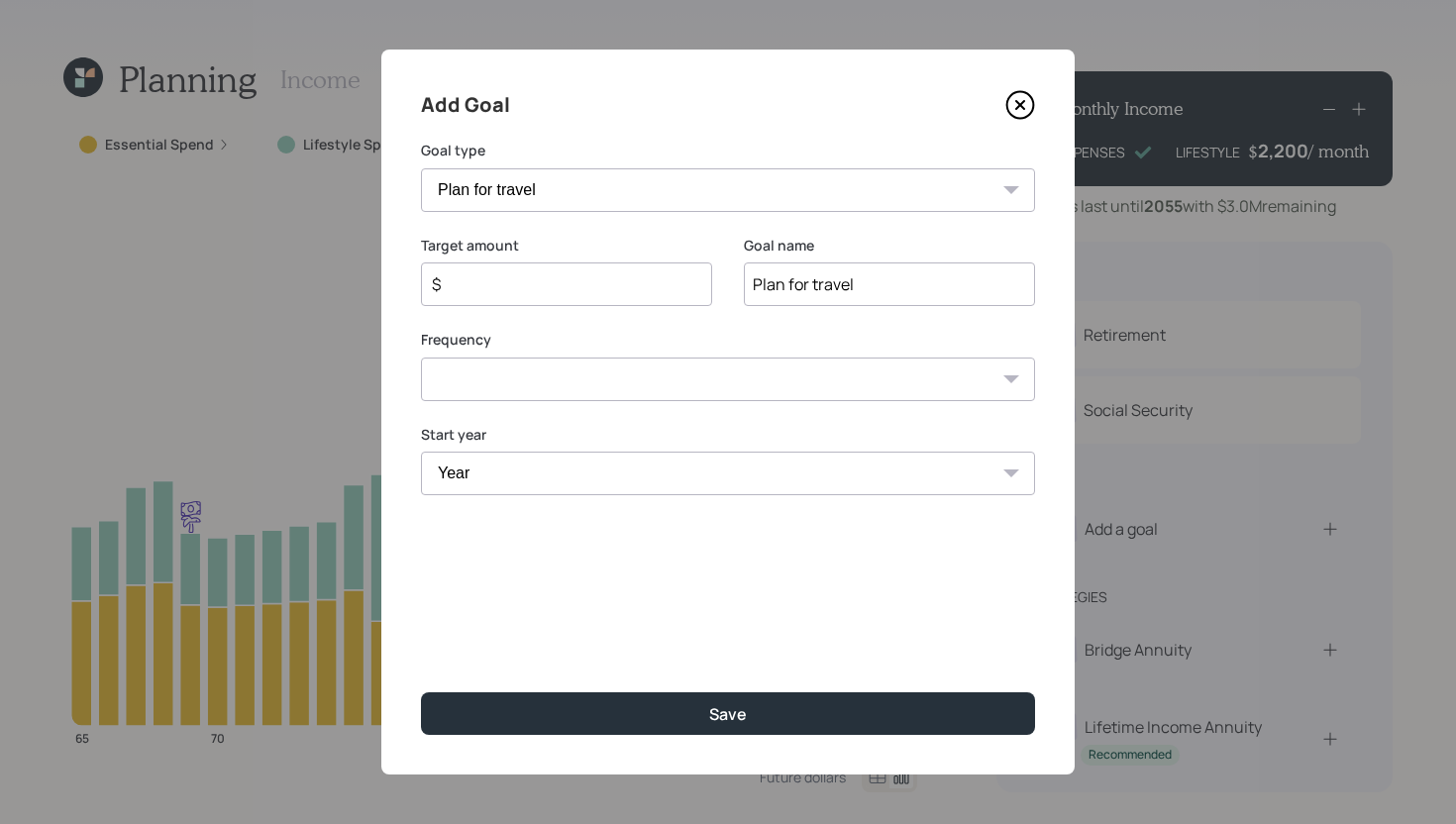 click on "$" at bounding box center (559, 284) 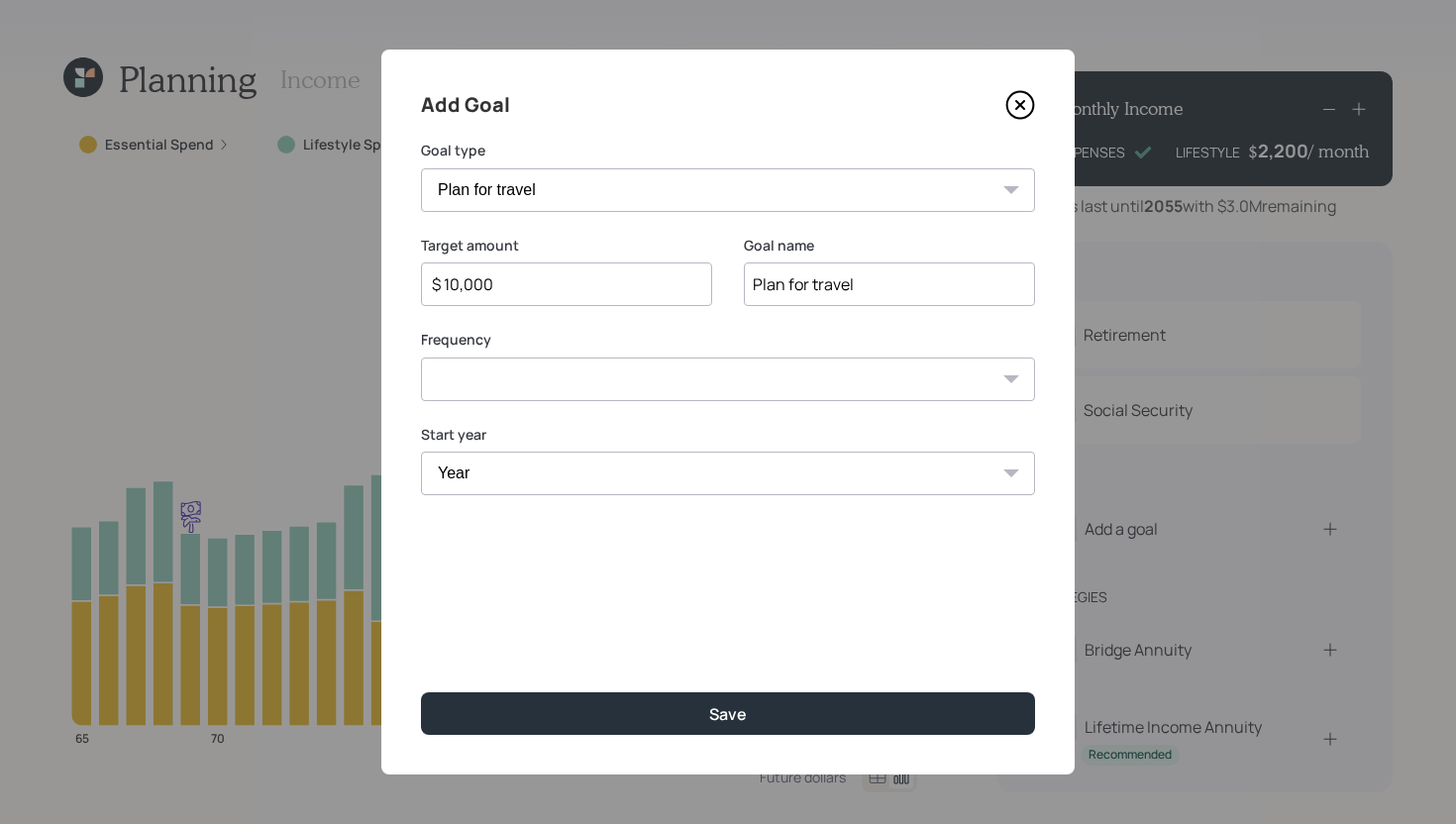 type on "$ 10,000" 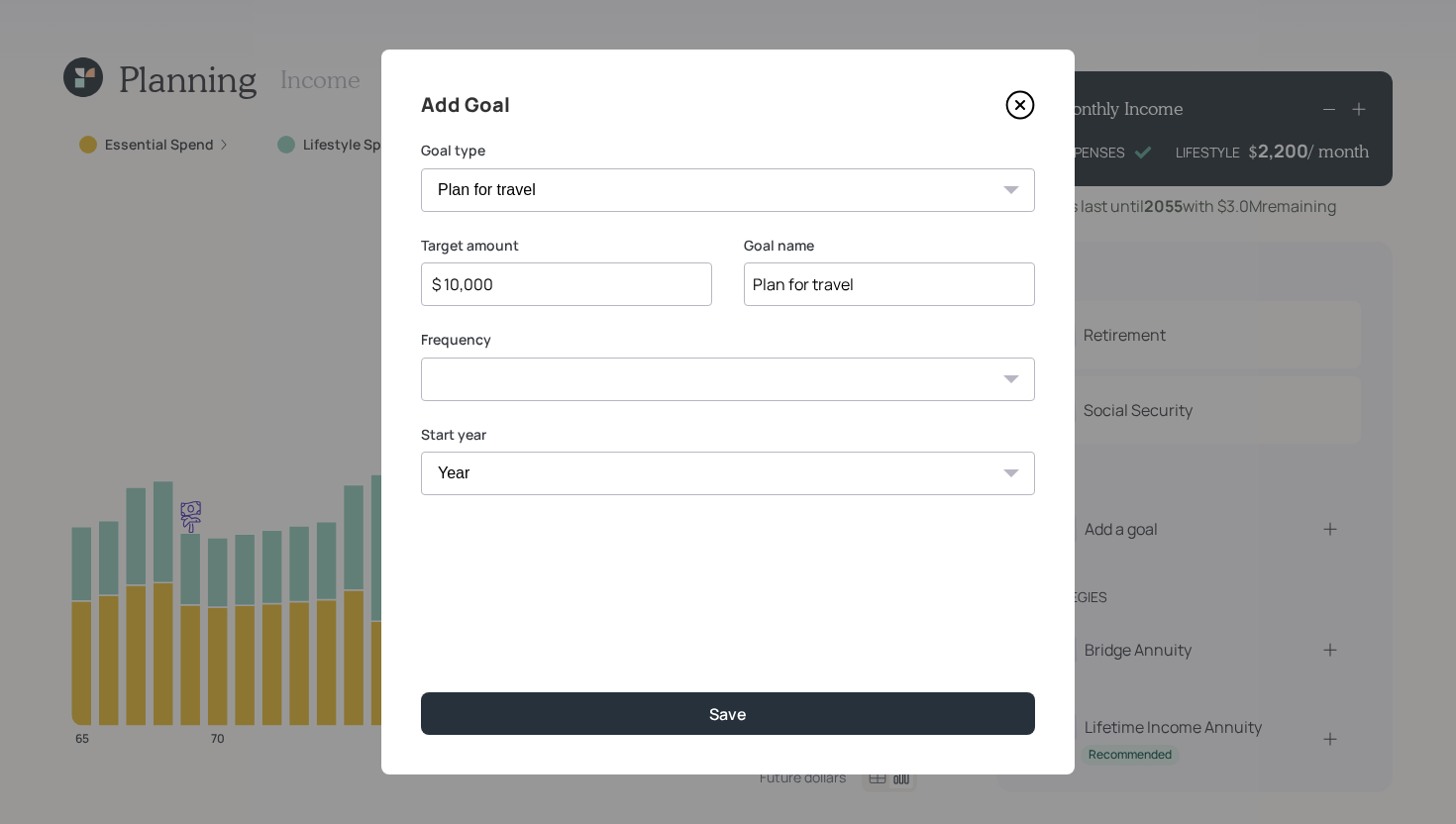 click on "One time Every 1 year Every 2 years Every 3 years Every 4 years Every 5 years Every 6 years Every 7 years Every 8 years Every 9 years" at bounding box center (728, 379) 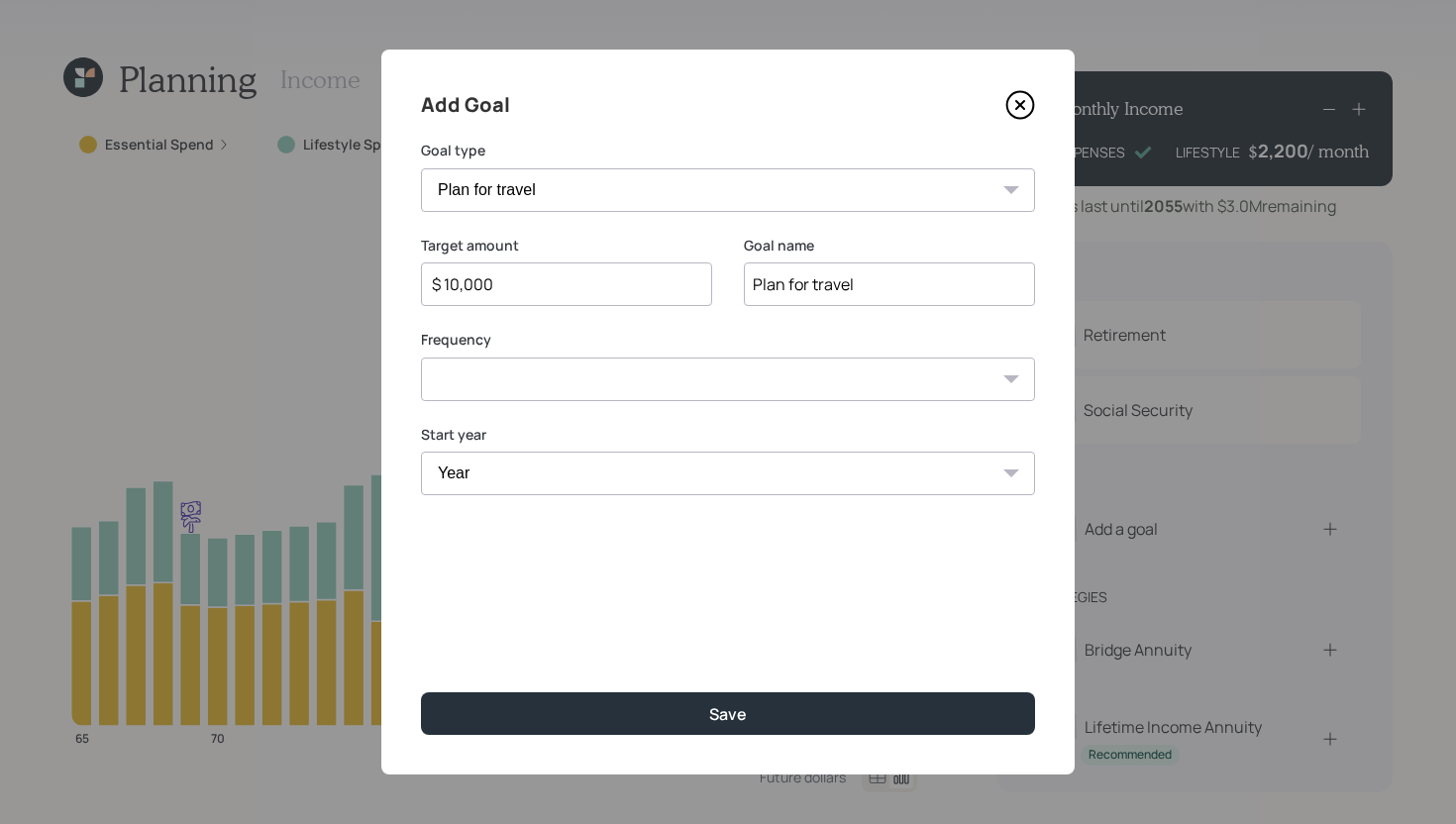 select on "1" 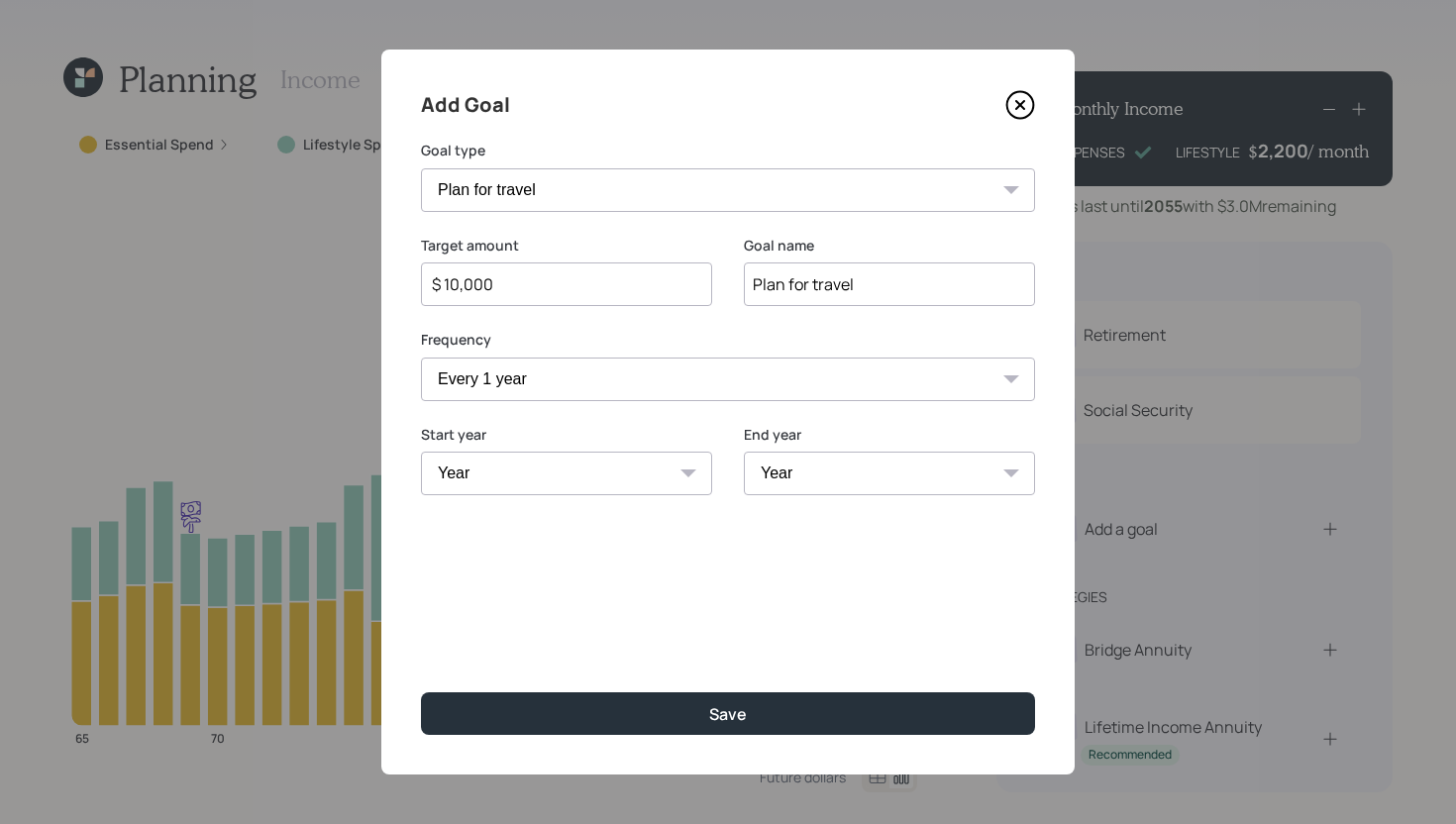 click on "Year 2025 2026 2027 2028 2029 2030 2031 2032 2033 2034 2035 2036 2037 2038 2039 2040 2041 2042 2043 2044 2045 2046 2047 2048 2049 2050 2051 2052 2053 2054" at bounding box center (567, 473) 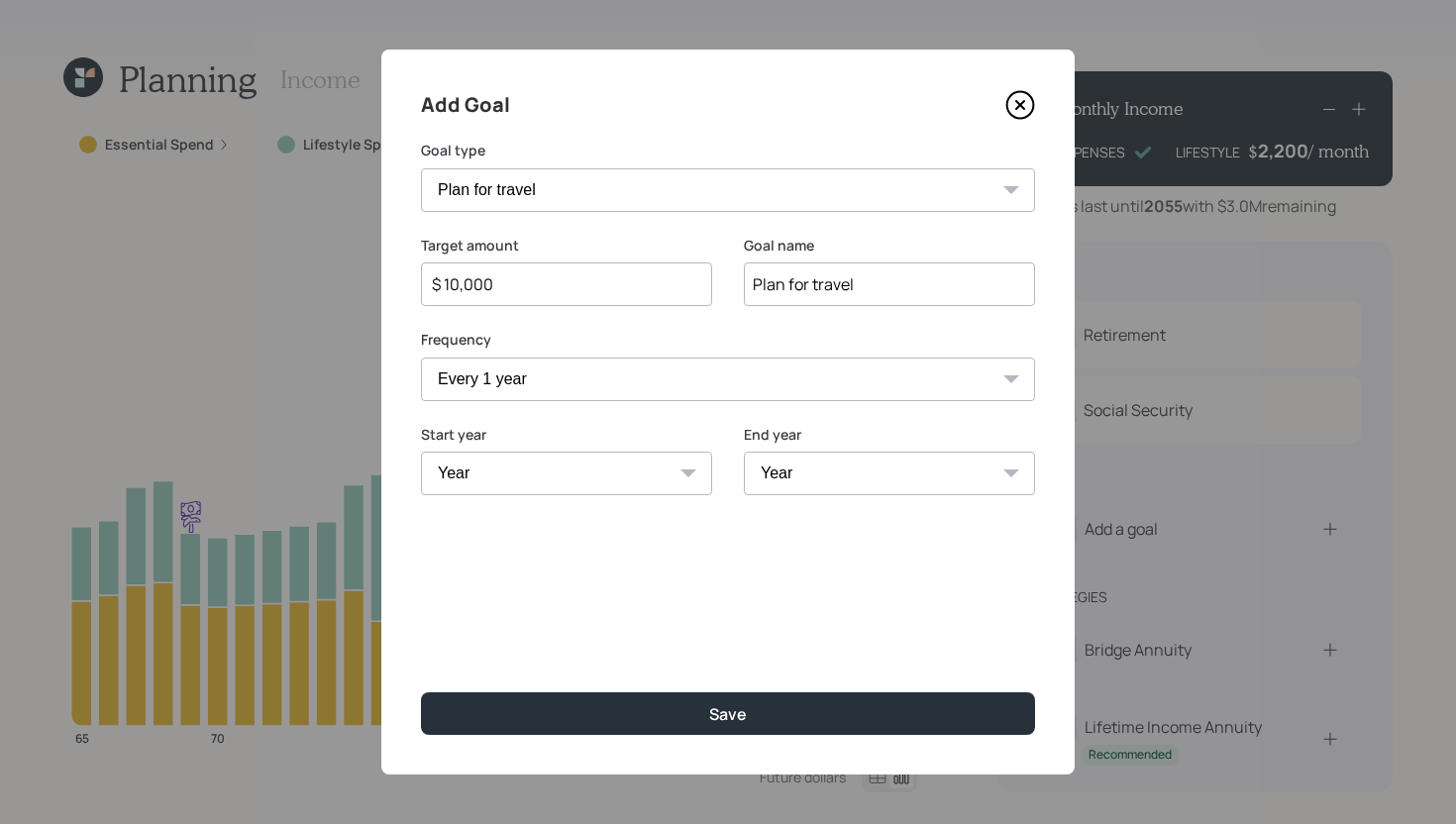 select on "2029" 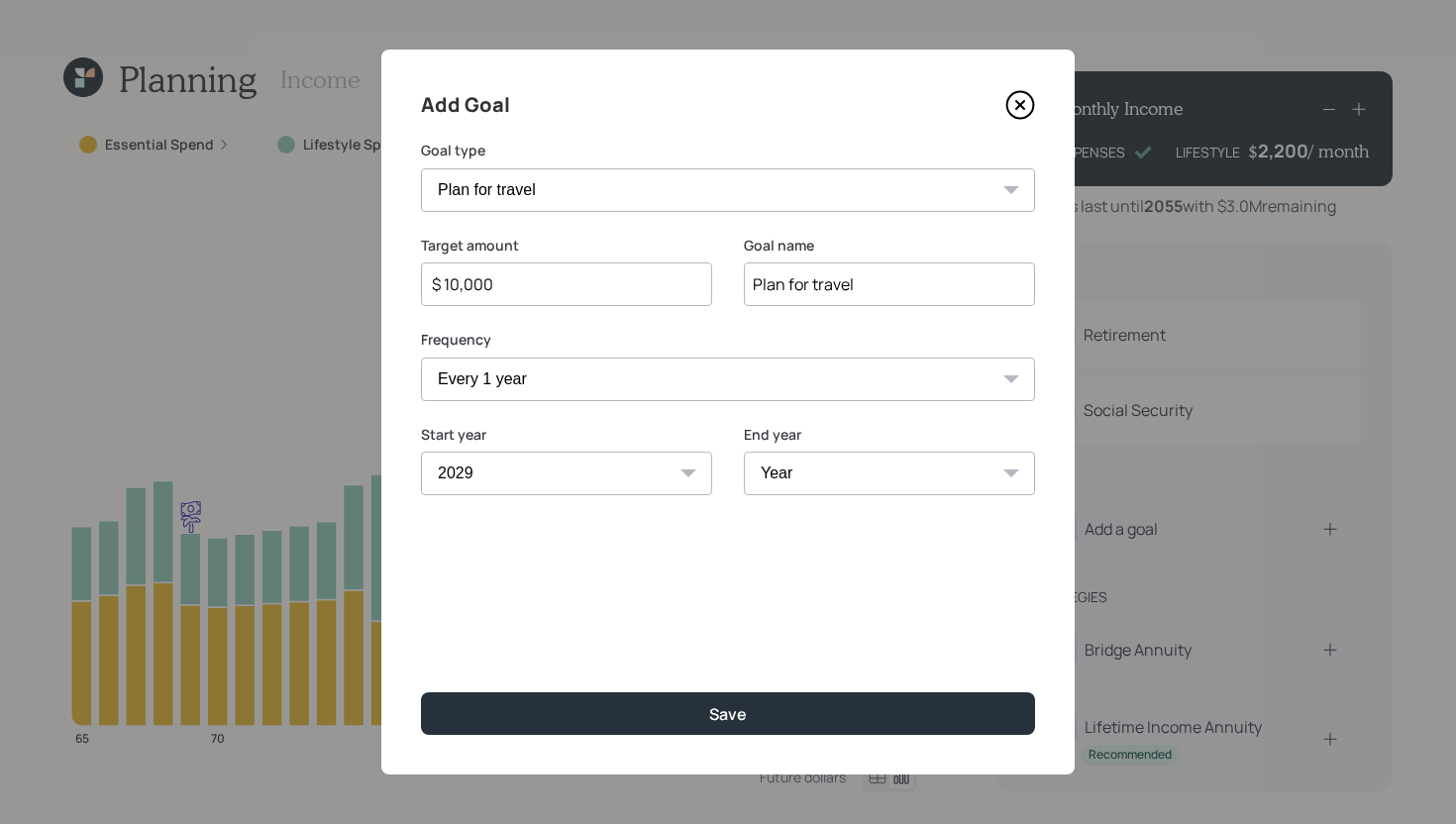 click on "Year 2029 2030 2031 2032 2033 2034 2035 2036 2037 2038 2039 2040 2041 2042 2043 2044 2045 2046 2047 2048 2049 2050 2051 2052 2053 2054" at bounding box center [889, 473] 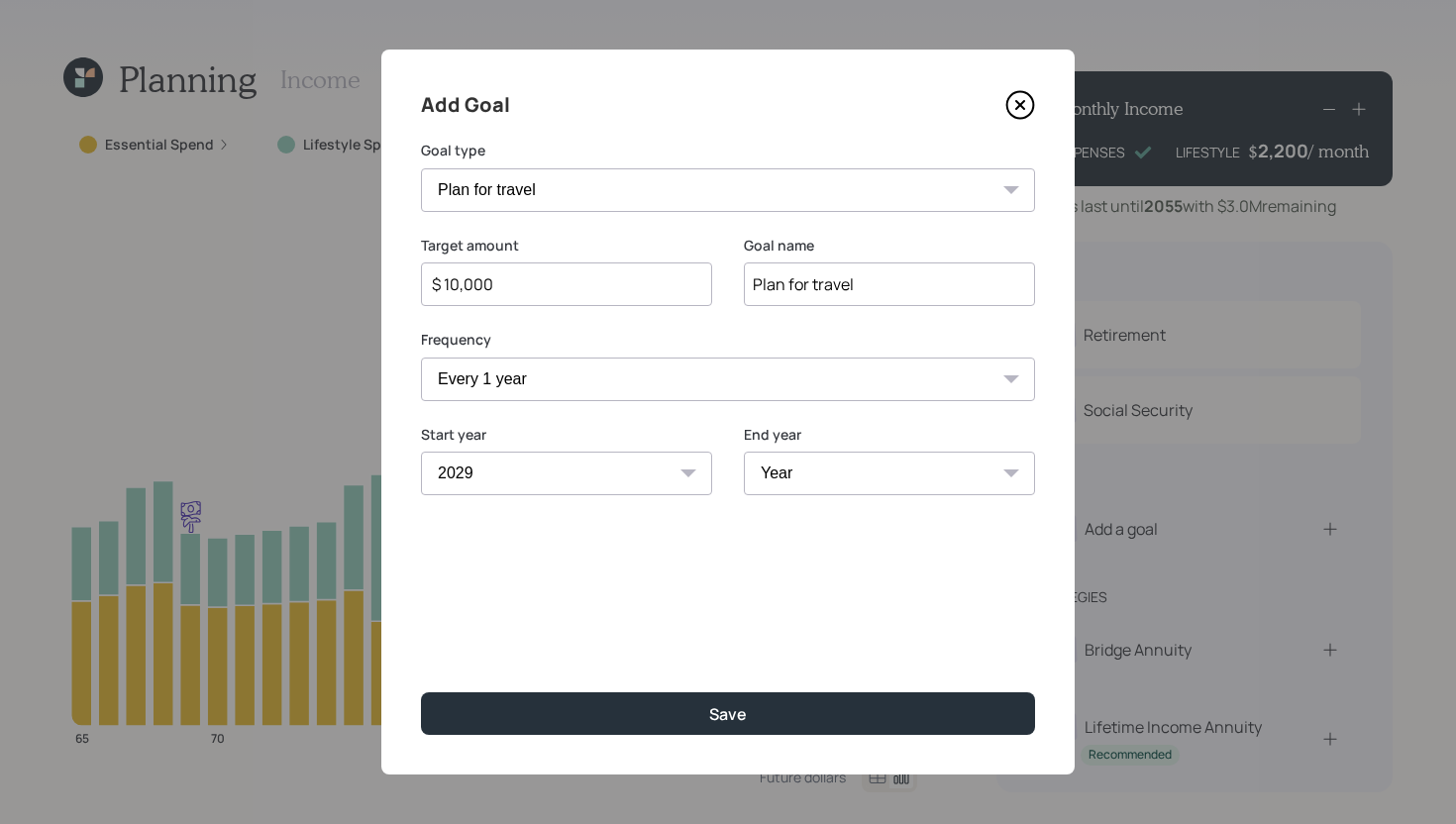 select on "2038" 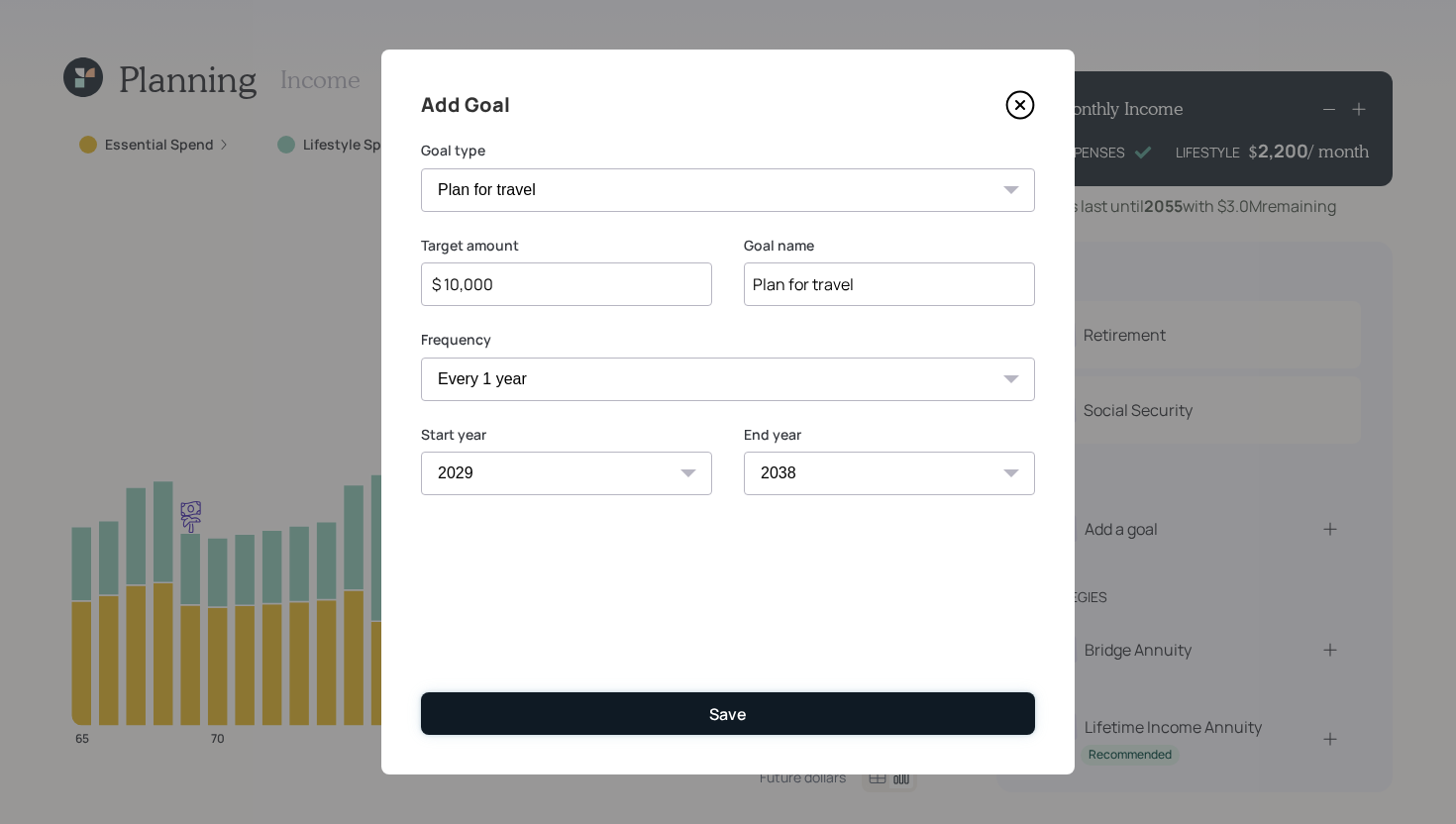 click on "Save" at bounding box center [728, 713] 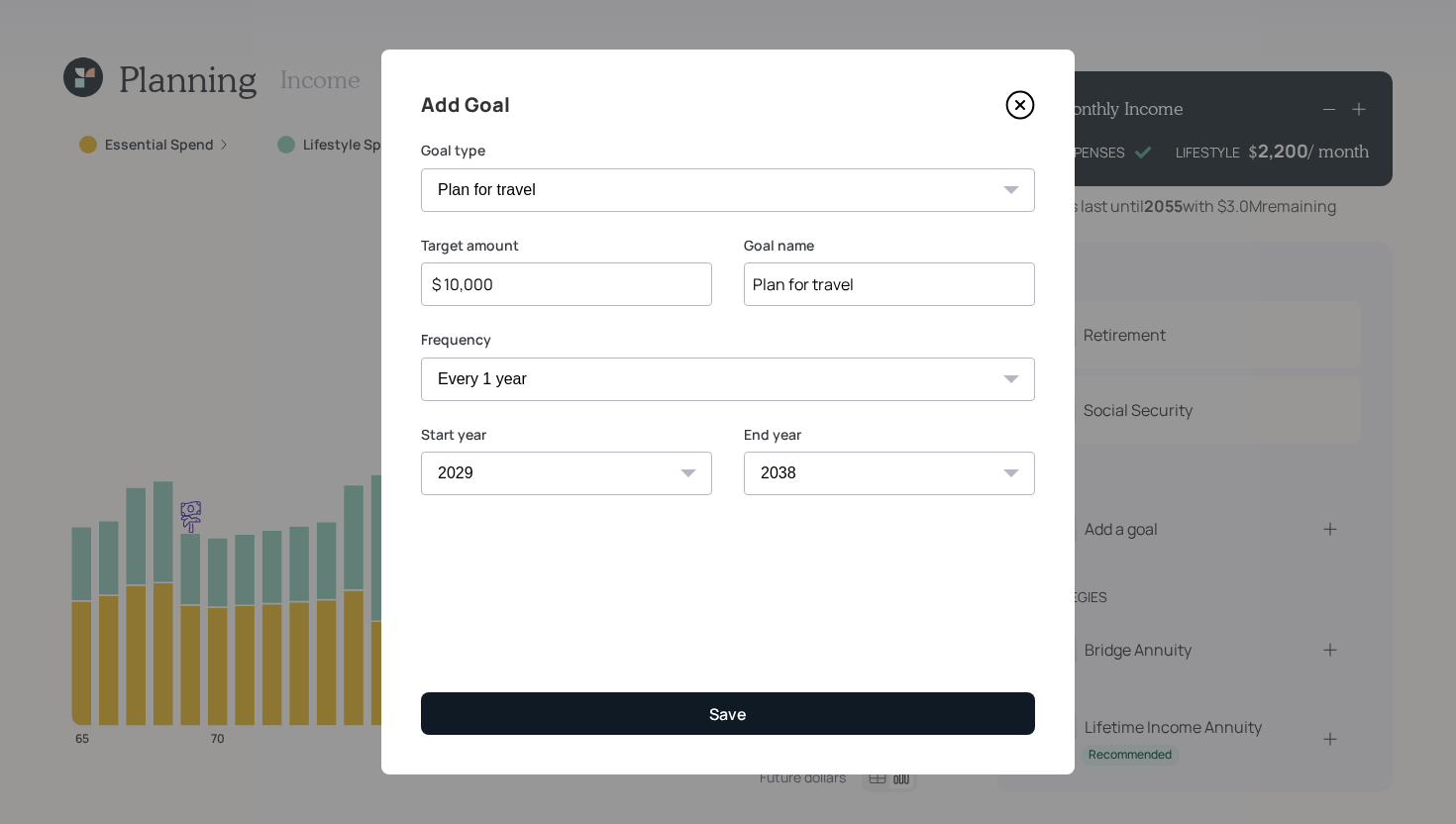 type on "$" 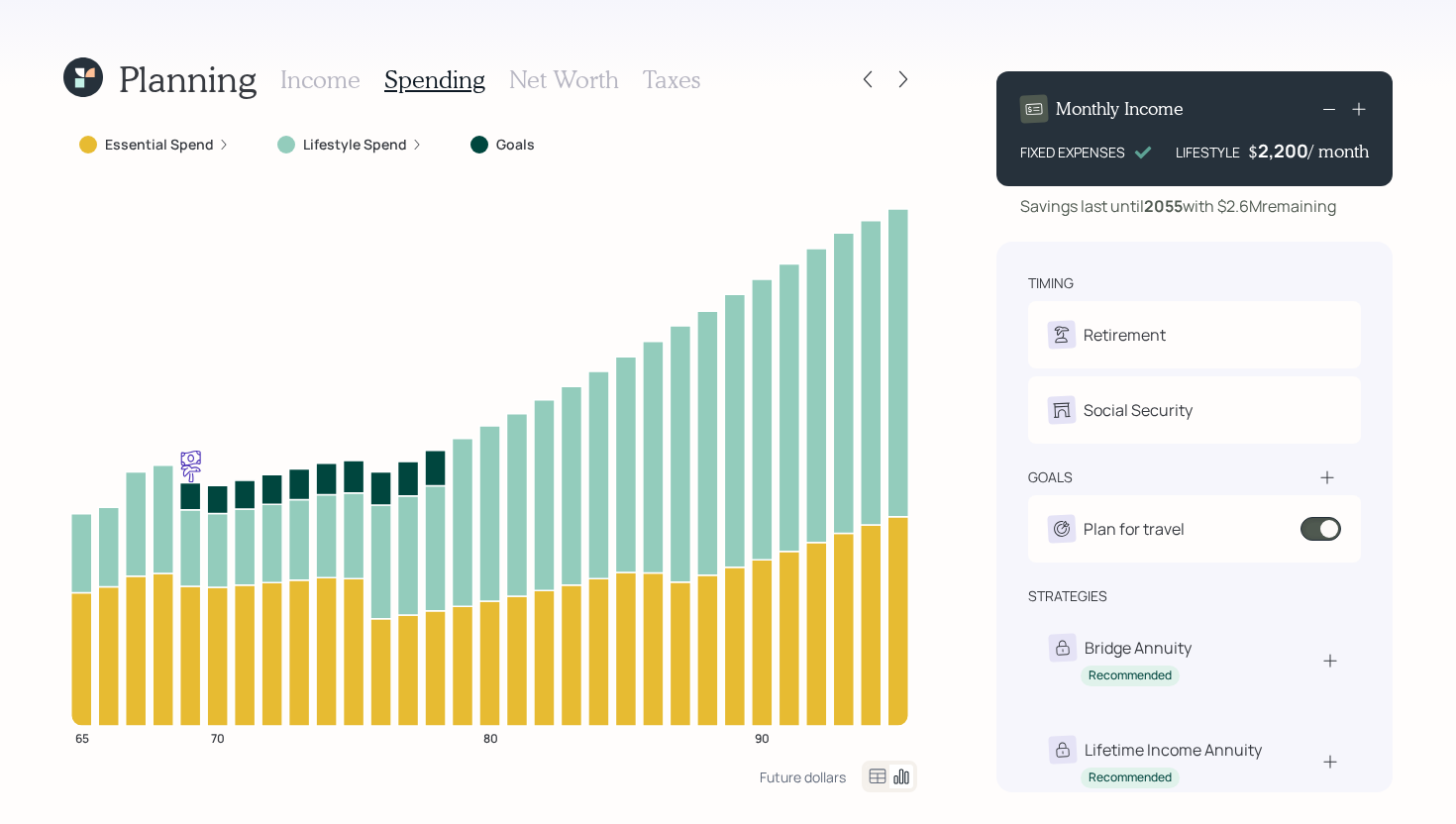 click on "Income" at bounding box center (320, 79) 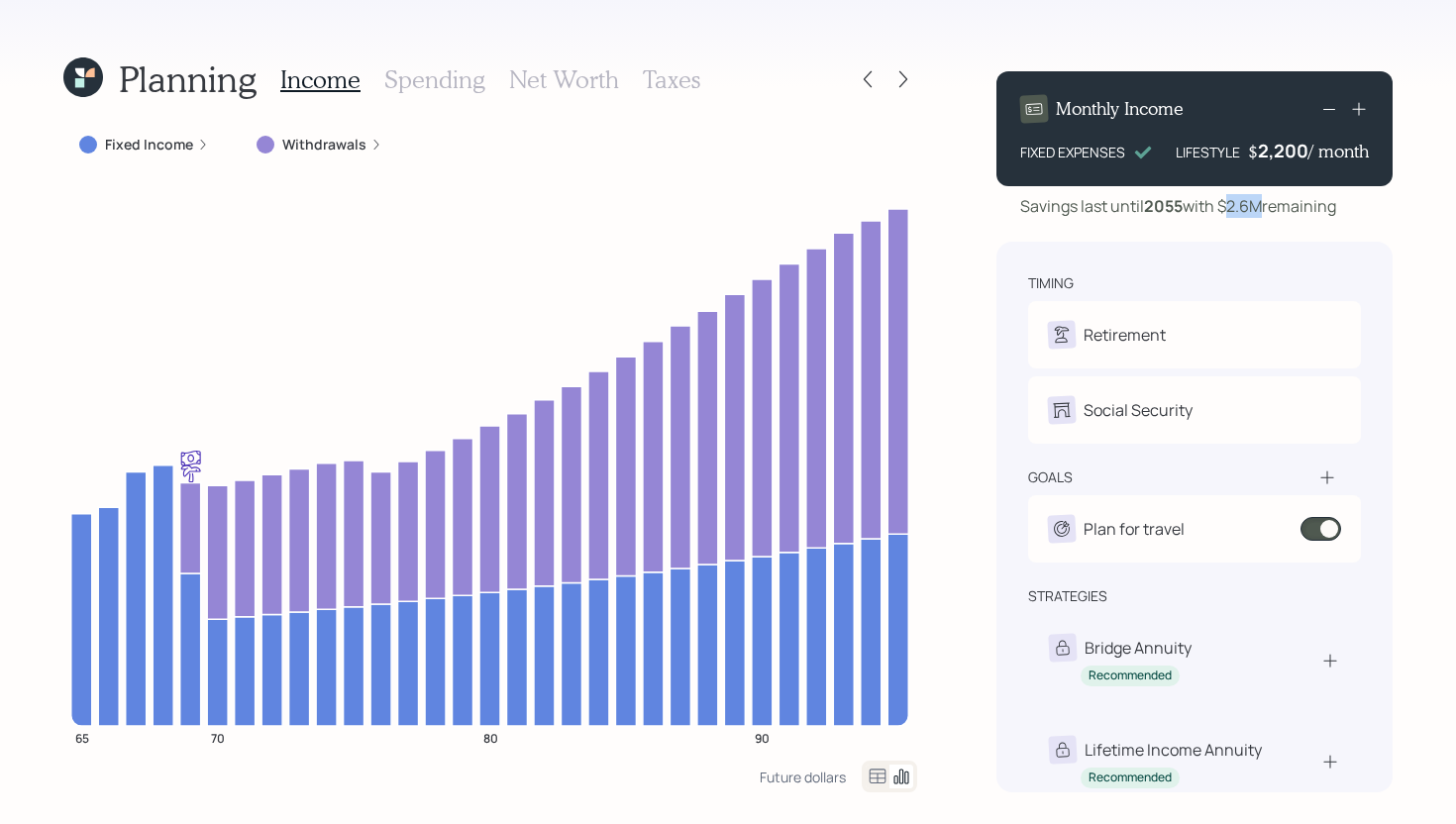 drag, startPoint x: 1229, startPoint y: 210, endPoint x: 1264, endPoint y: 207, distance: 35.128336 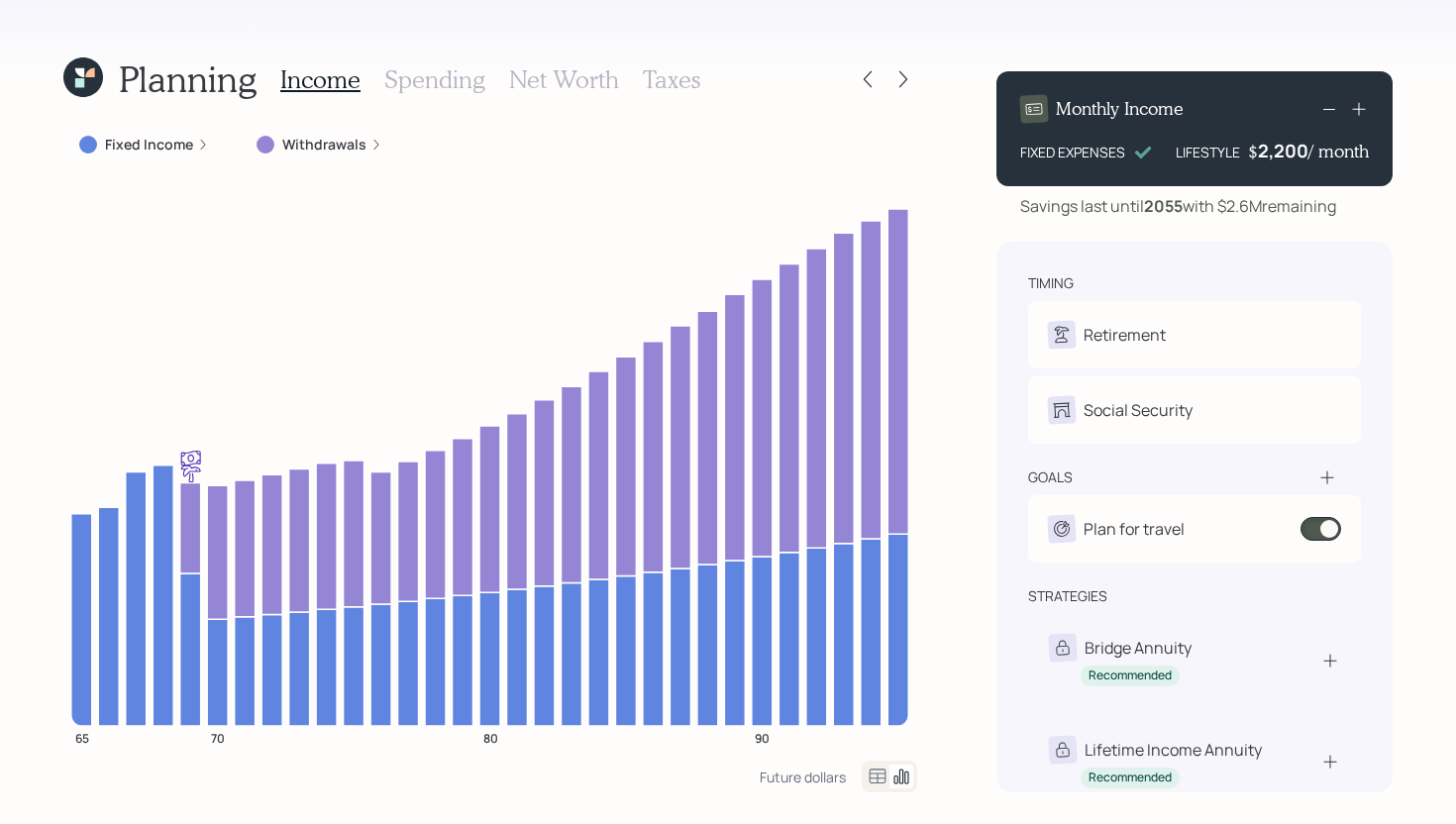 click on "Savings last until  2055  with   $2.6M  remaining" at bounding box center [1178, 206] 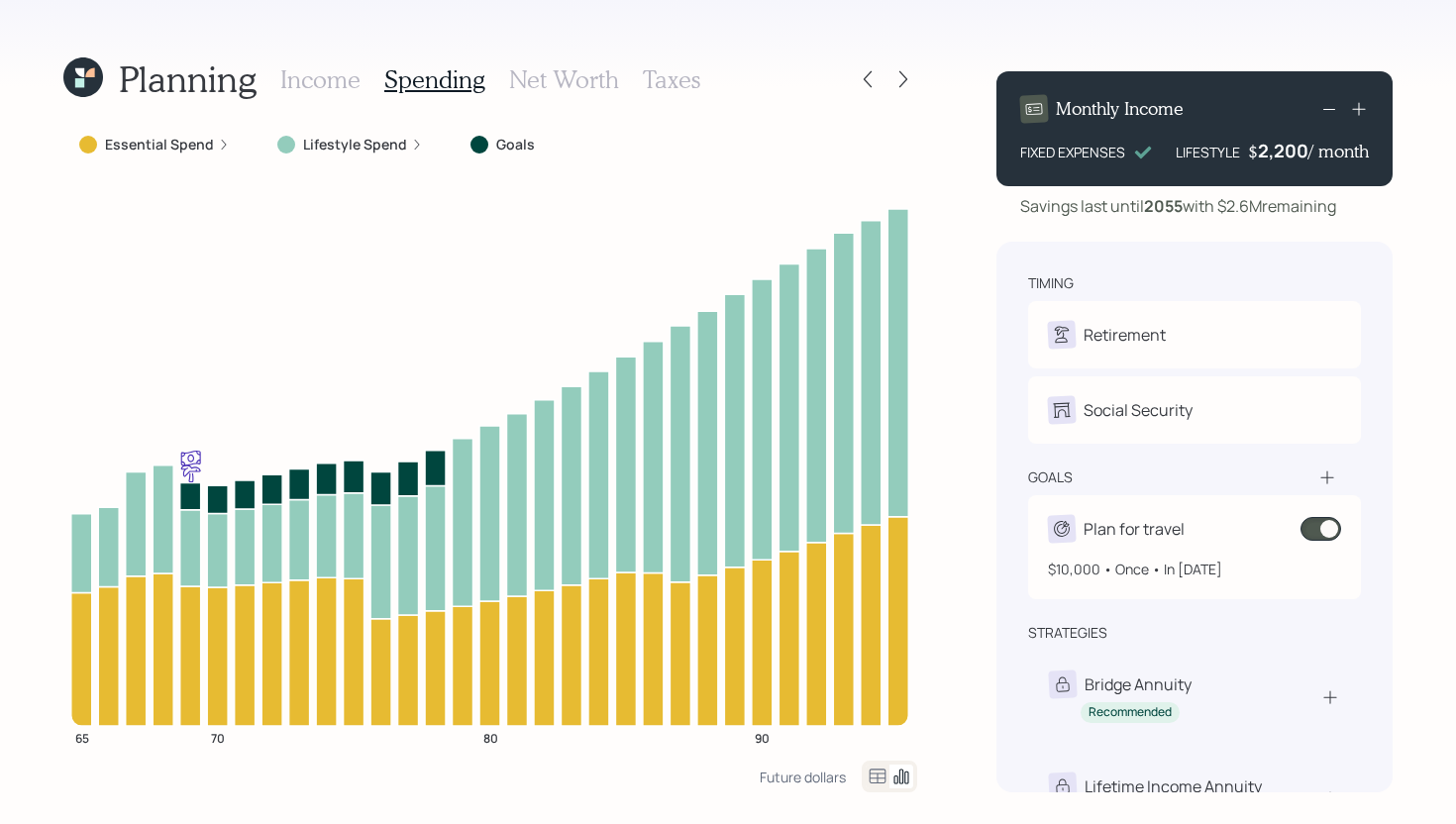 click at bounding box center [1320, 529] 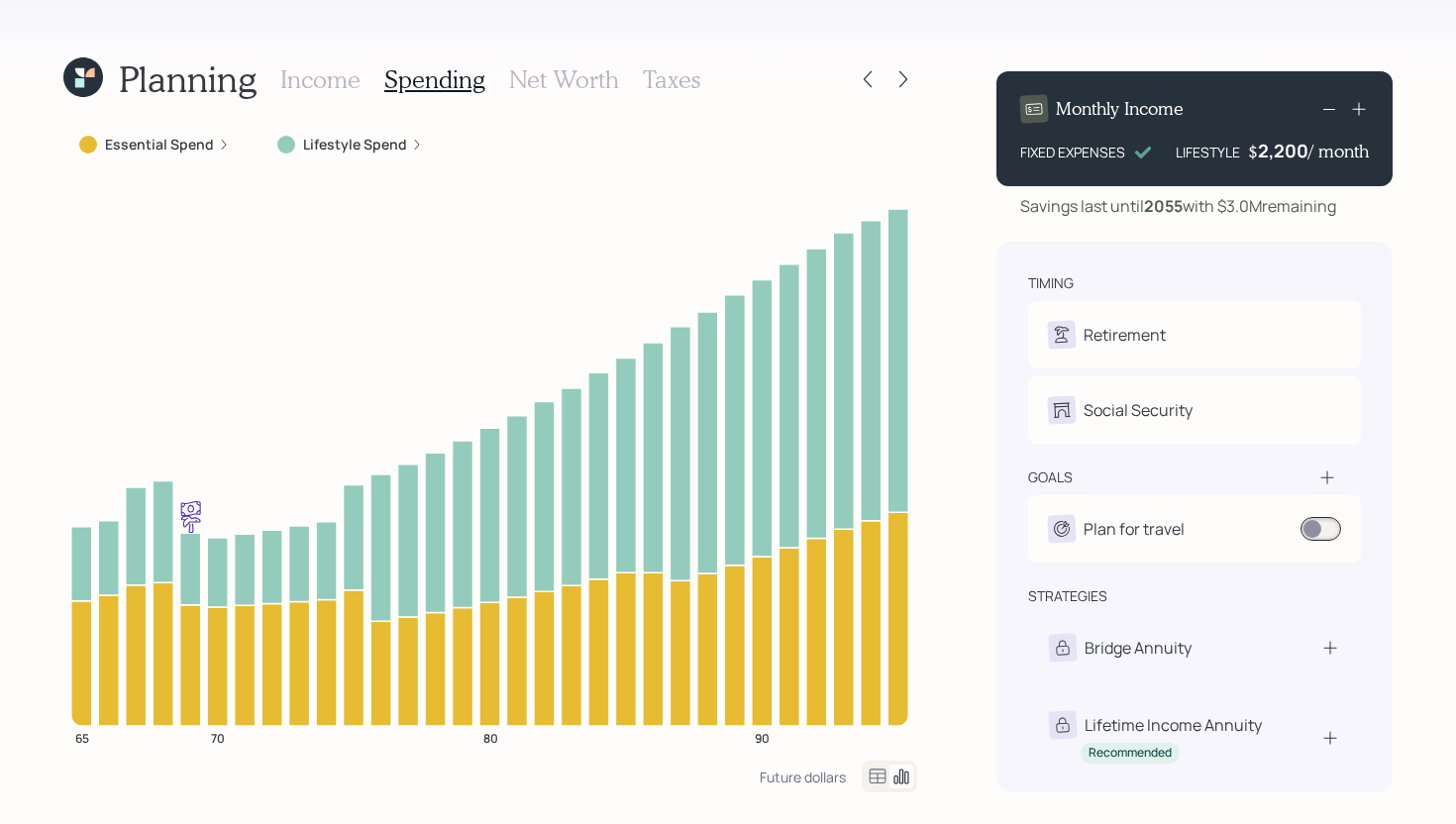 click on "Income" at bounding box center [320, 79] 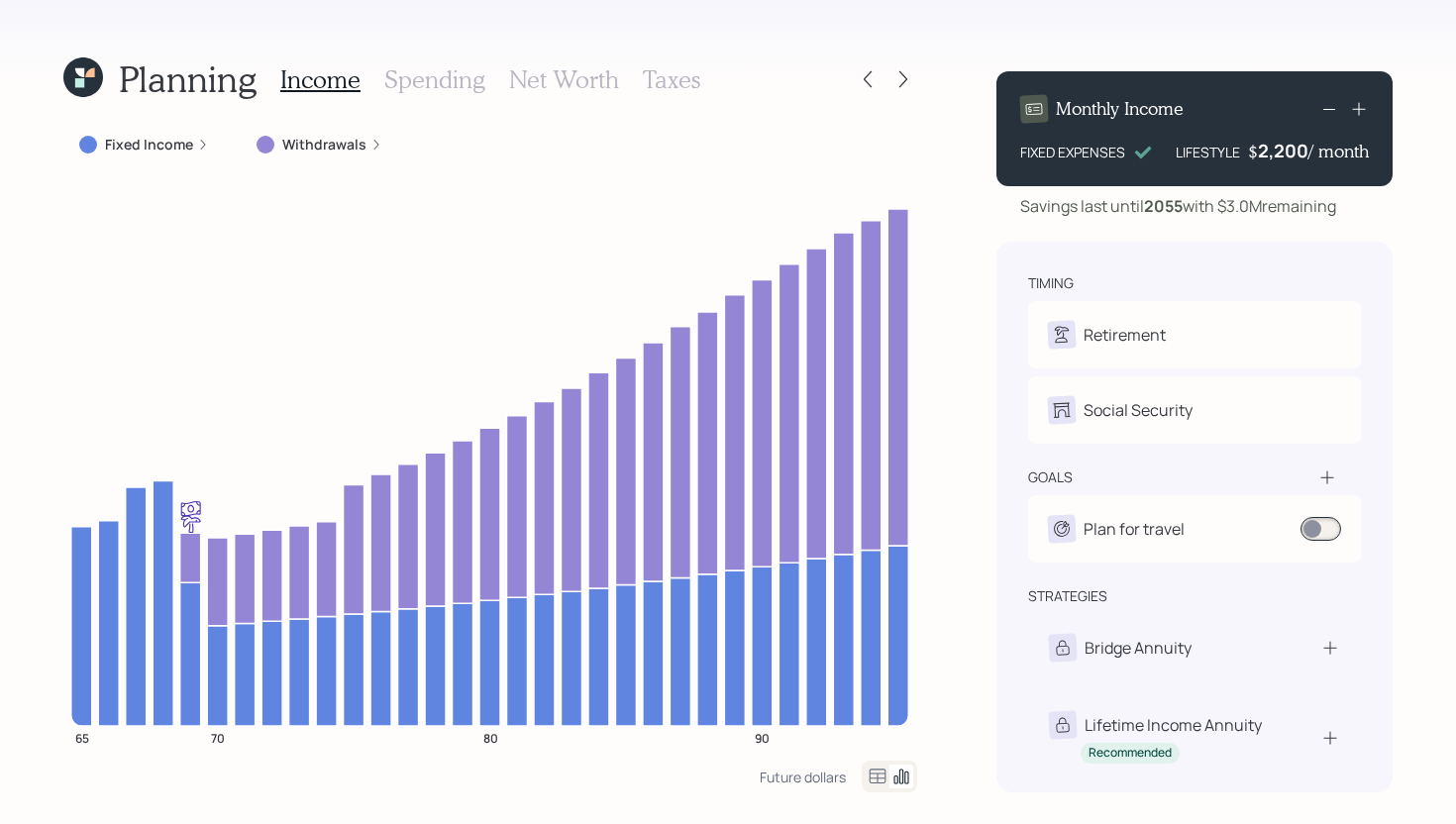 click 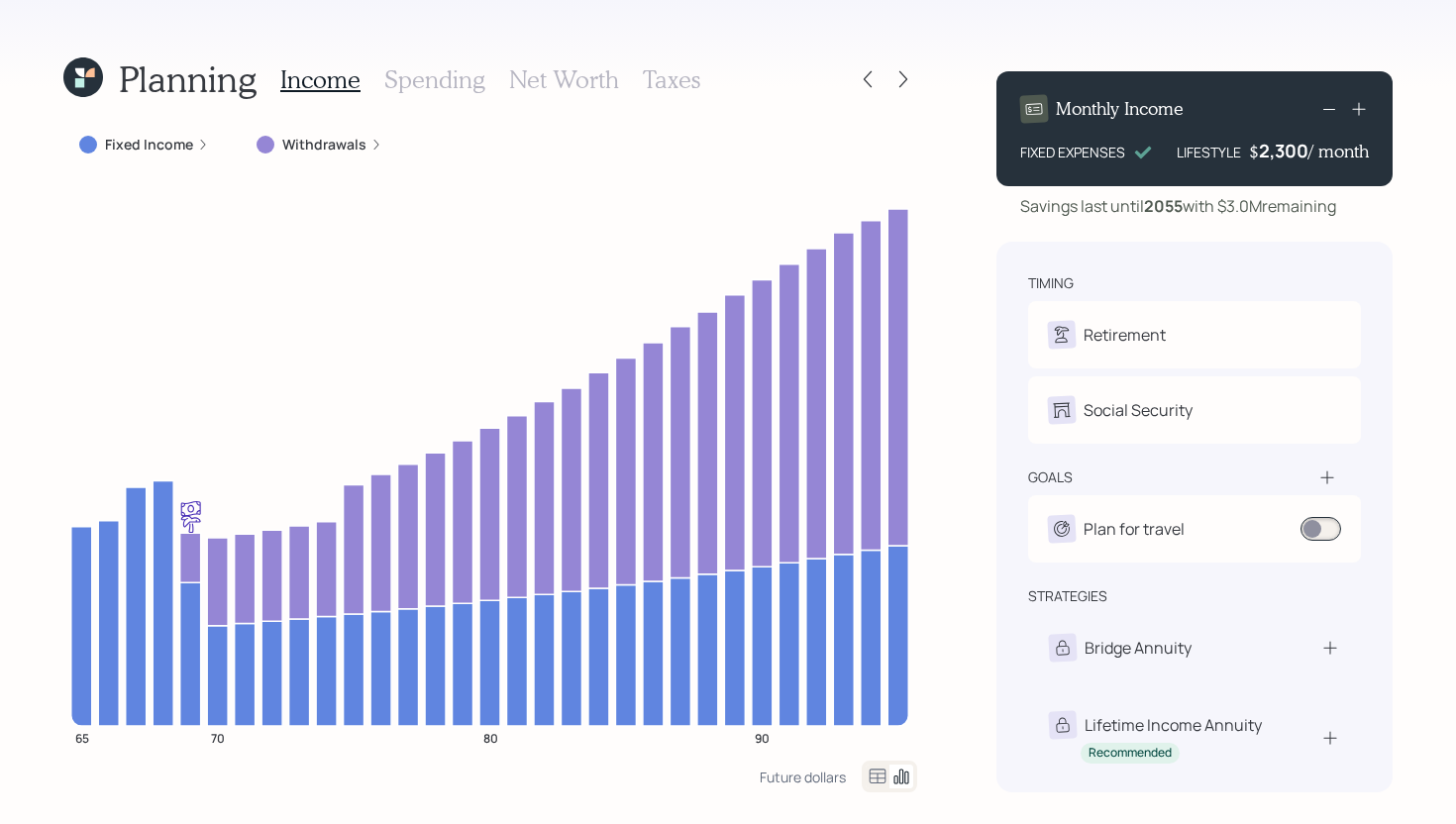 click 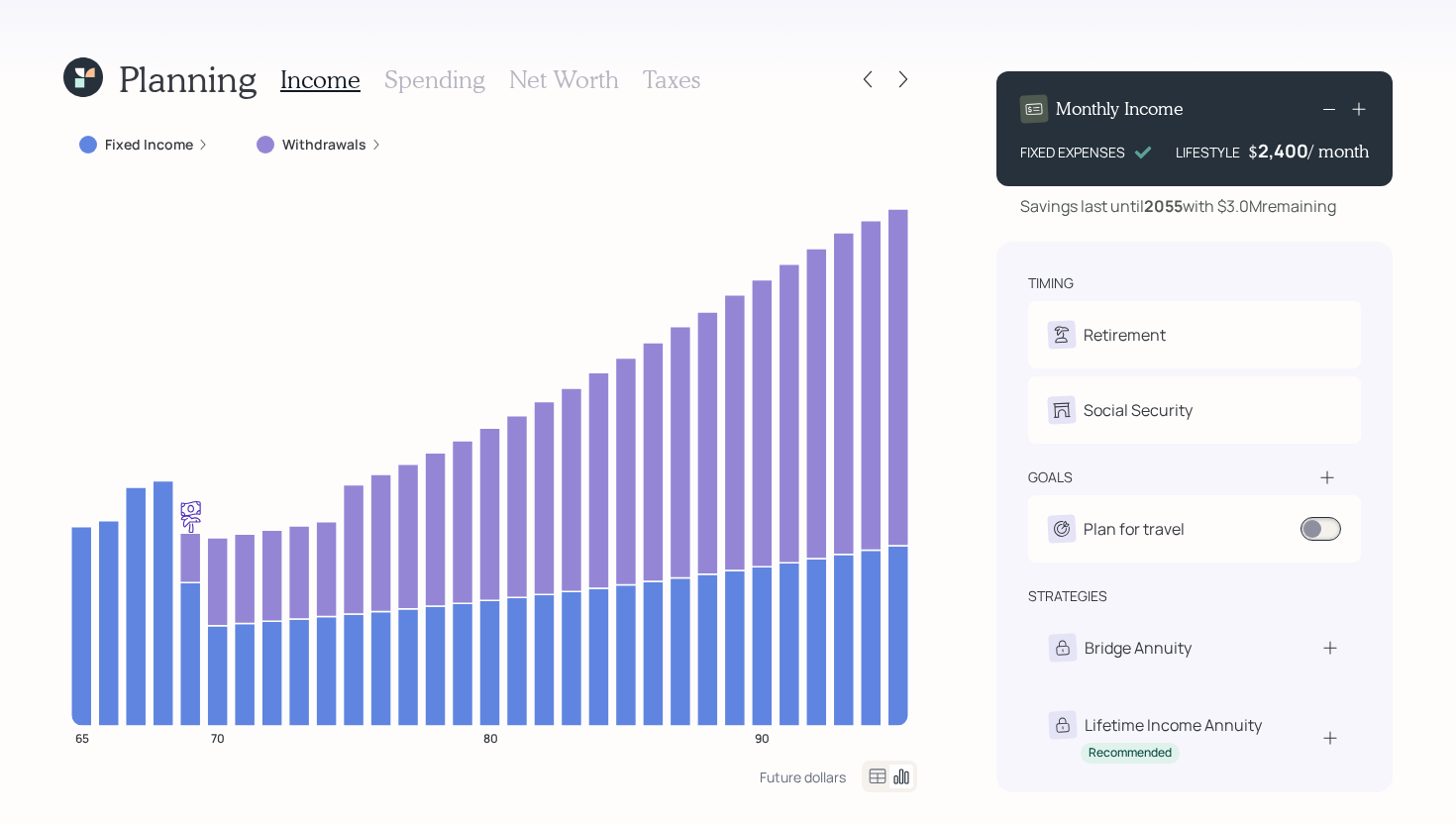 click 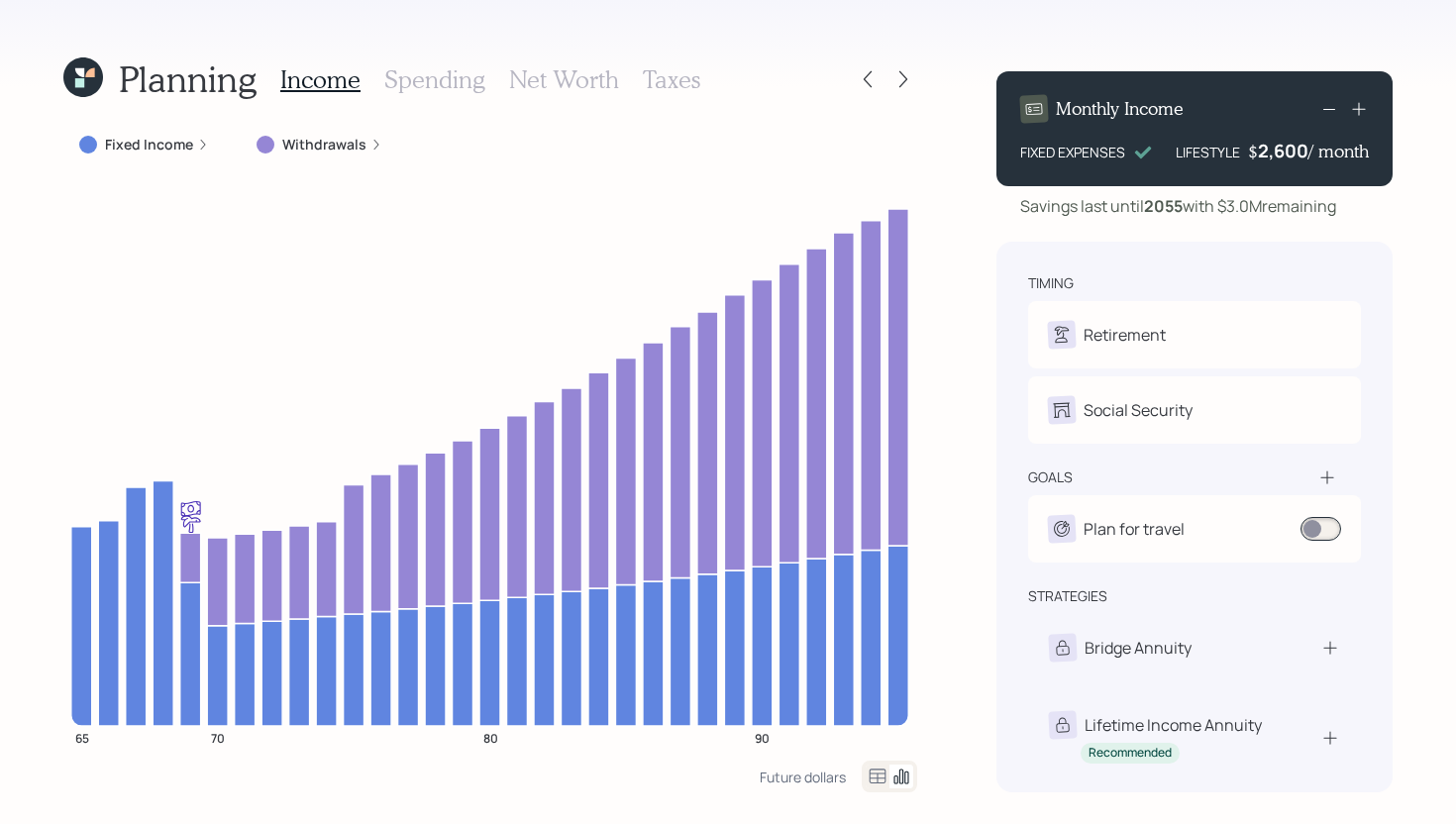 click 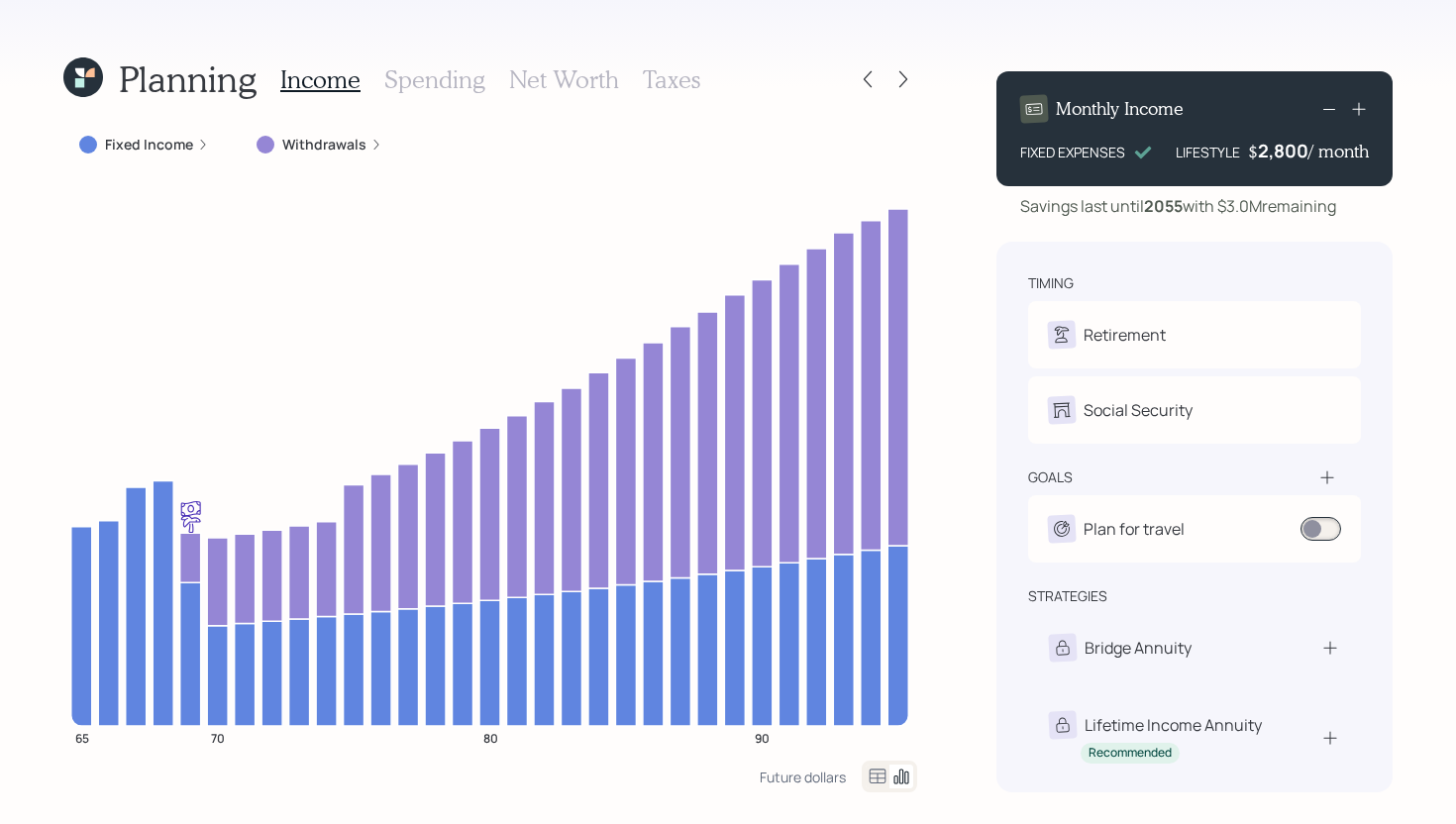 click 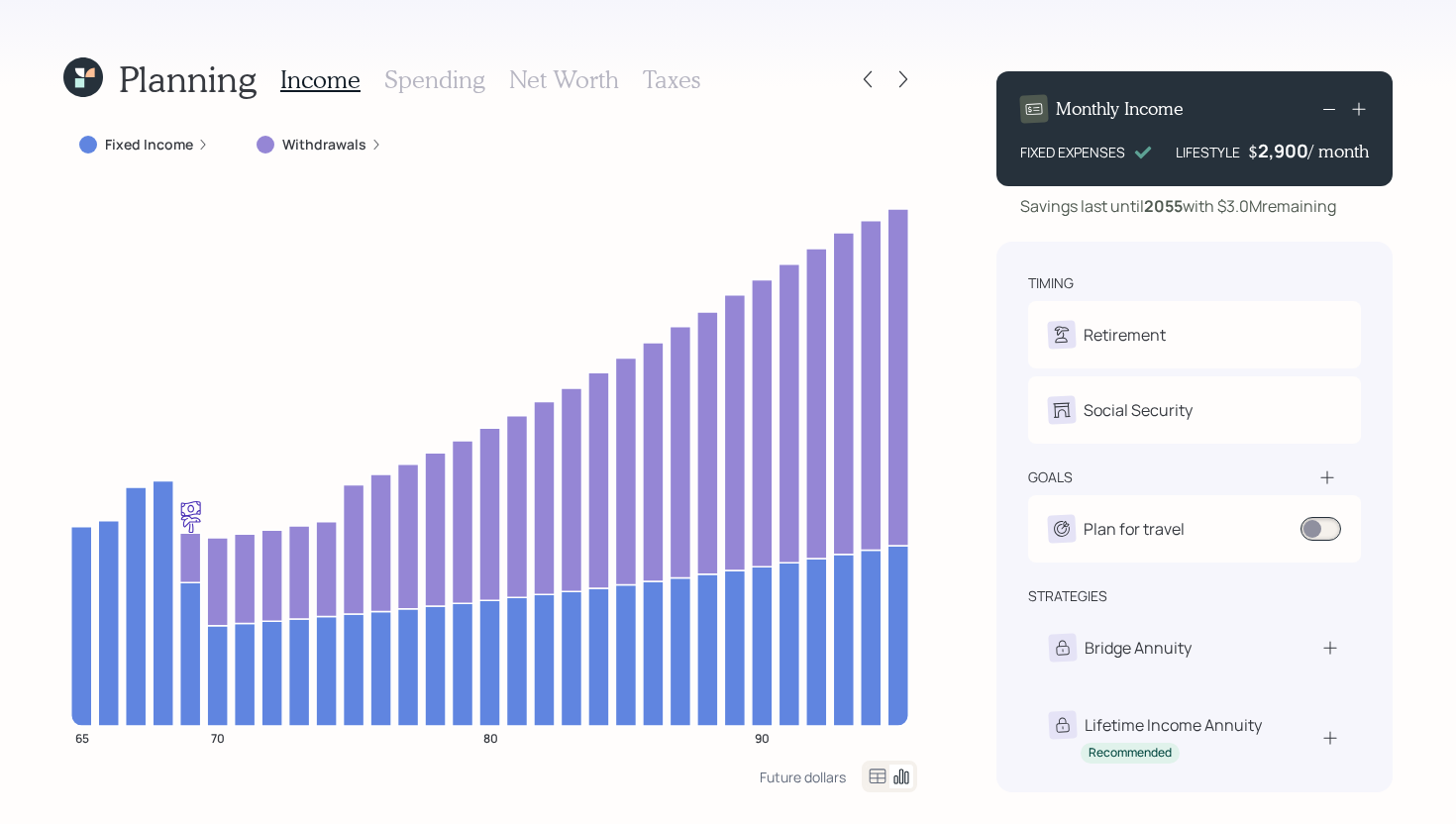 click 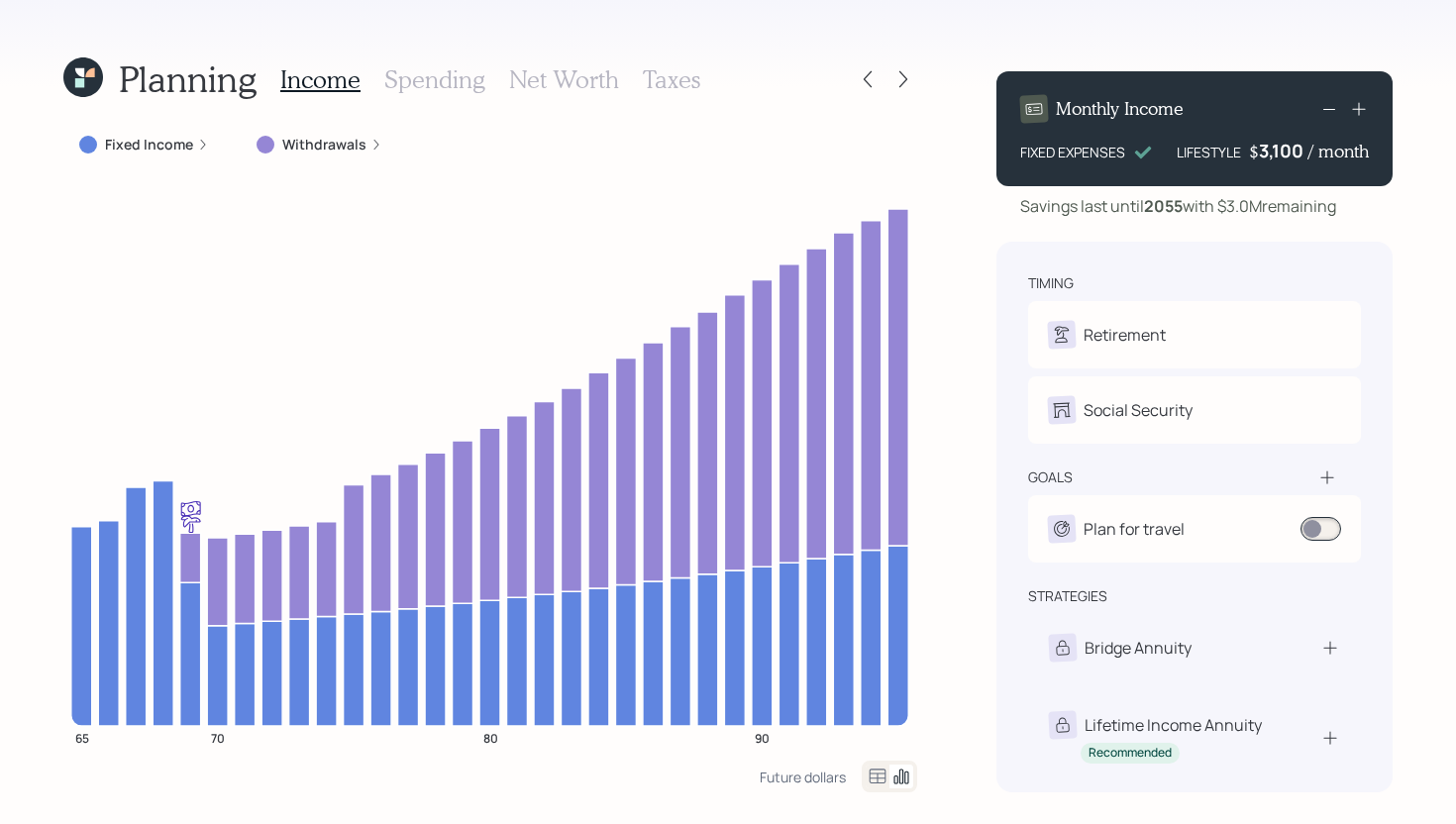 click 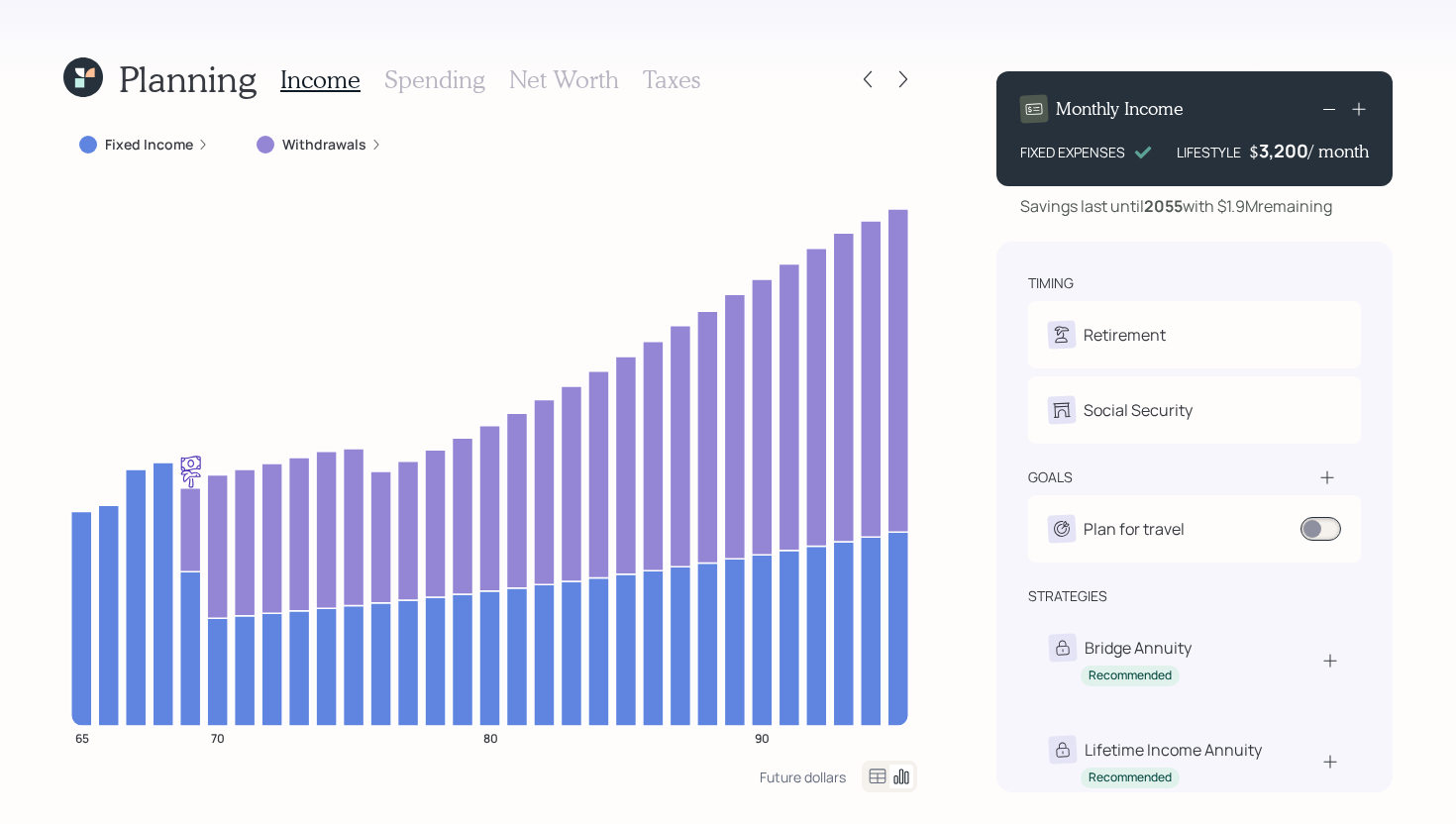 click 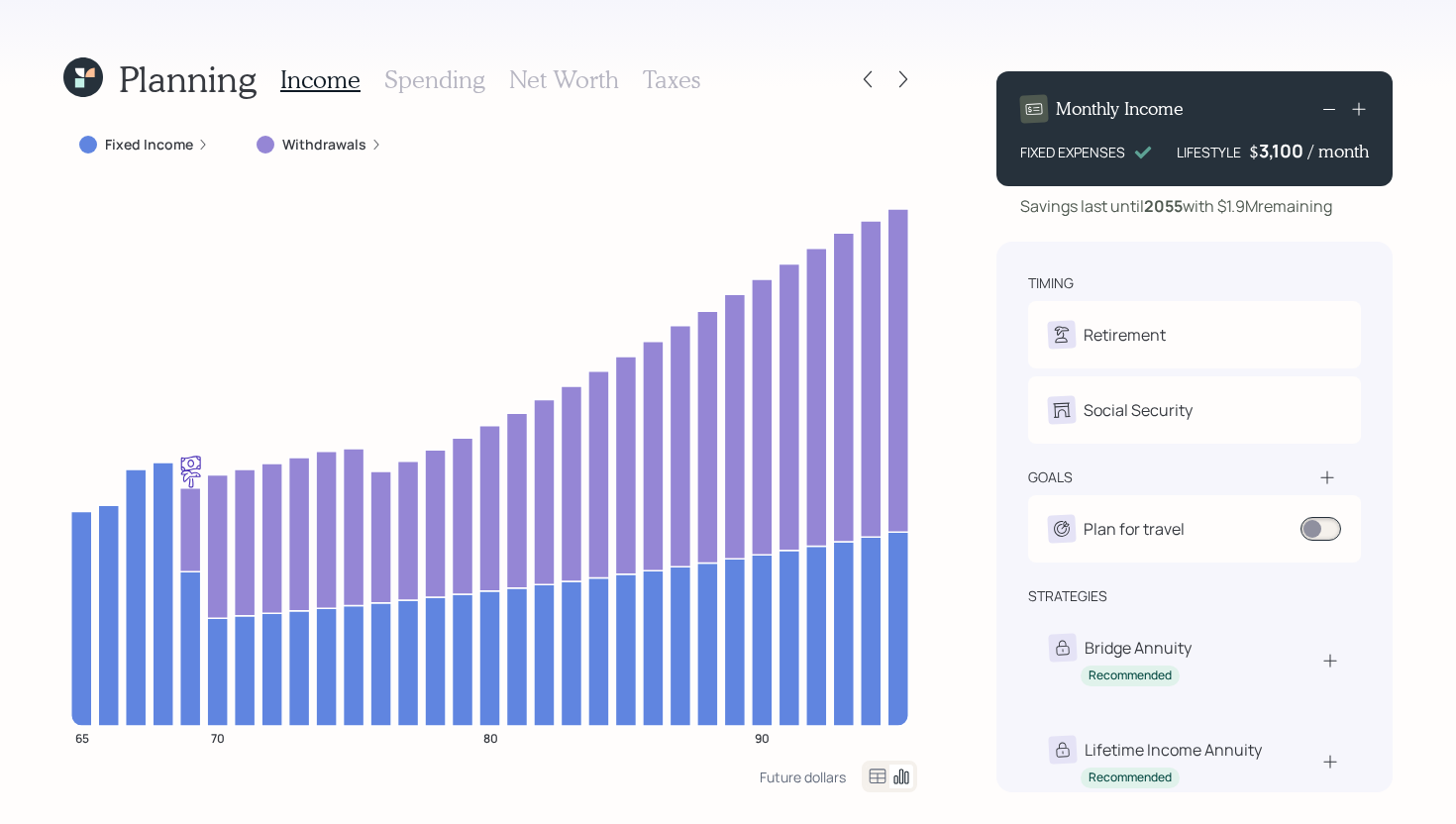 click 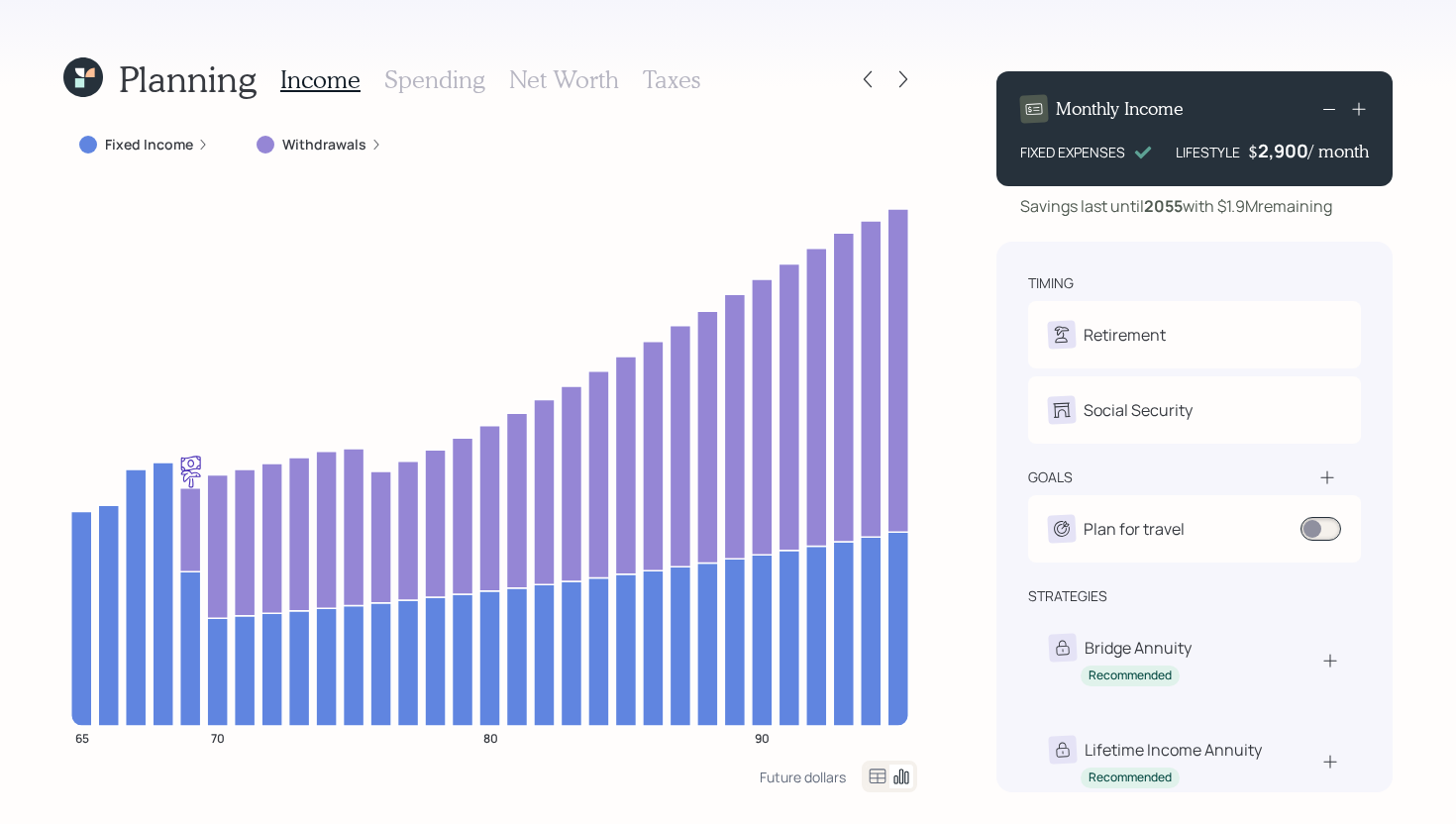 click 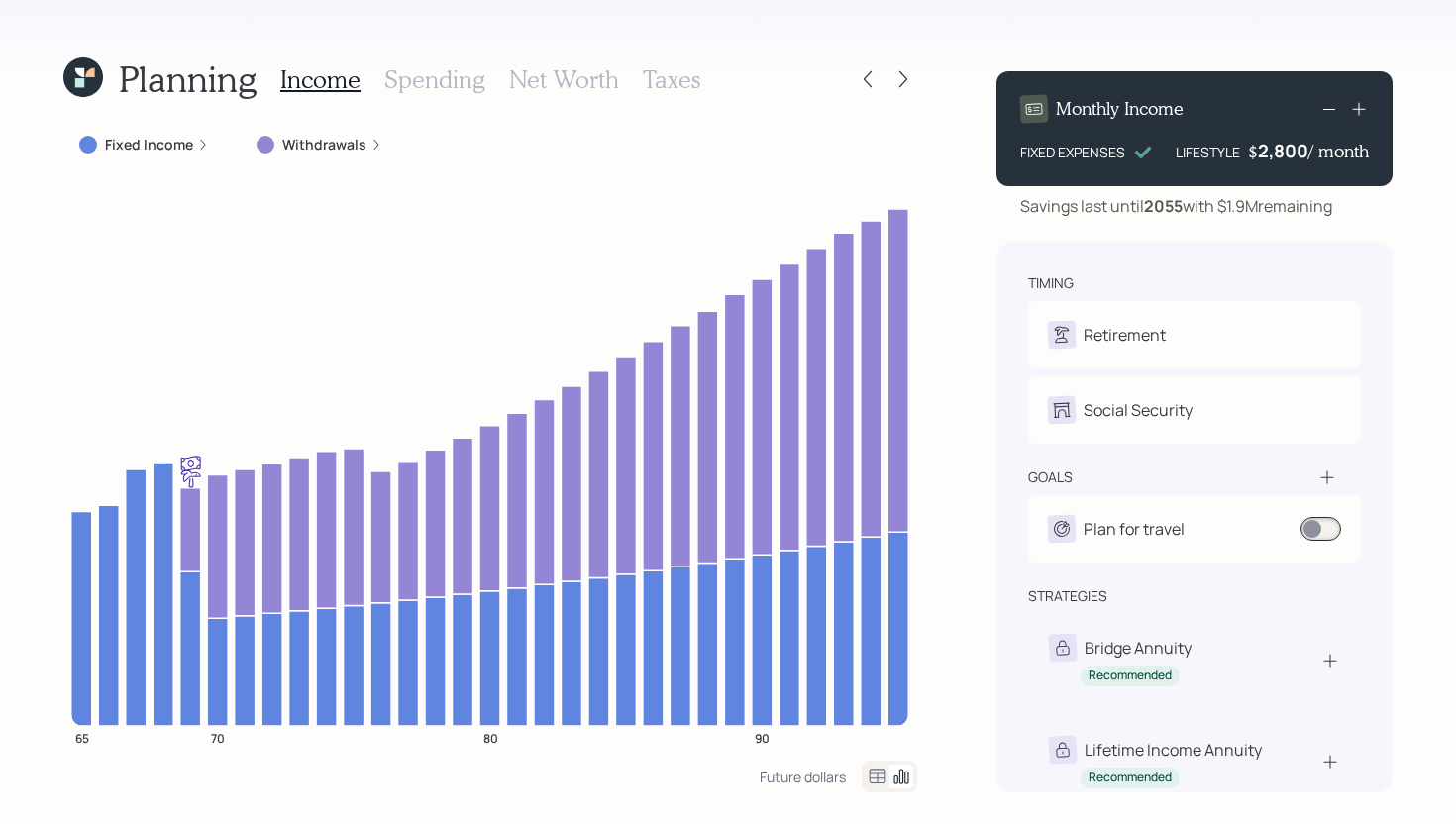 click 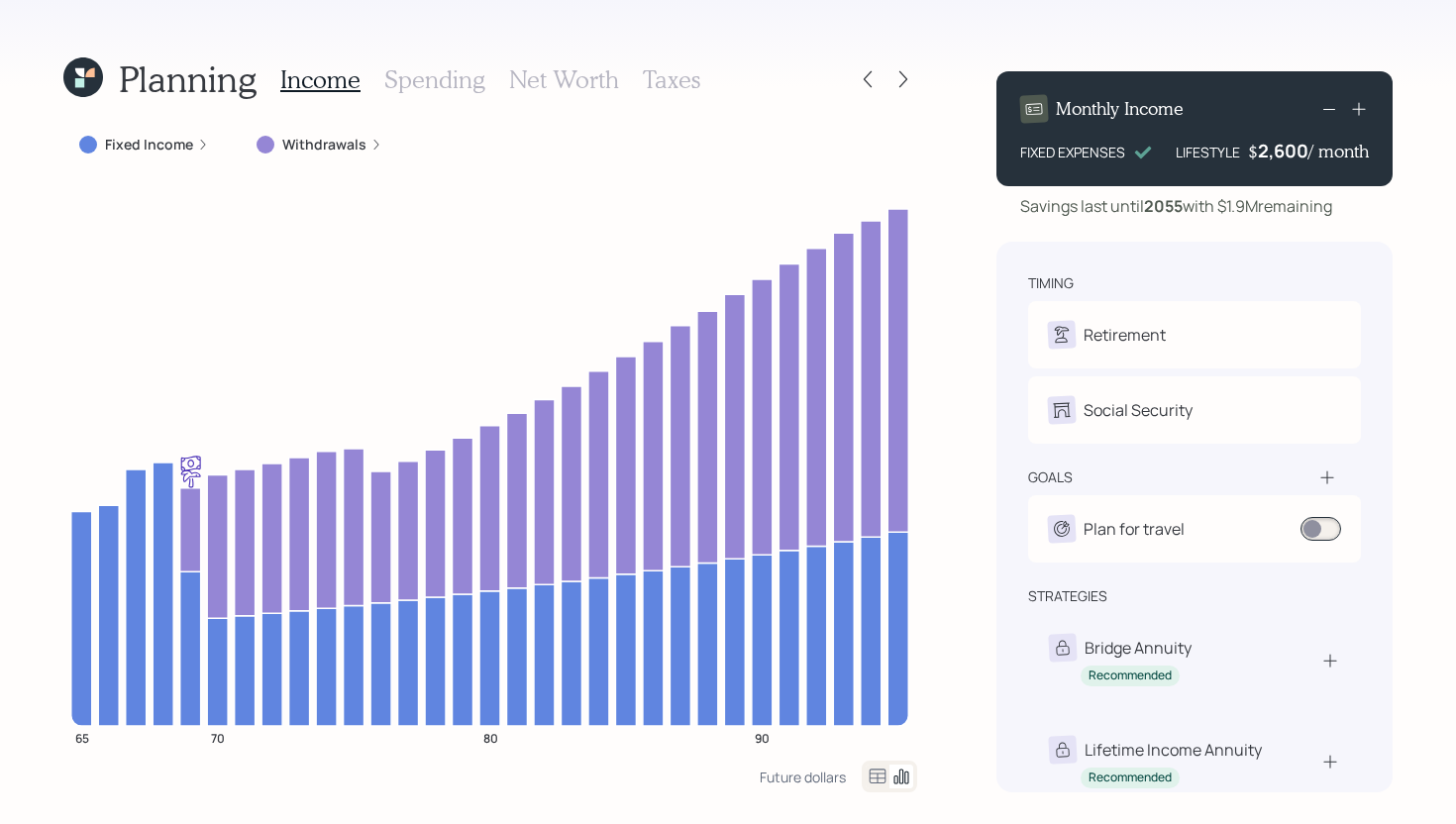 click 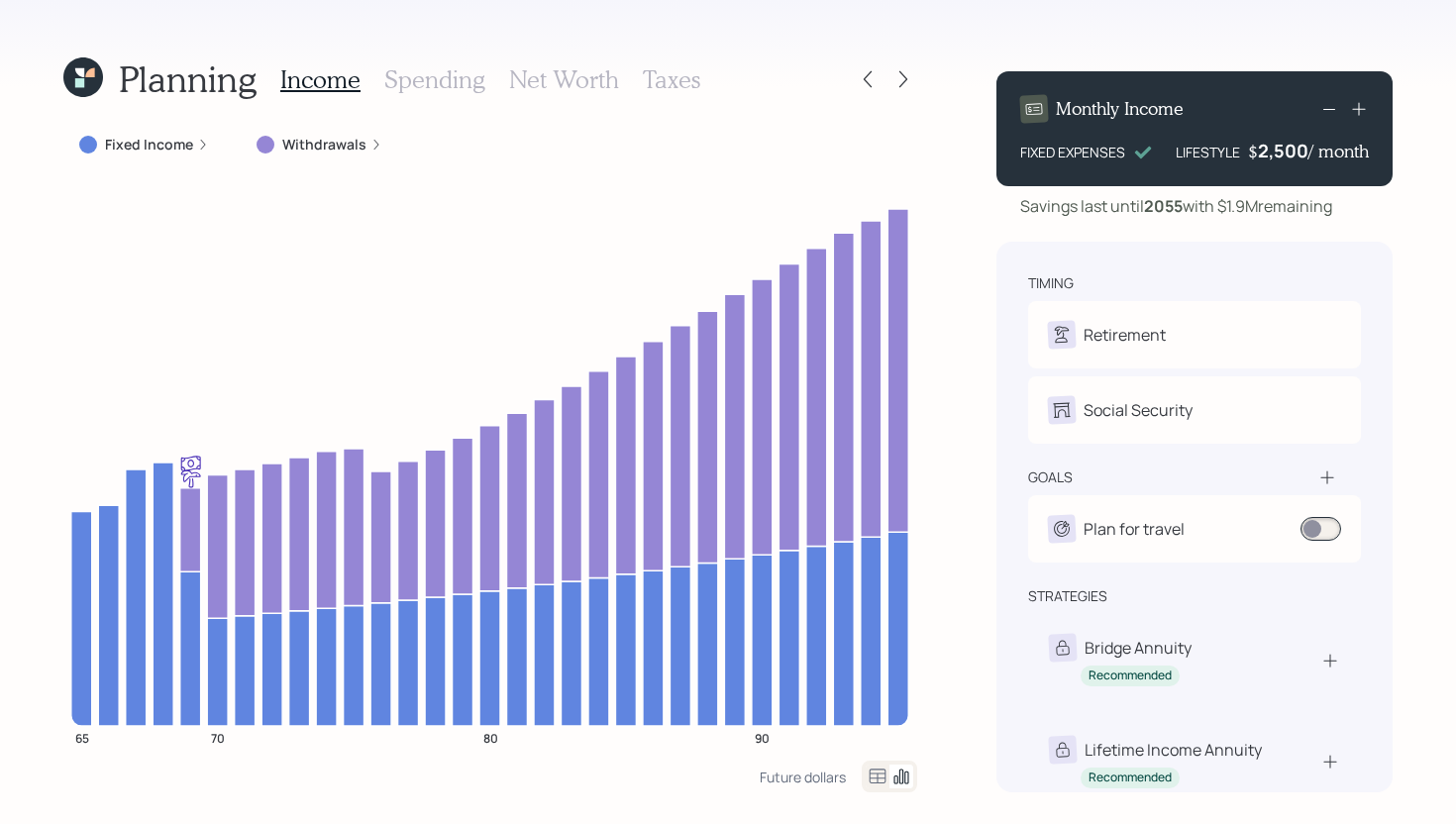 click 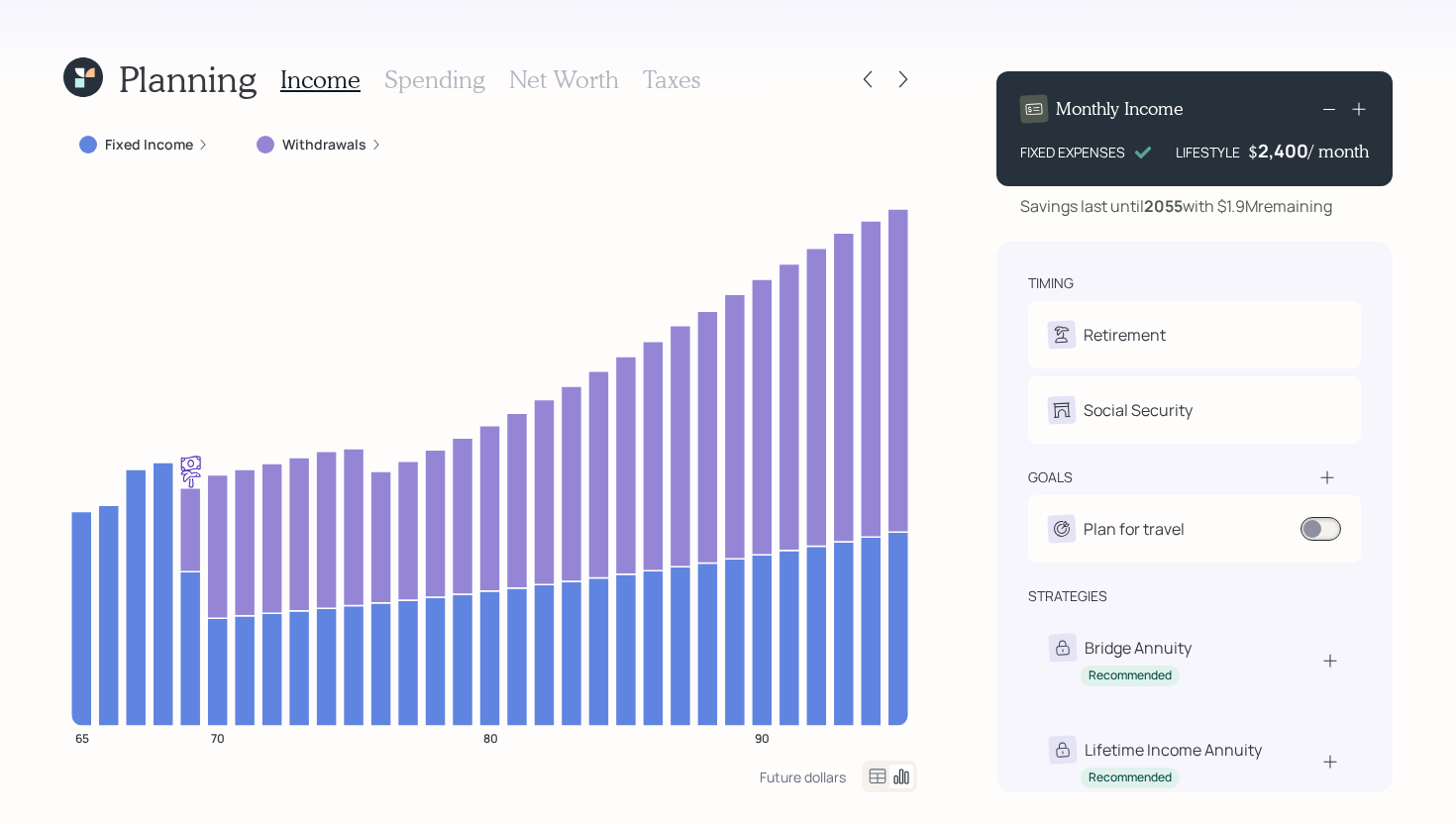 click 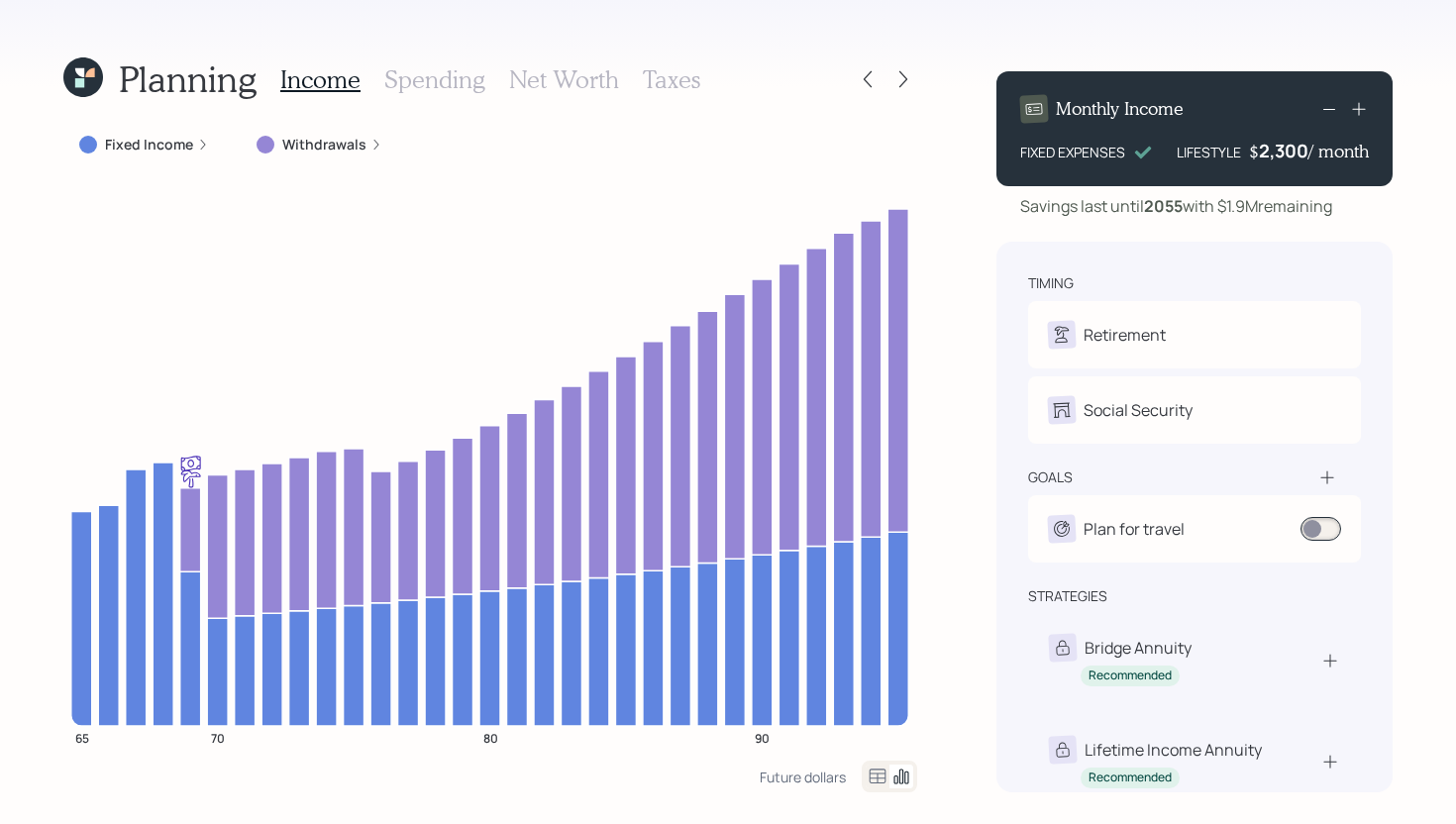 click 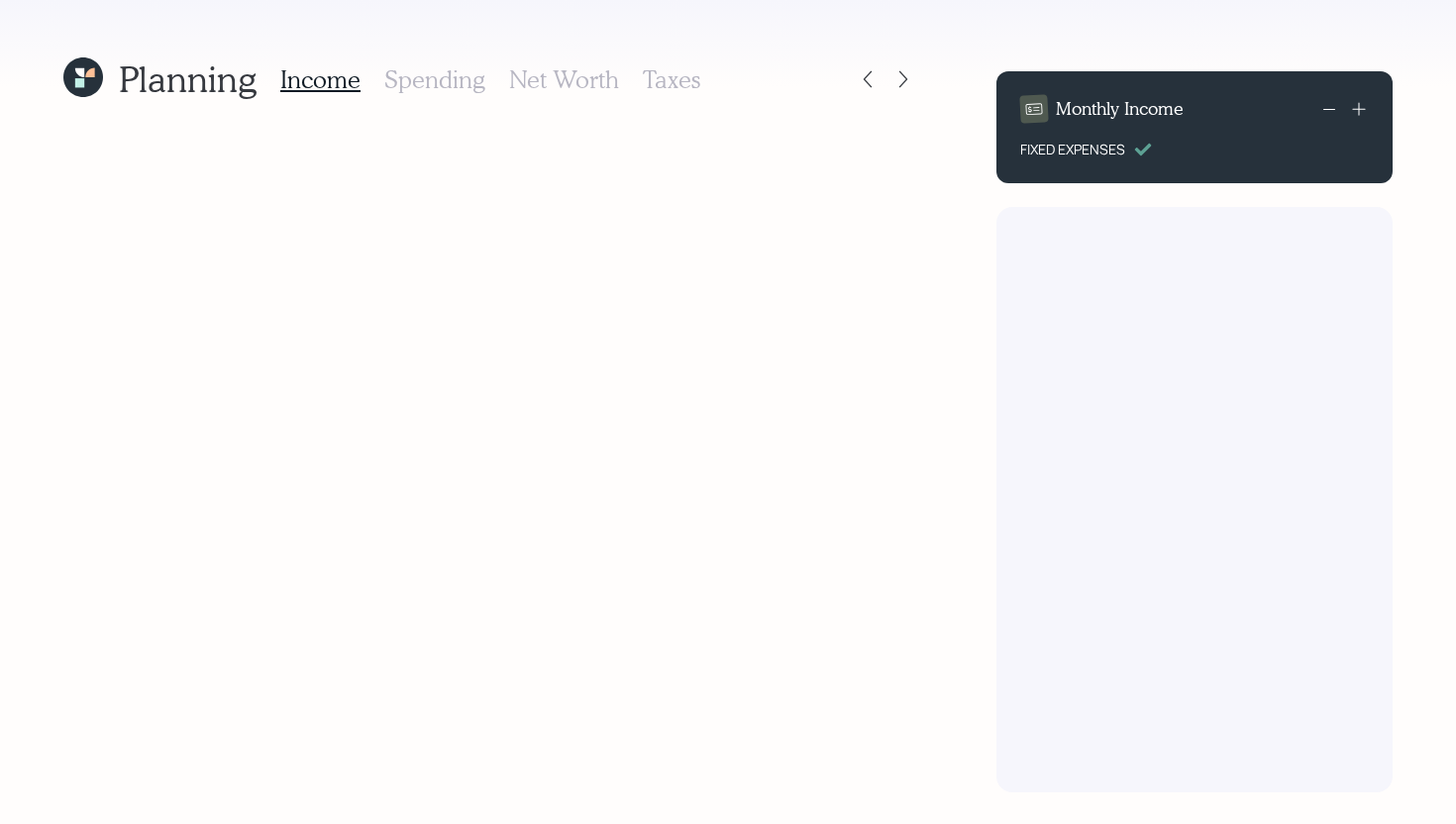 scroll, scrollTop: 0, scrollLeft: 0, axis: both 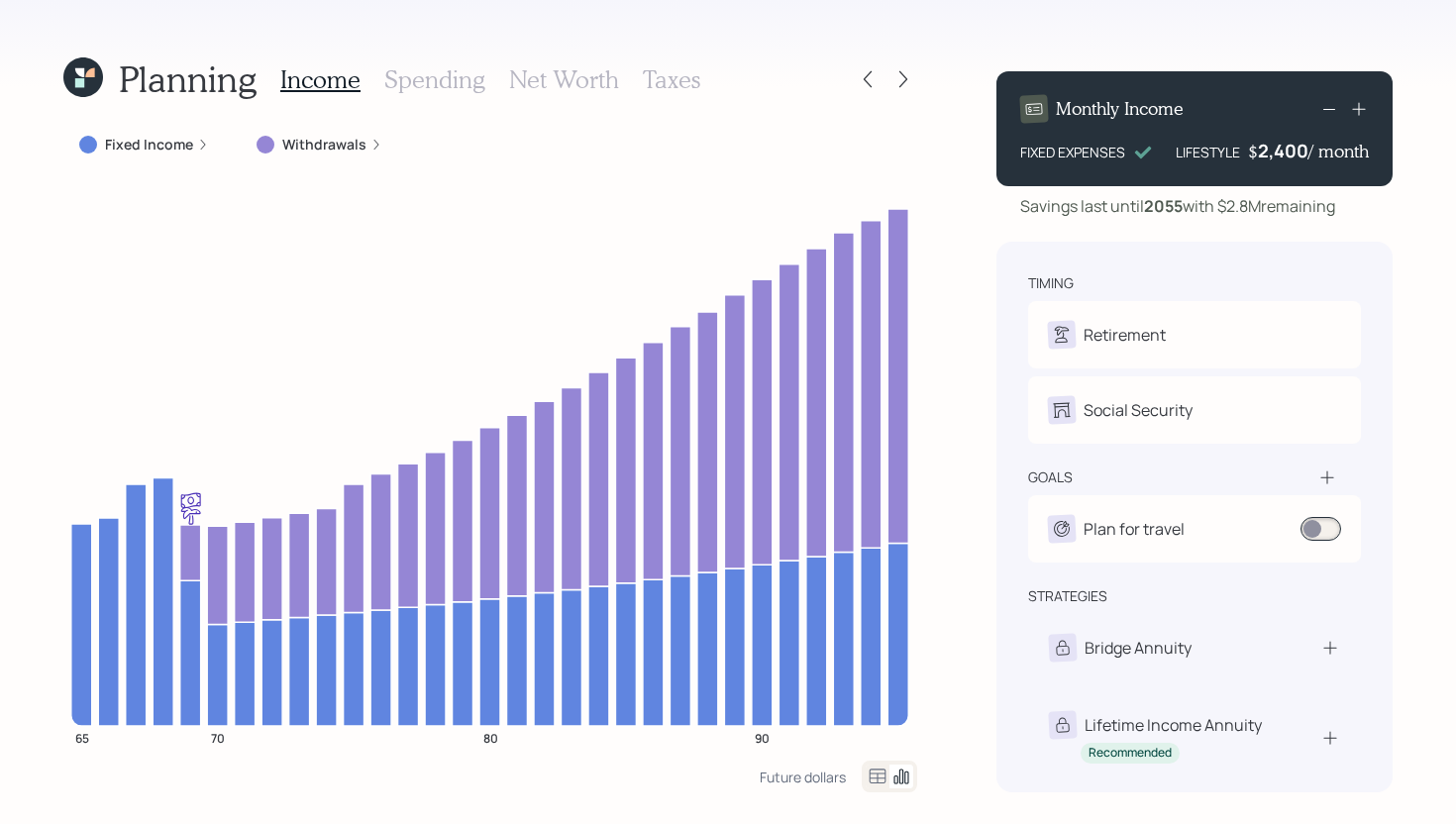 click 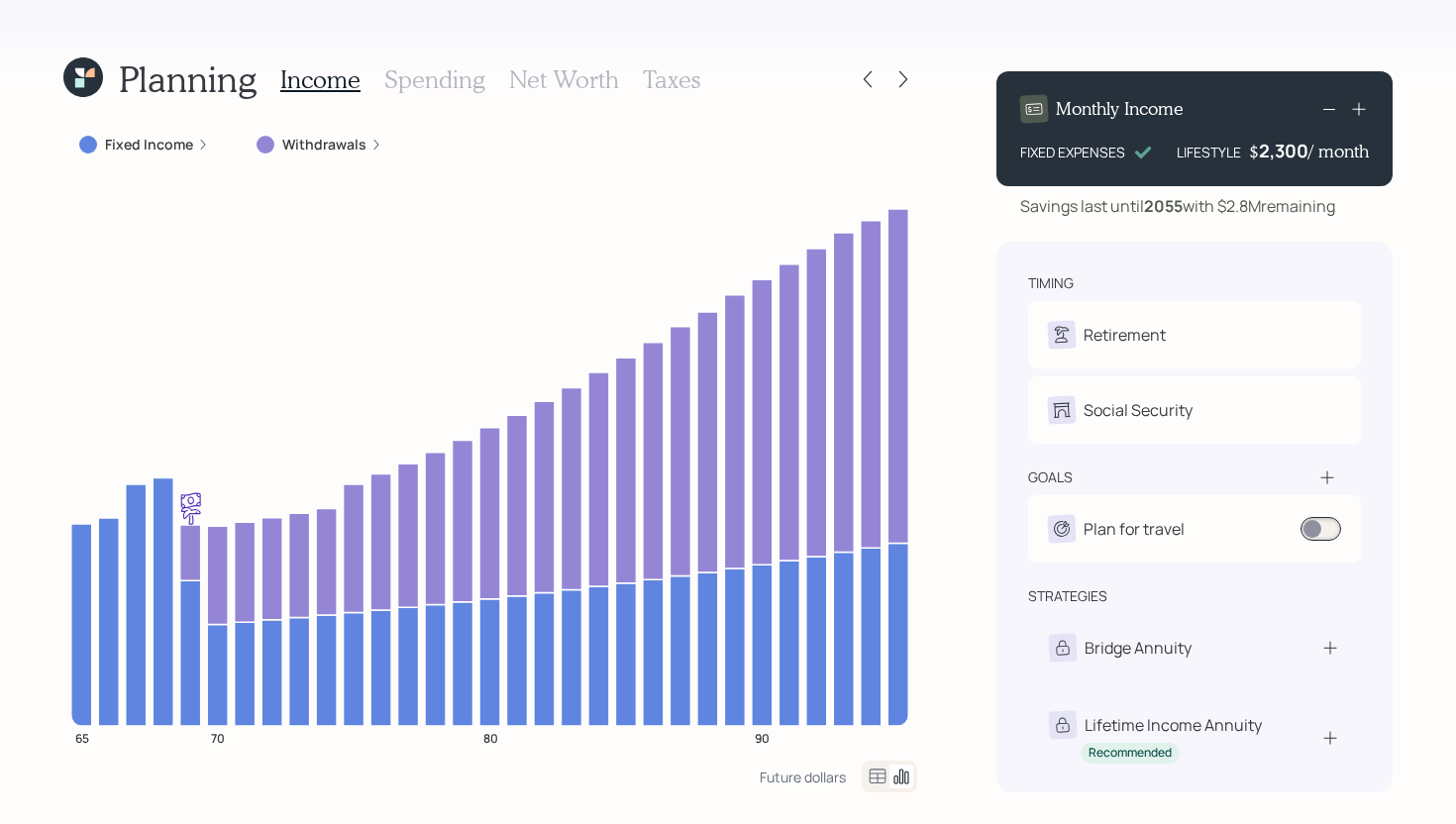 click 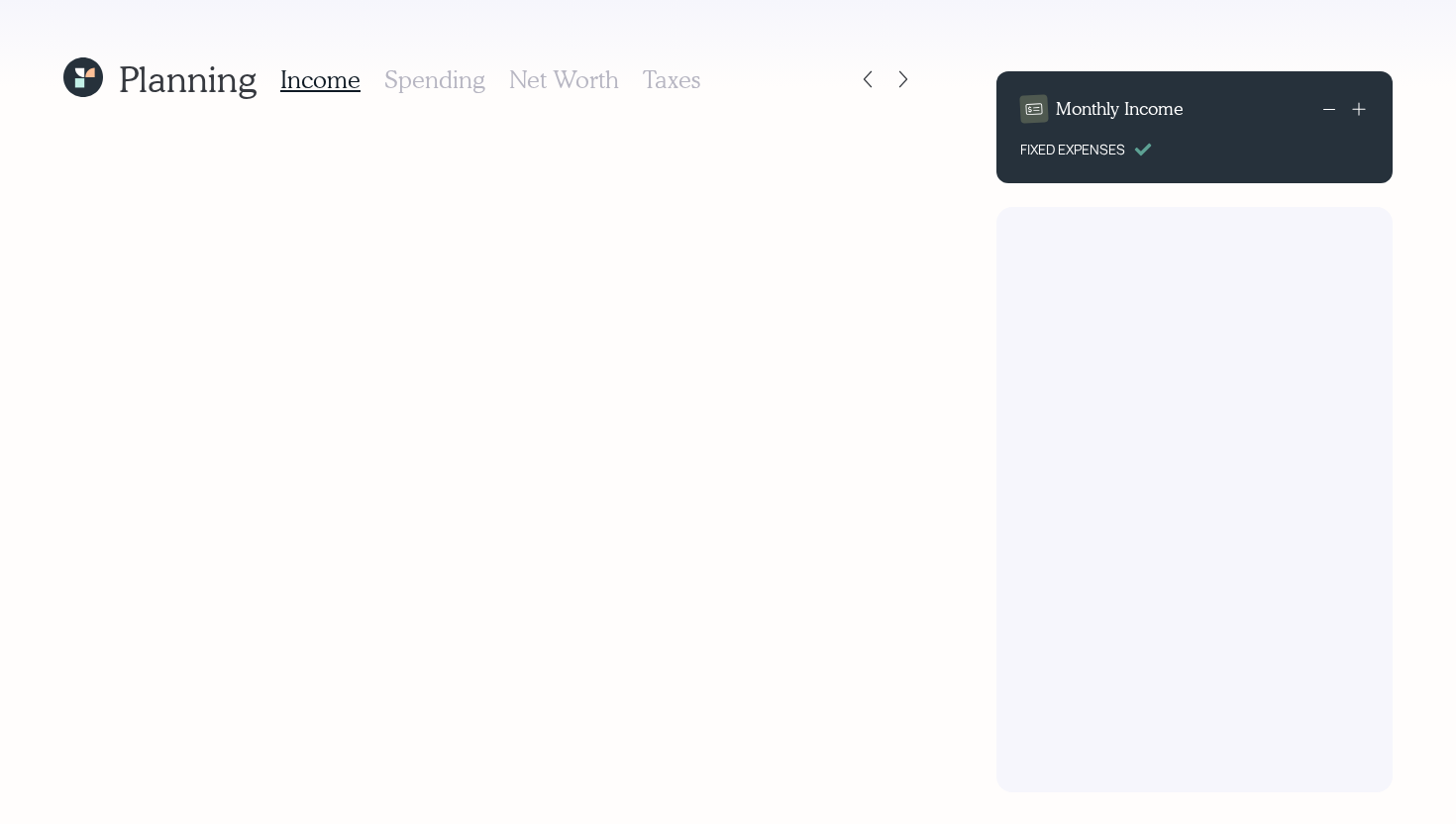 scroll, scrollTop: 0, scrollLeft: 0, axis: both 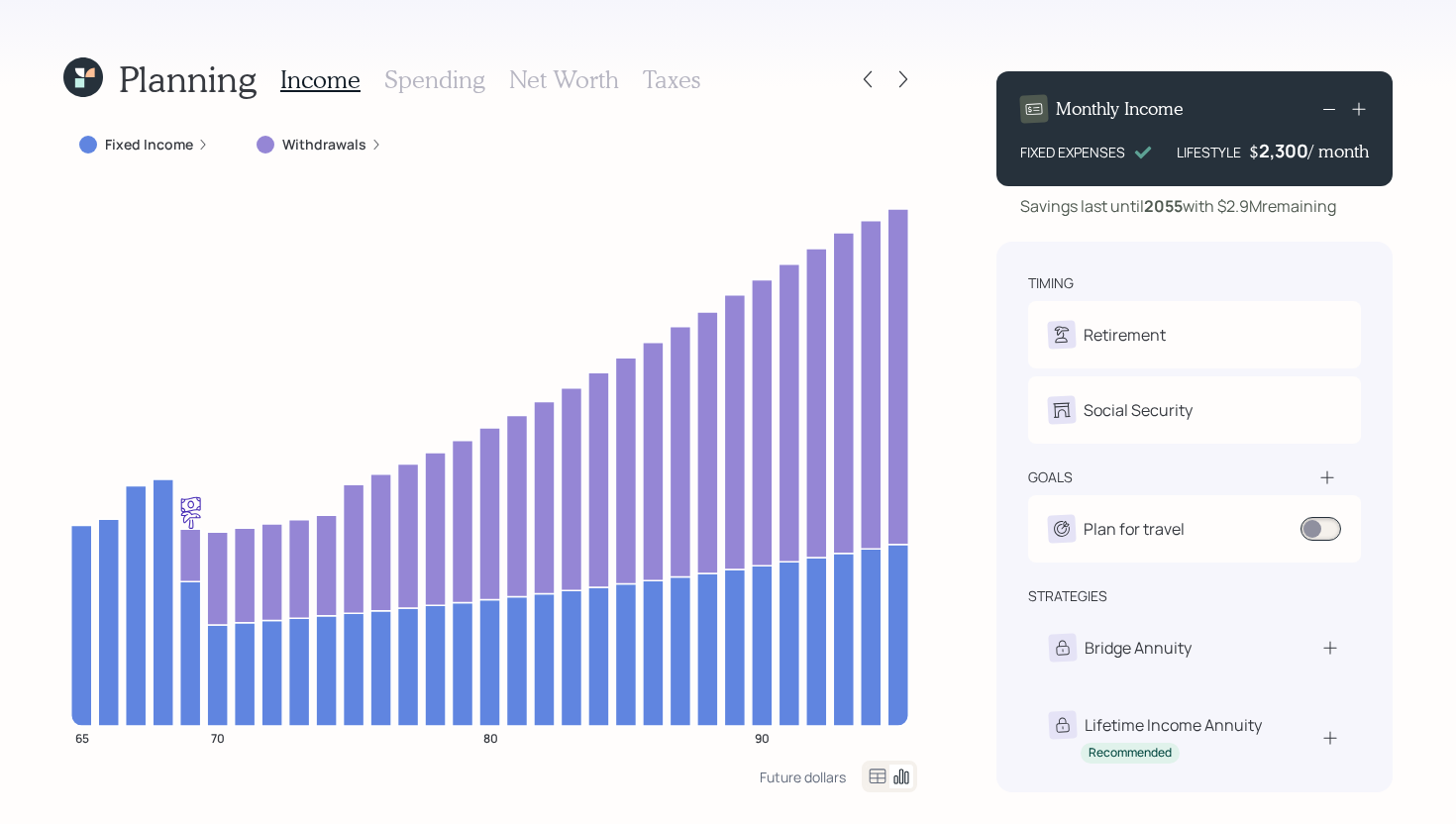 click 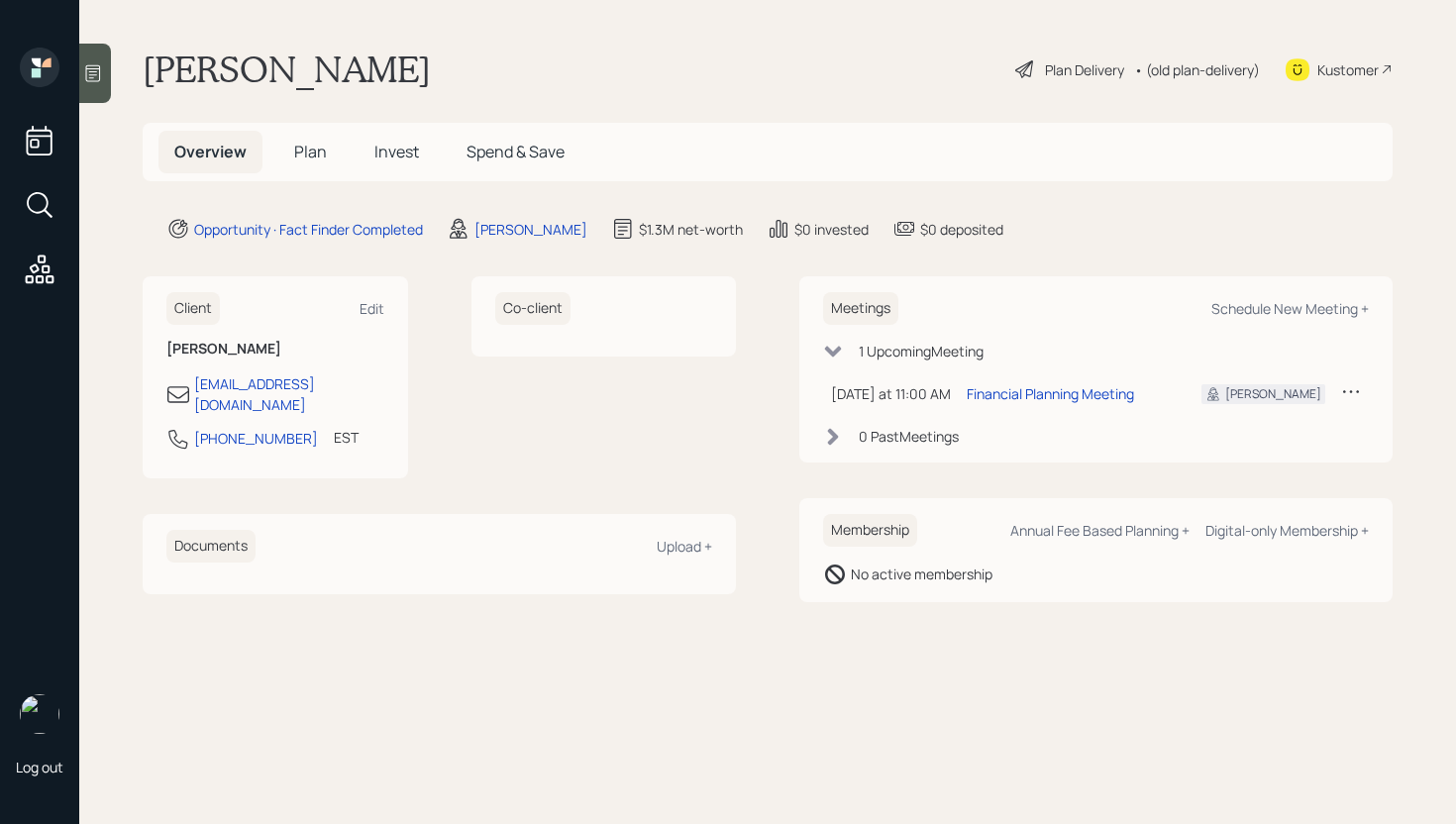 click on "Plan Delivery" at bounding box center [1085, 69] 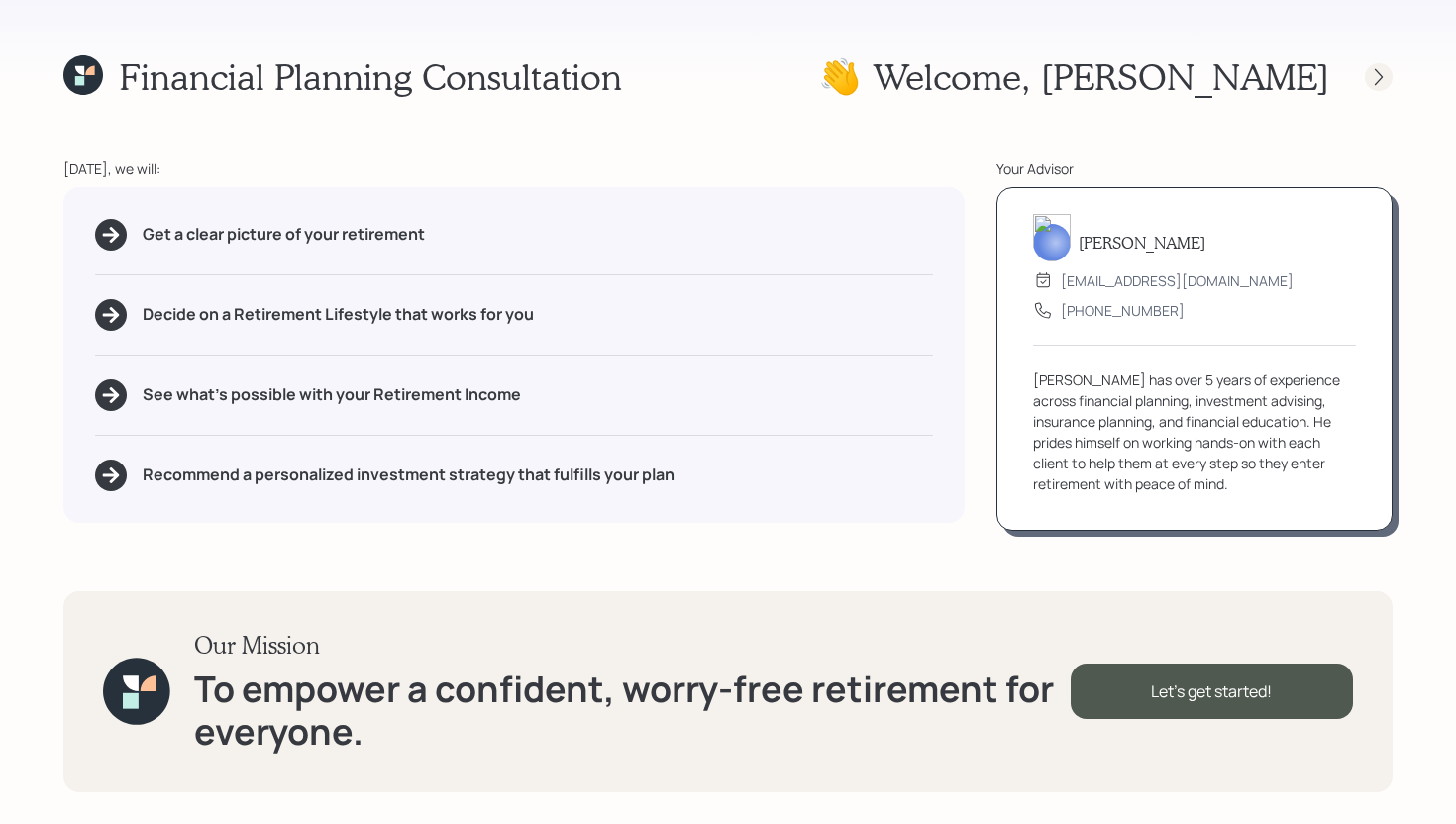 click 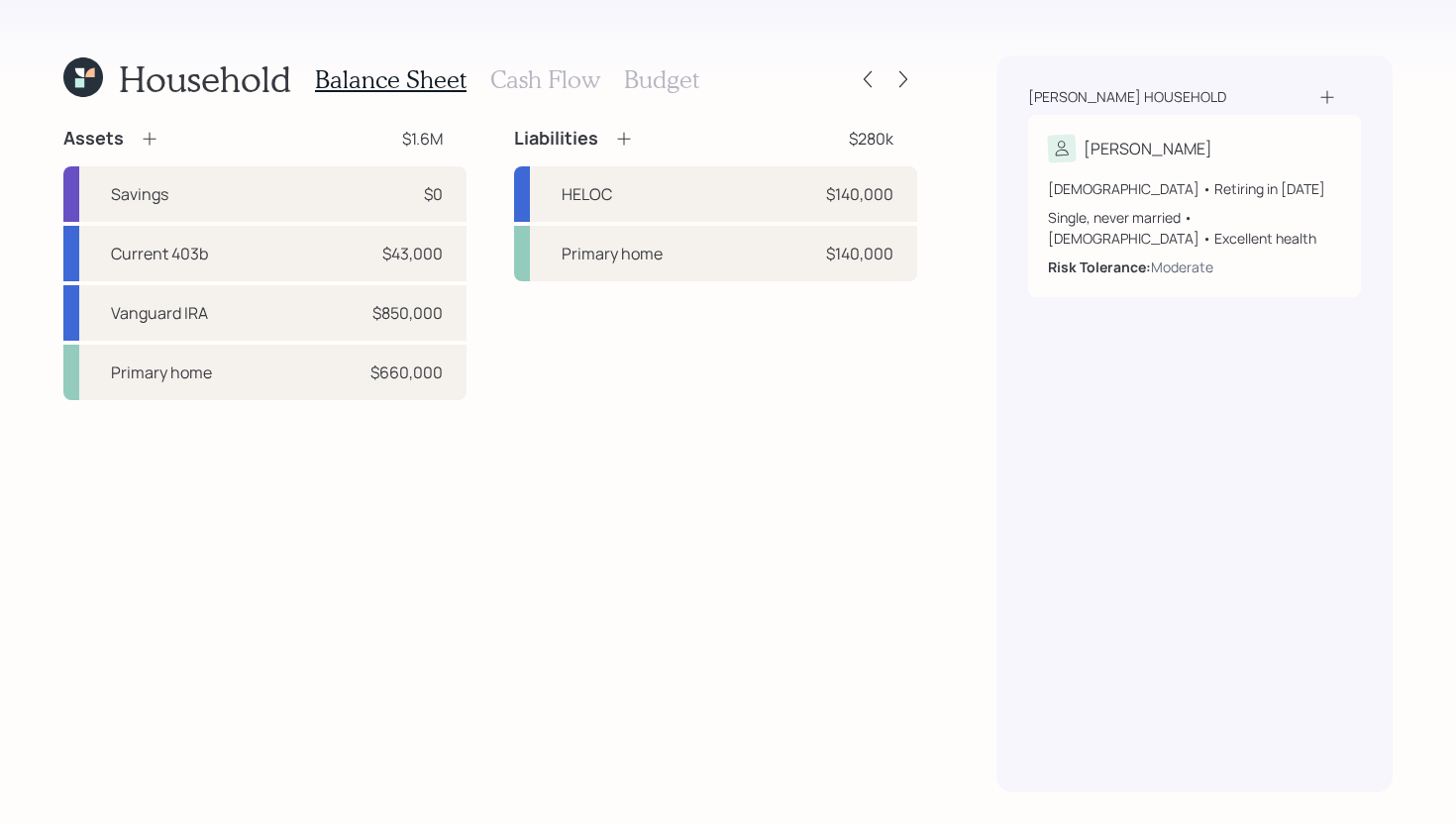 click on "Cash Flow" at bounding box center [545, 79] 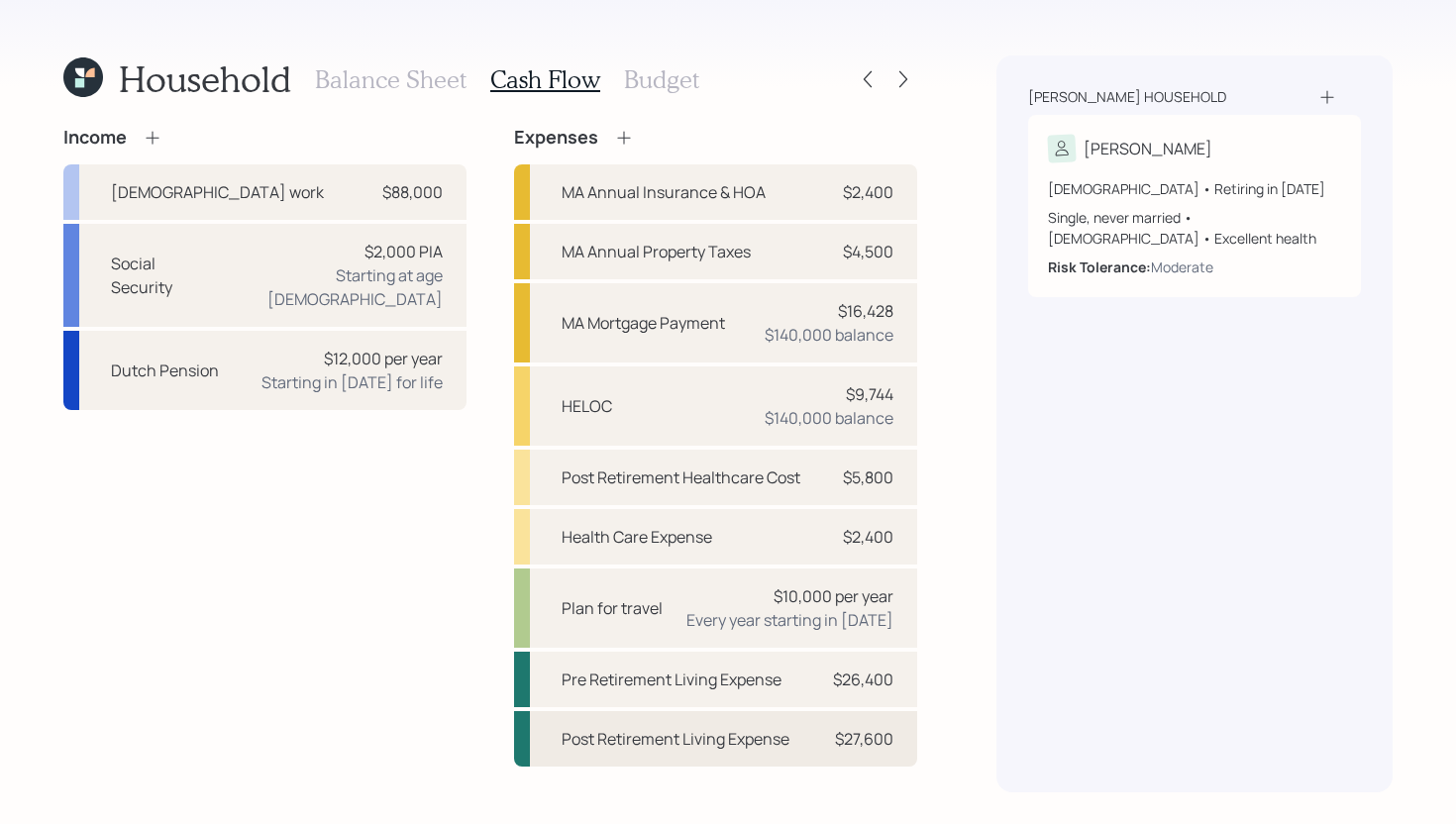 click on "Post Retirement Living Expense" at bounding box center (676, 739) 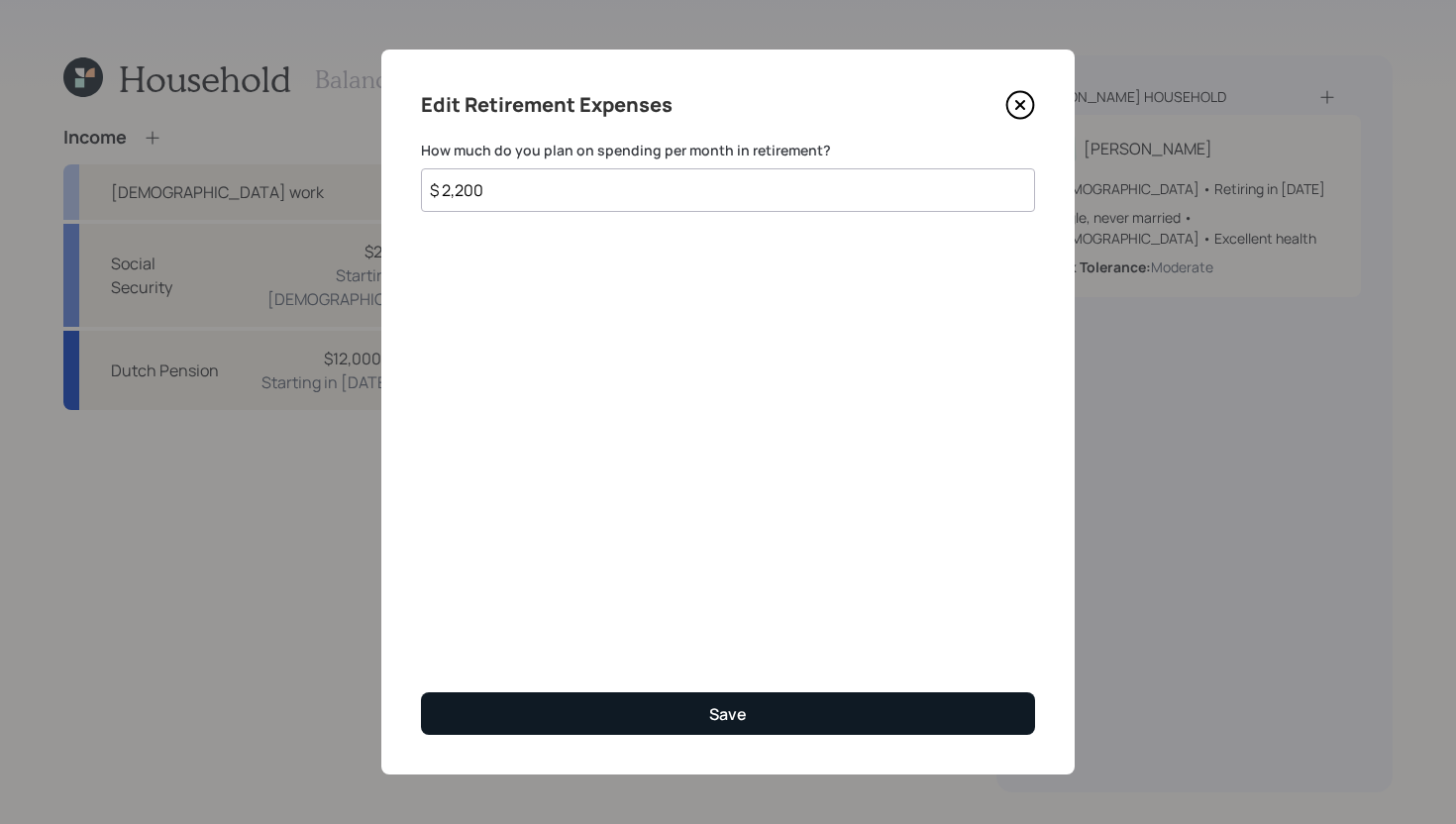 type on "$ 2,200" 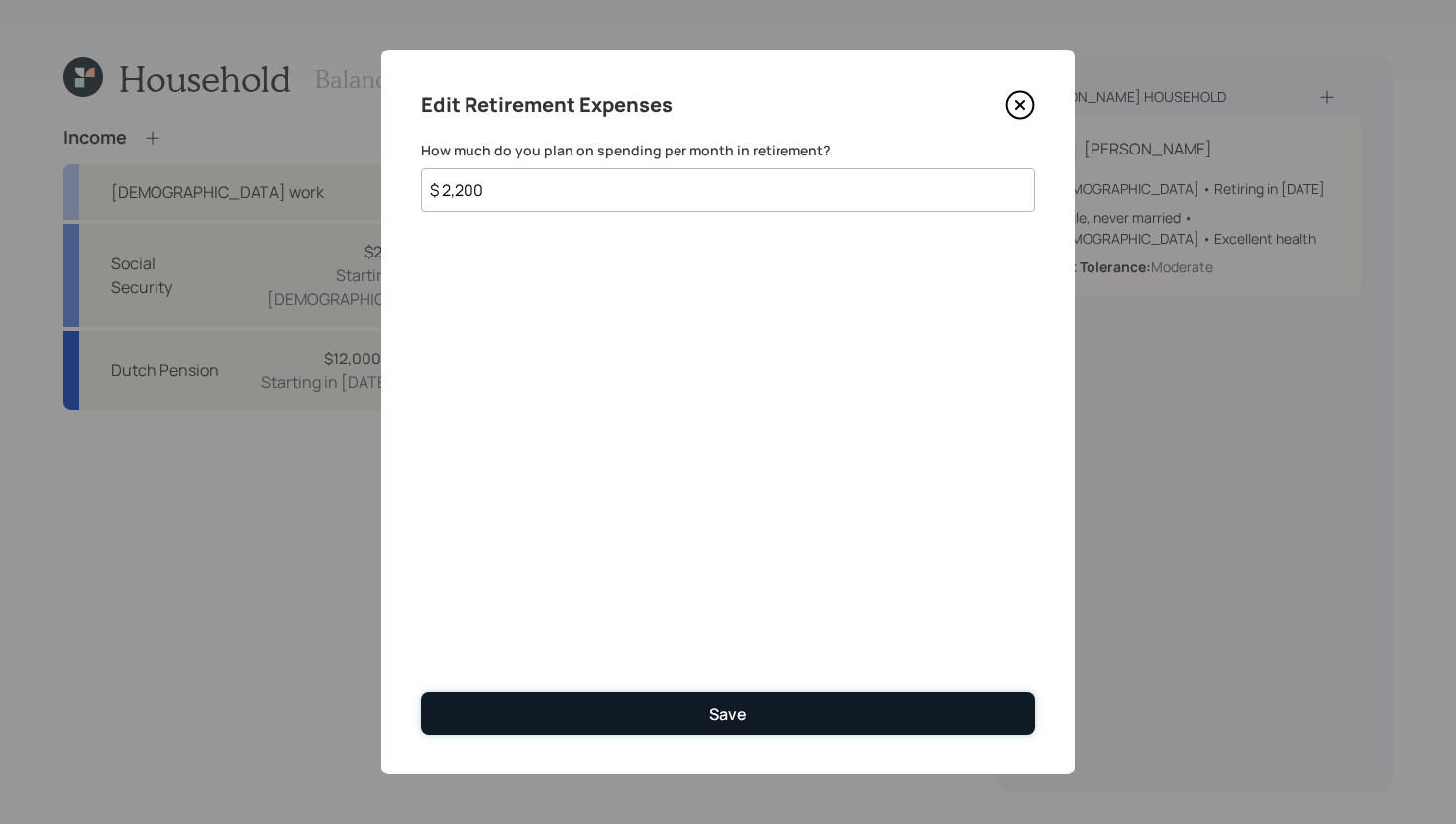 click on "Save" at bounding box center [728, 713] 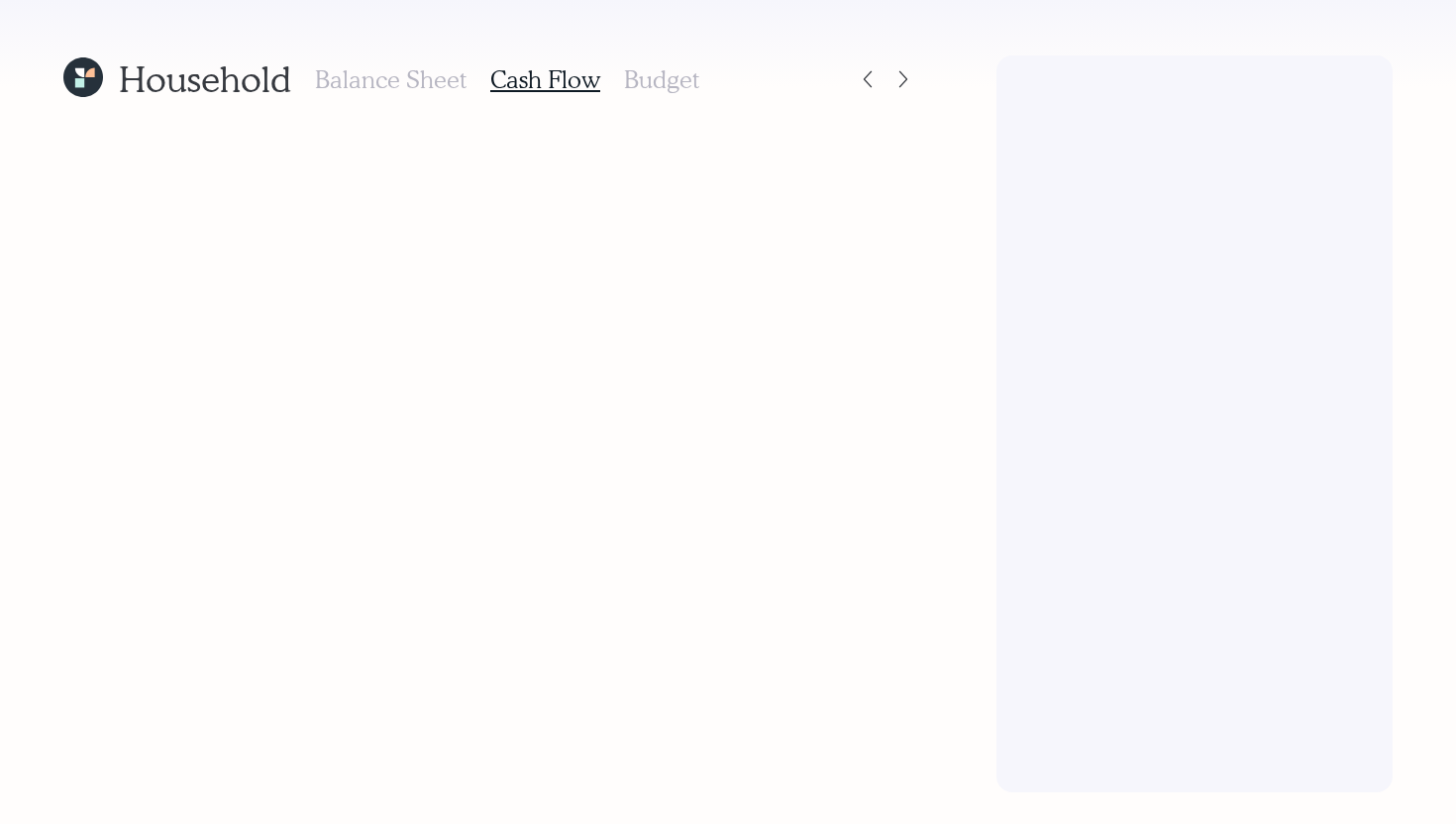 scroll, scrollTop: 0, scrollLeft: 0, axis: both 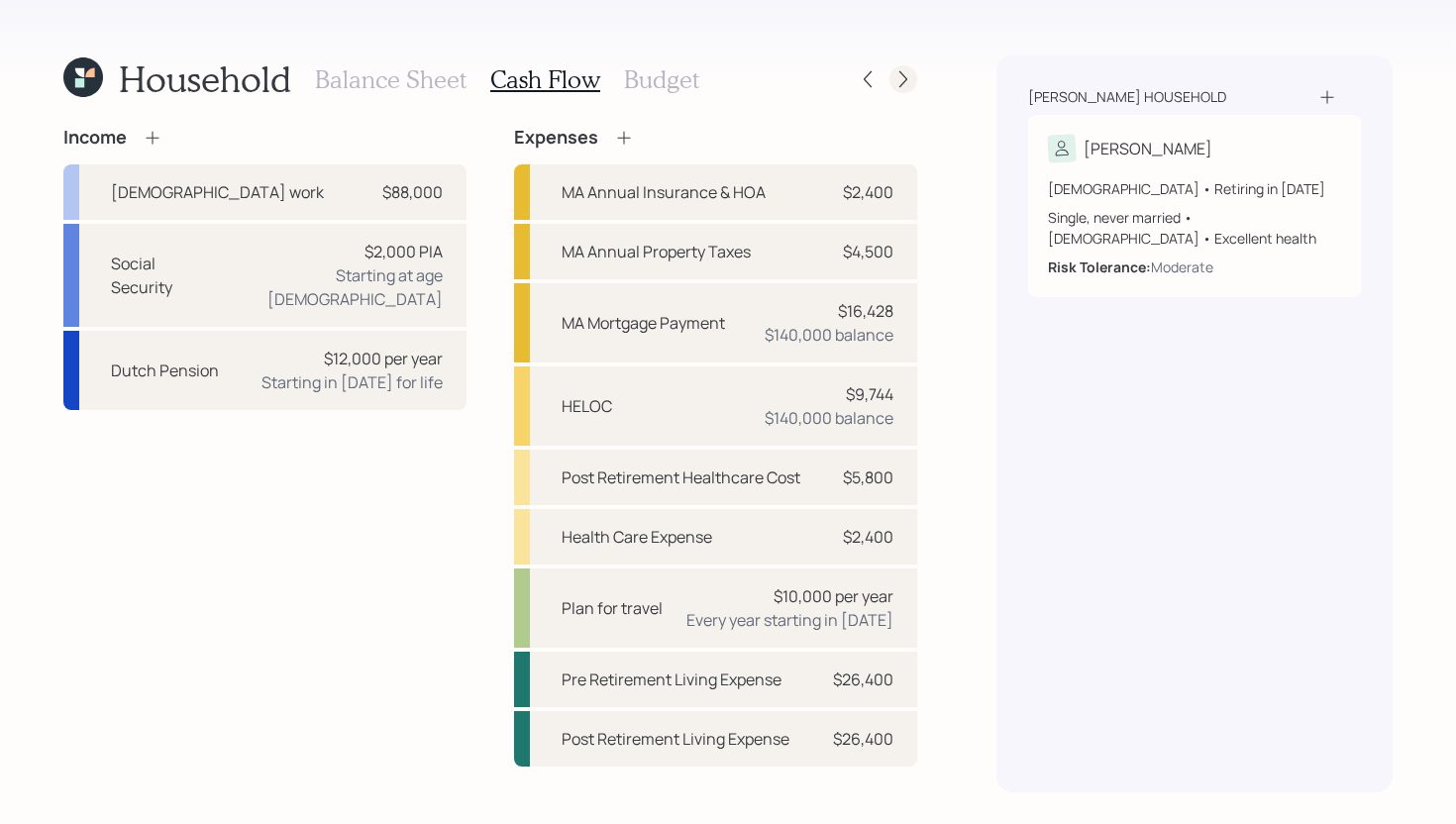 click 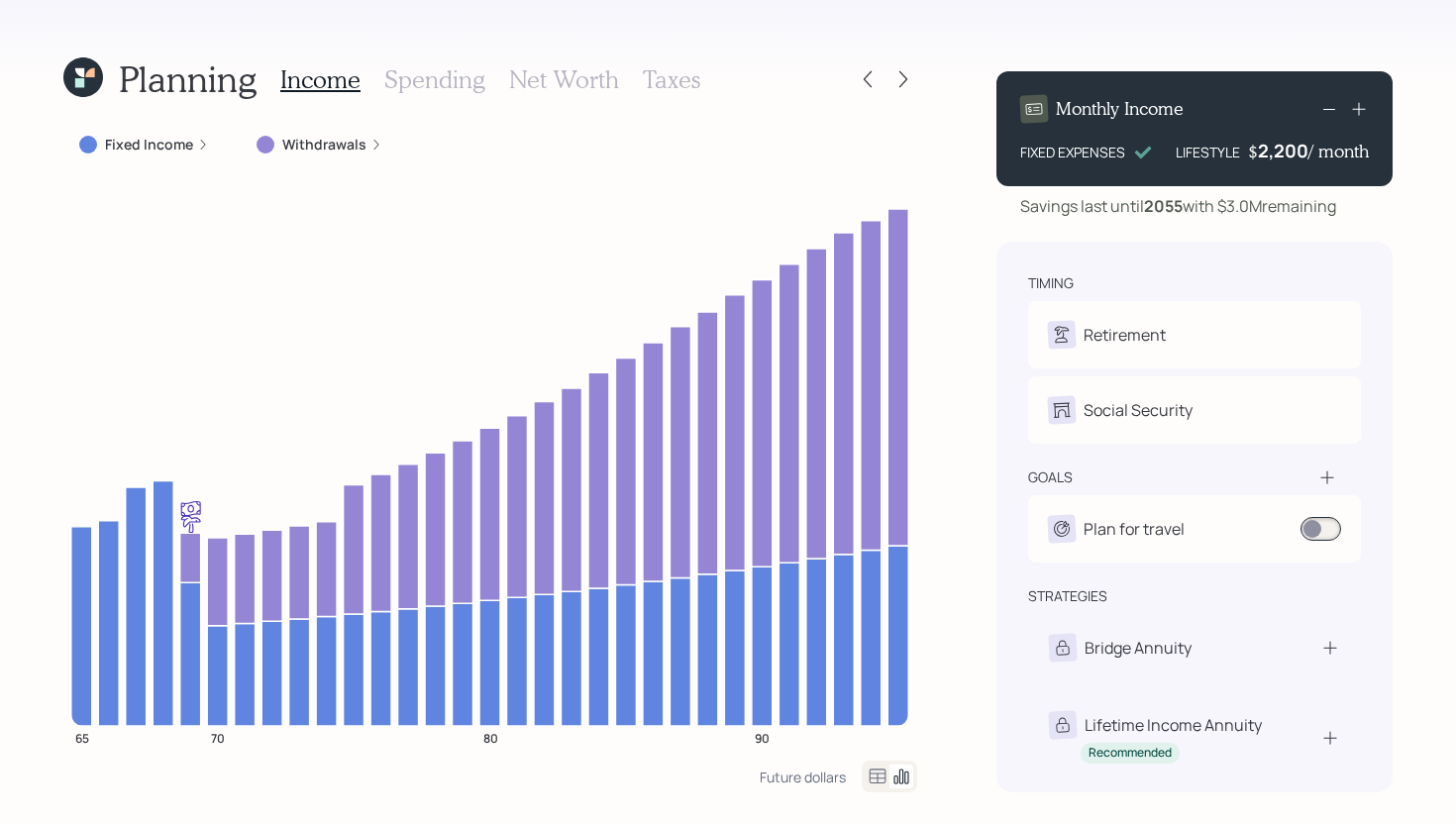 click on "Taxes" at bounding box center (672, 79) 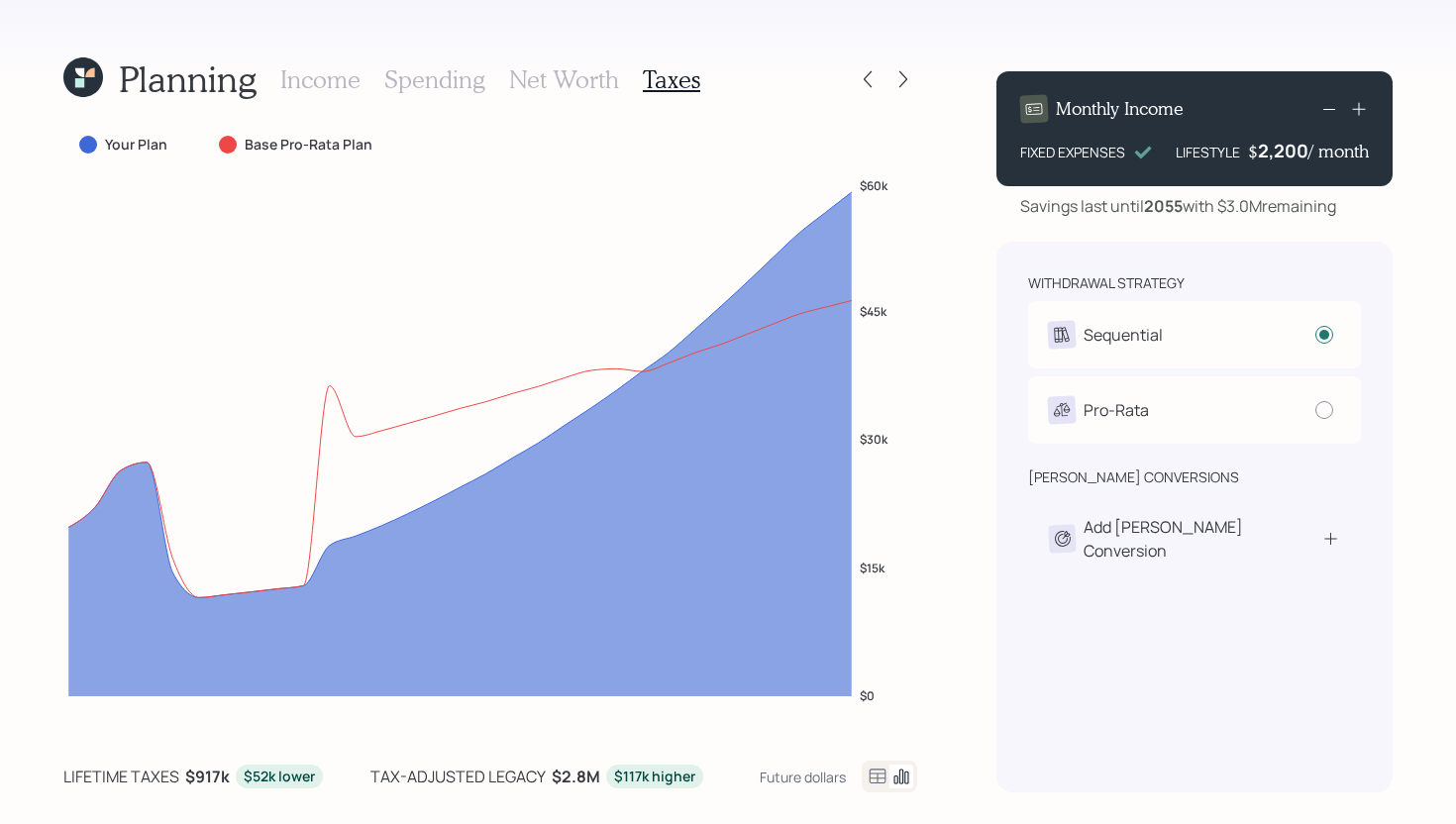 click on "Income" at bounding box center [320, 79] 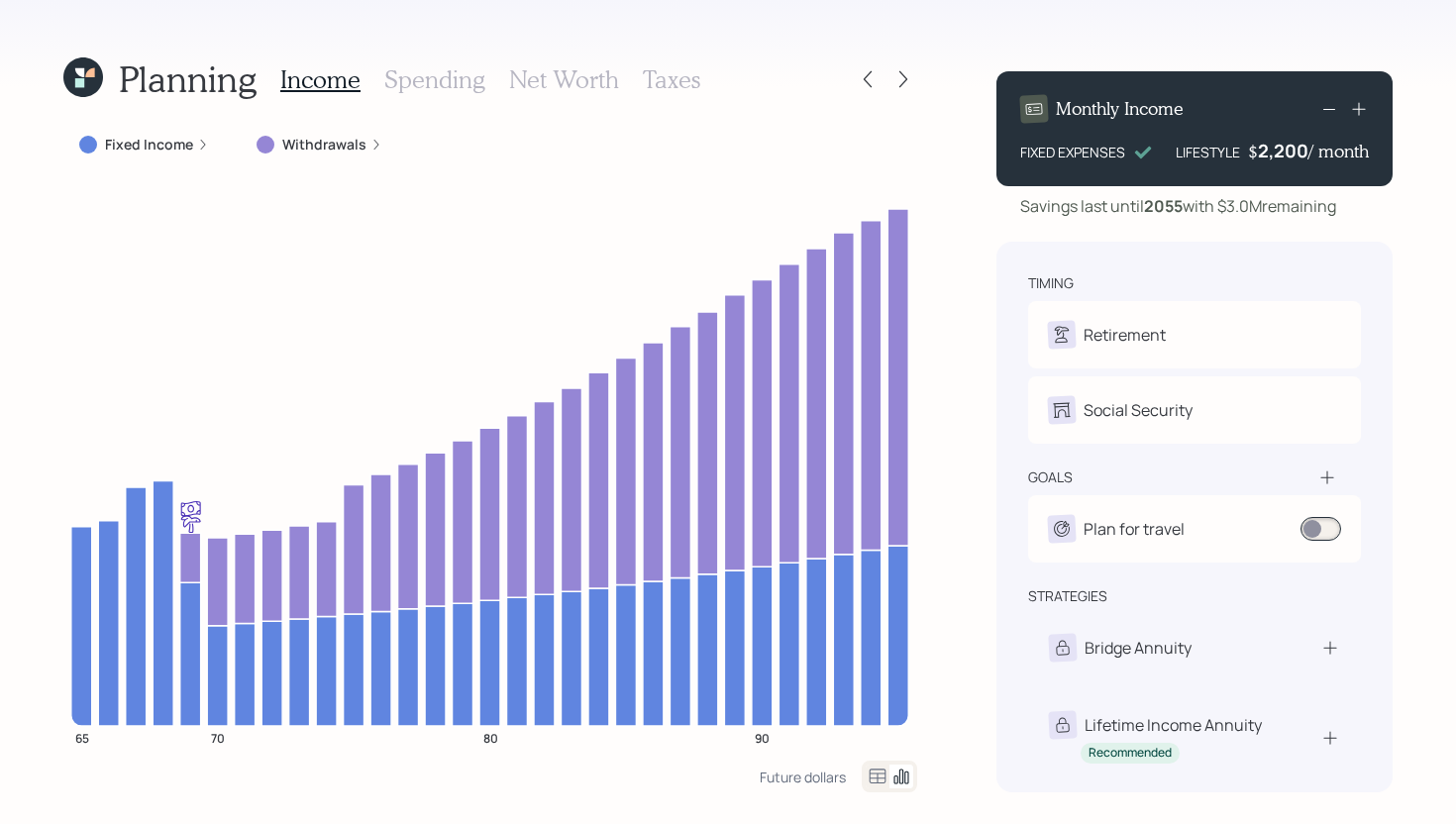 click on "Taxes" at bounding box center [672, 79] 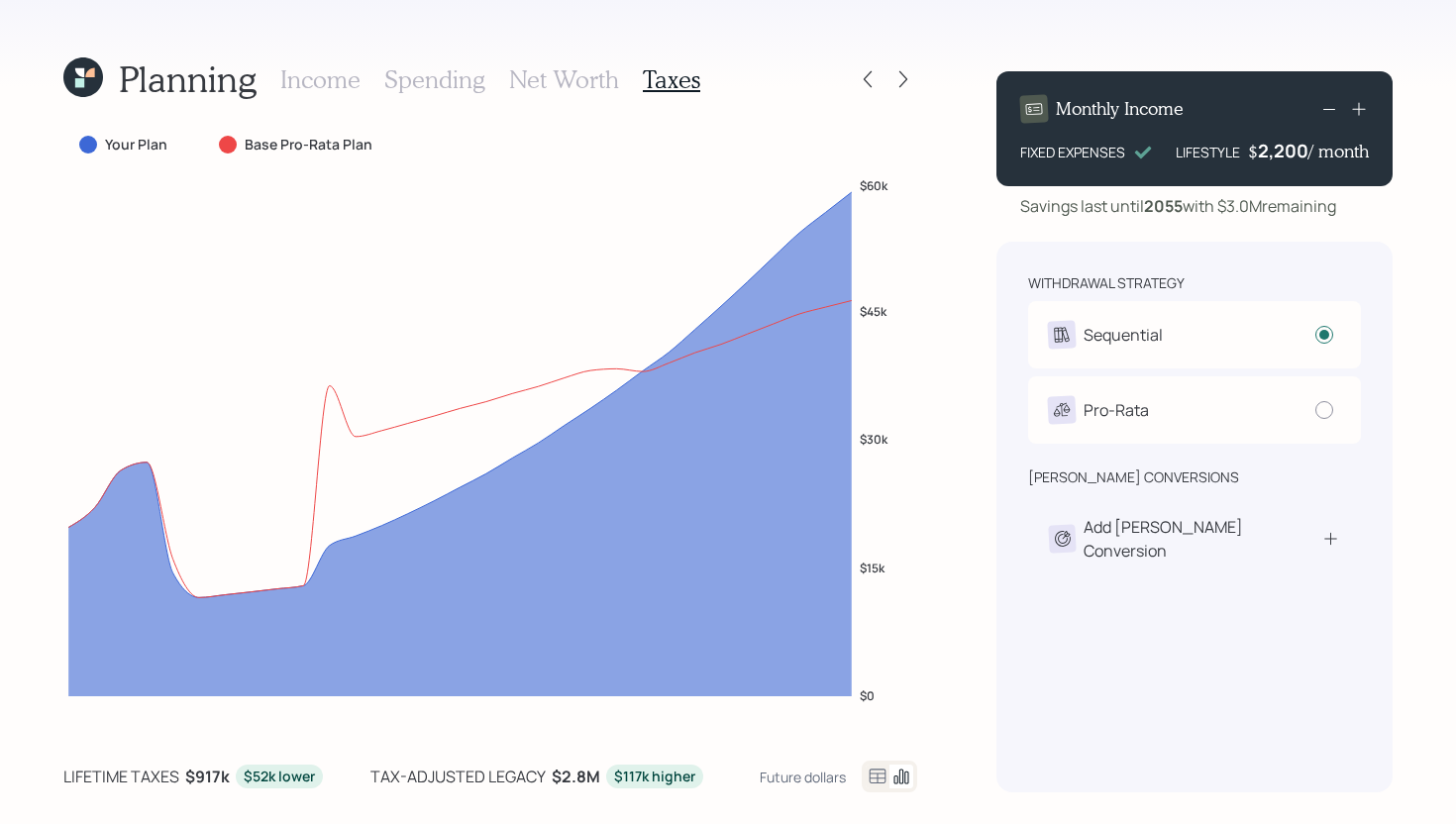 click on "Income" at bounding box center [320, 79] 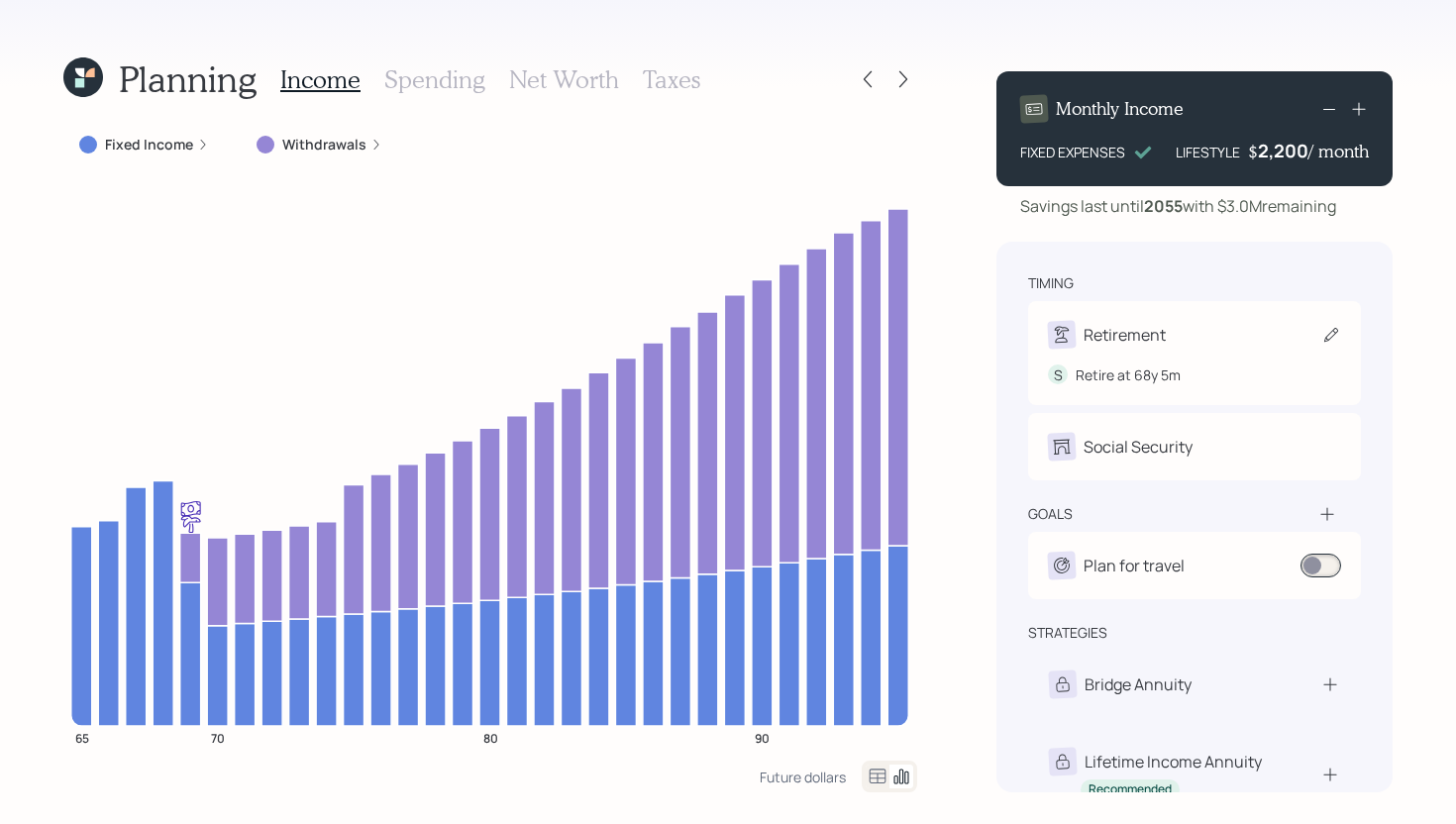 click on "Retirement" at bounding box center (1195, 335) 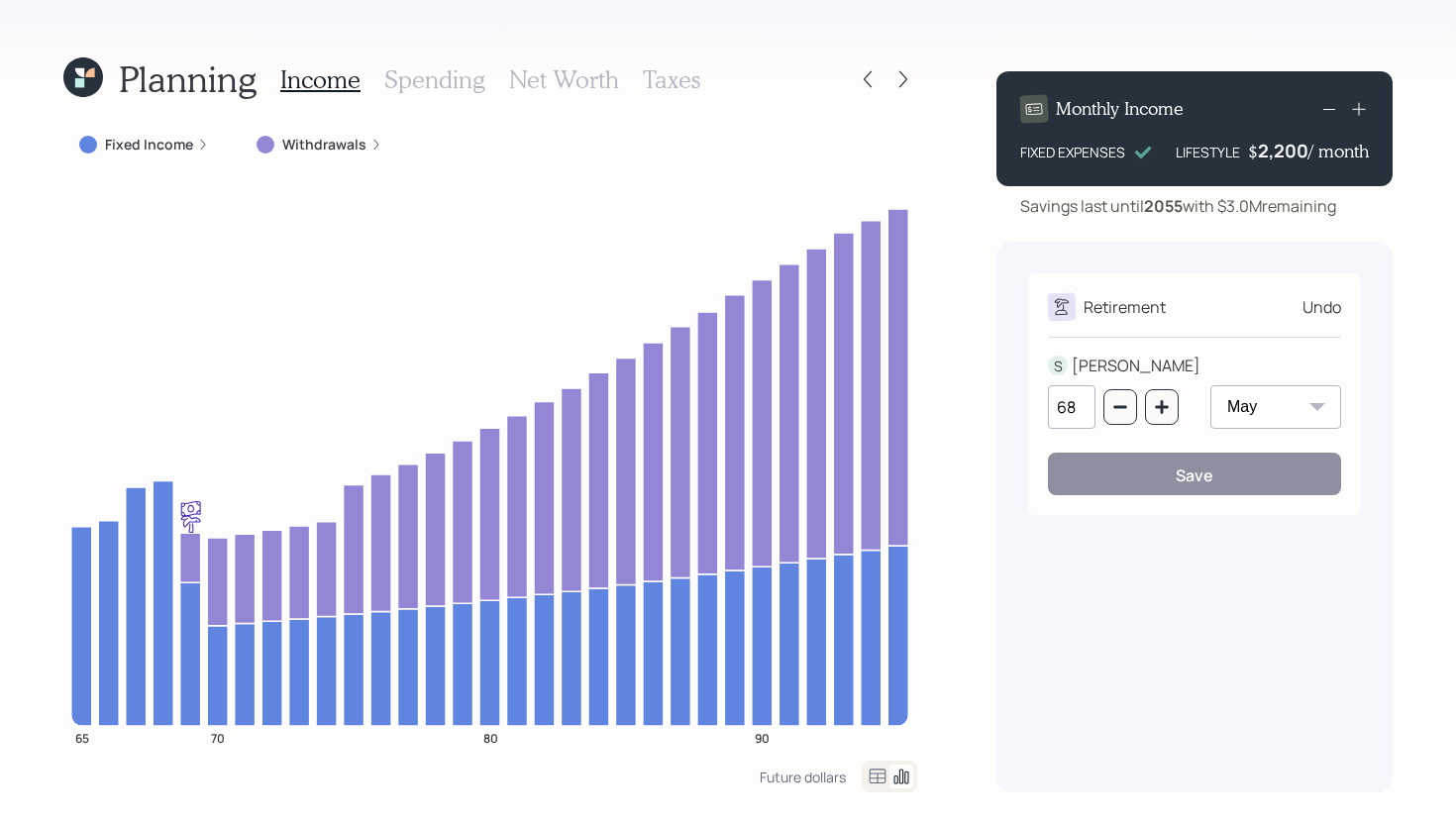 click 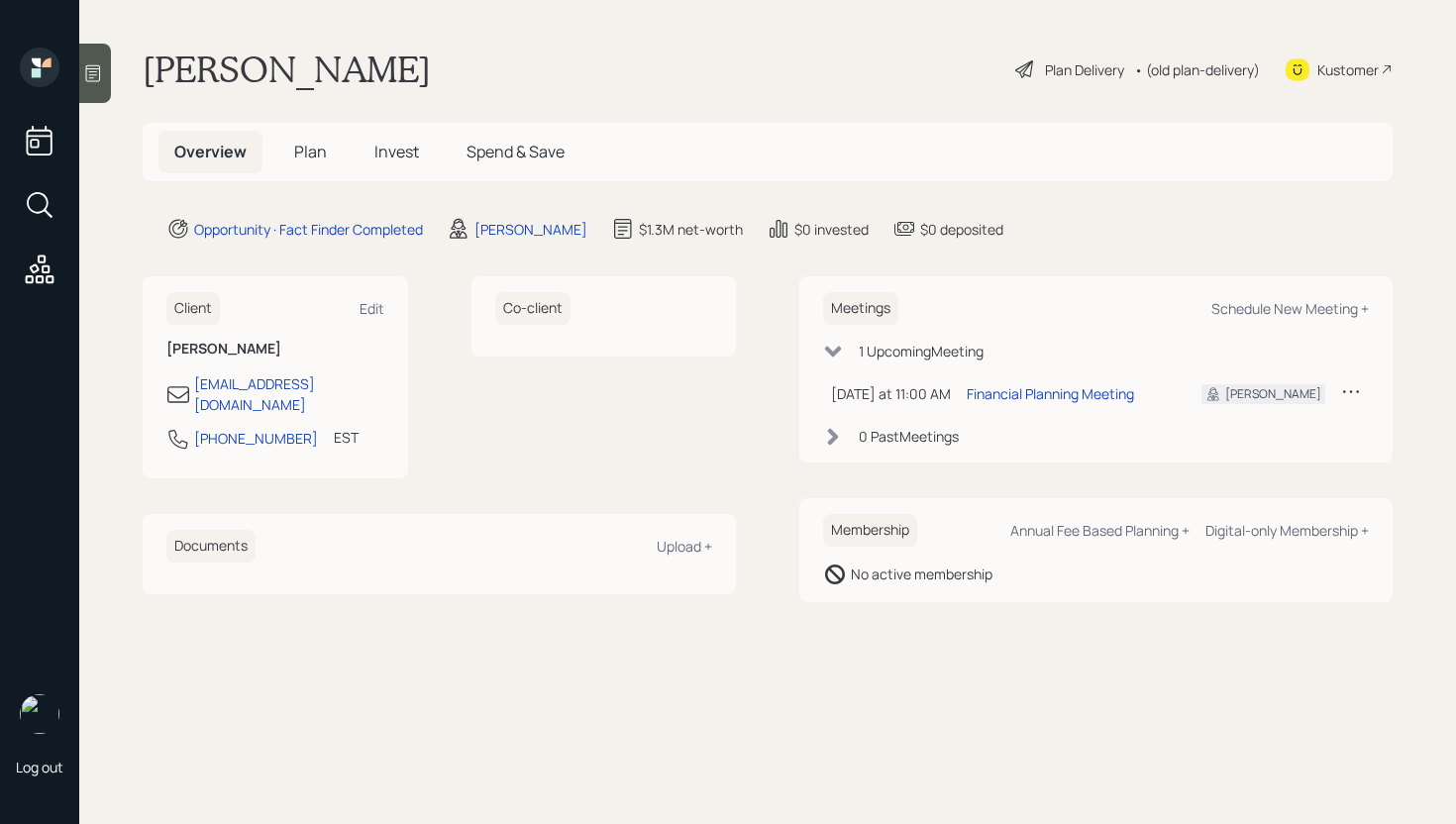 click on "Plan" at bounding box center (310, 152) 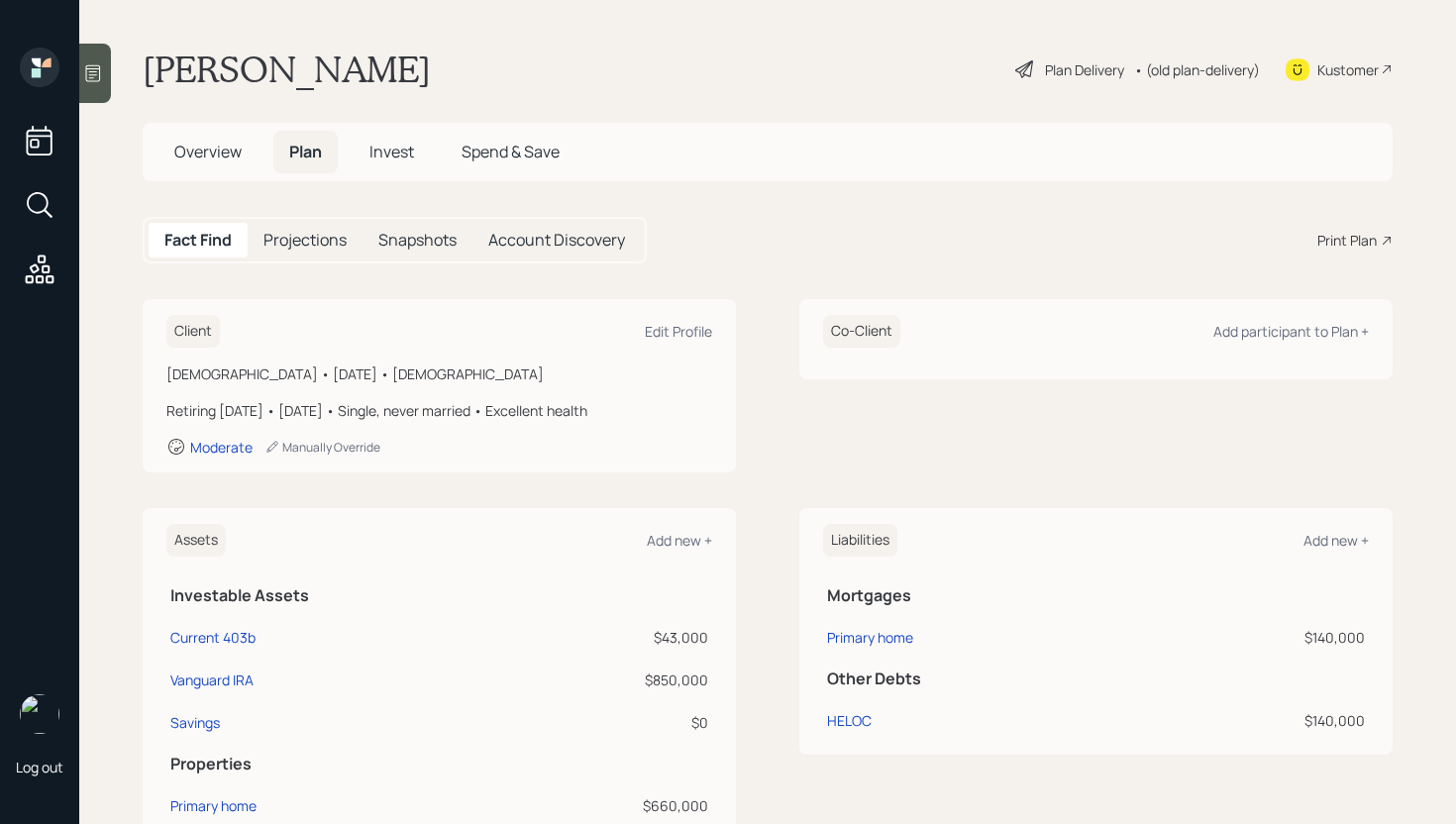 click on "Plan Delivery" at bounding box center [1085, 69] 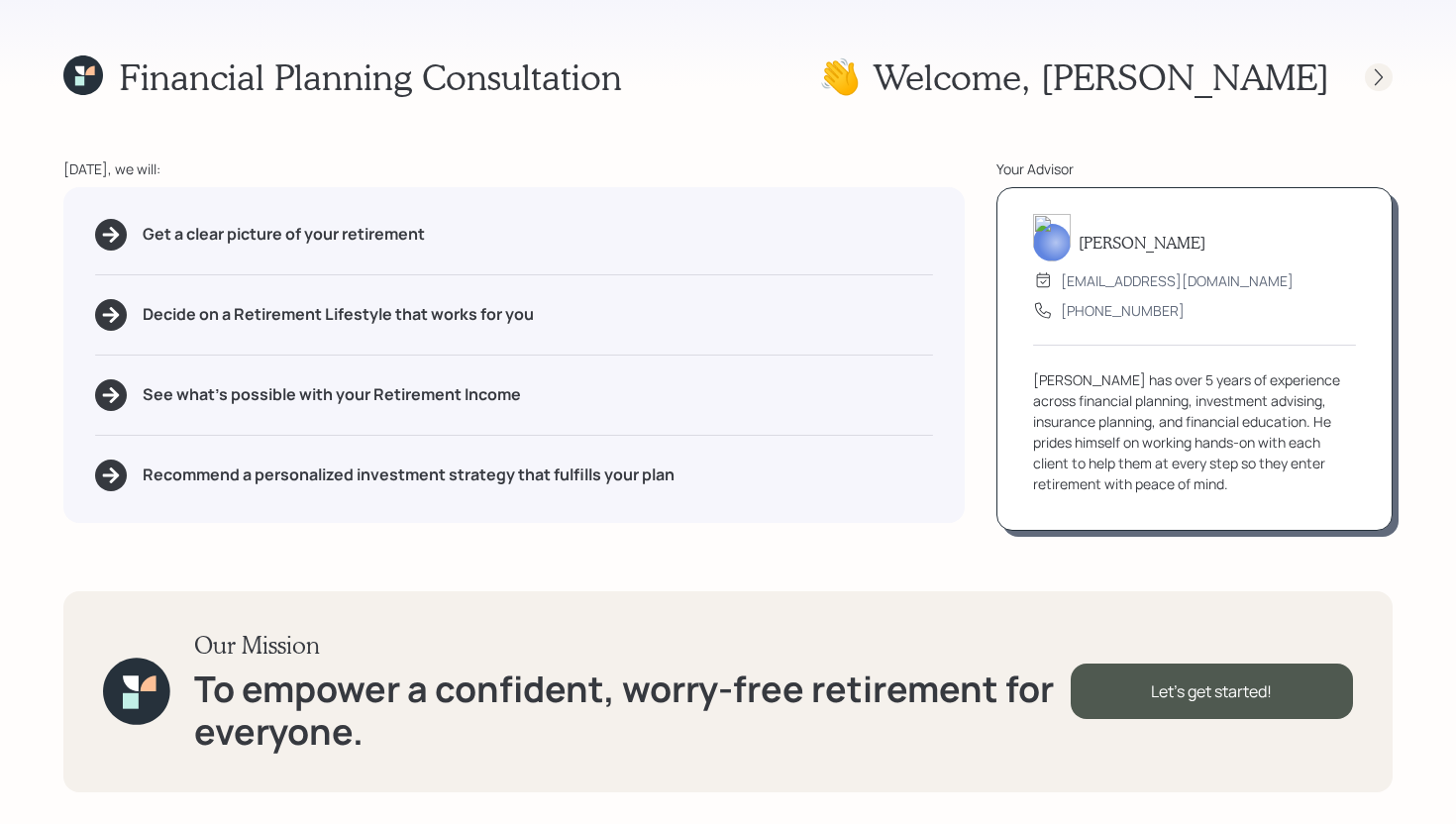 click 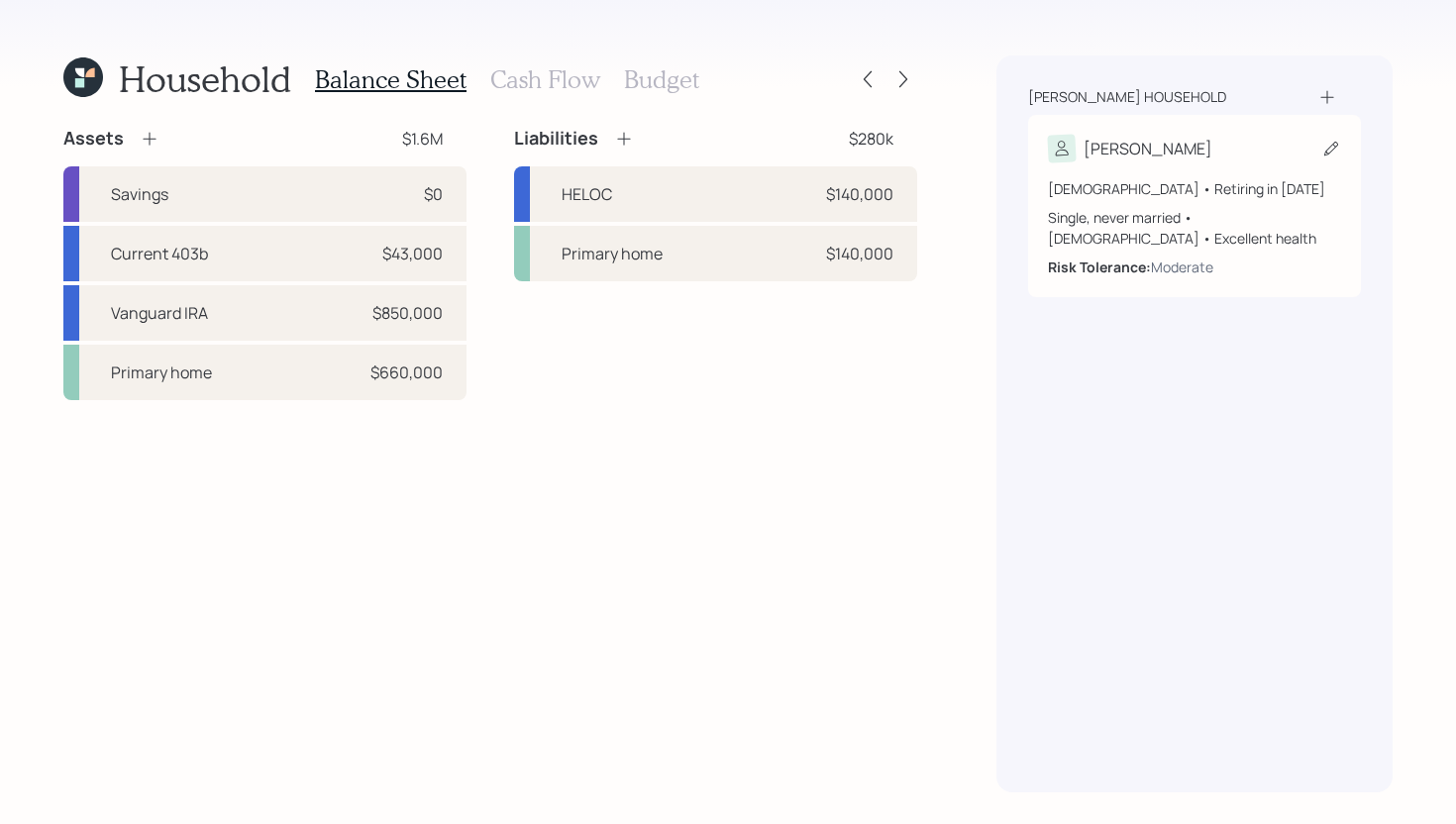 click on "[PERSON_NAME]" at bounding box center (1195, 149) 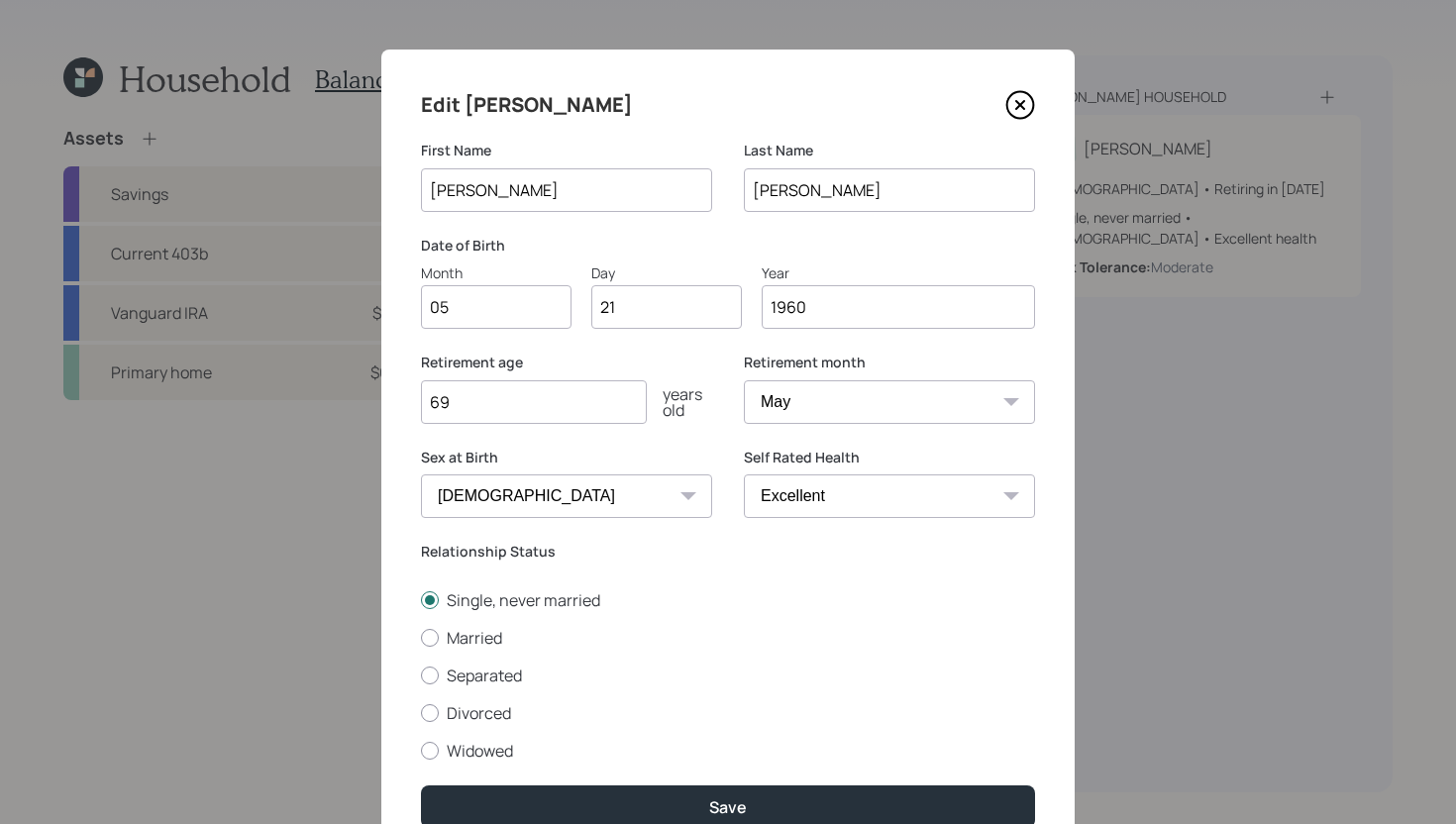 click on "69" at bounding box center (534, 402) 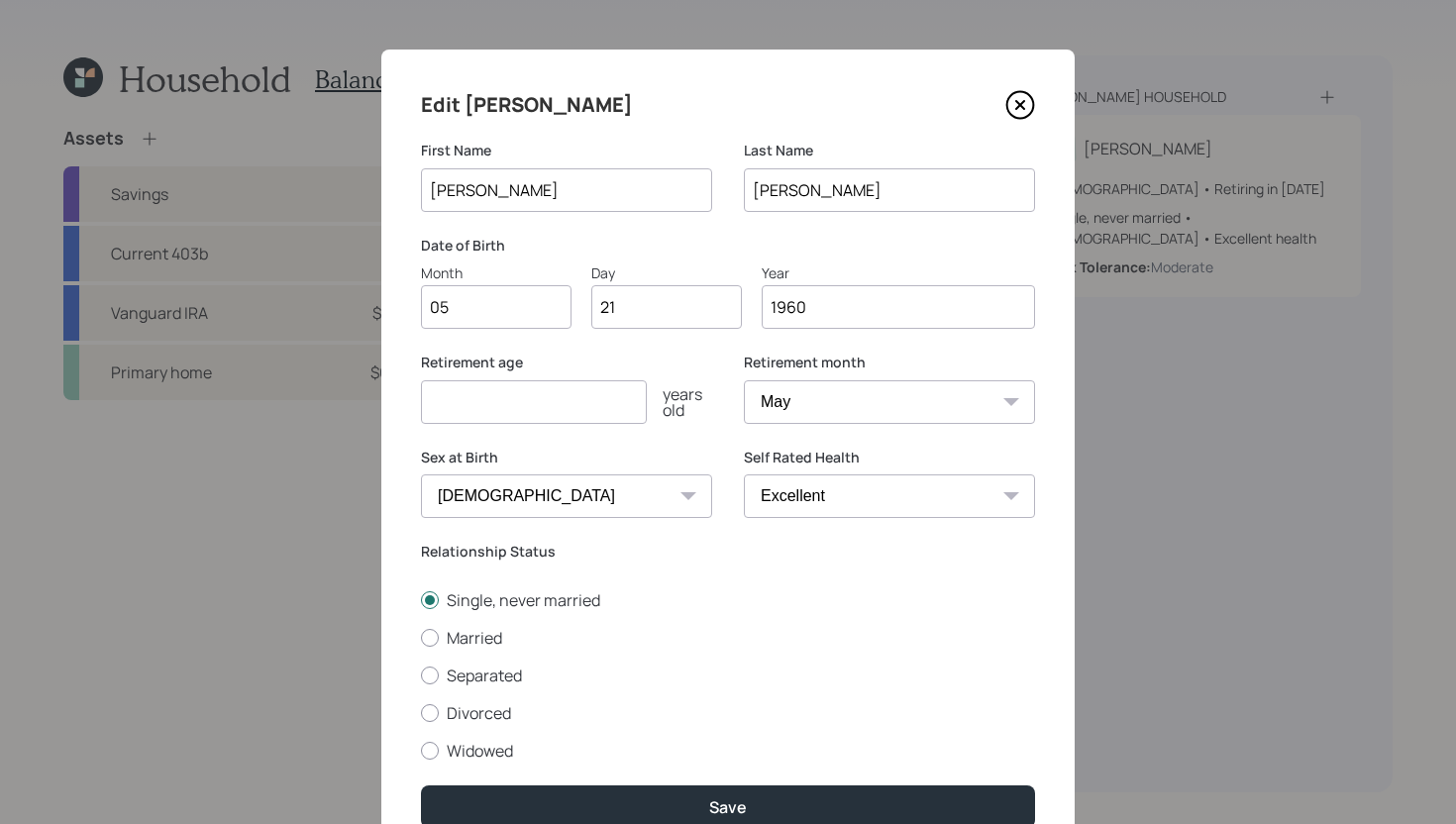 type on "7" 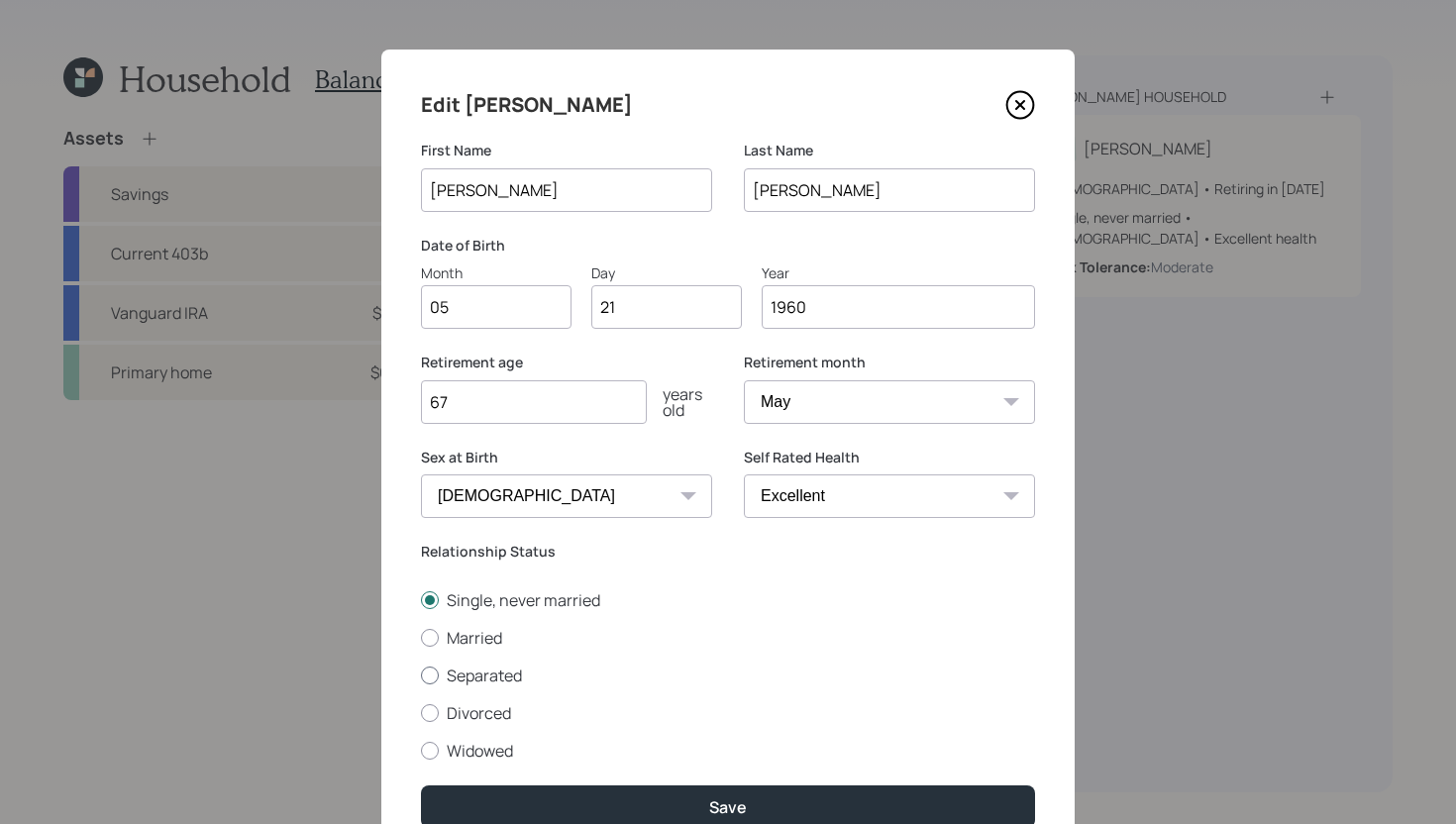scroll, scrollTop: 35, scrollLeft: 0, axis: vertical 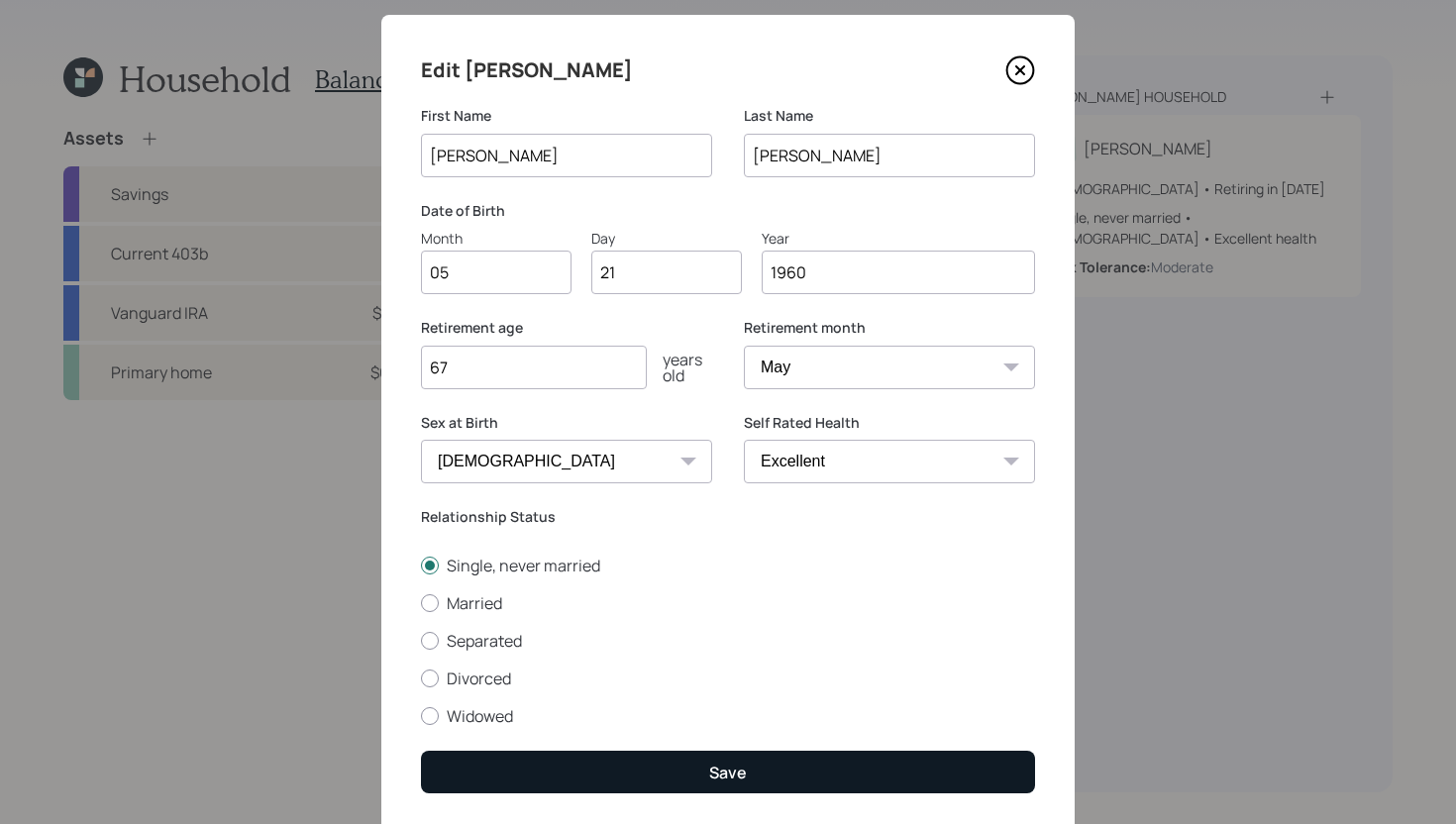 type on "67" 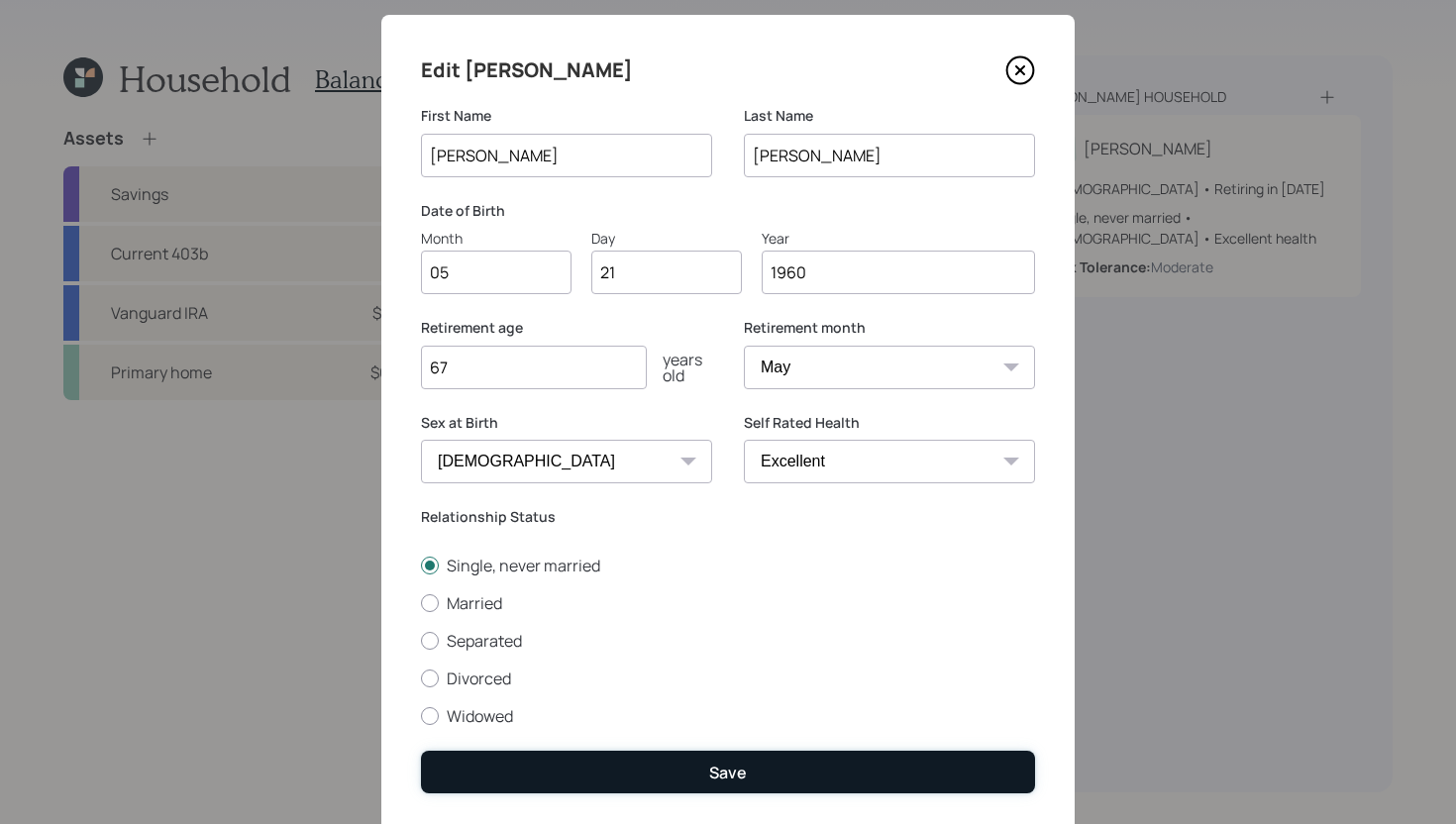 click on "Save" at bounding box center (728, 772) 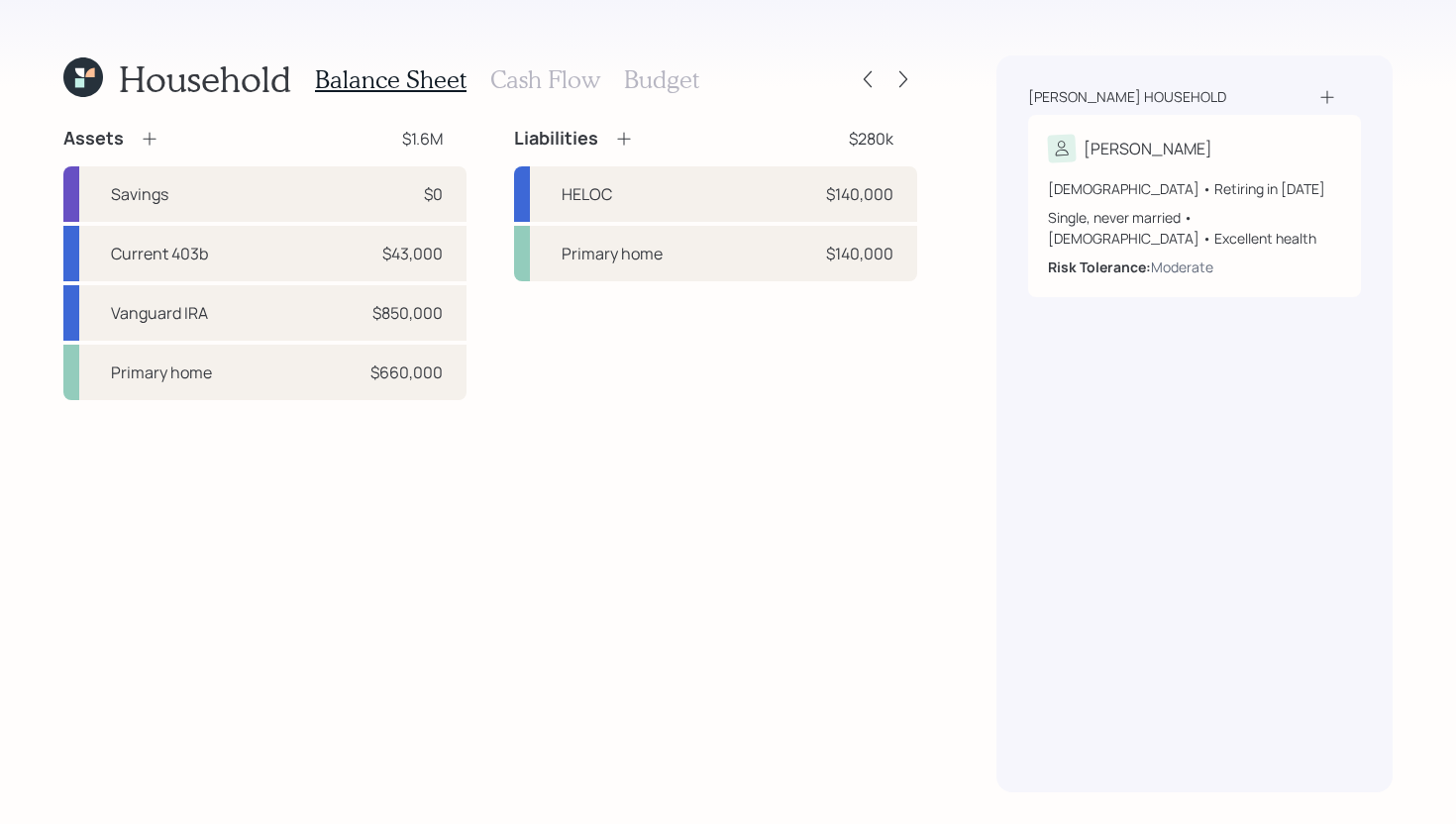 scroll, scrollTop: 0, scrollLeft: 0, axis: both 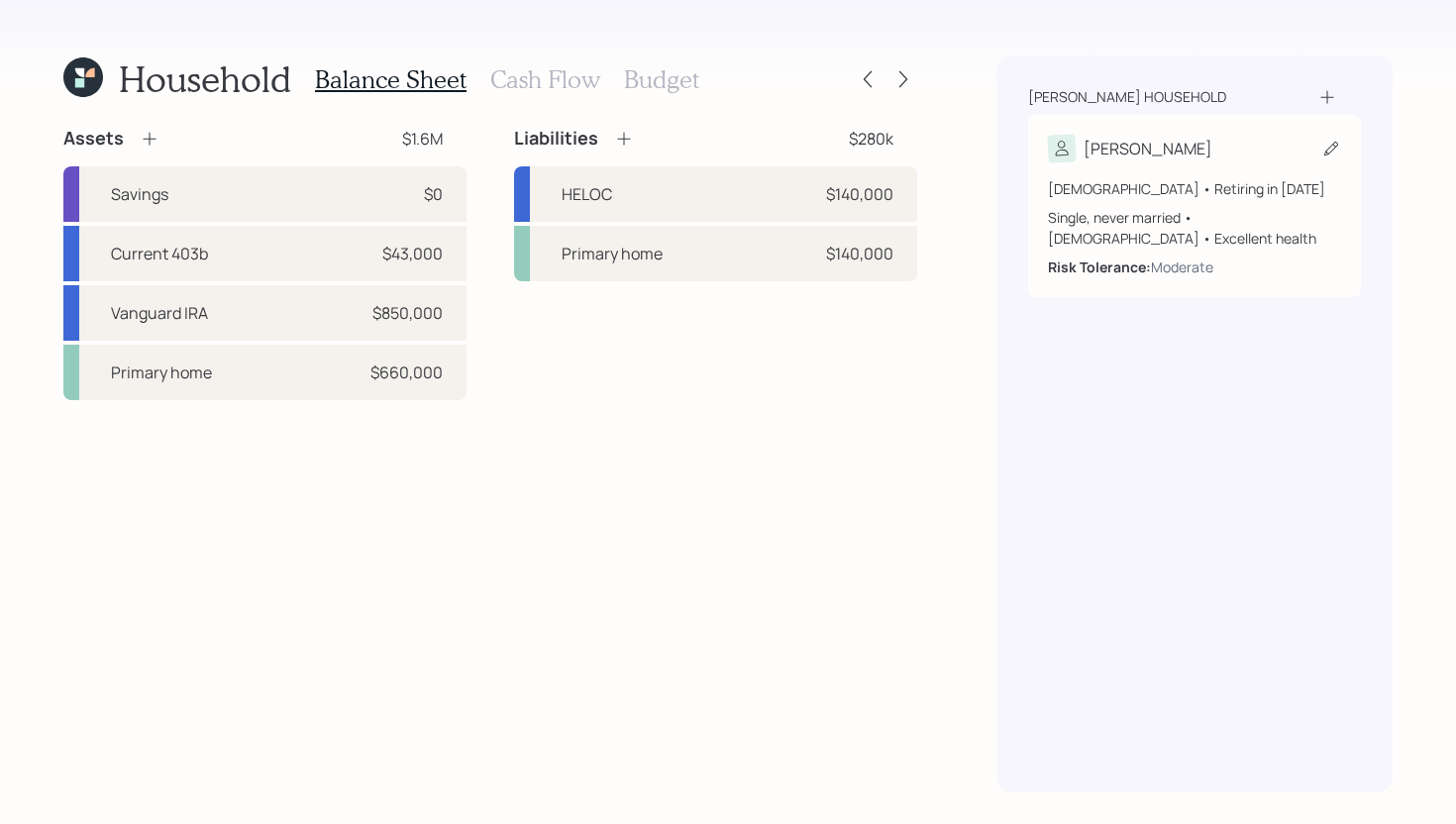 click 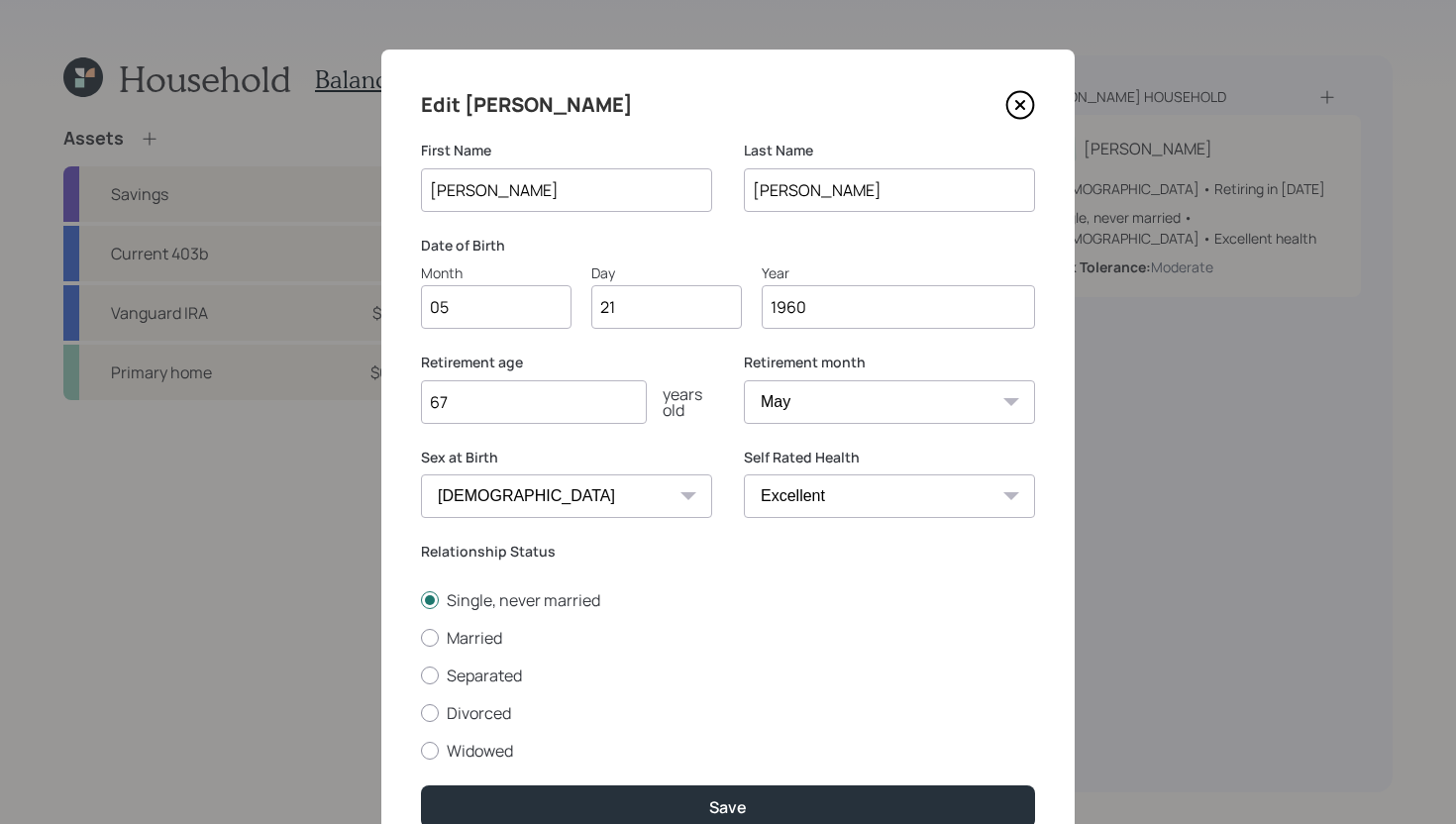 click 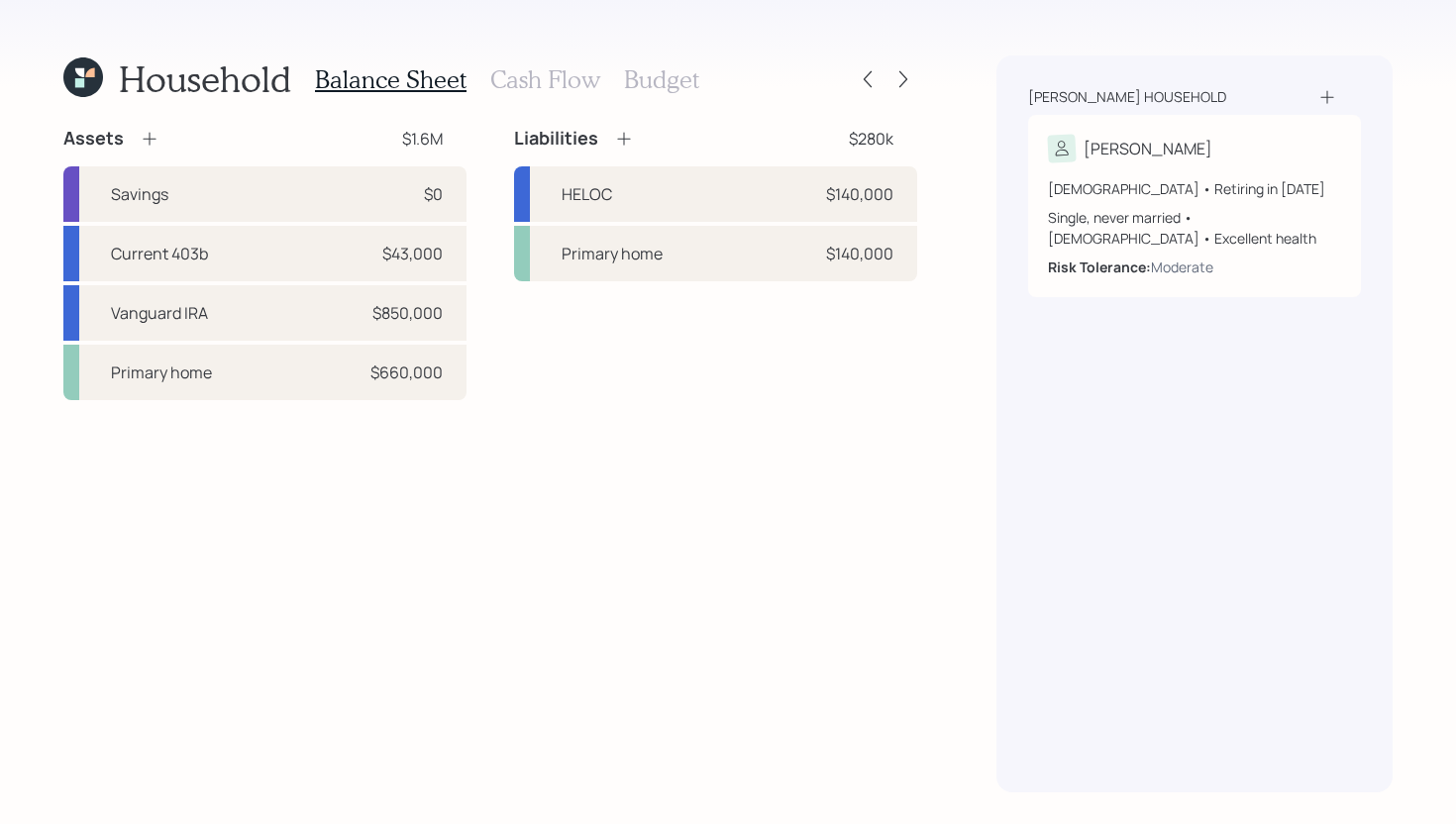 click on "Cash Flow" at bounding box center [545, 79] 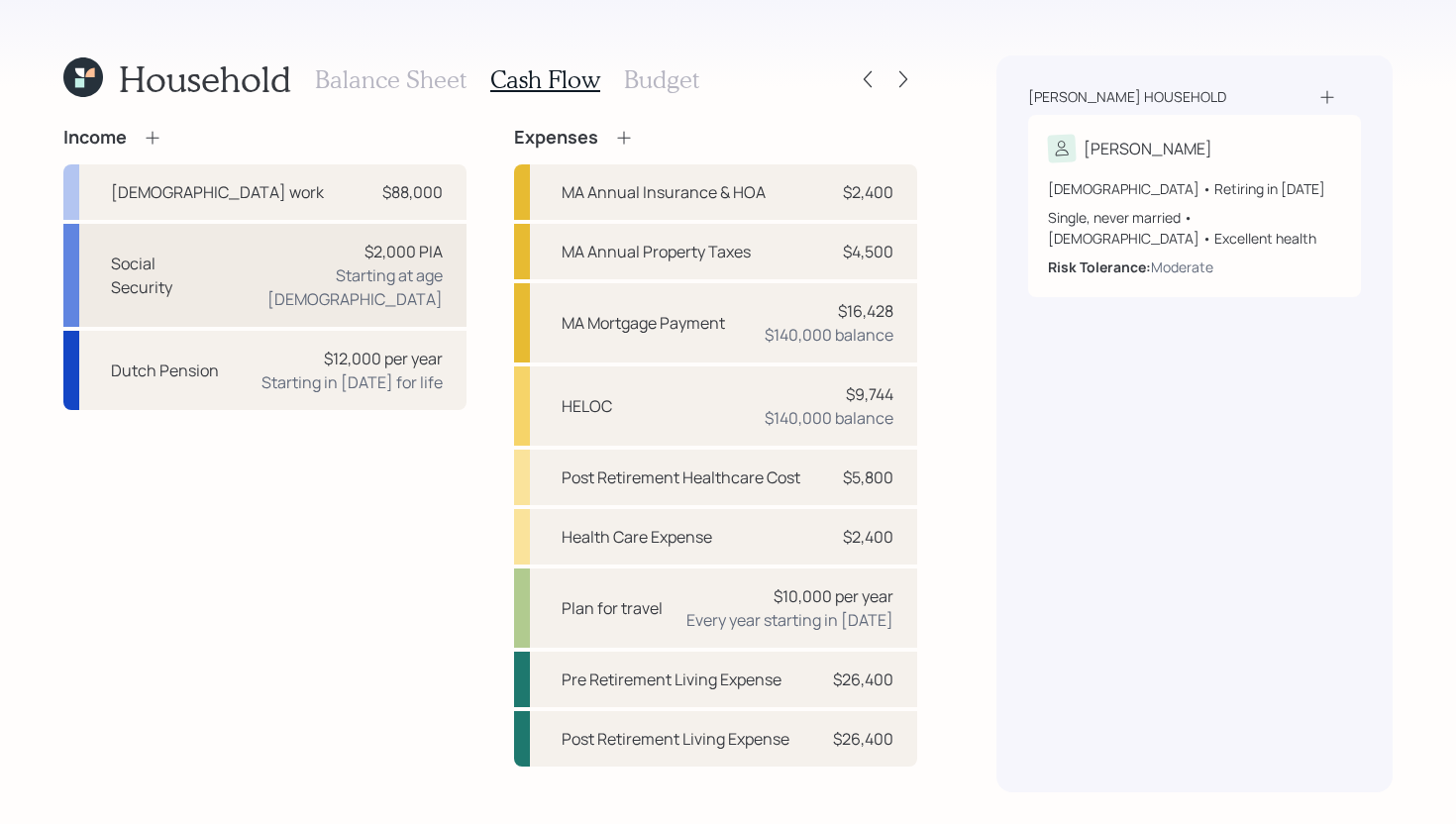 click on "Social Security $2,000 PIA Starting at age 69" at bounding box center (264, 275) 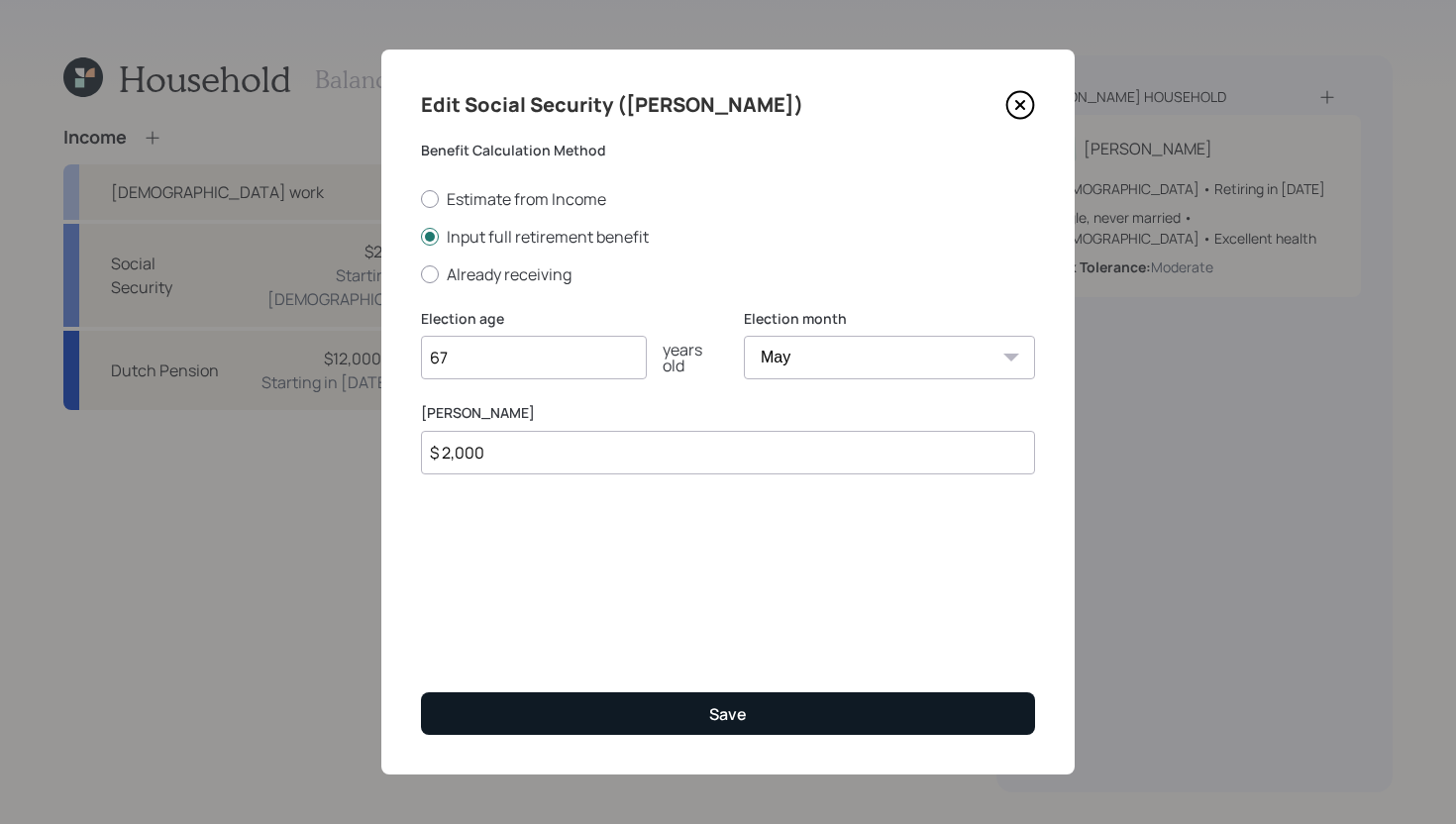 type on "67" 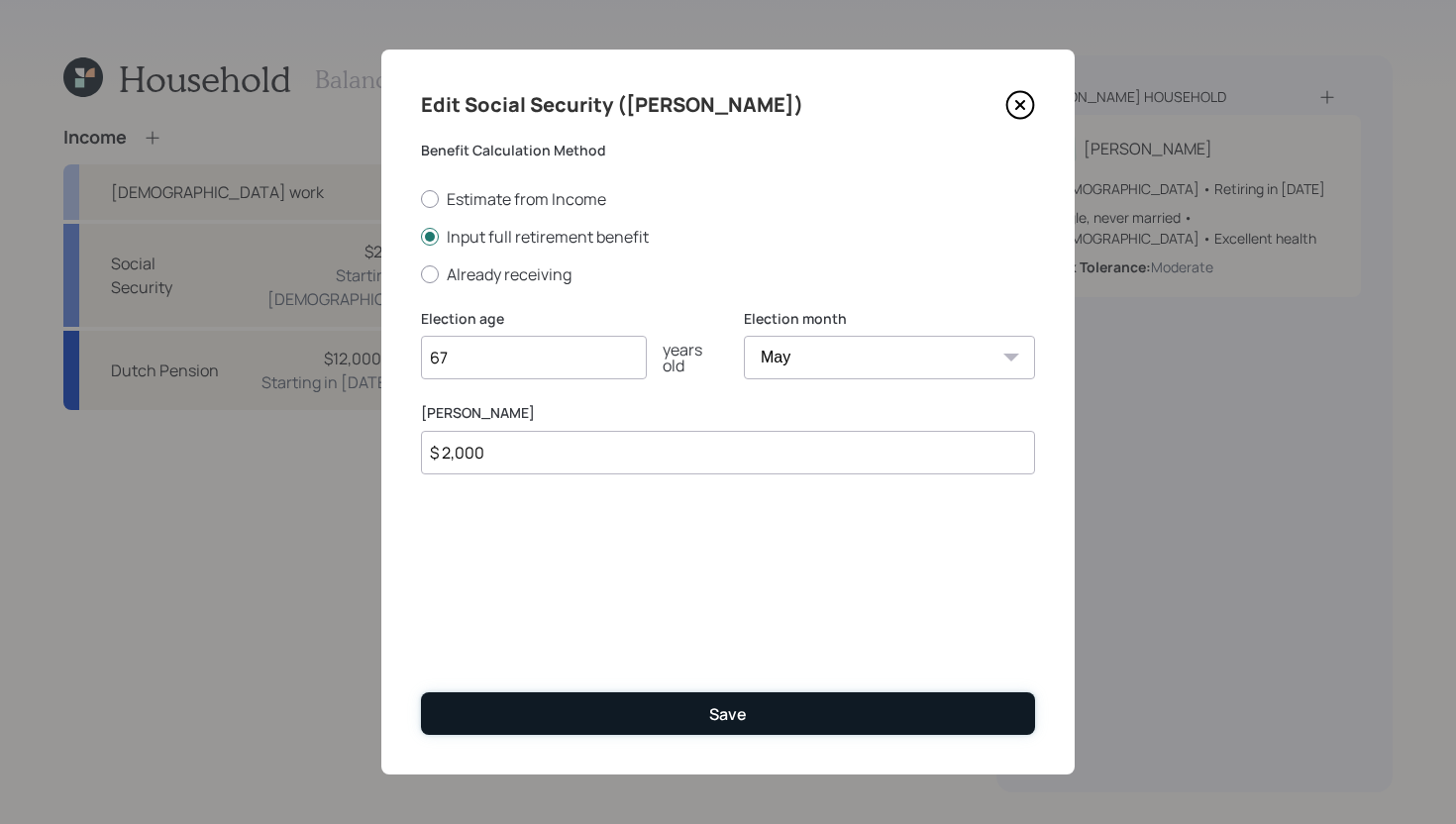click on "Save" at bounding box center [728, 713] 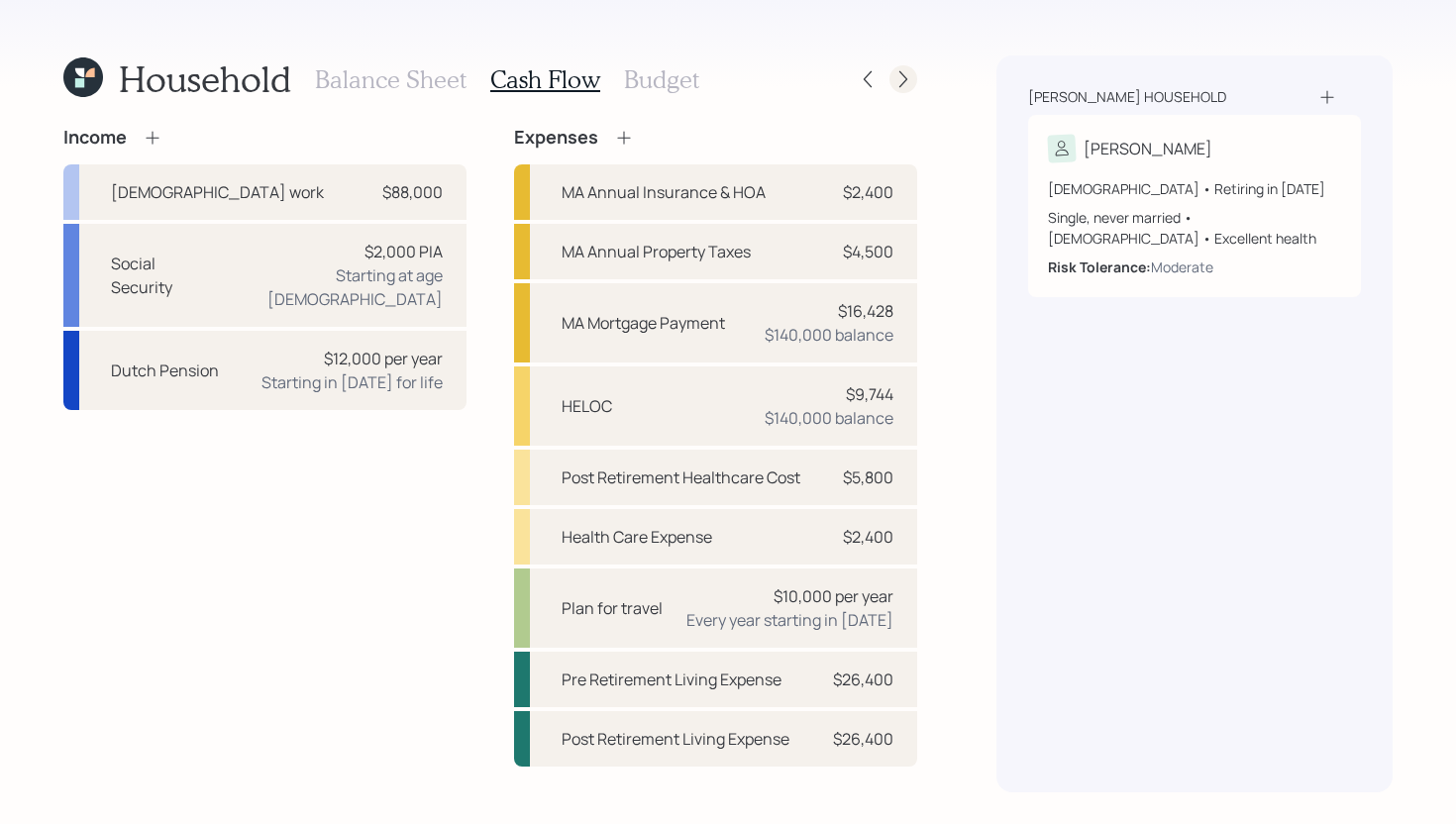 click 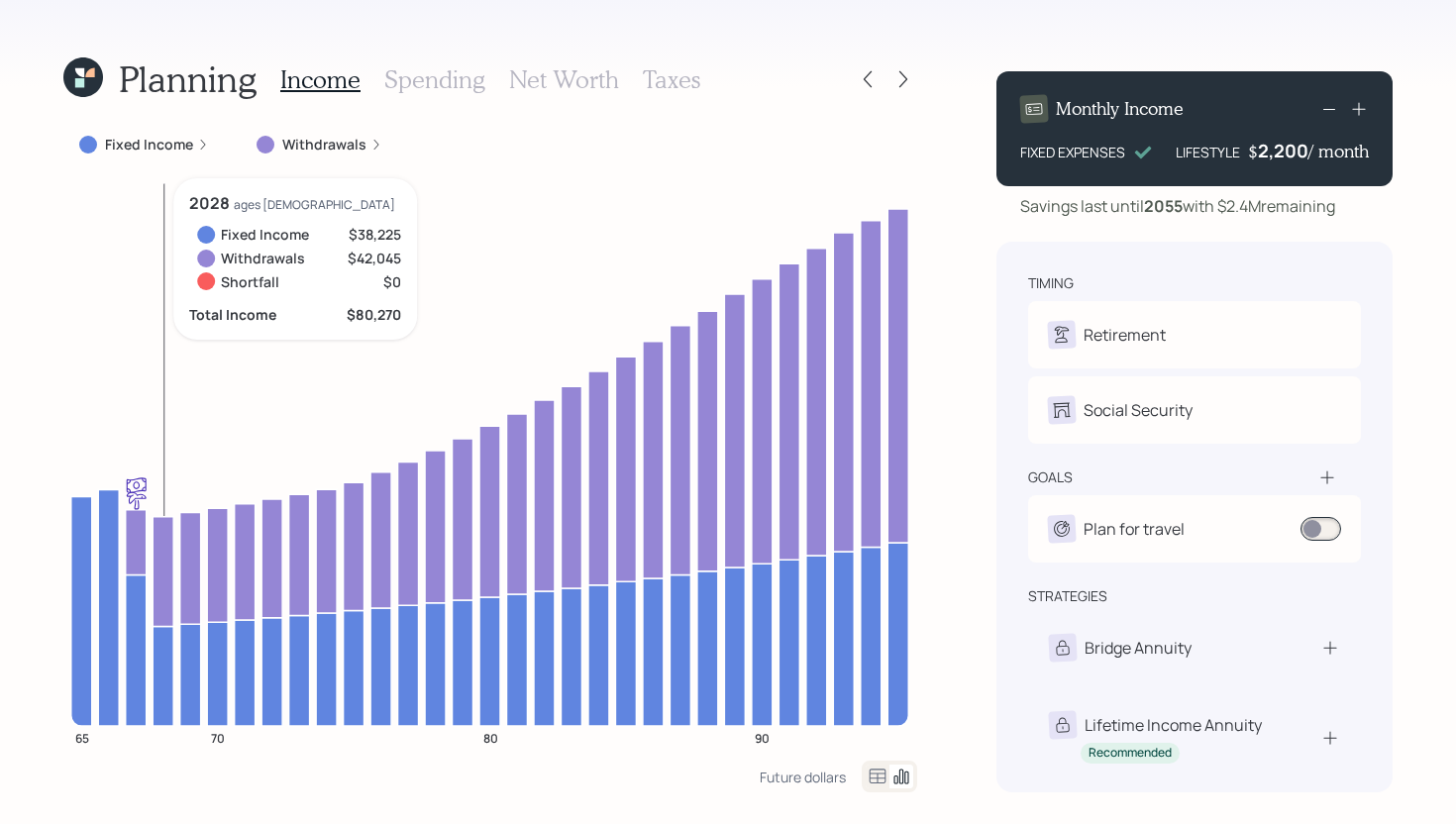click 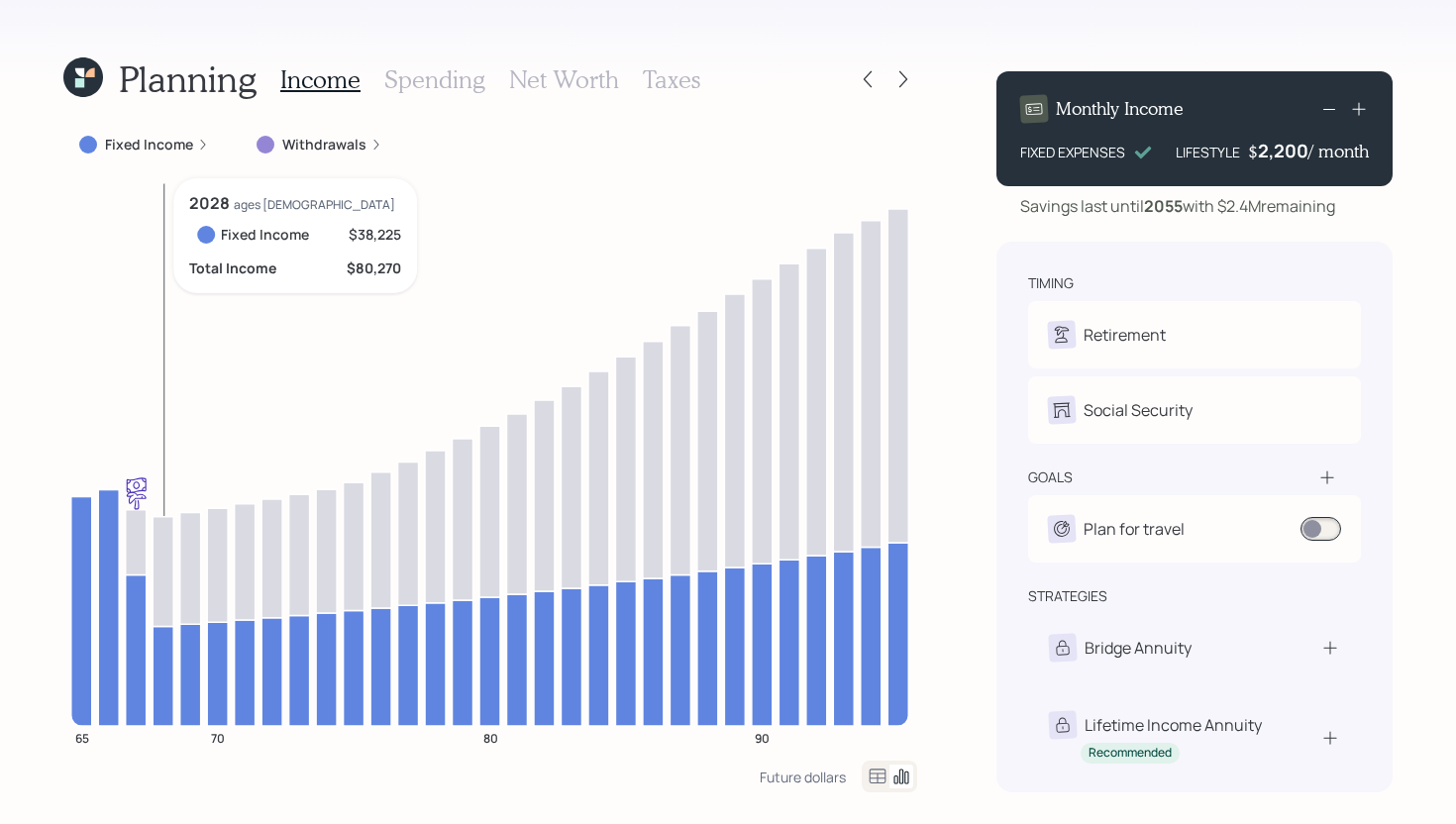 click 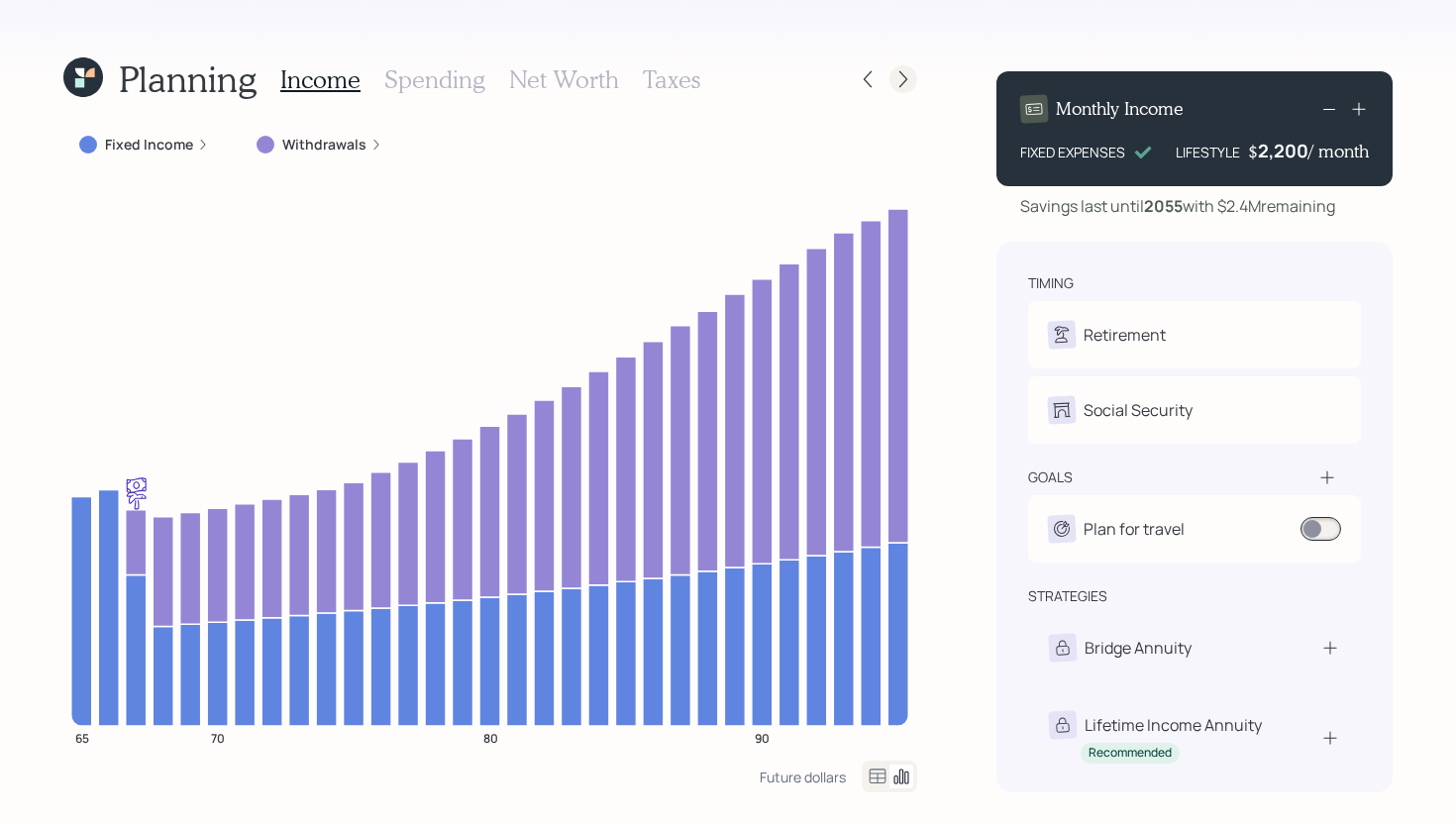click 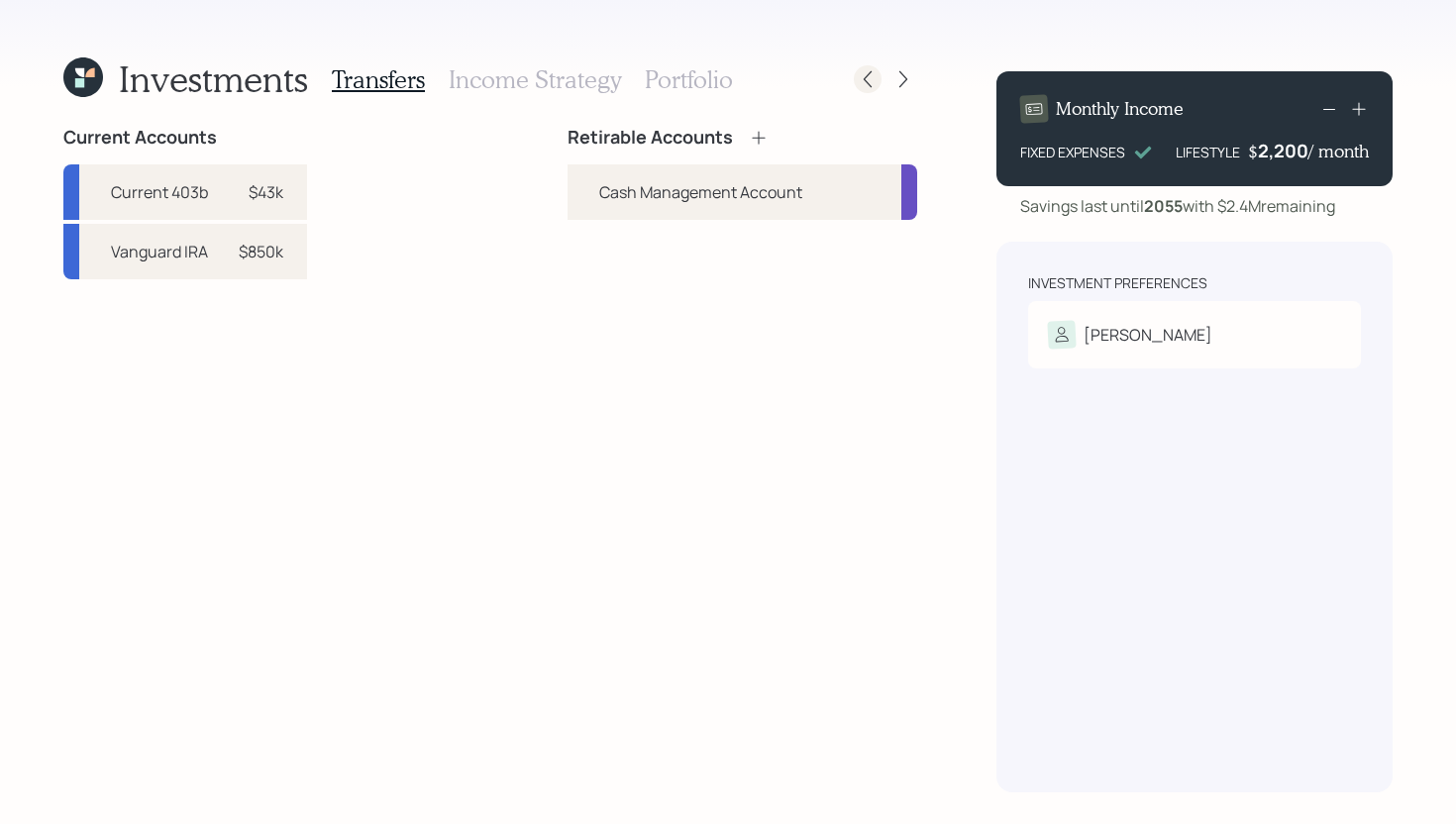 click 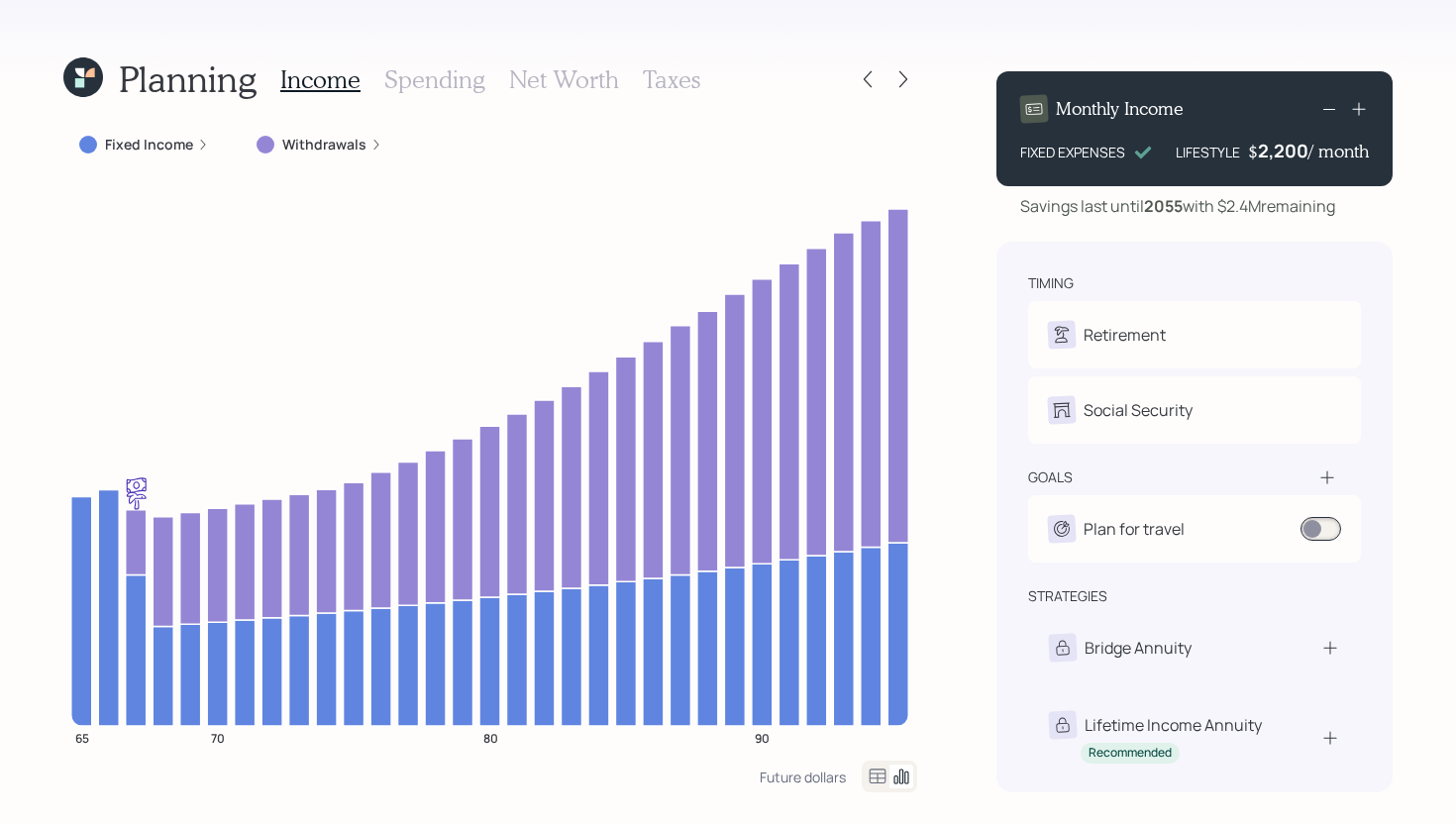 click 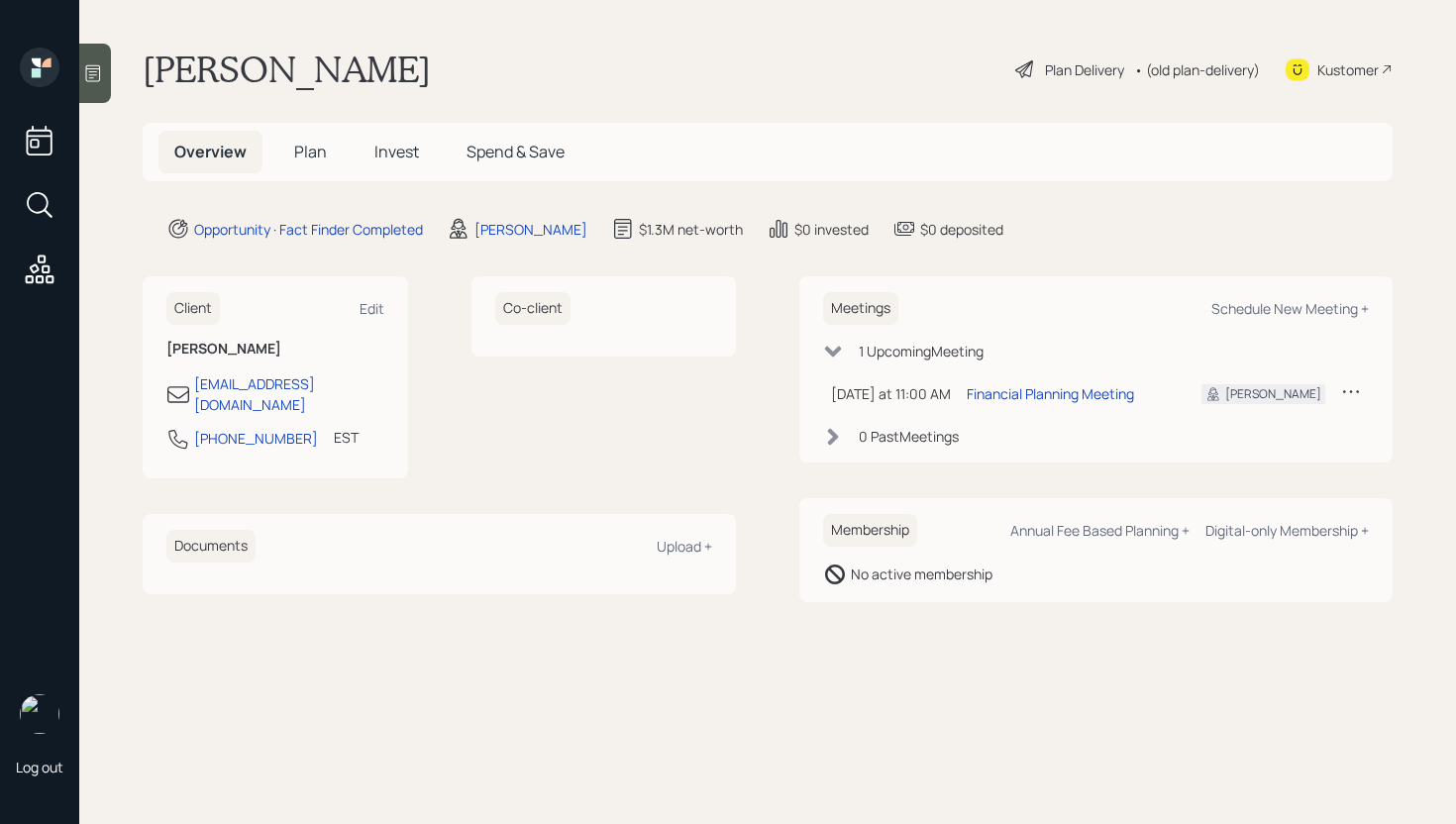 click on "Plan Delivery" at bounding box center [1085, 69] 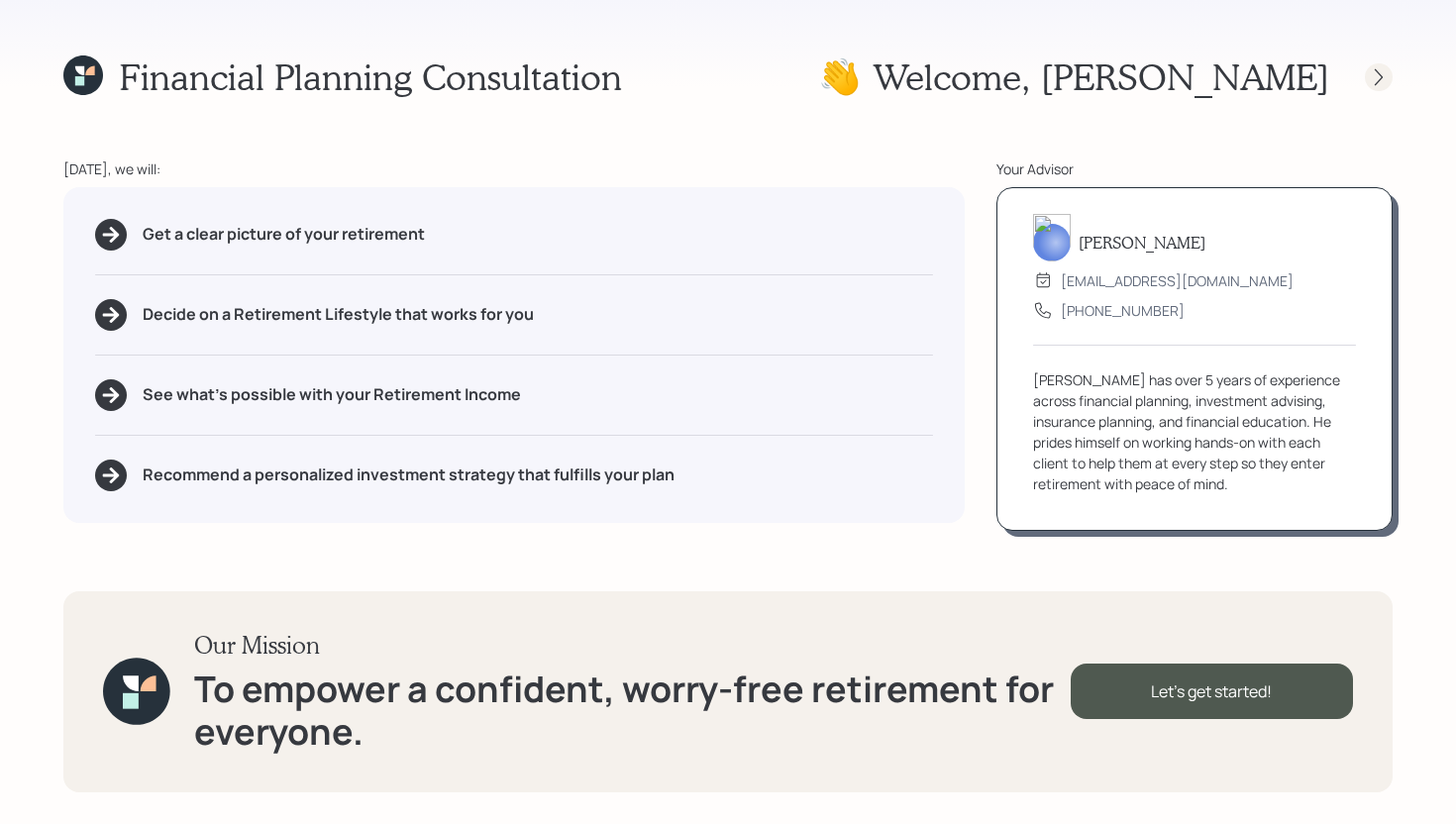 click 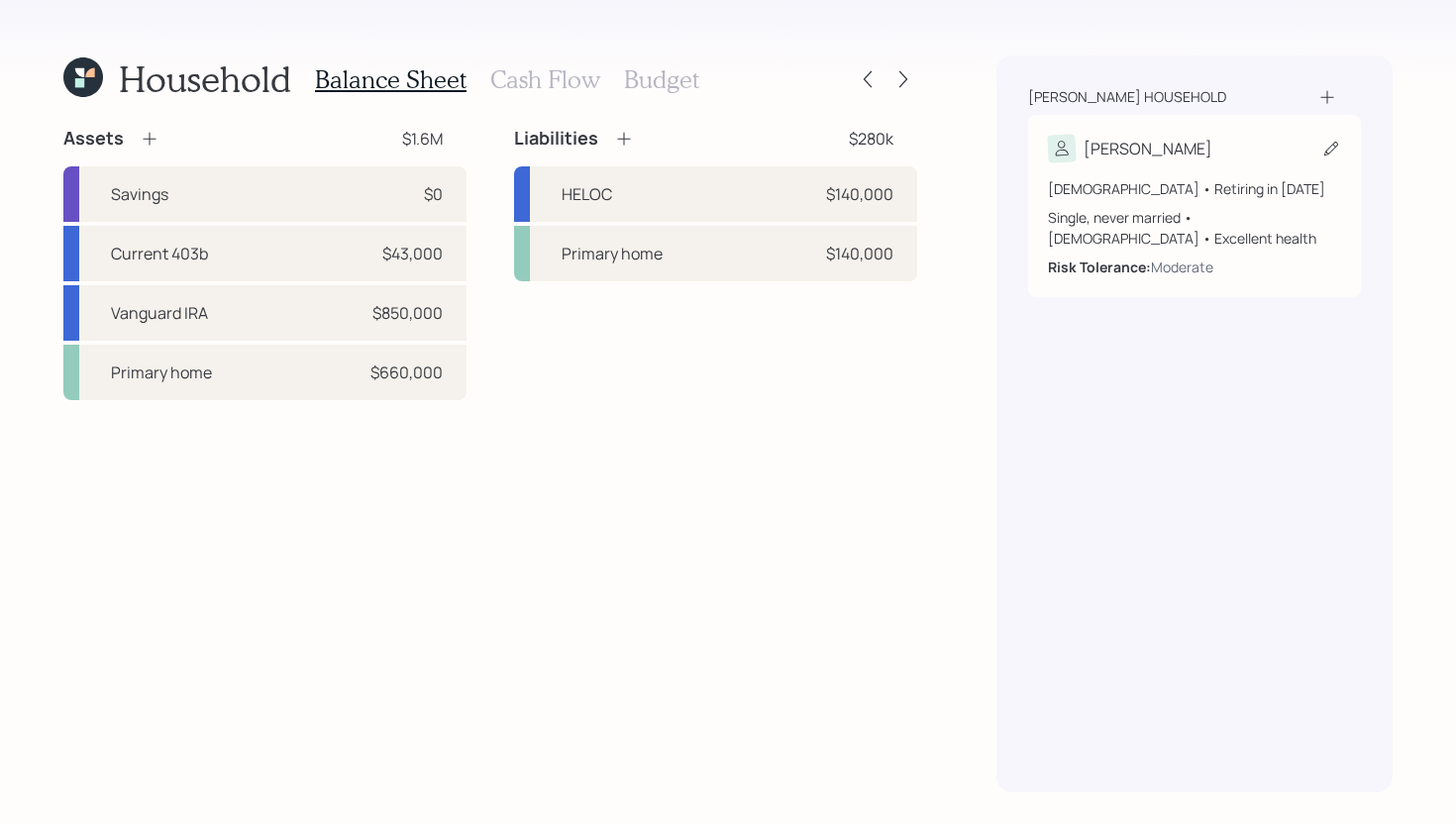 click on "Single, never married • Female • Excellent health" at bounding box center (1195, 228) 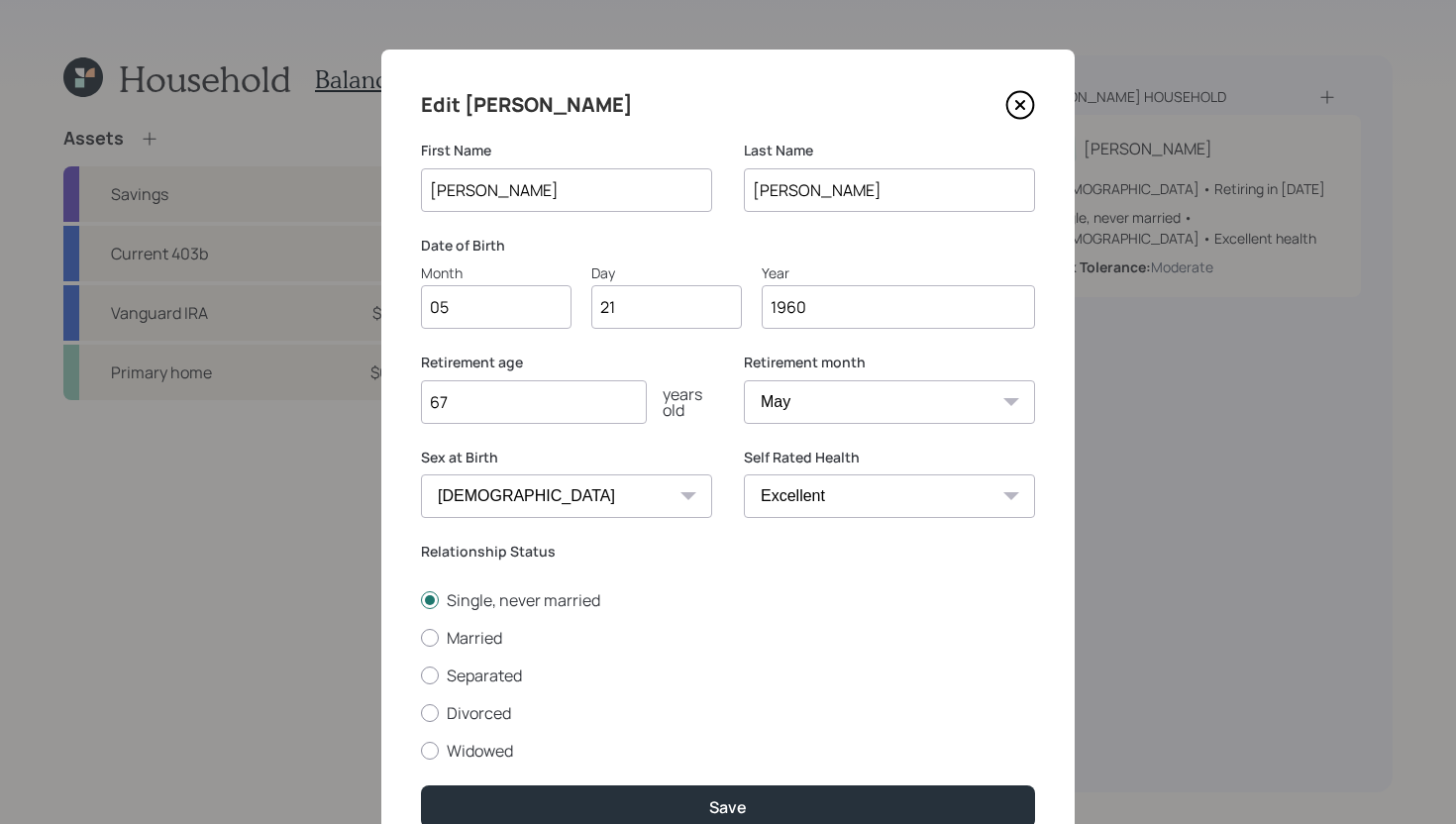 click on "67" at bounding box center [534, 402] 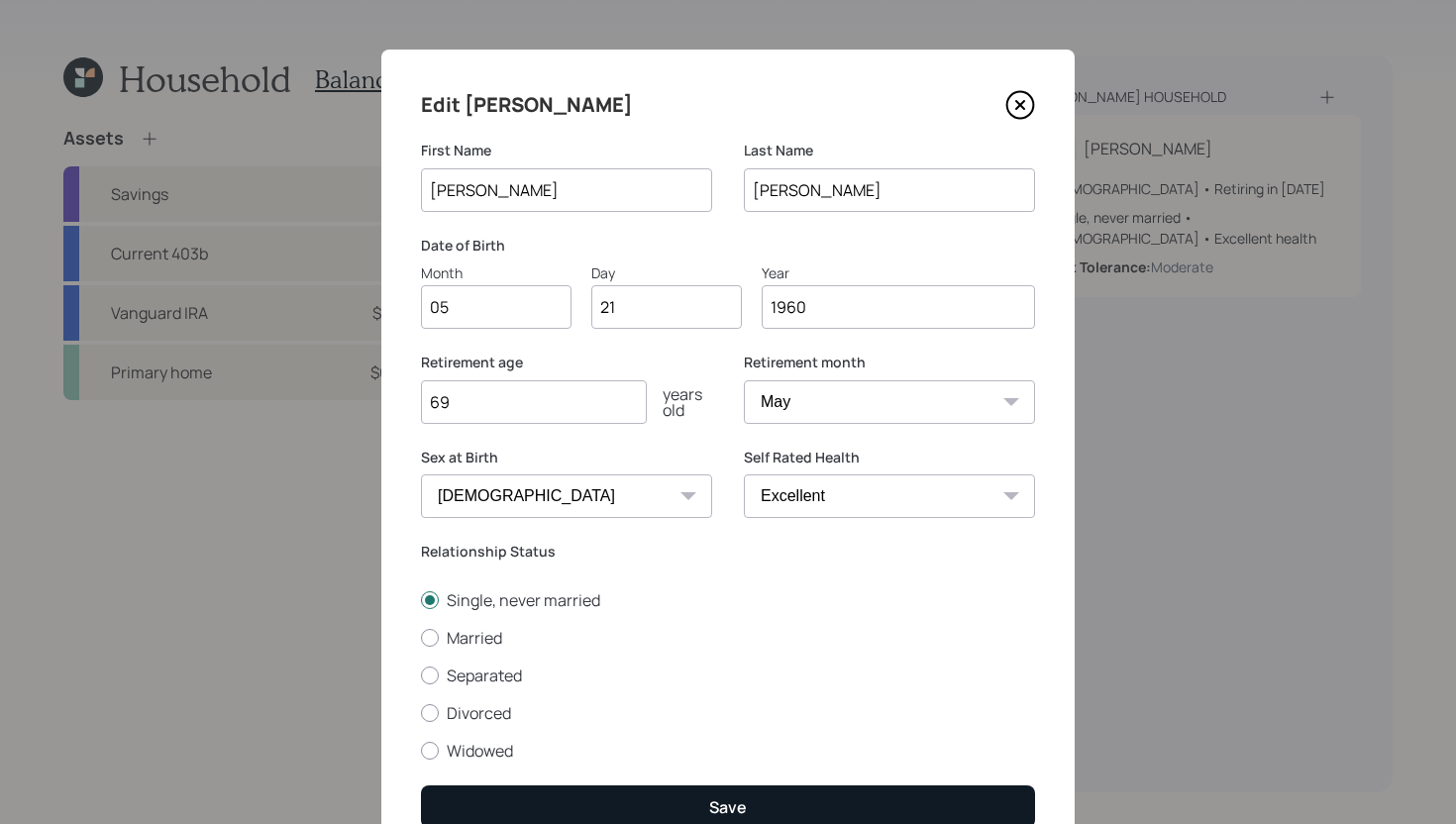 type on "69" 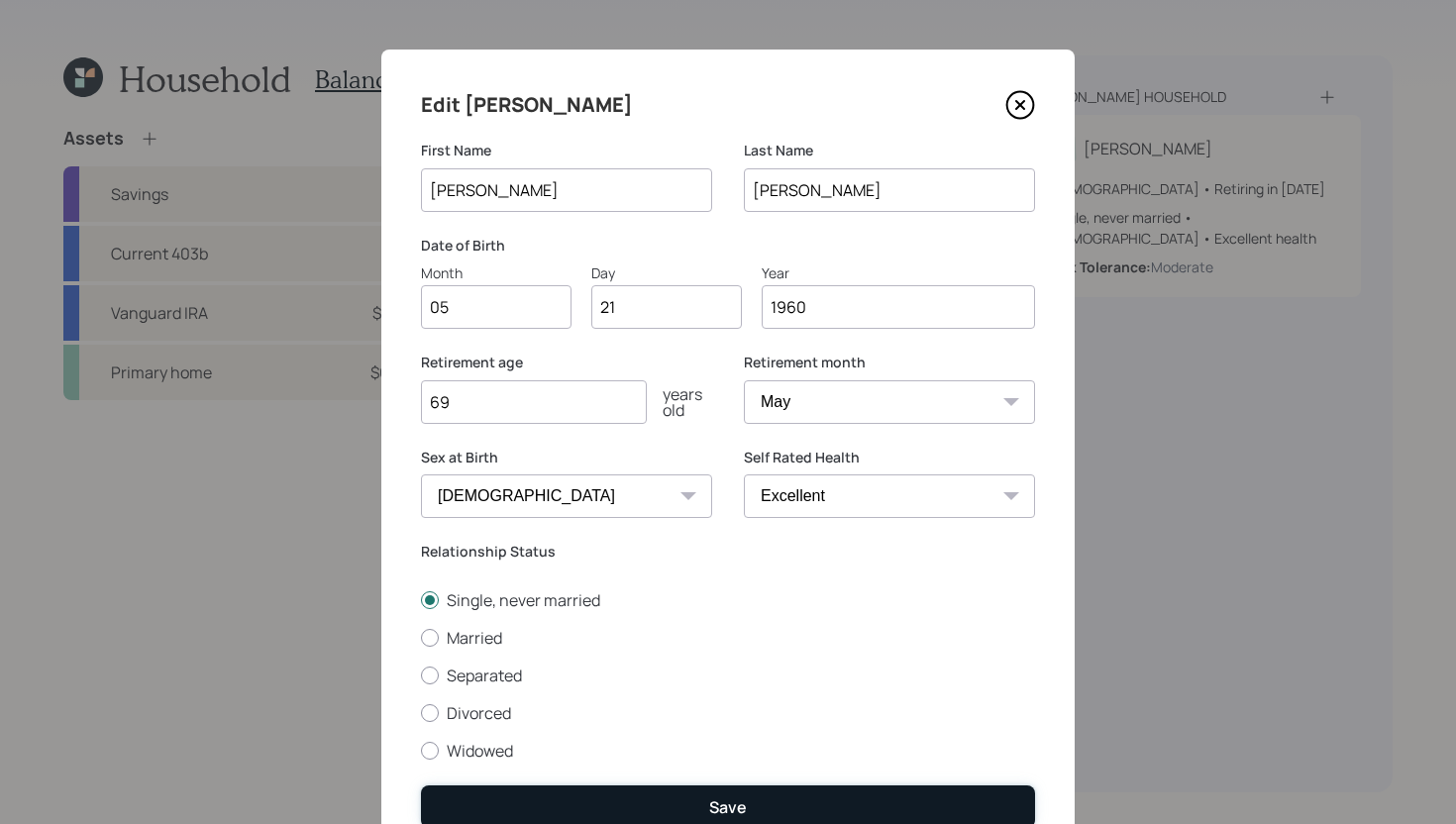 click on "Save" at bounding box center (728, 806) 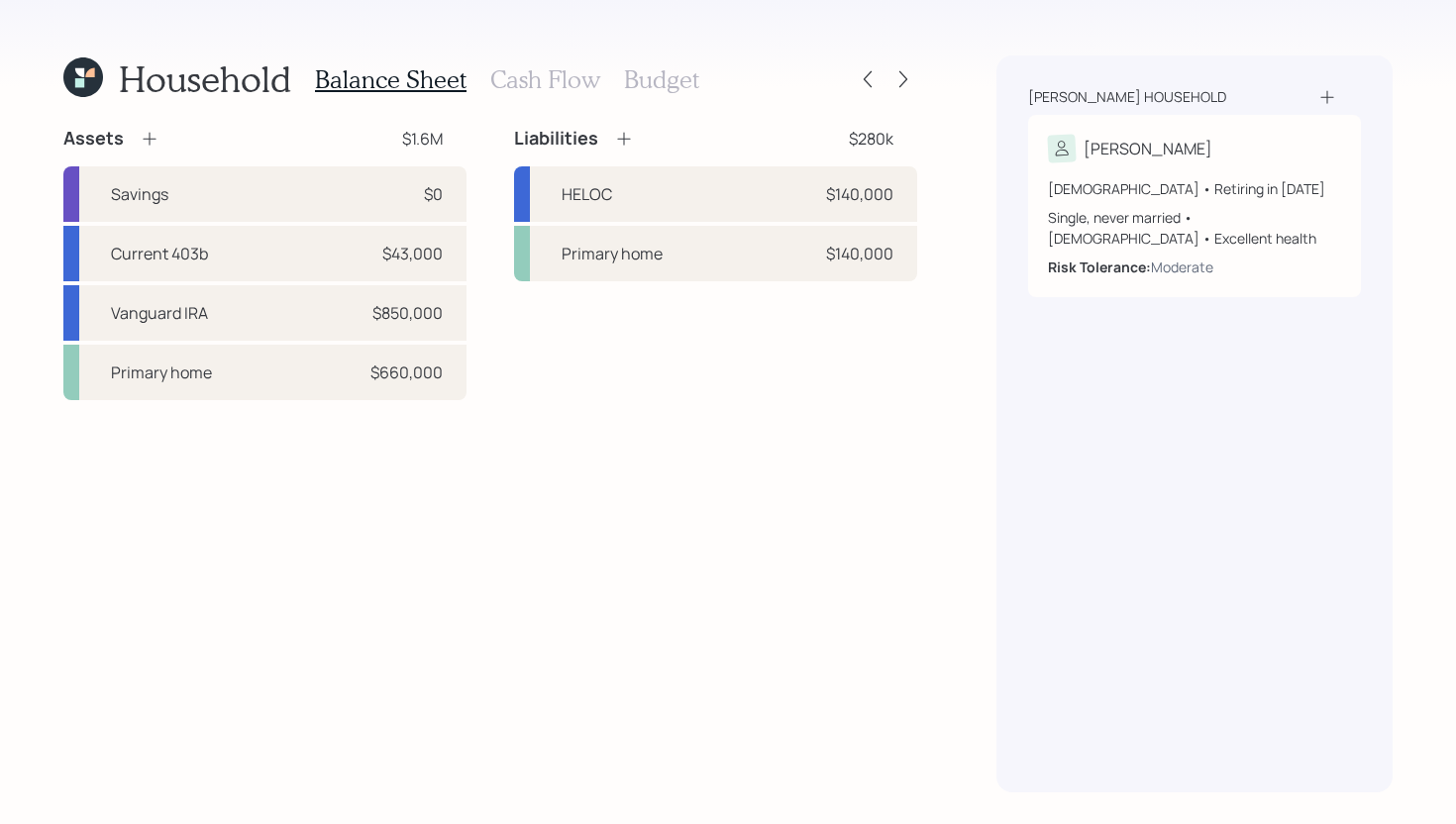 click on "Cash Flow" at bounding box center [545, 79] 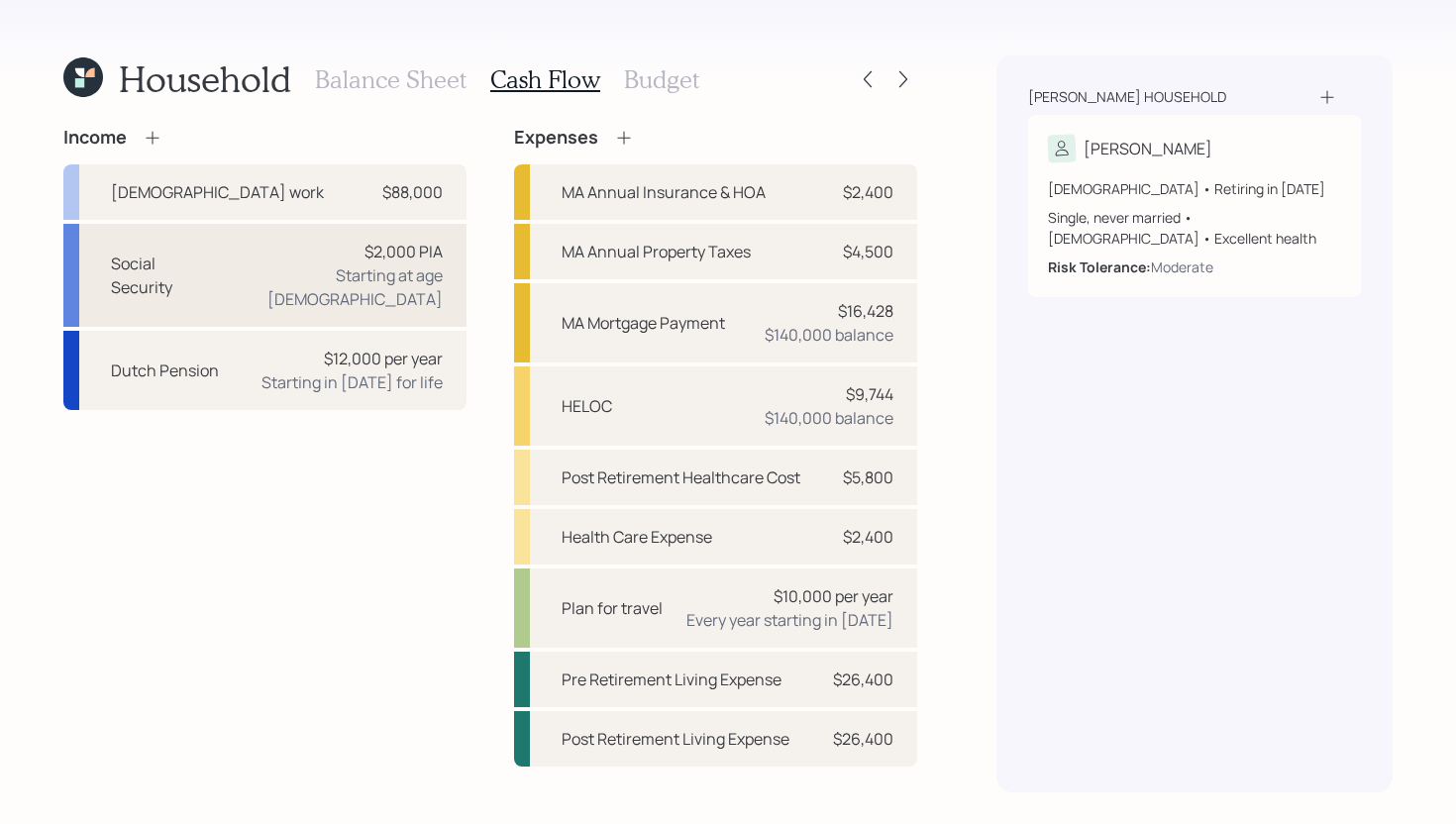 click on "Social Security $2,000 PIA Starting at age 67" at bounding box center [264, 275] 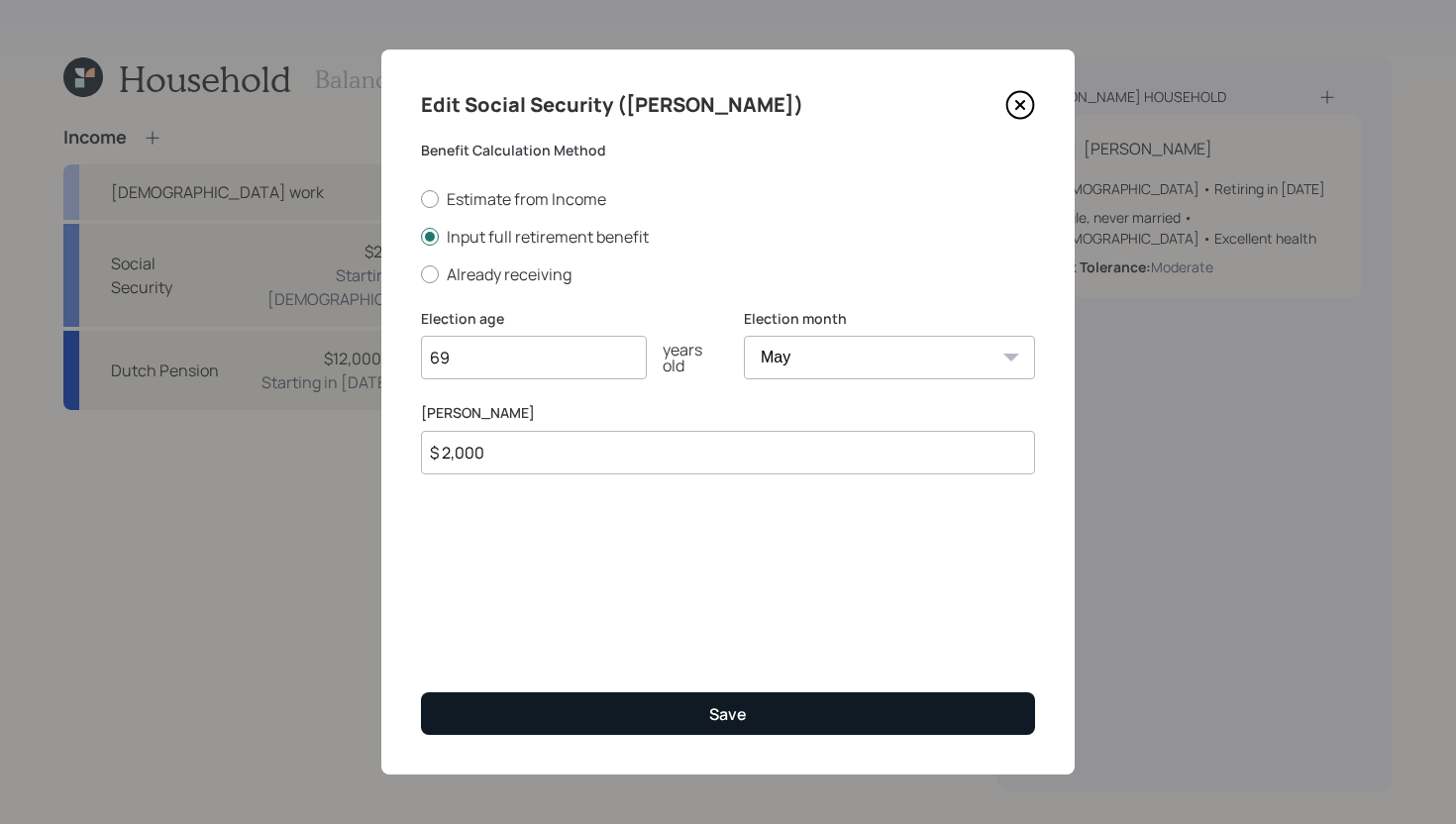 type on "69" 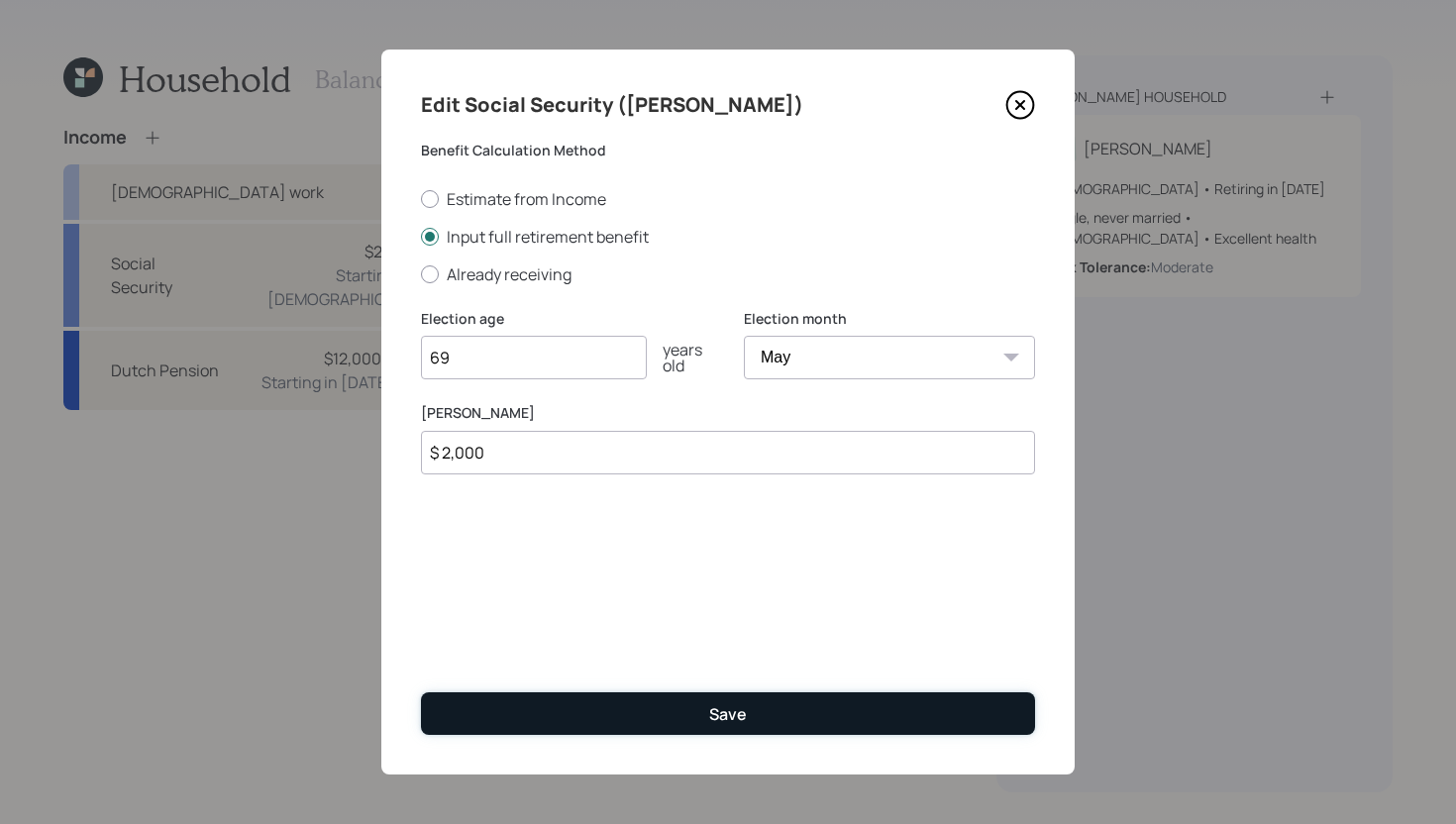click on "Save" at bounding box center [728, 713] 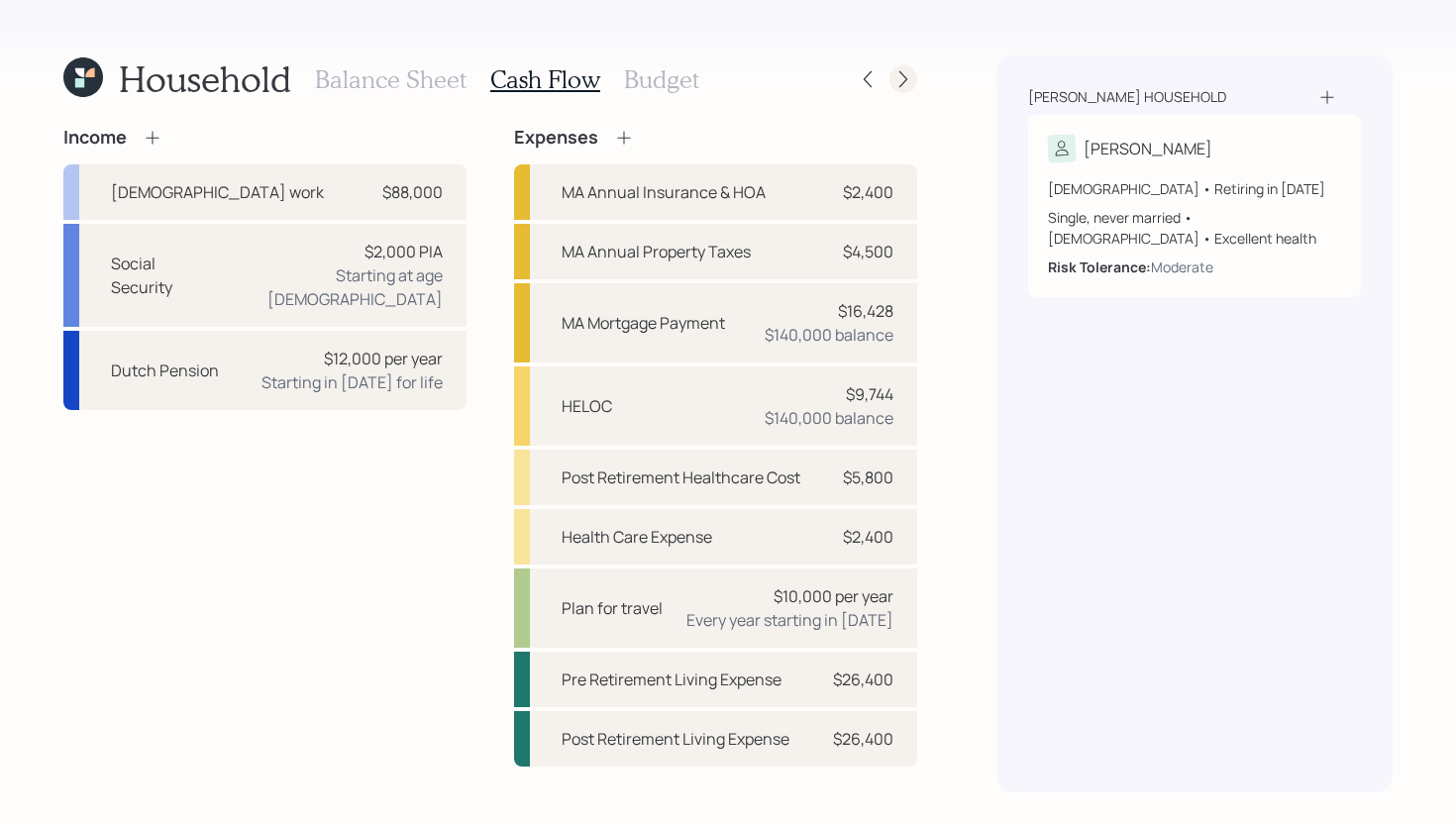 click 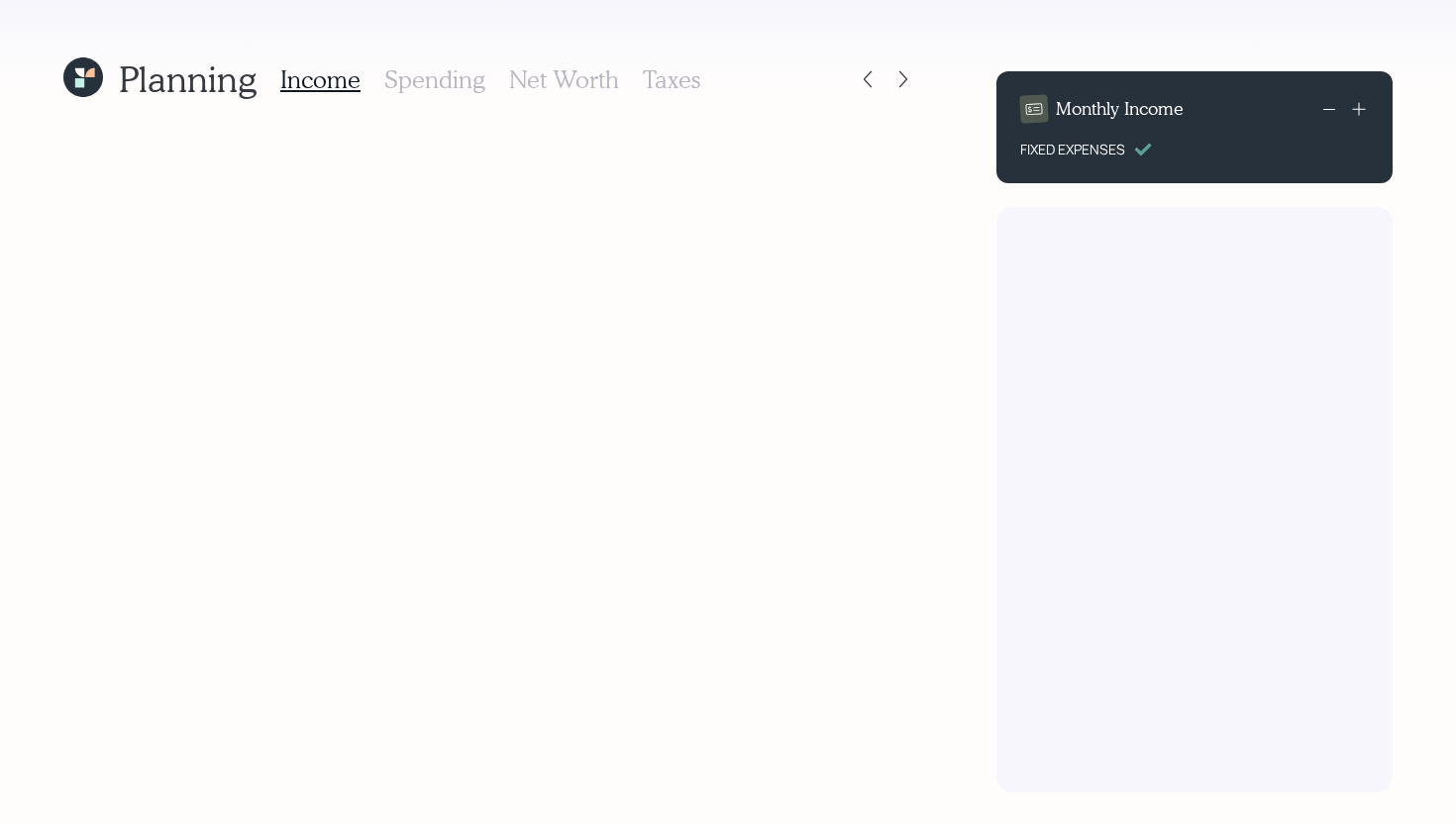 scroll, scrollTop: 0, scrollLeft: 0, axis: both 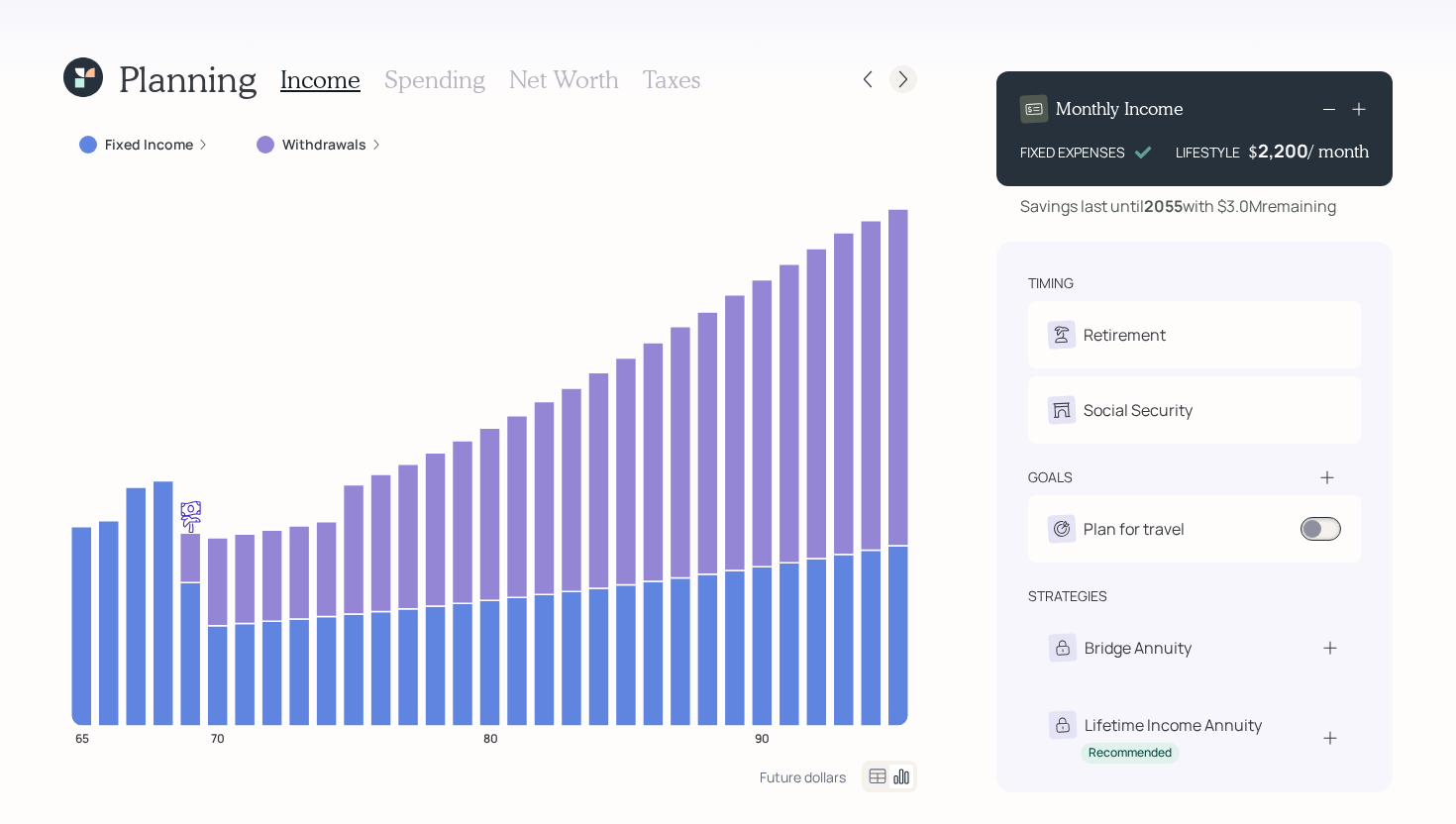 click 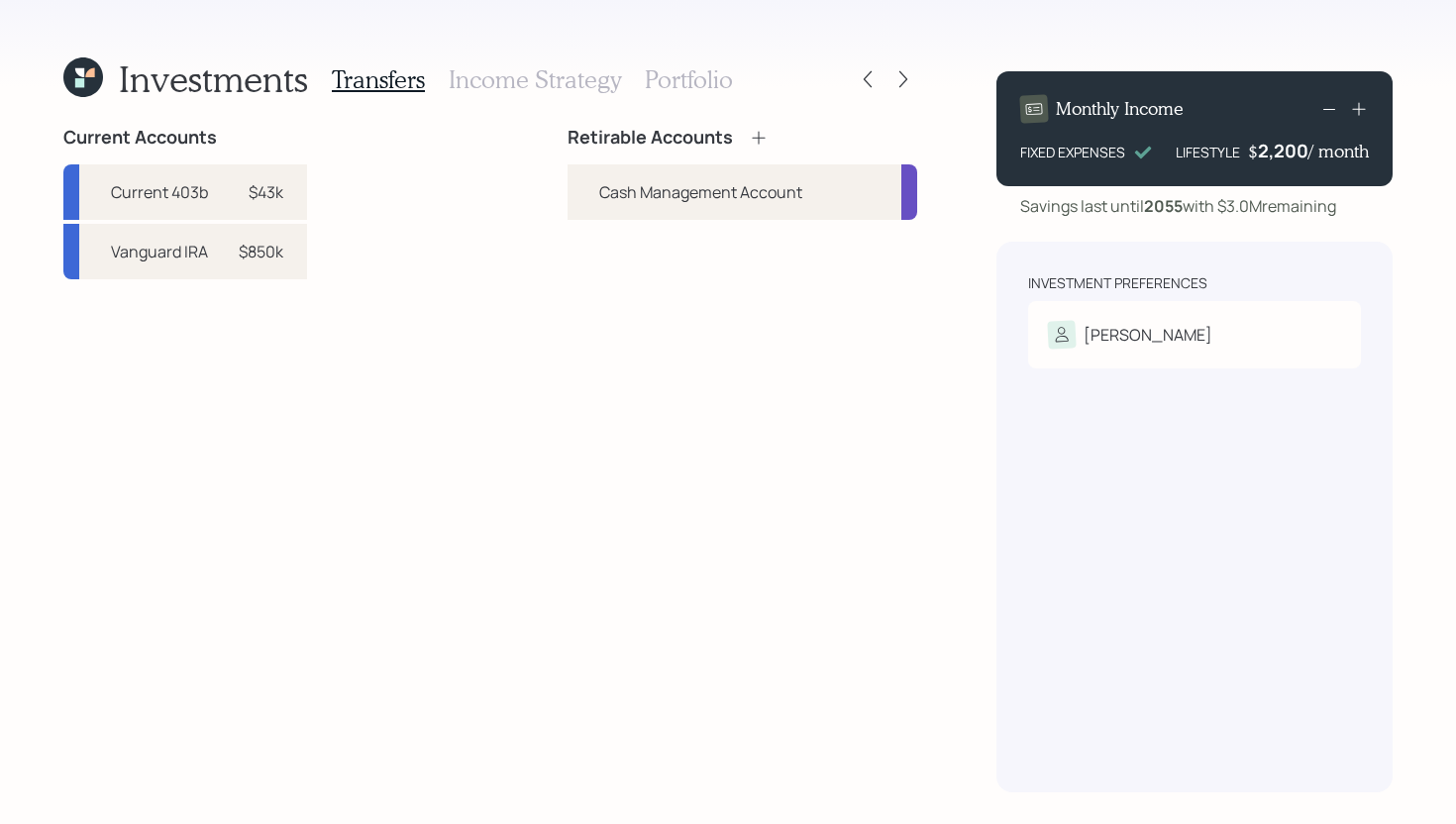 click 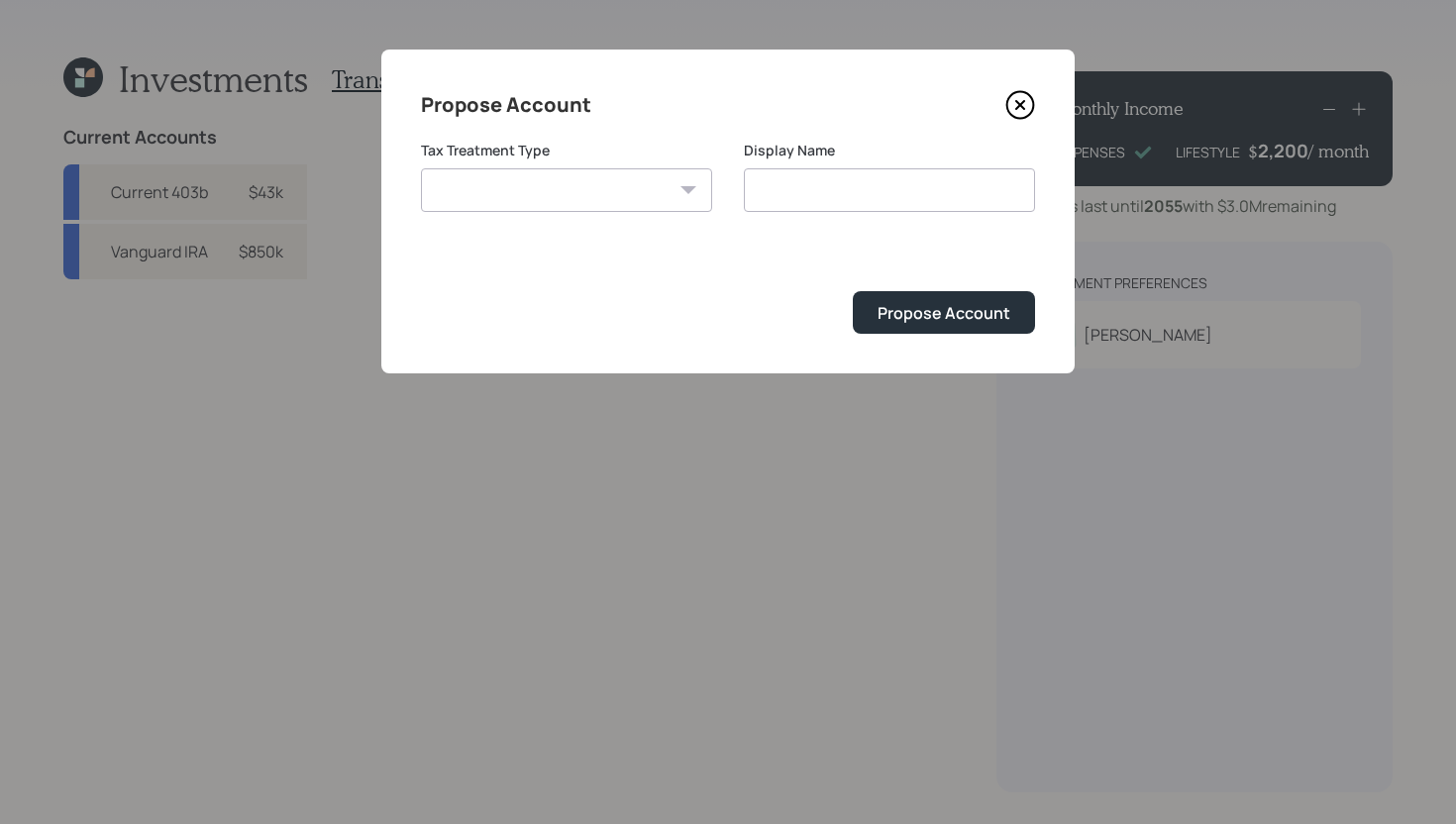click on "[PERSON_NAME] Taxable Traditional" at bounding box center [567, 190] 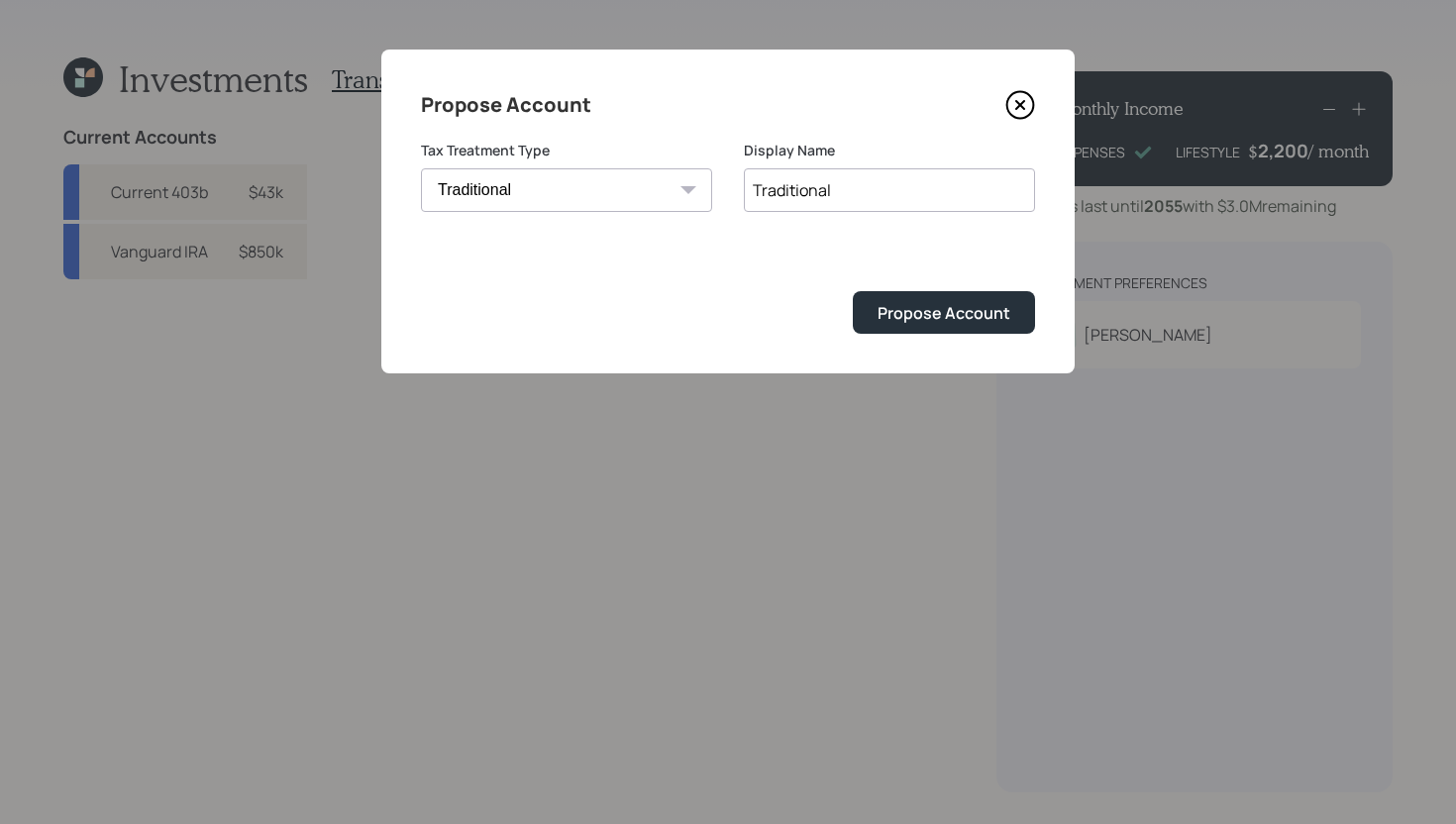 click on "Traditional" at bounding box center (889, 190) 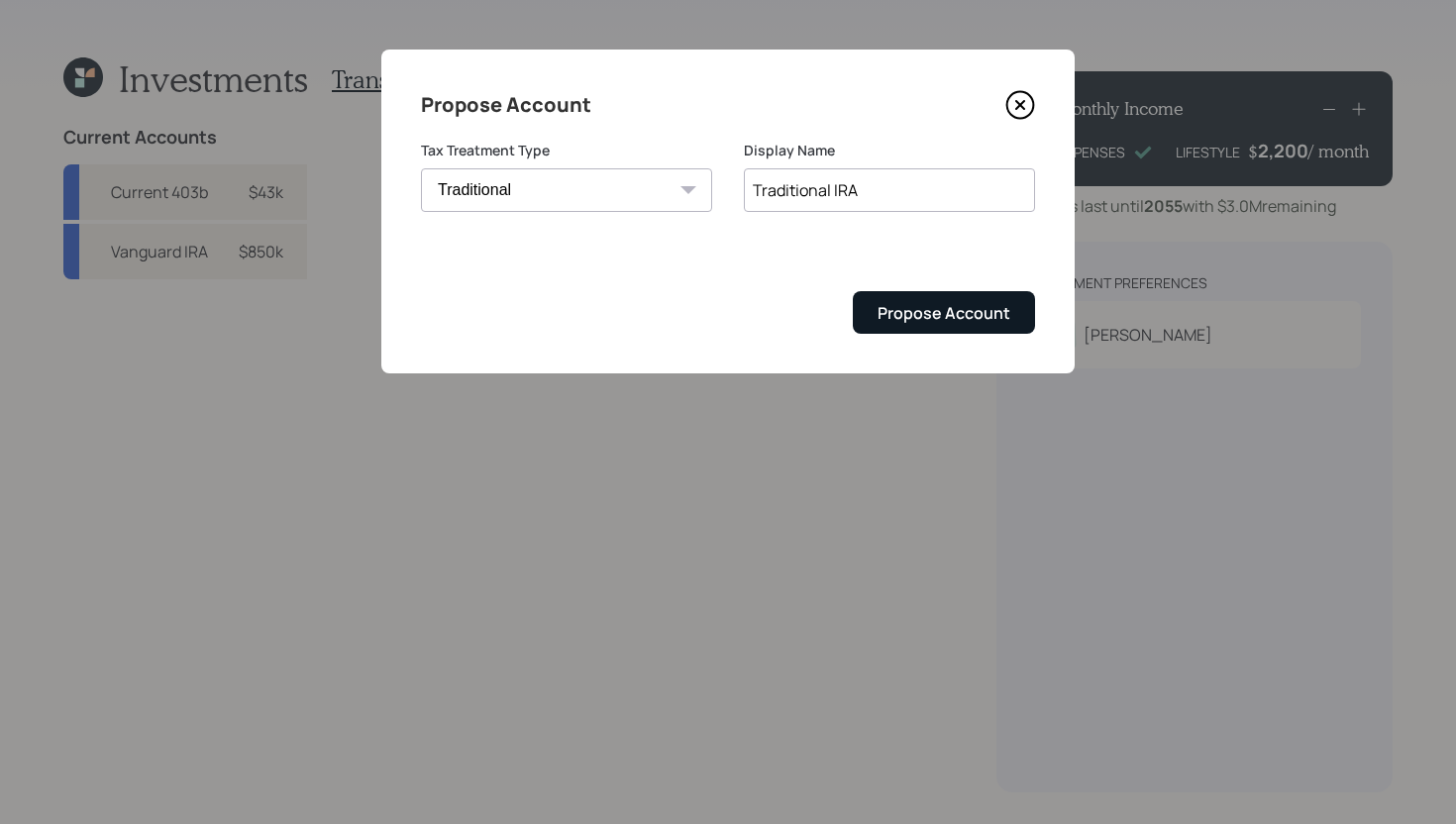 type on "Traditional IRA" 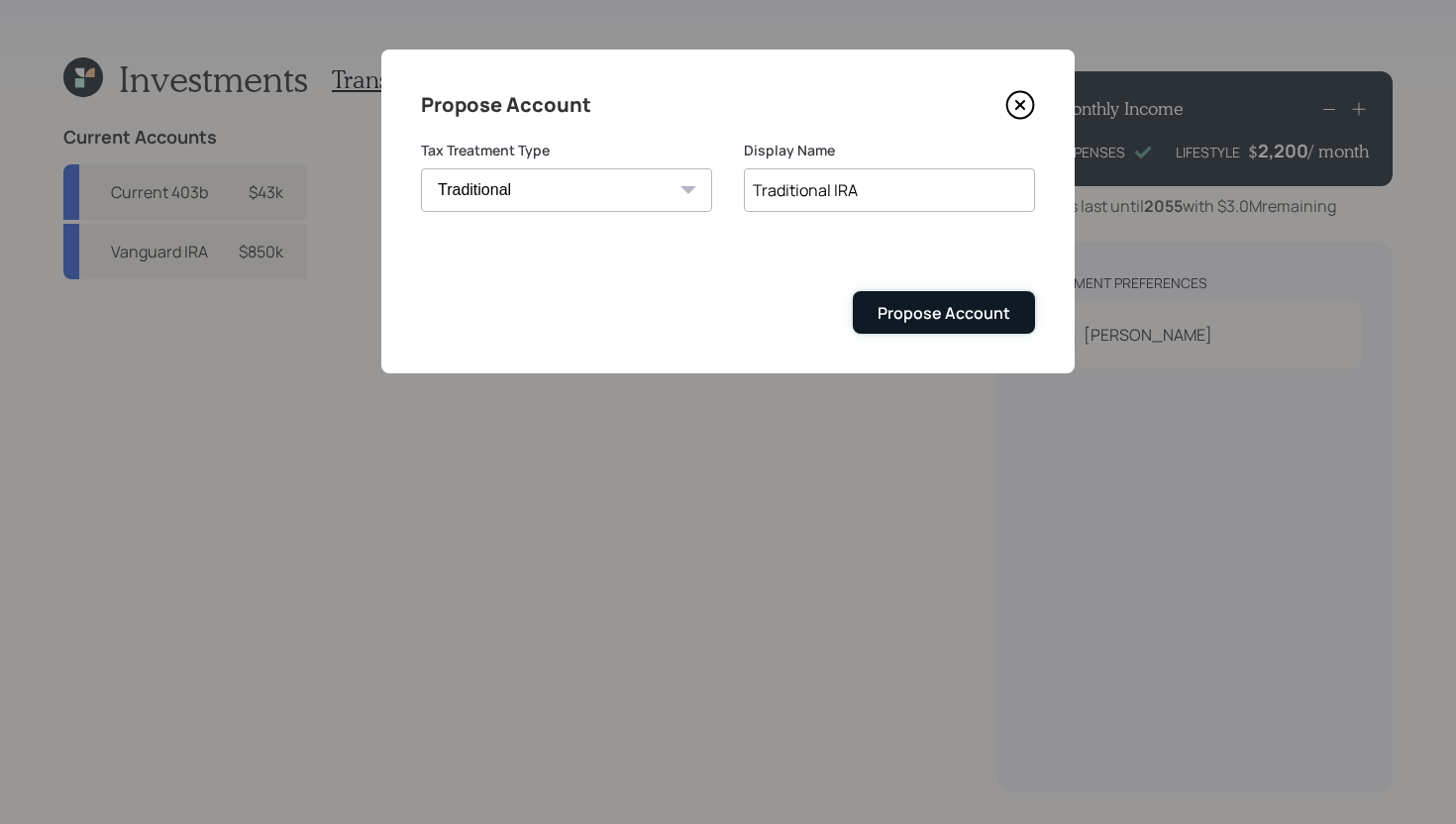 click on "Propose Account" at bounding box center (944, 313) 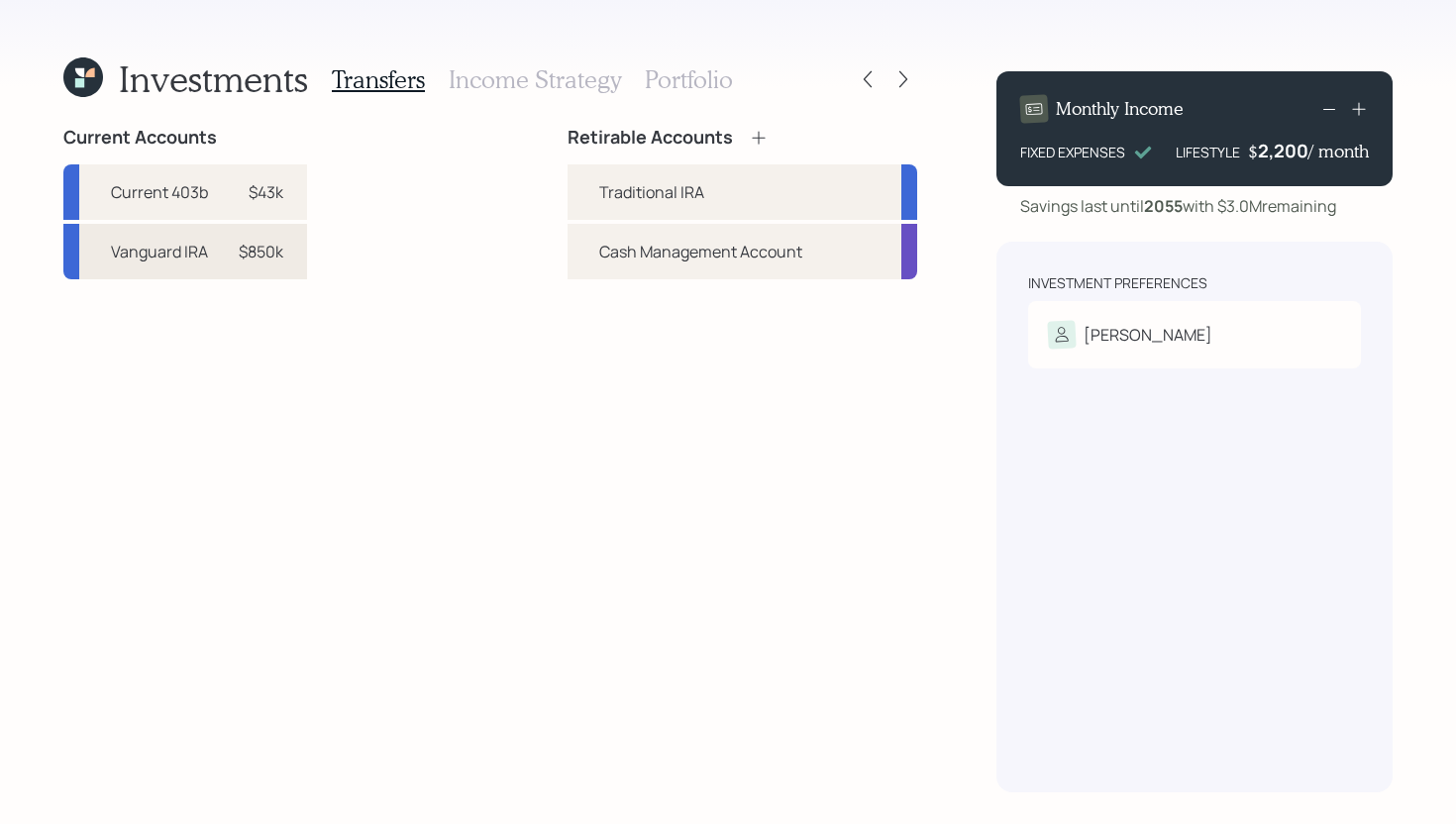 click on "Vanguard IRA $850k" at bounding box center (185, 252) 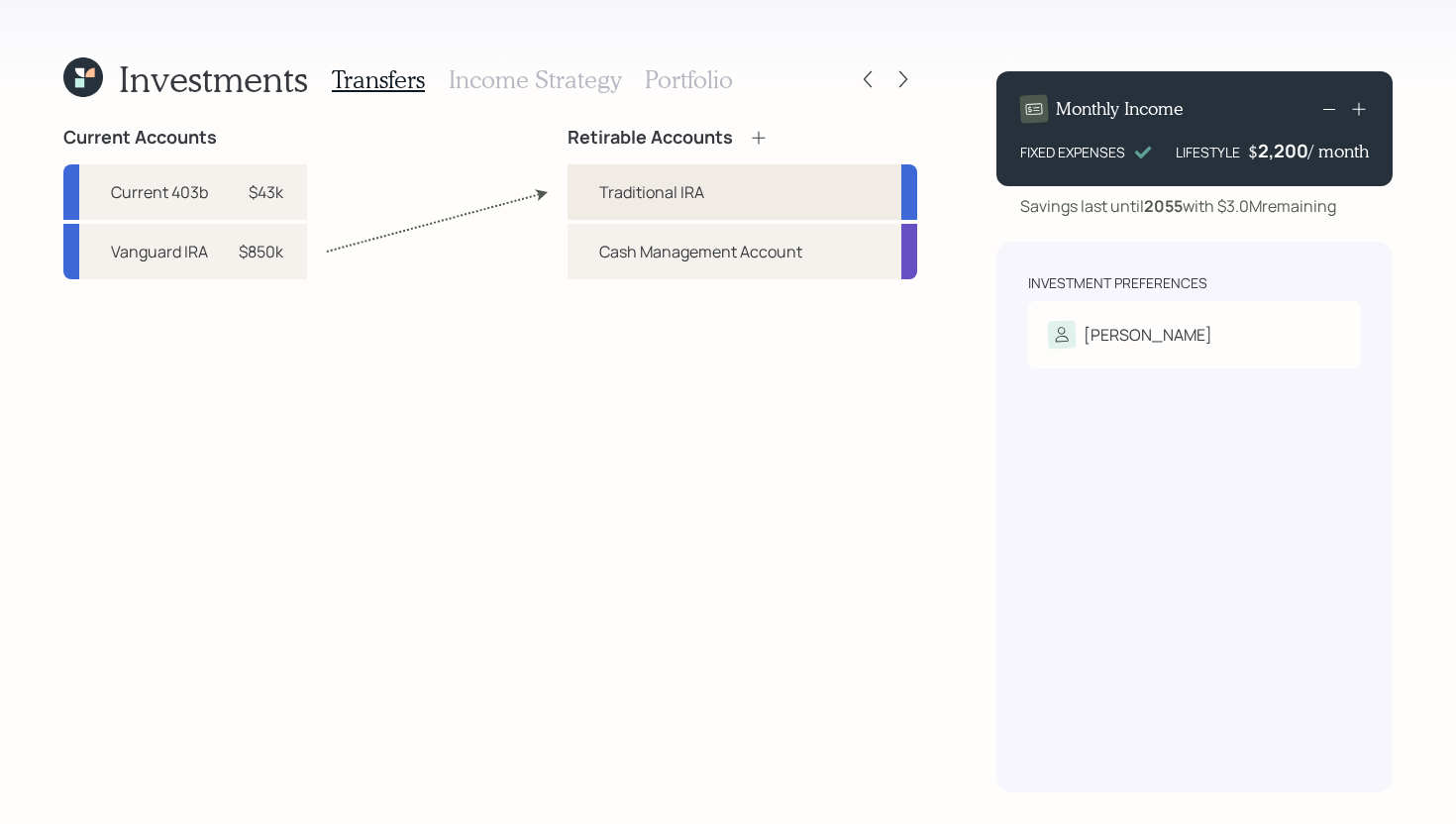 click on "Traditional IRA" at bounding box center [652, 192] 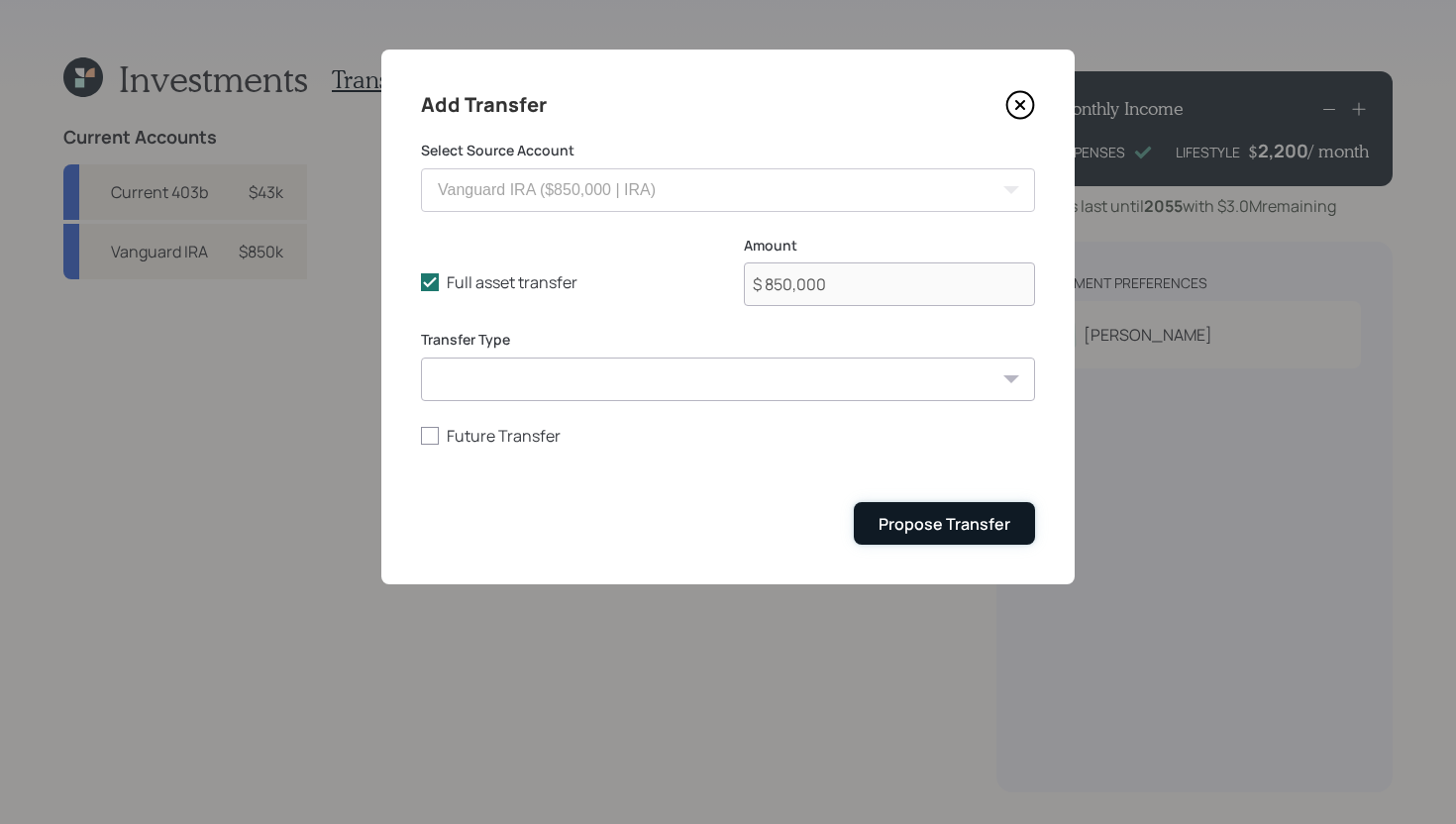 click on "Propose Transfer" at bounding box center [944, 524] 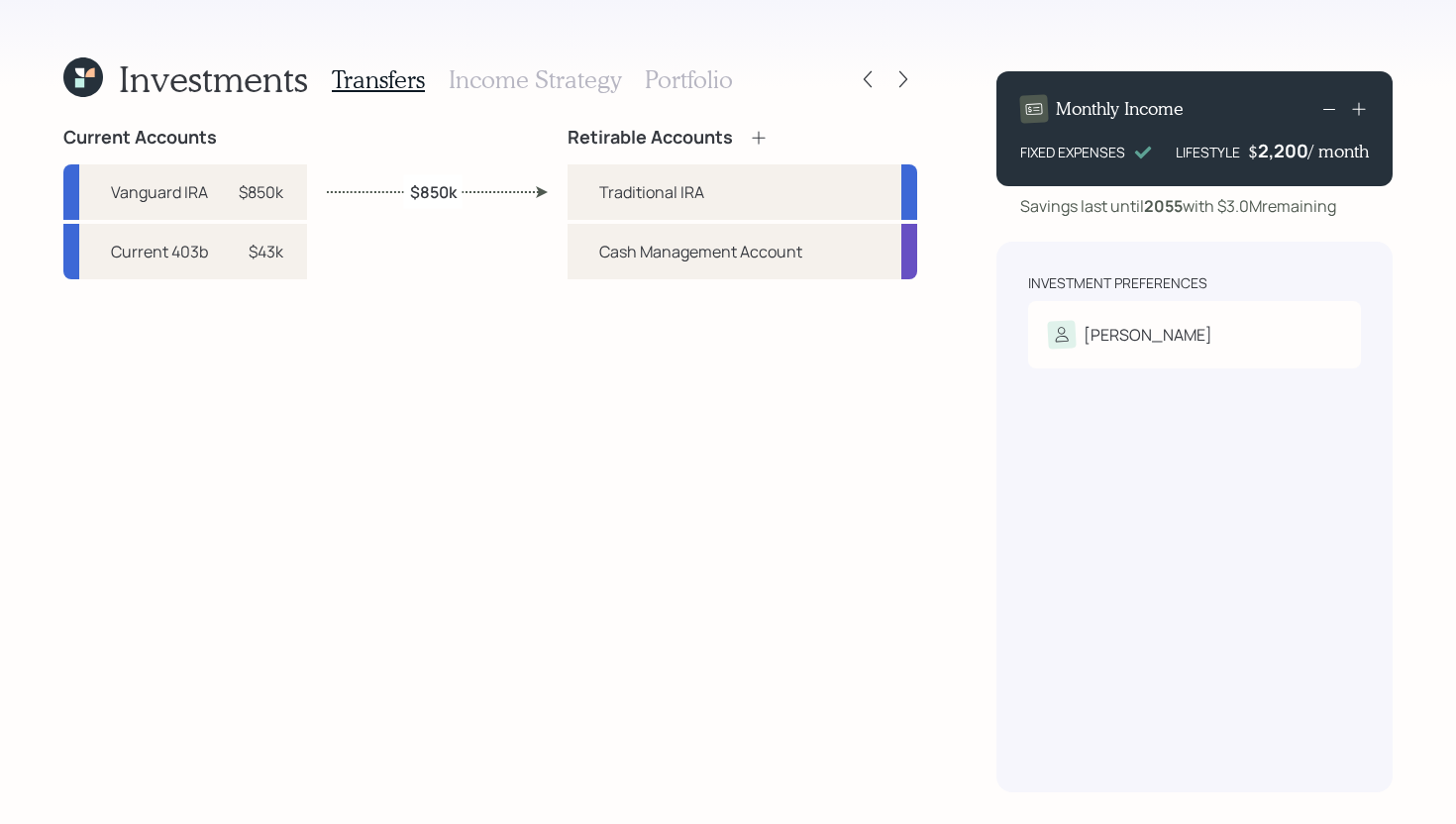 click on "Income Strategy" at bounding box center (535, 79) 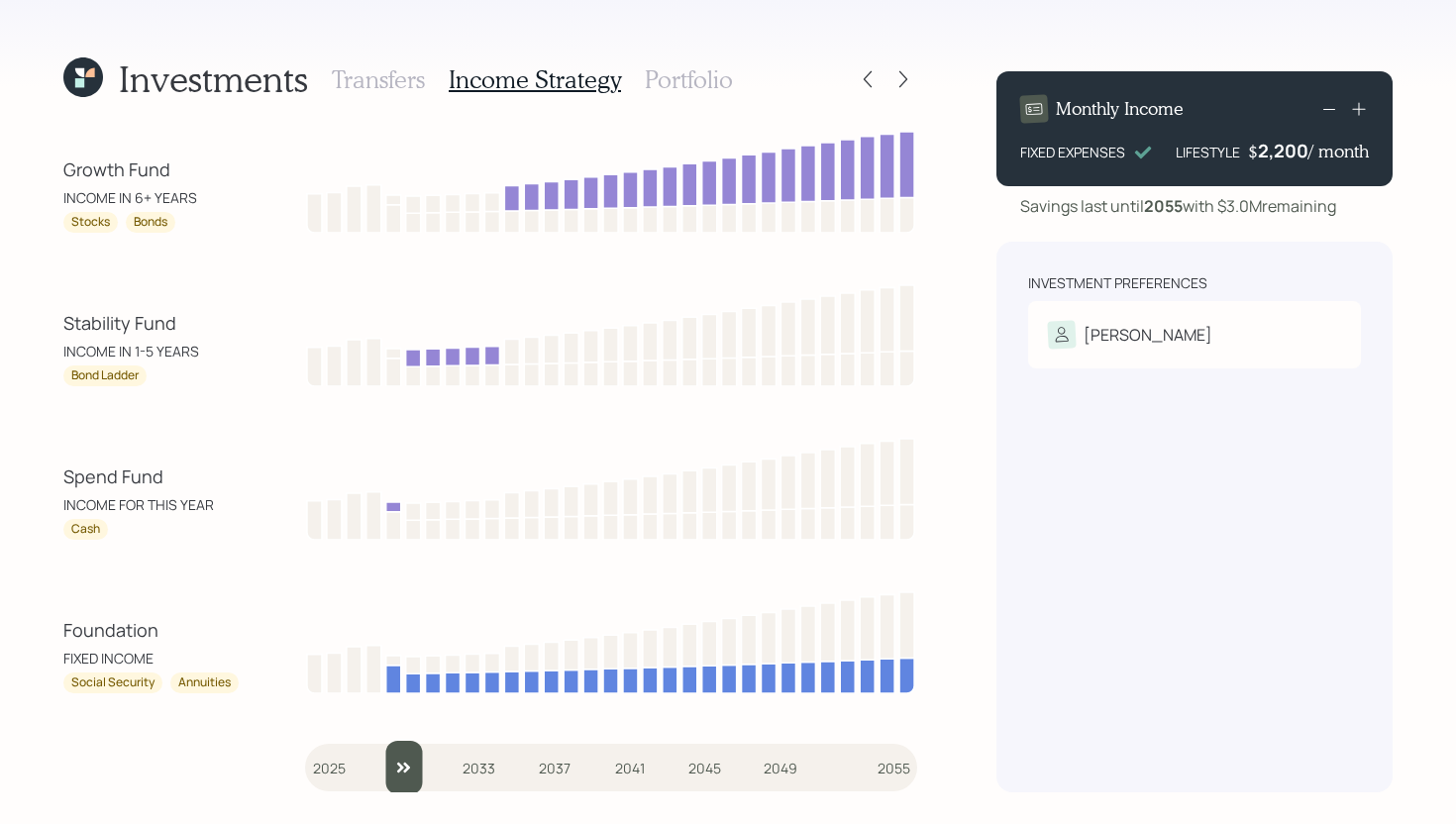 drag, startPoint x: 337, startPoint y: 770, endPoint x: 389, endPoint y: 758, distance: 53.36666 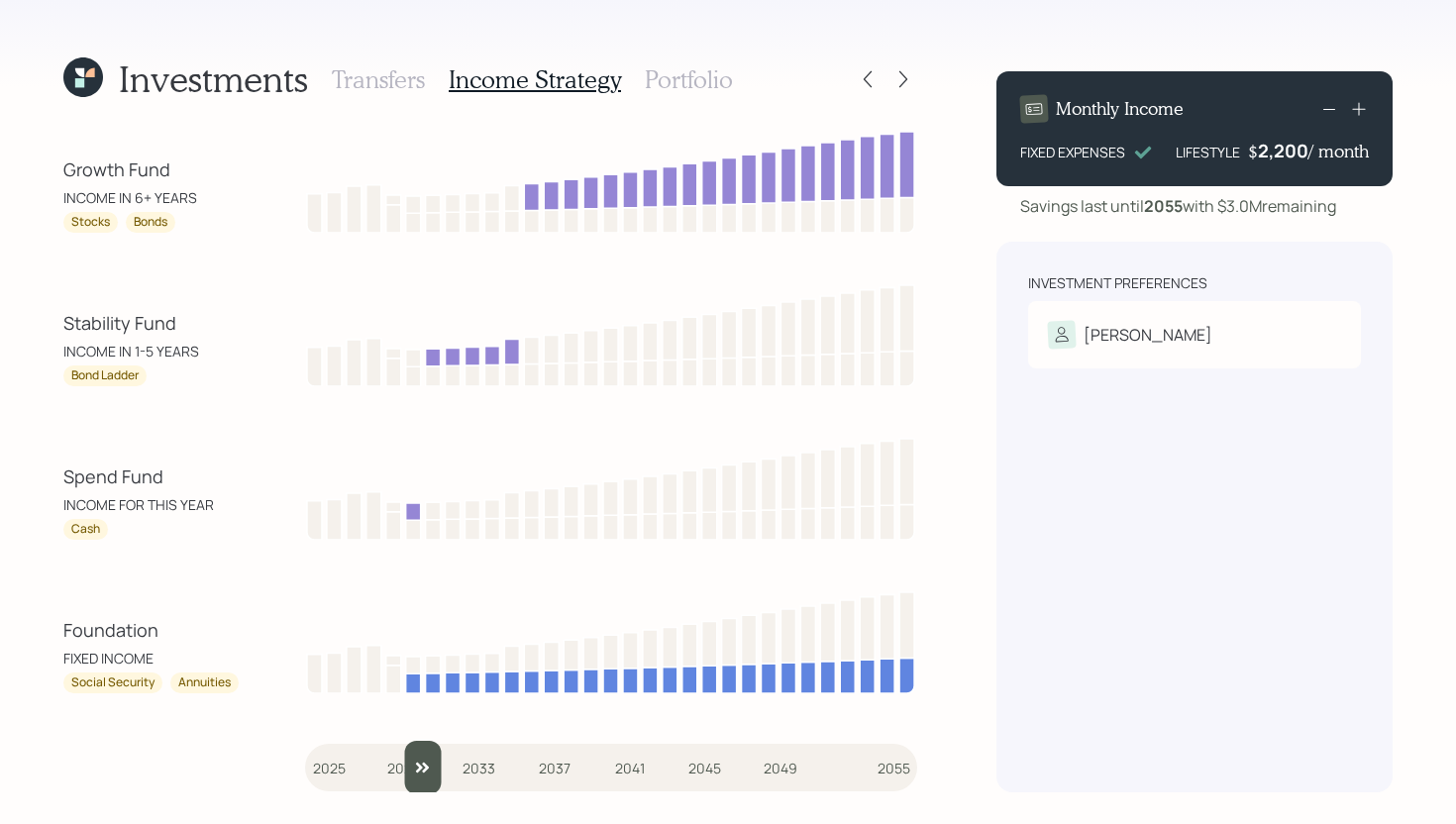 click at bounding box center [611, 768] 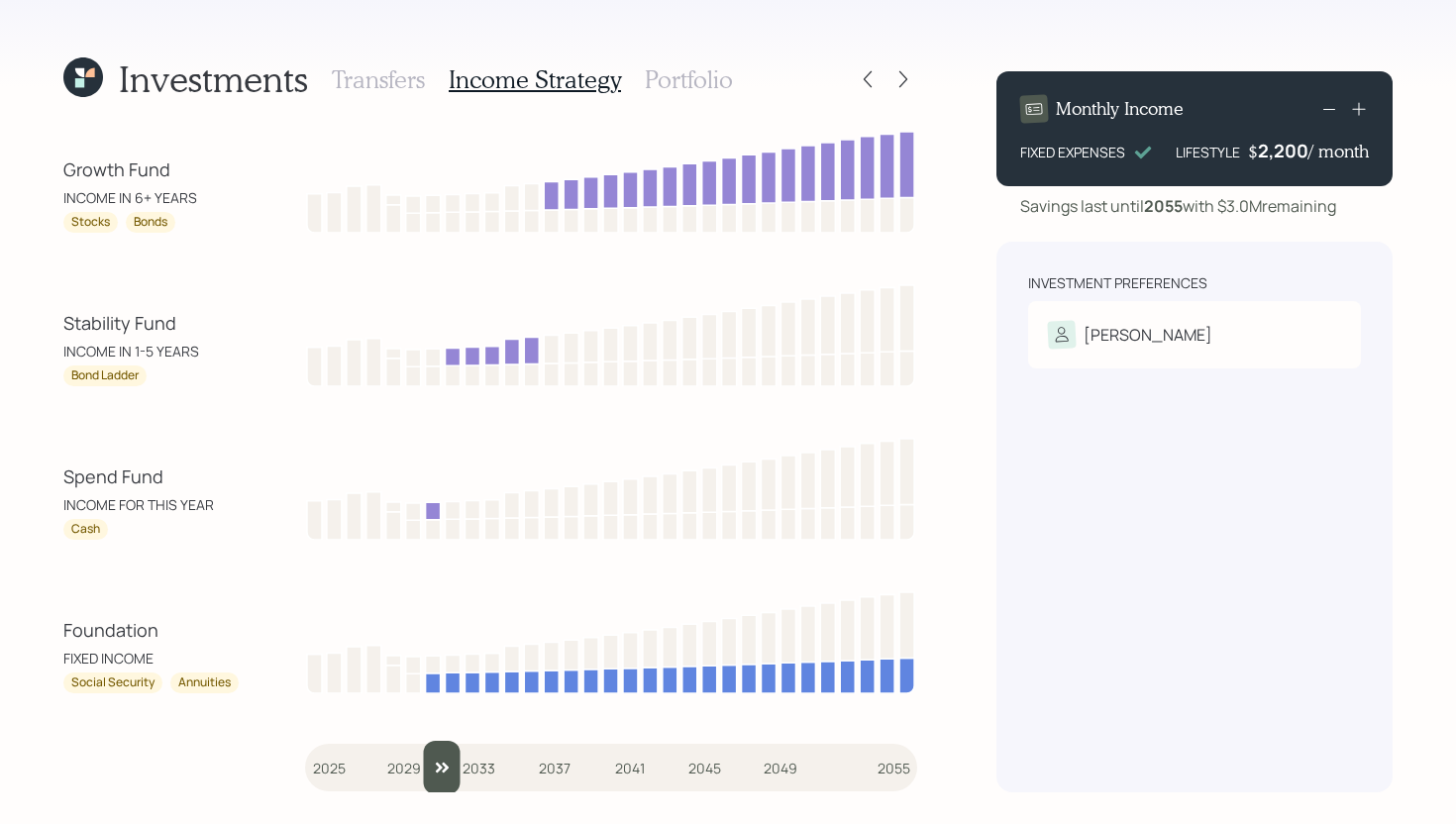click at bounding box center (611, 768) 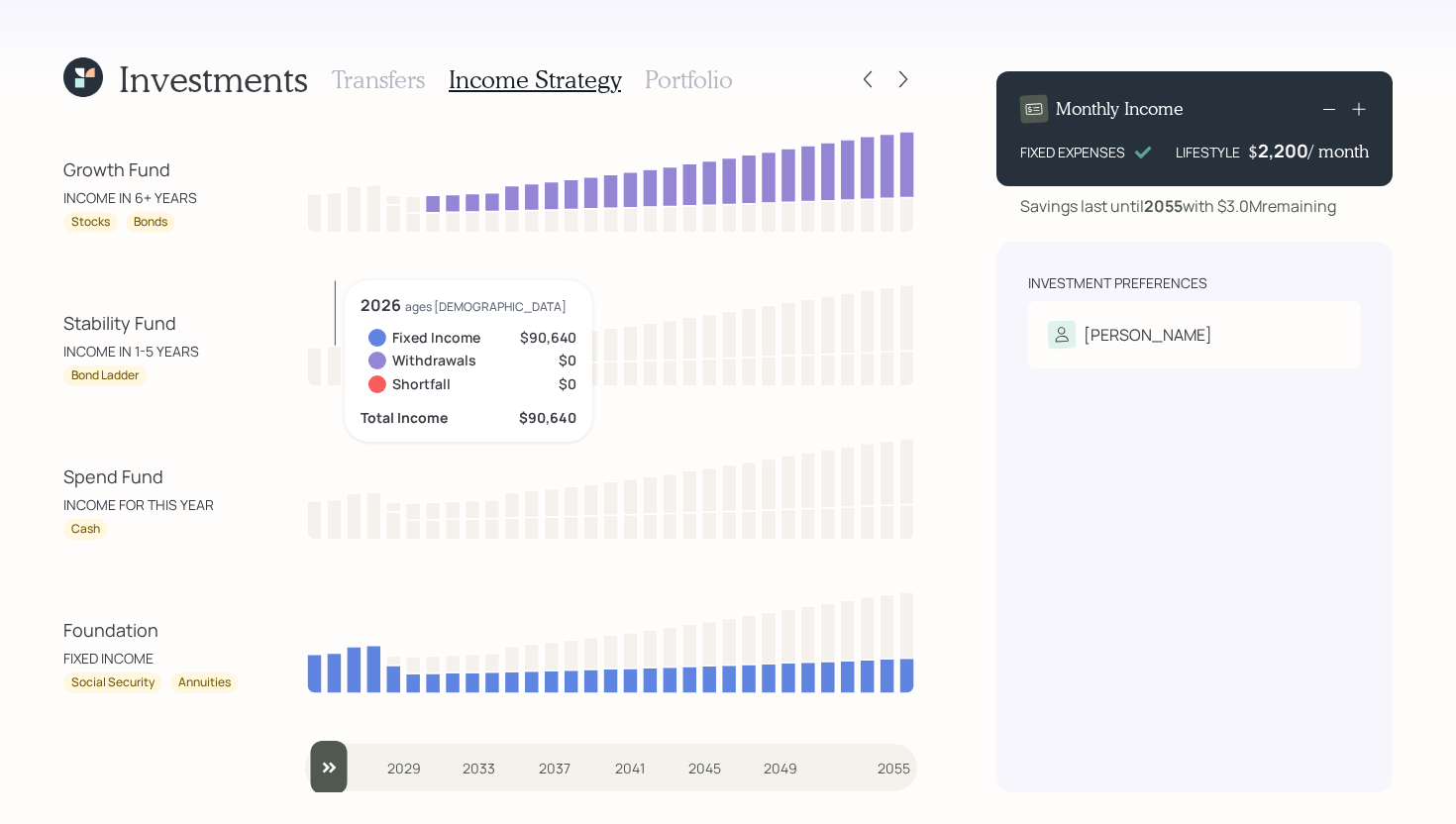 drag, startPoint x: 439, startPoint y: 759, endPoint x: 291, endPoint y: 760, distance: 148.00338 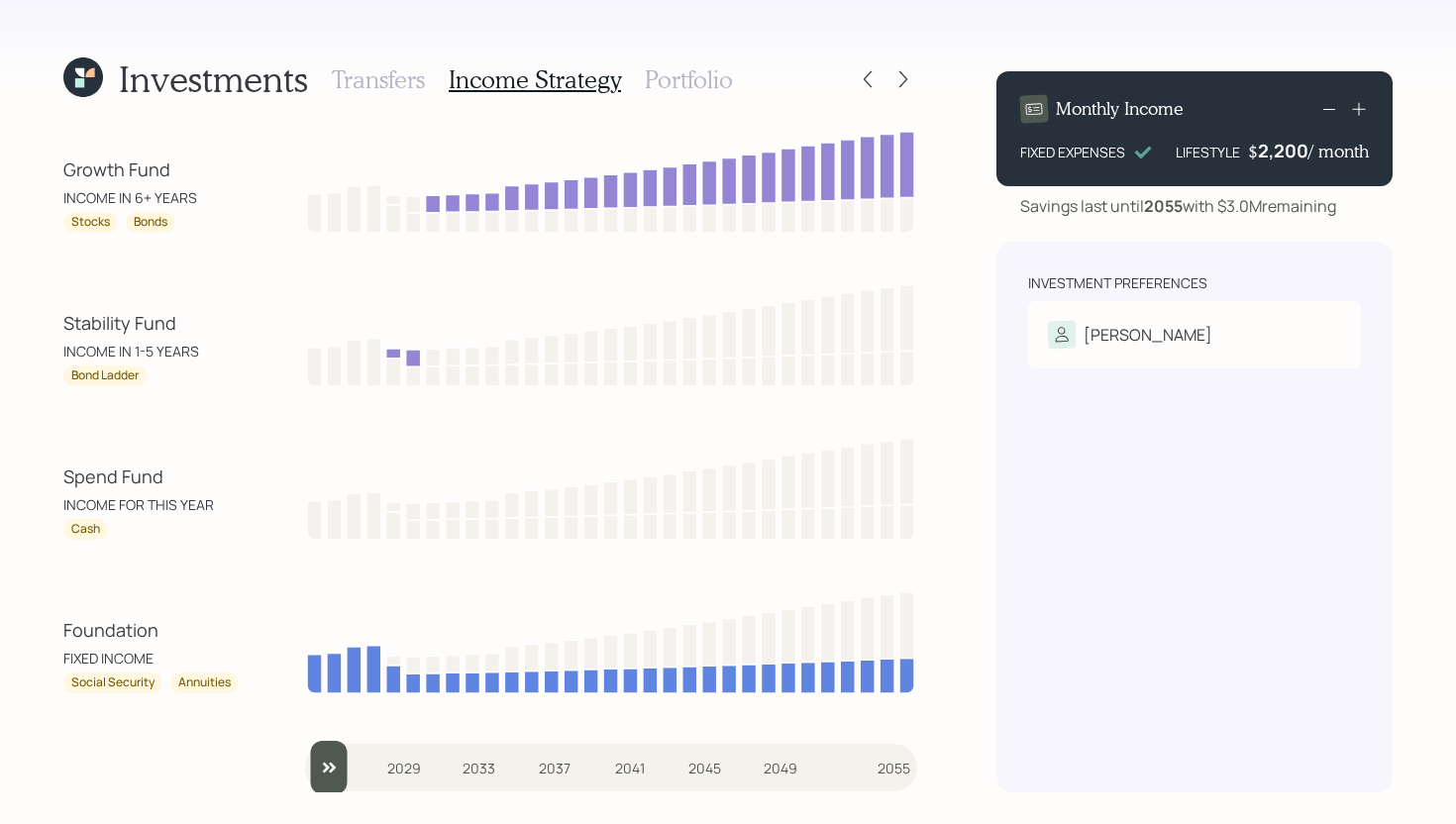 click on "Portfolio" at bounding box center [688, 79] 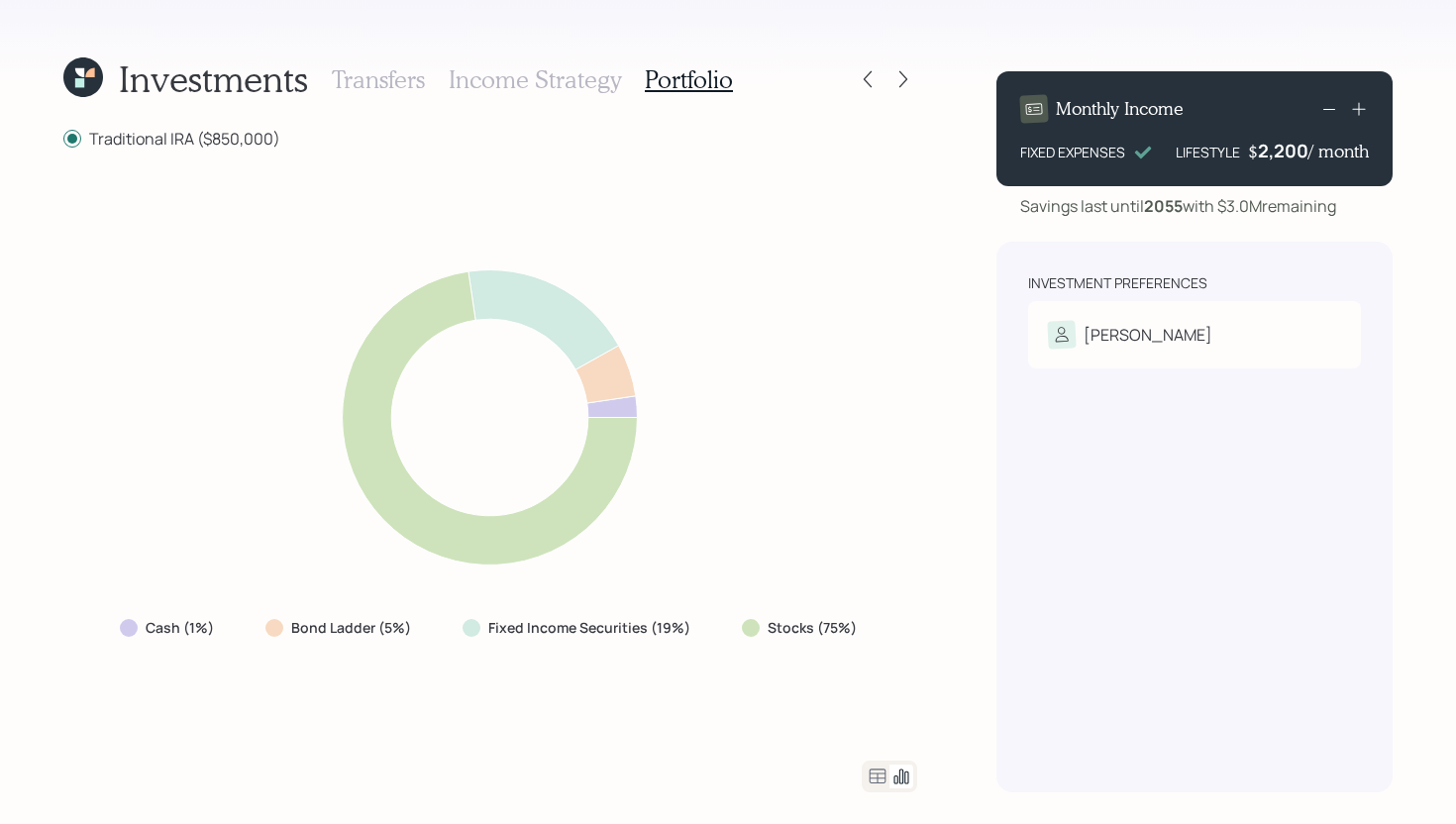 click 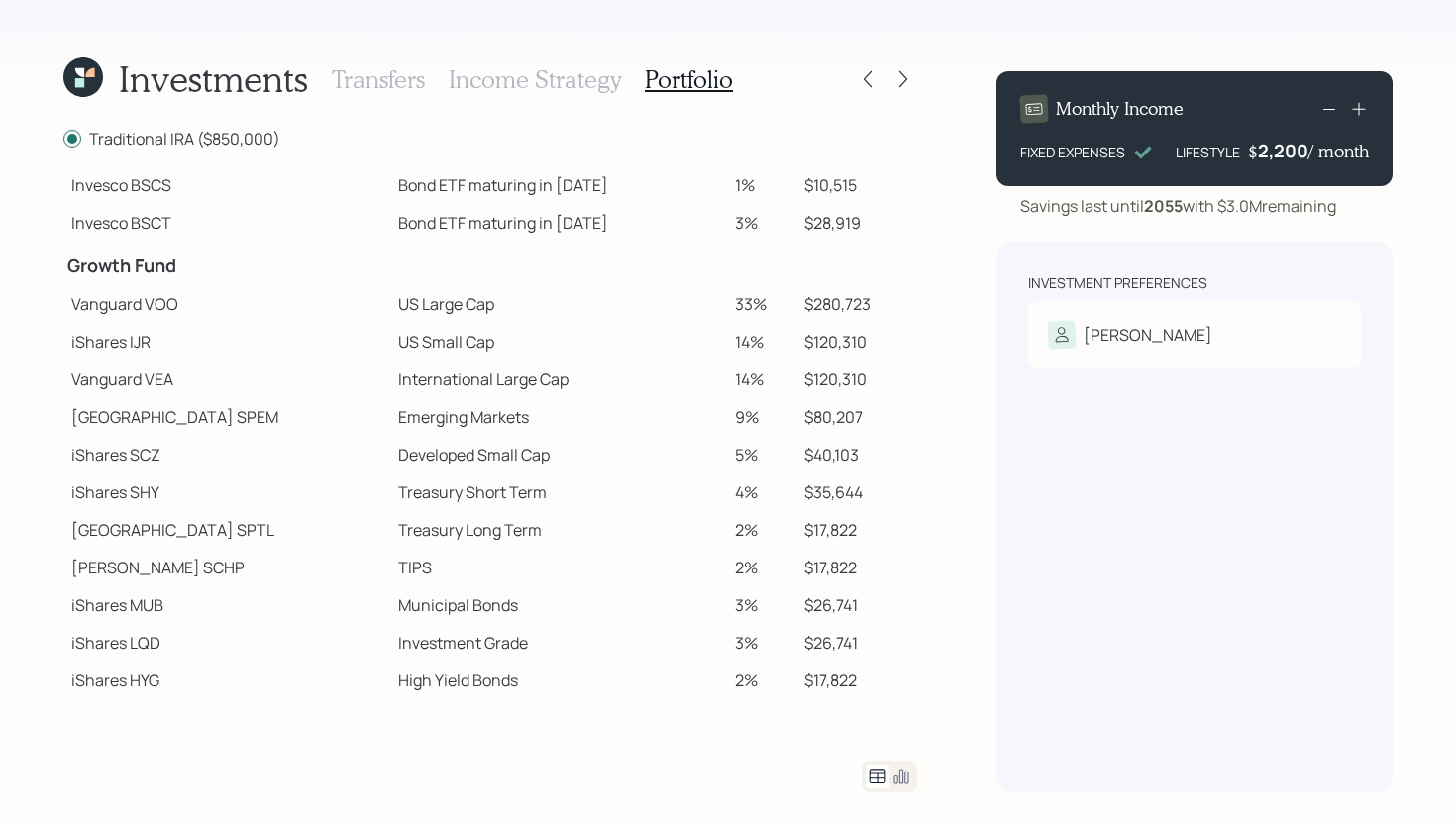 scroll, scrollTop: 275, scrollLeft: 0, axis: vertical 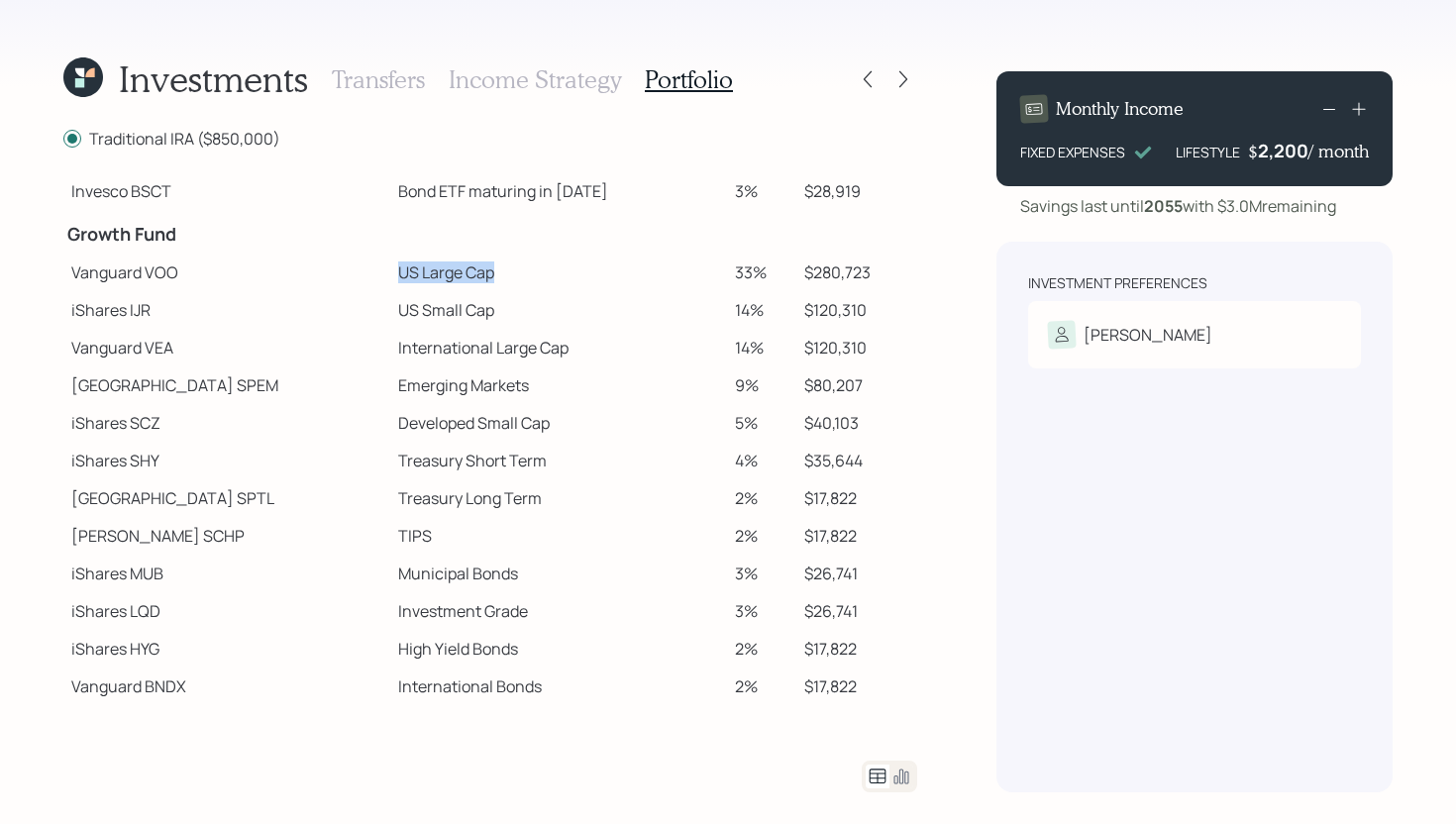 drag, startPoint x: 324, startPoint y: 273, endPoint x: 427, endPoint y: 270, distance: 103.04368 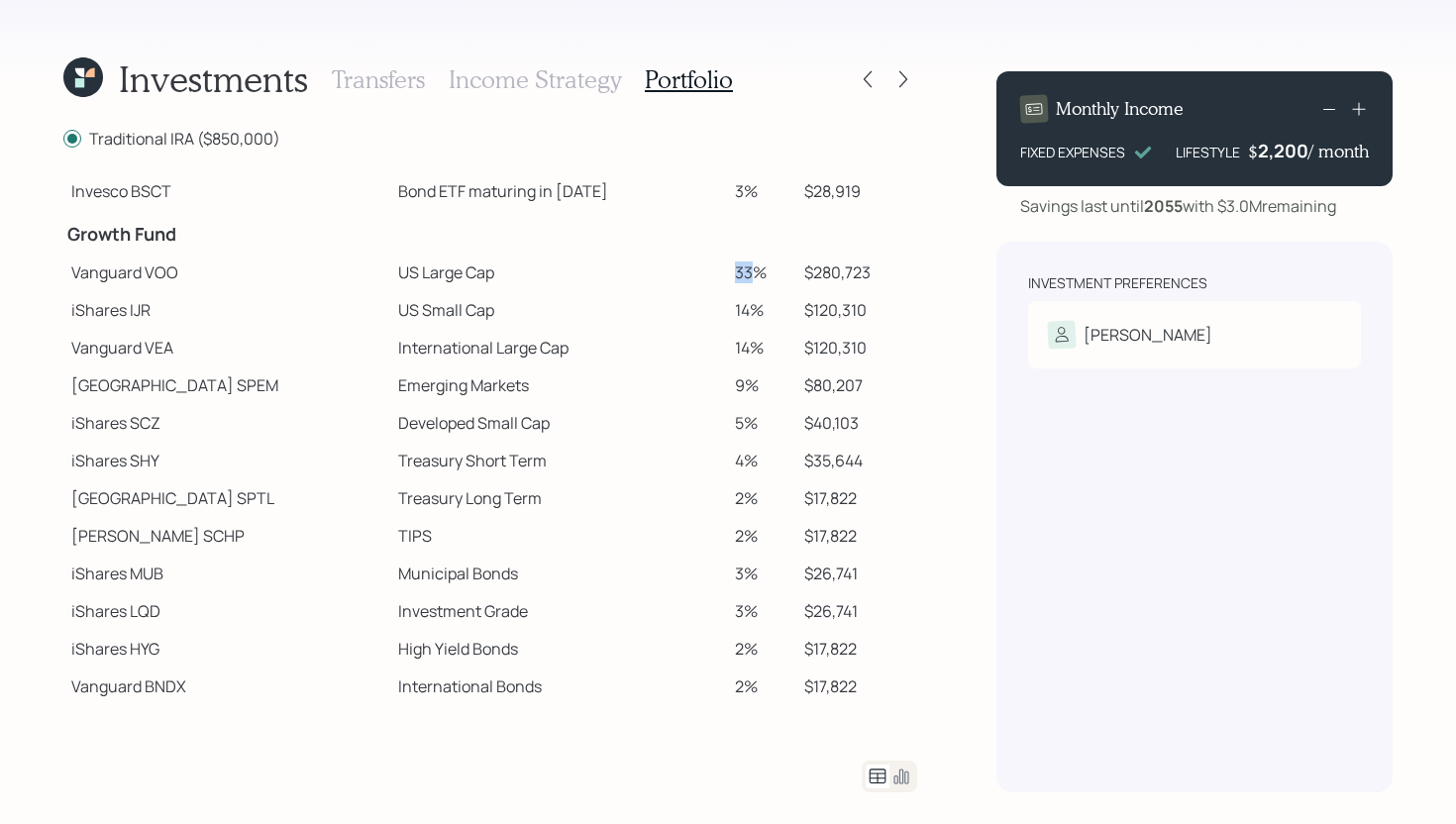 drag, startPoint x: 710, startPoint y: 273, endPoint x: 728, endPoint y: 270, distance: 18.248288 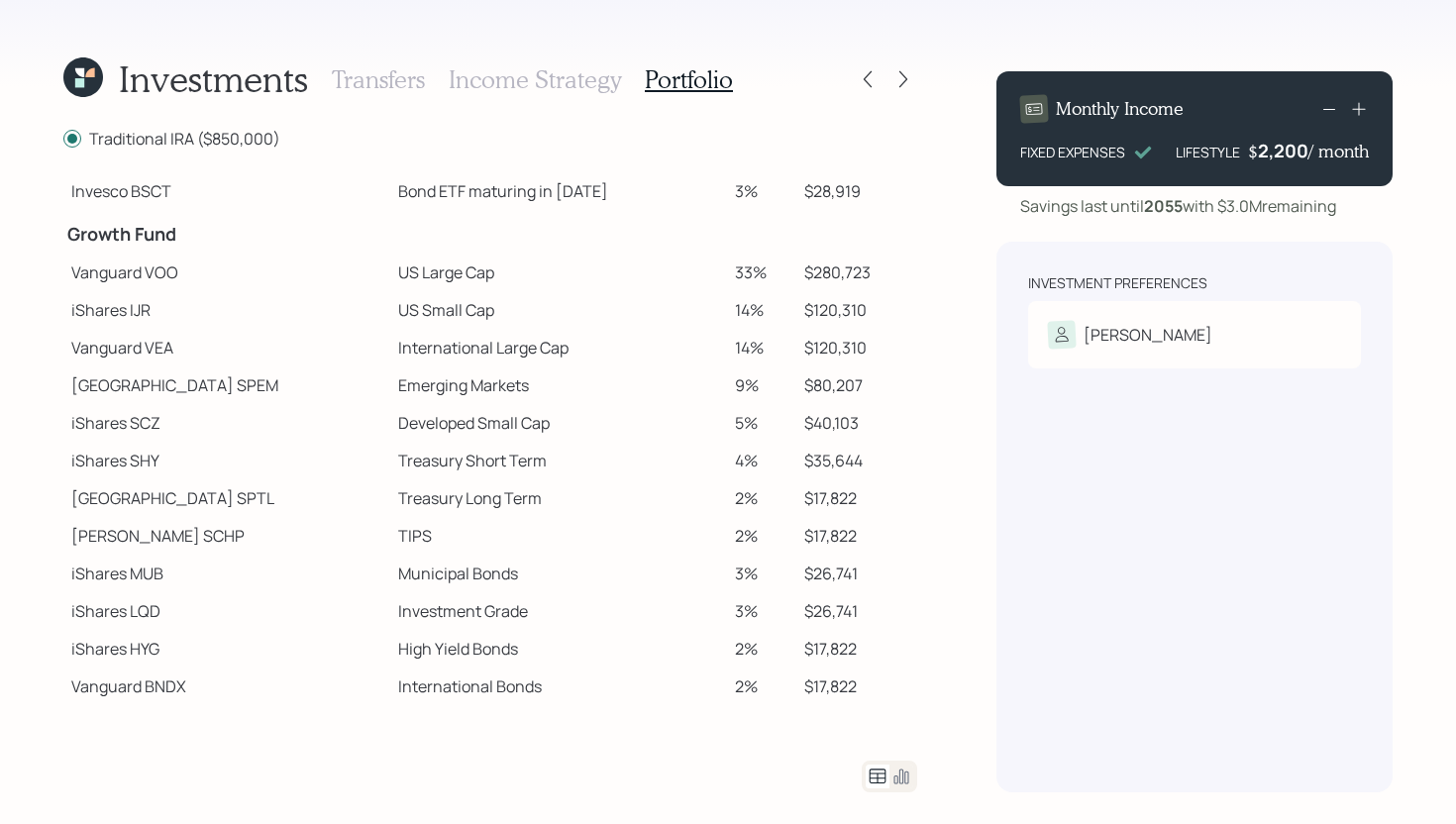 scroll, scrollTop: 0, scrollLeft: 0, axis: both 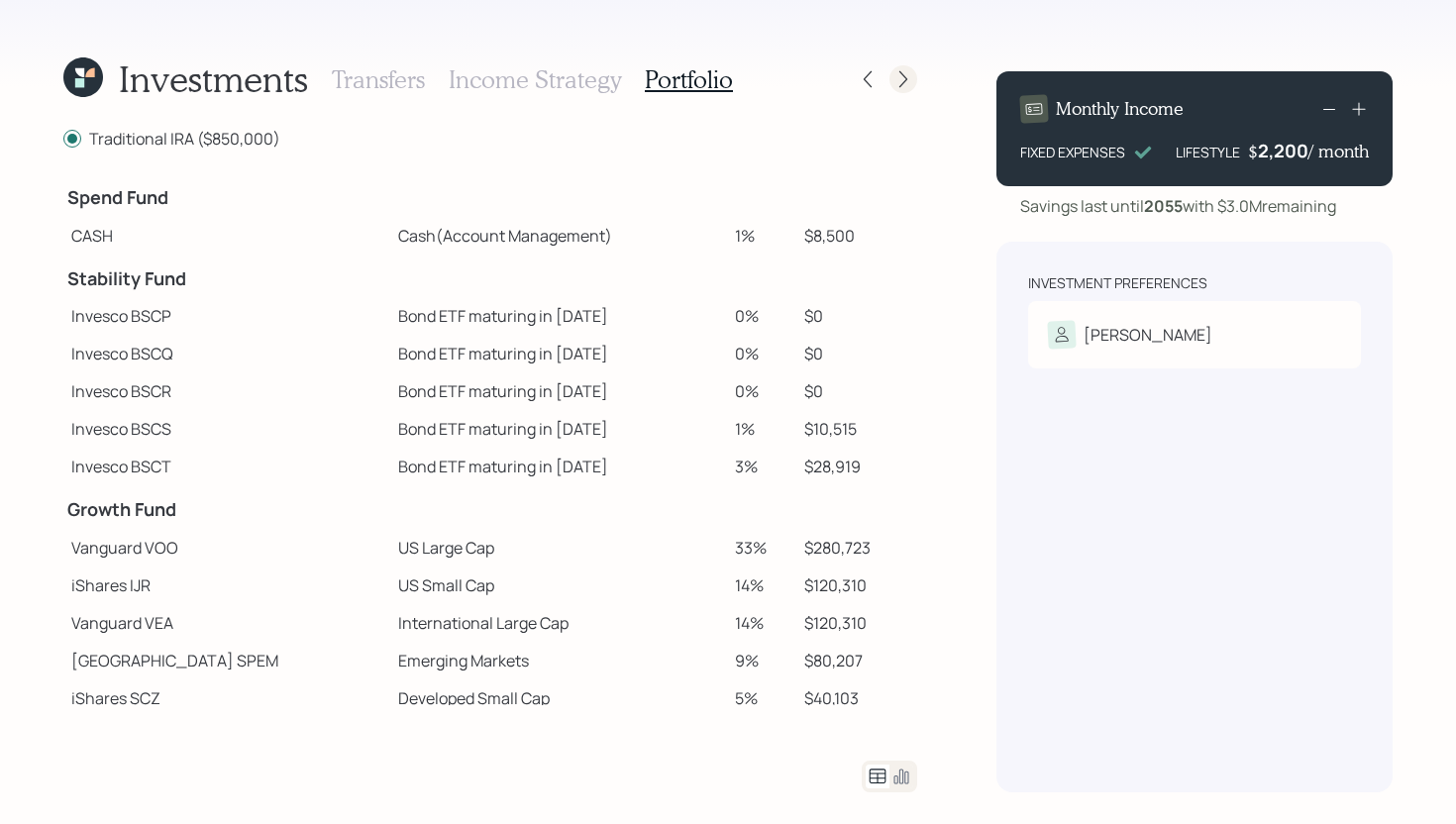 click 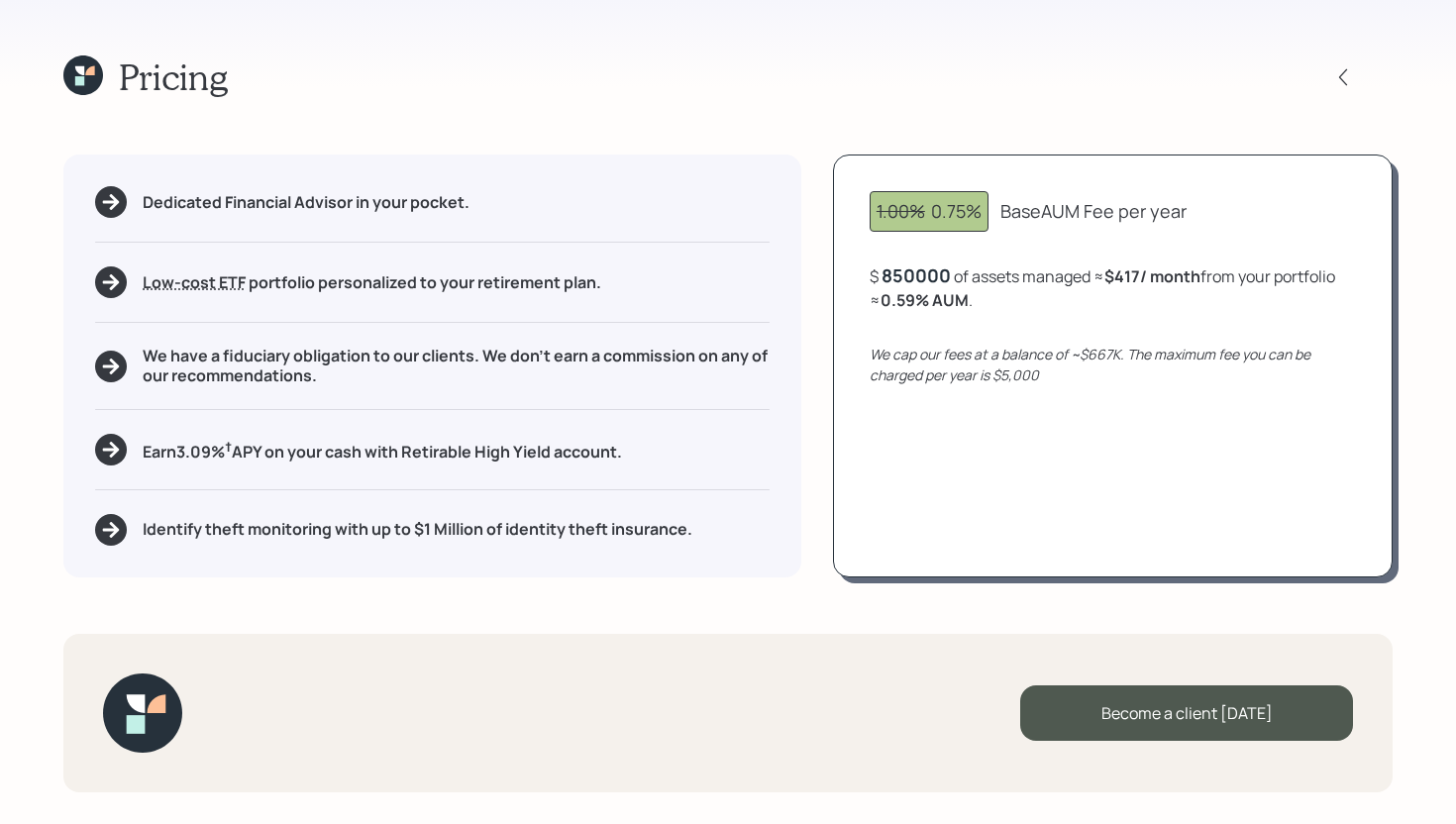 click on "$   850000   of assets managed ≈  $417  / month  from your portfolio   ≈  0.59 % AUM ." at bounding box center [1112, 287] 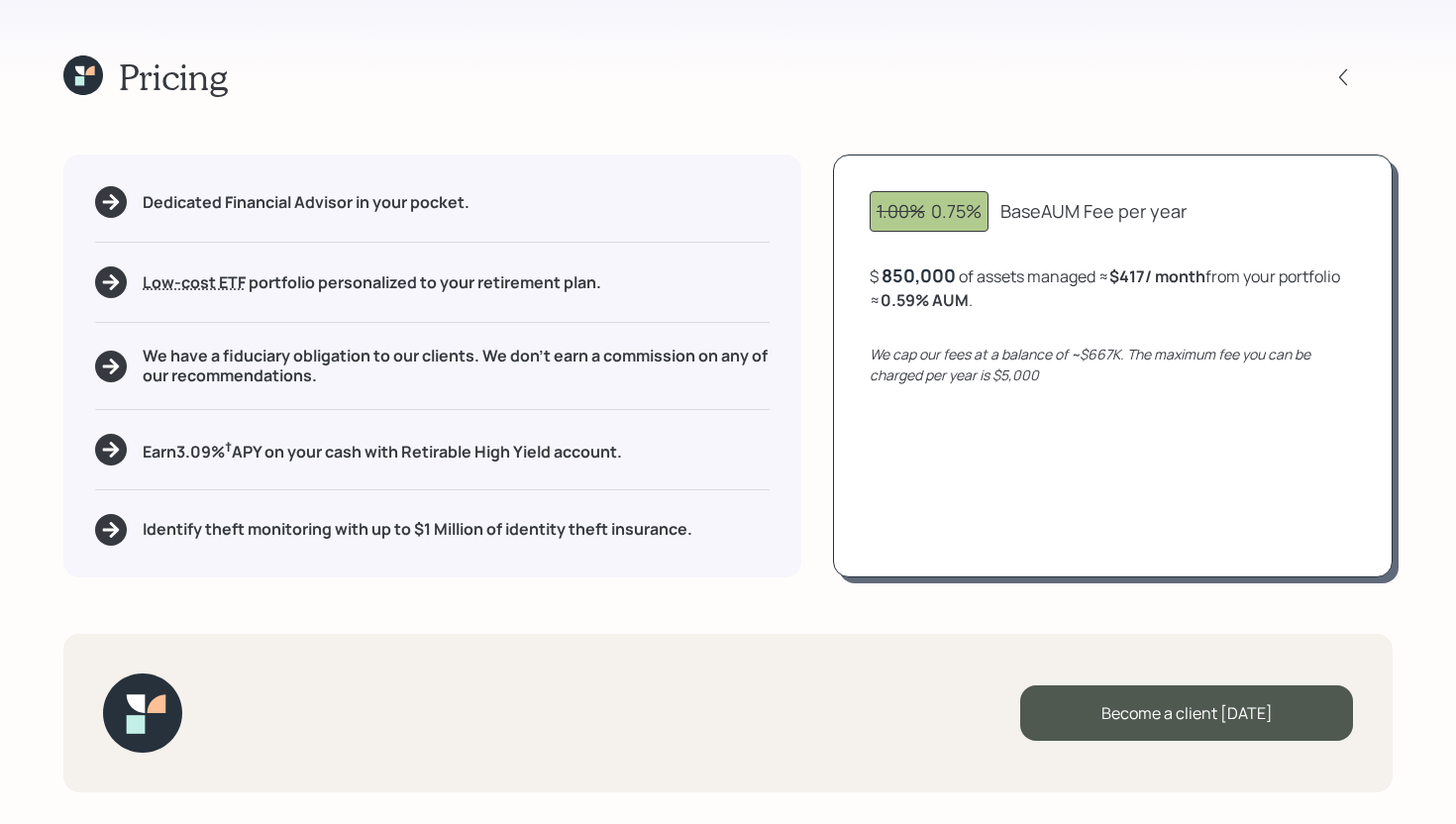 click 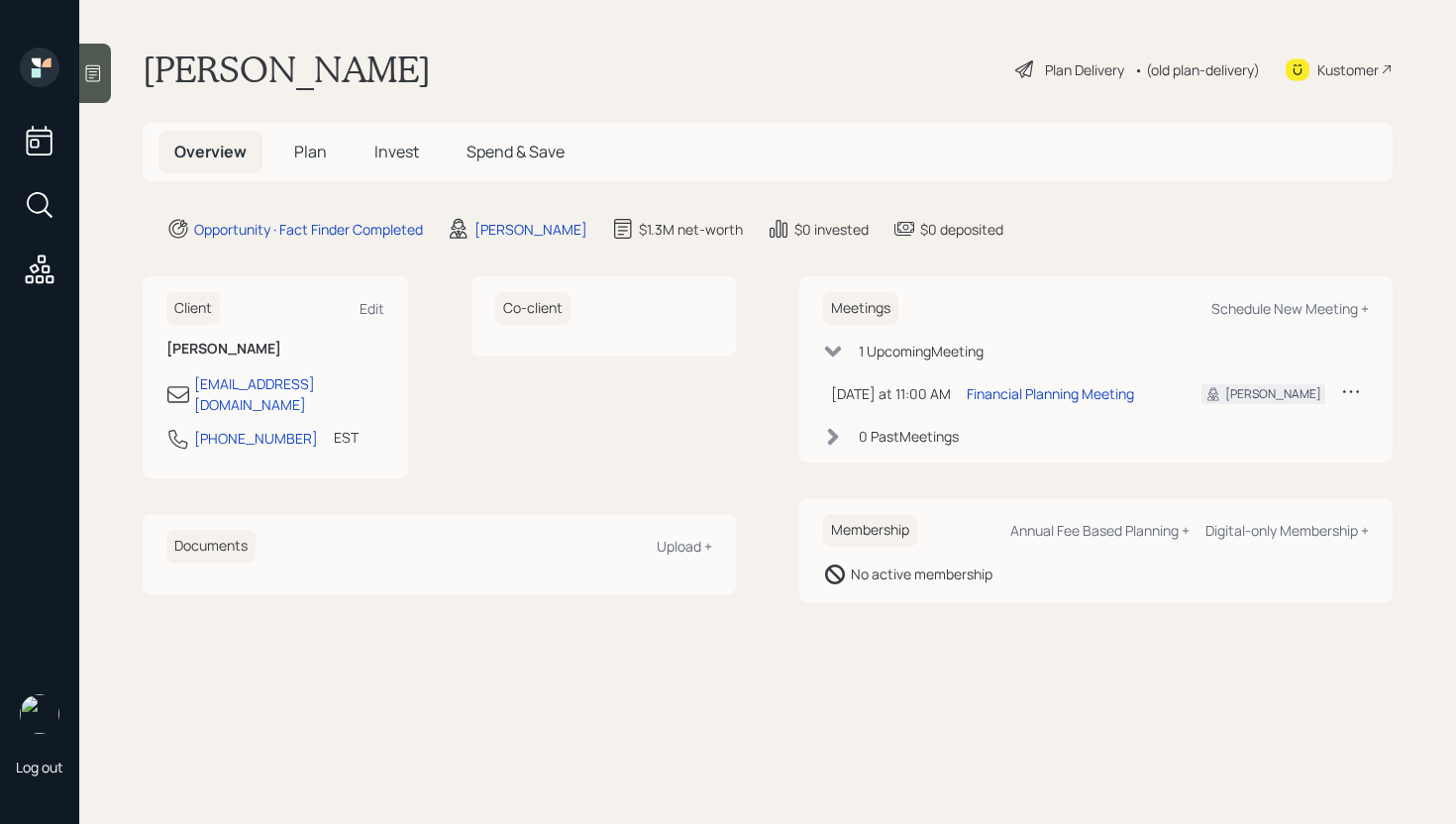 click on "Plan" at bounding box center [310, 152] 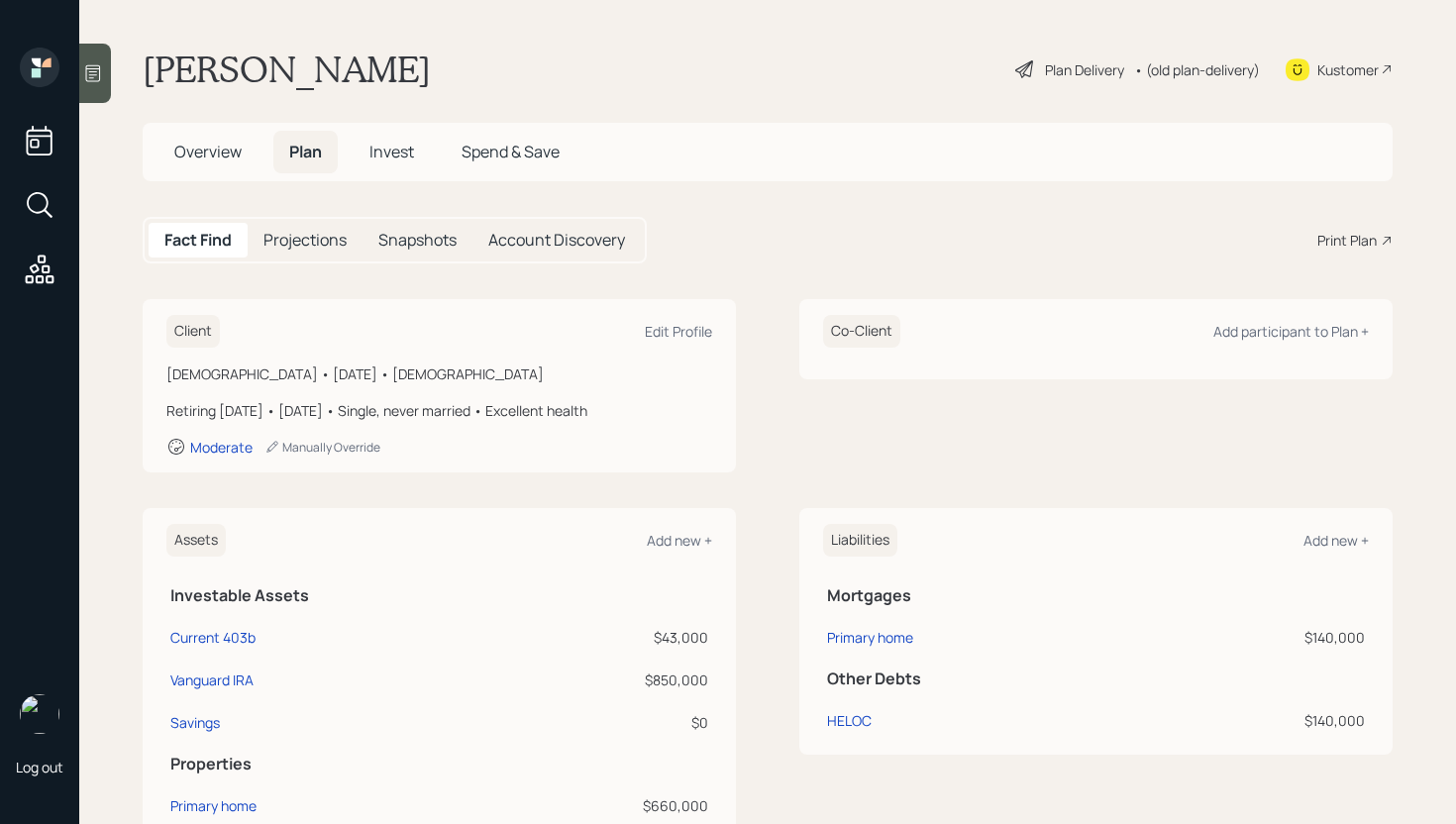 click on "Overview" at bounding box center (208, 152) 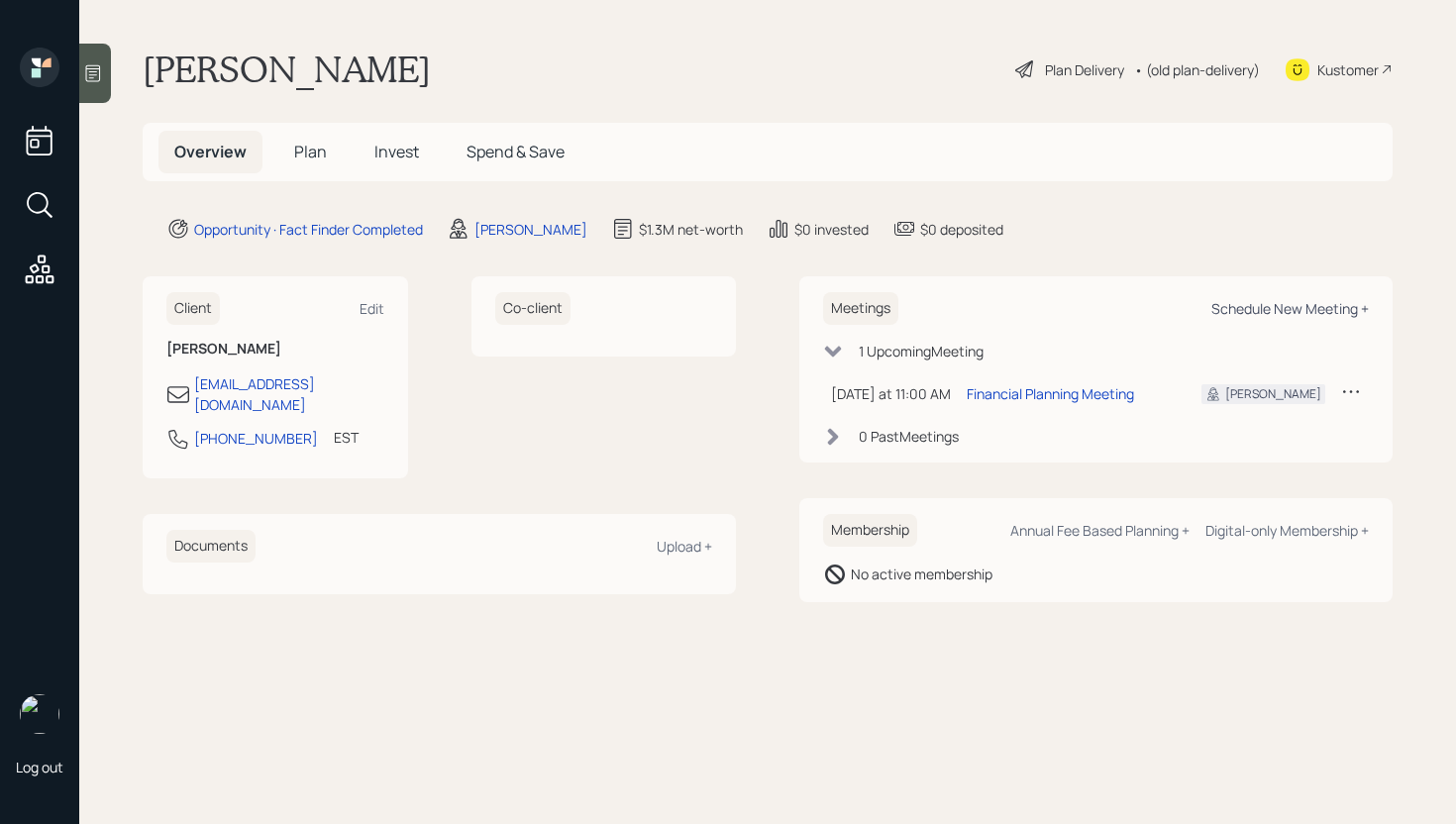 click on "Schedule New Meeting +" at bounding box center (1290, 308) 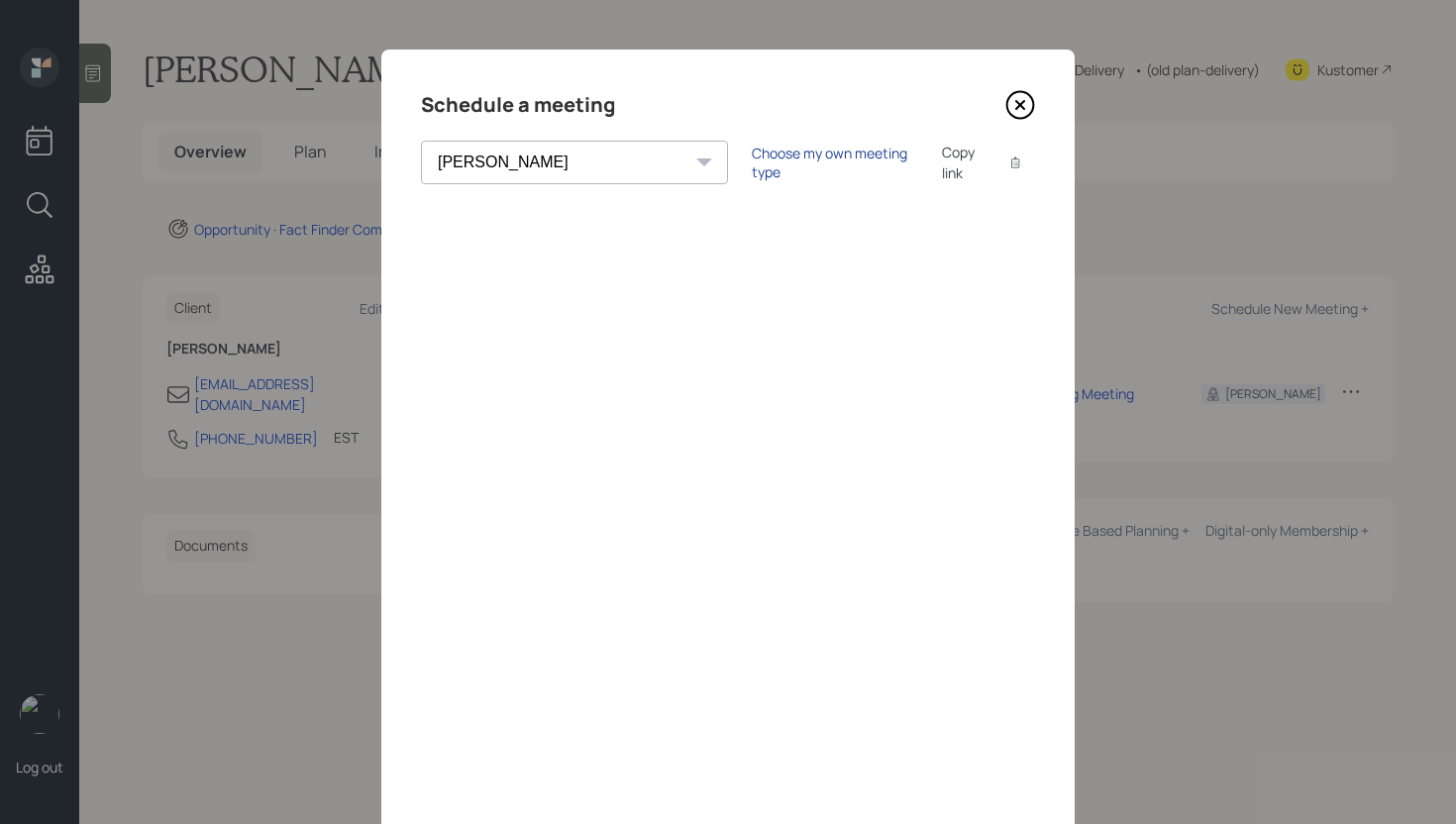 click on "Choose my own meeting type" at bounding box center (835, 162) 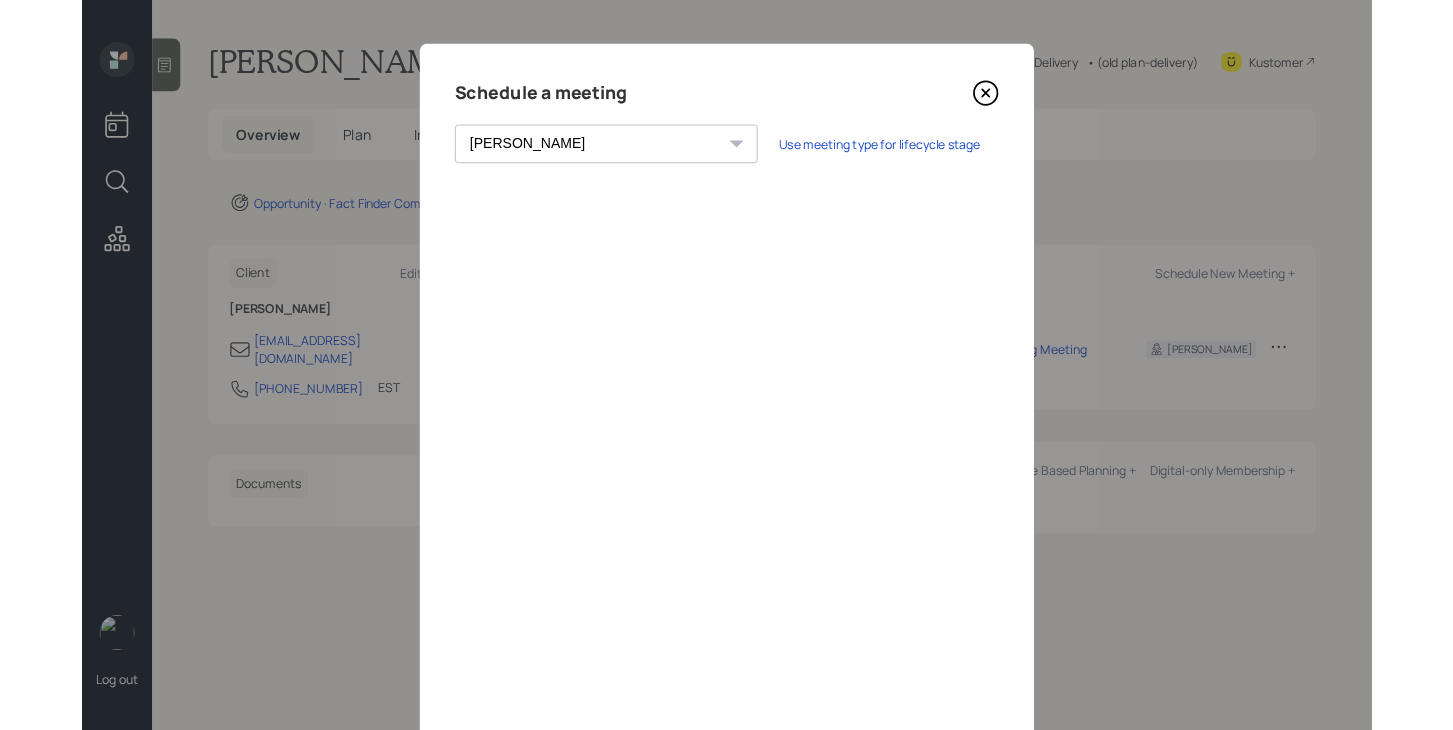 scroll, scrollTop: 37, scrollLeft: 0, axis: vertical 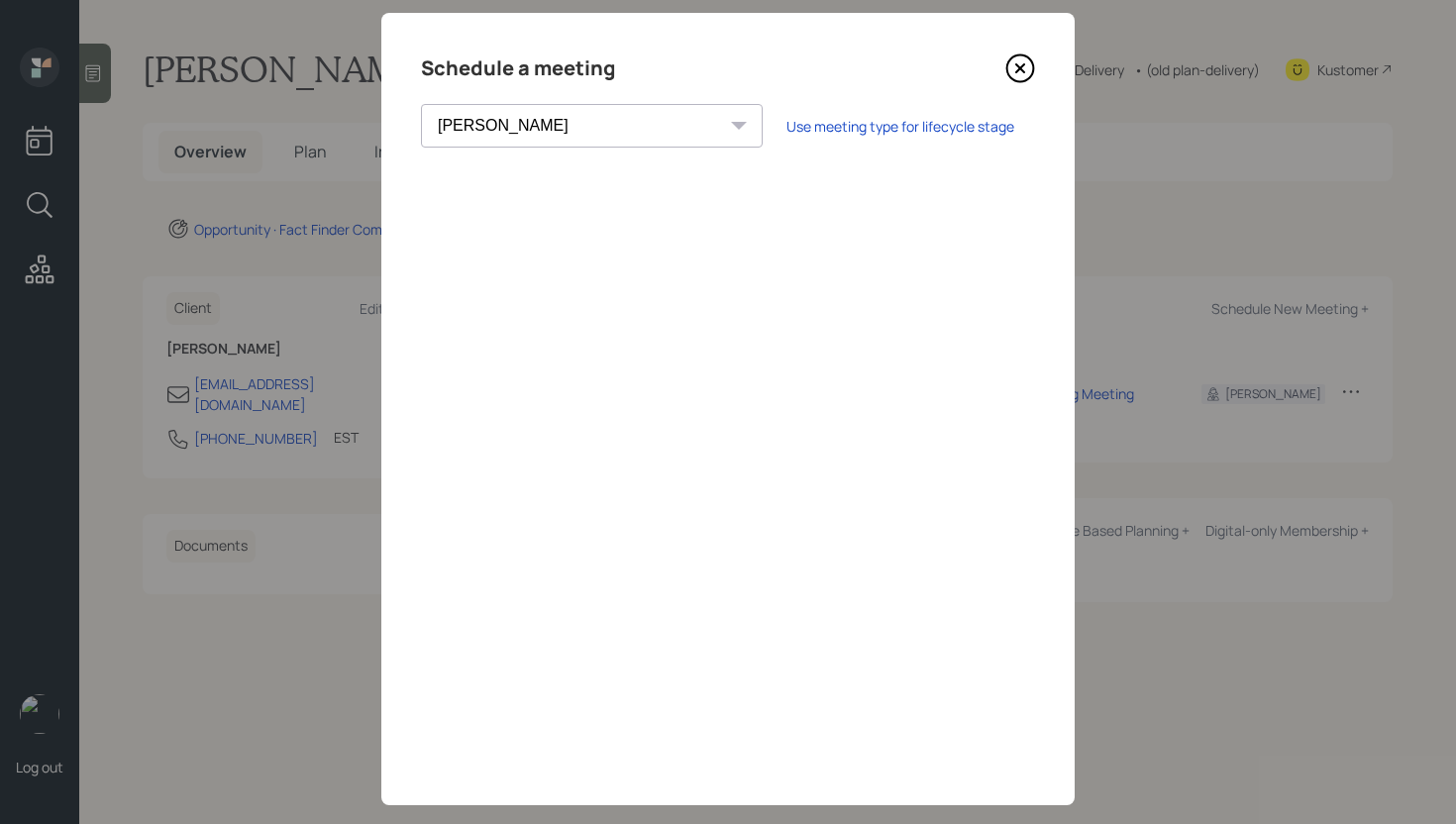 click 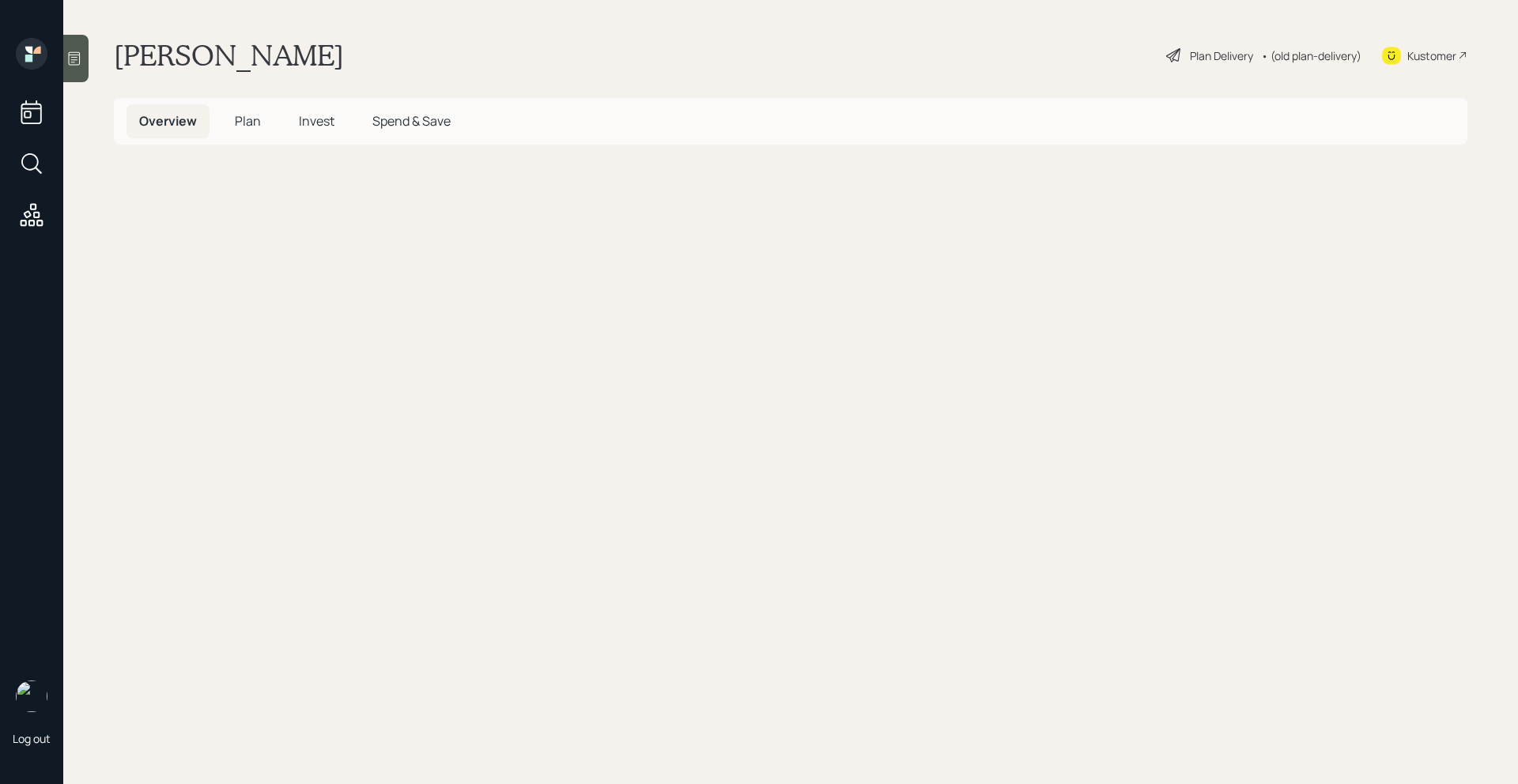 scroll, scrollTop: 0, scrollLeft: 0, axis: both 